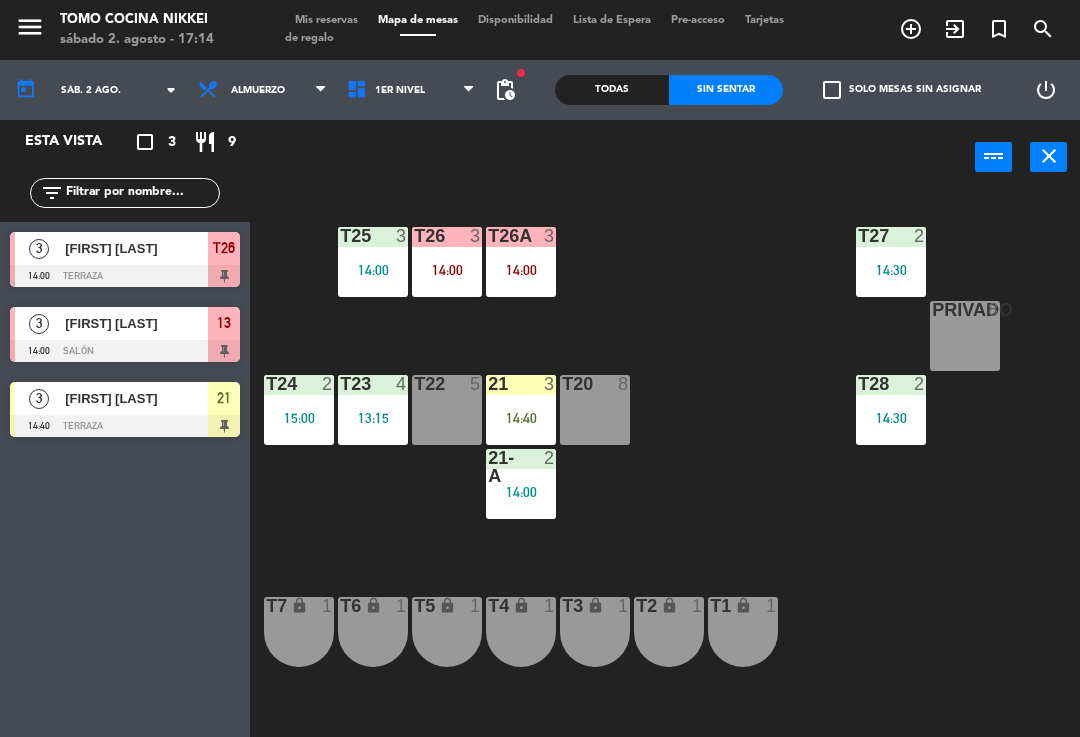 scroll, scrollTop: 0, scrollLeft: 0, axis: both 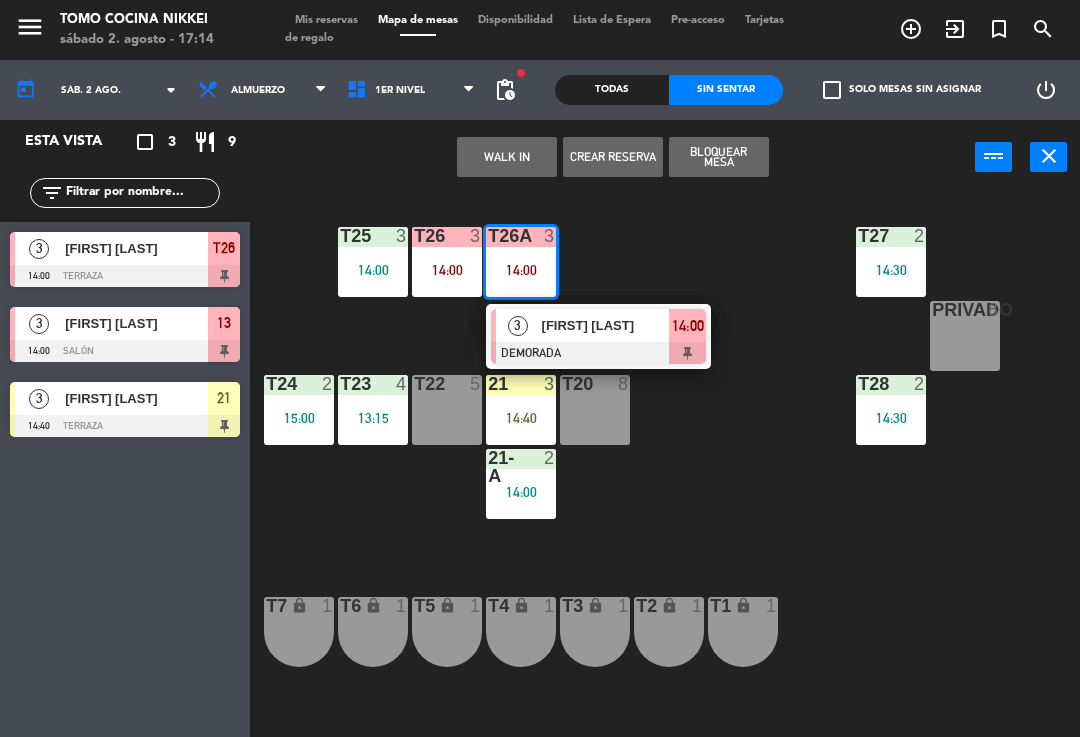 click on "14:00" at bounding box center [687, 325] 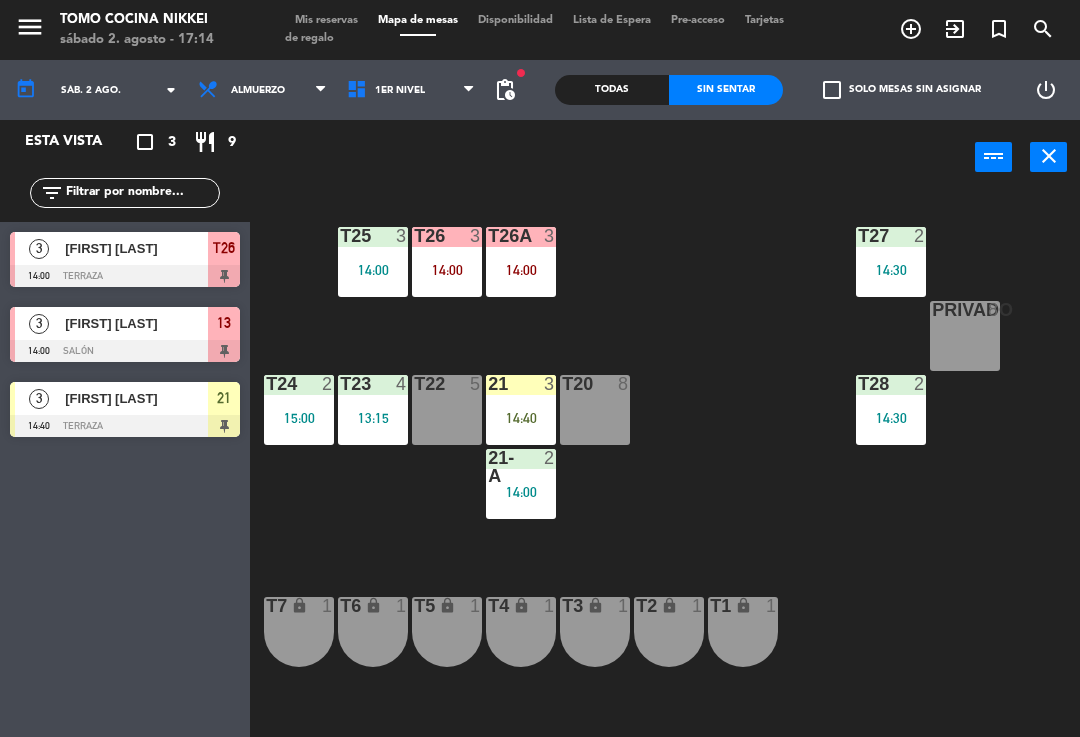 click on "T26A  3   14:00" at bounding box center (521, 262) 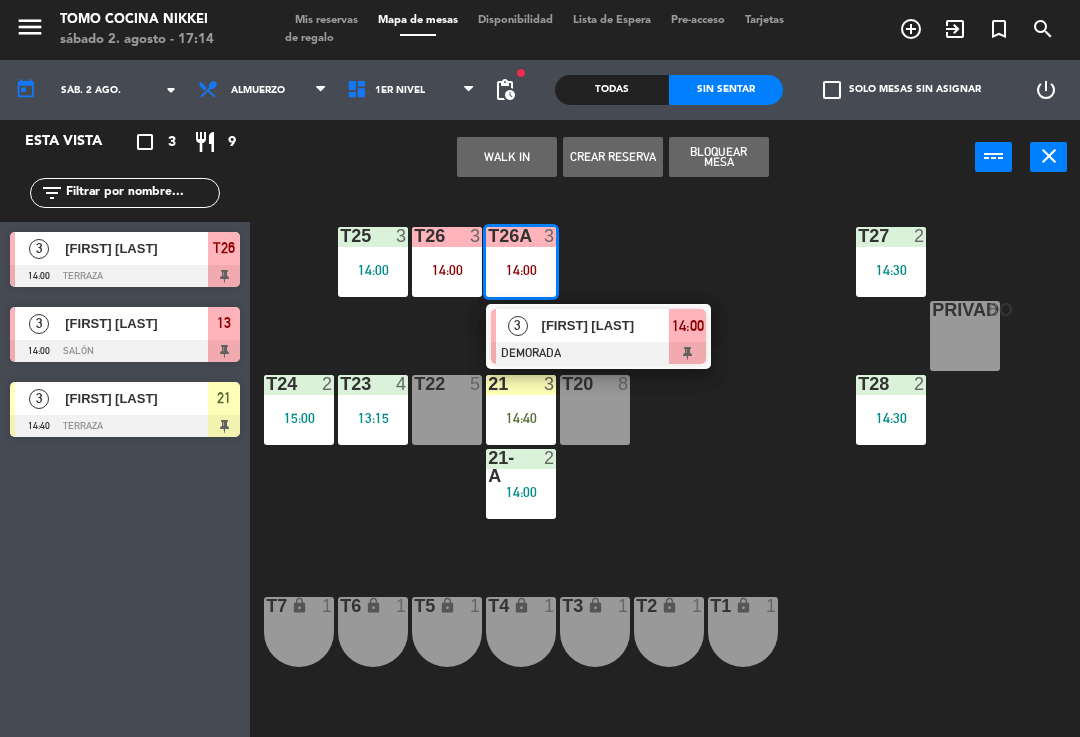 click on "[FIRST] [LAST]" at bounding box center (606, 325) 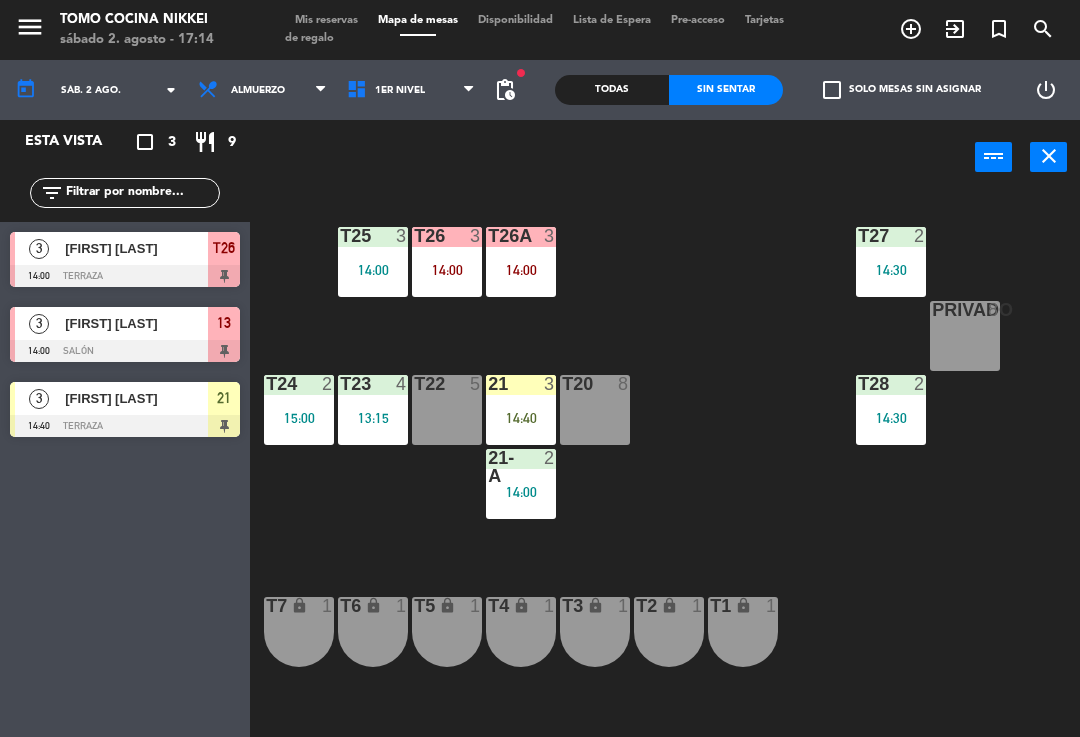click on "T27 2 14:30 T25 3 14:00 T26A 3 T26 3 14:00 Privado 8 T24 2 15:00 T23 4 13:15 T22 5 21 3 14:40 T20 8 T28 2 14:30 21-A 2 14:00 T7 lock 1 T6 lock 1 T5 lock 1 T4 lock 1 T3 lock 1 T2 lock 1 T1 lock 1" 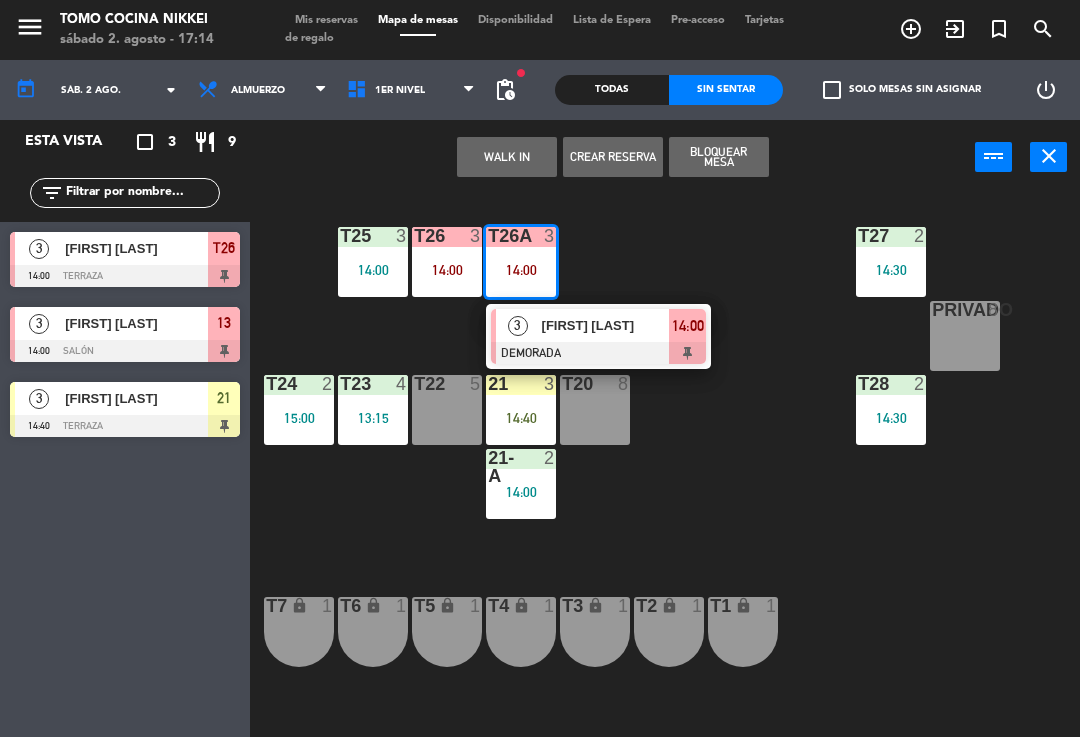 click on "[FIRST] [LAST]" at bounding box center [605, 325] 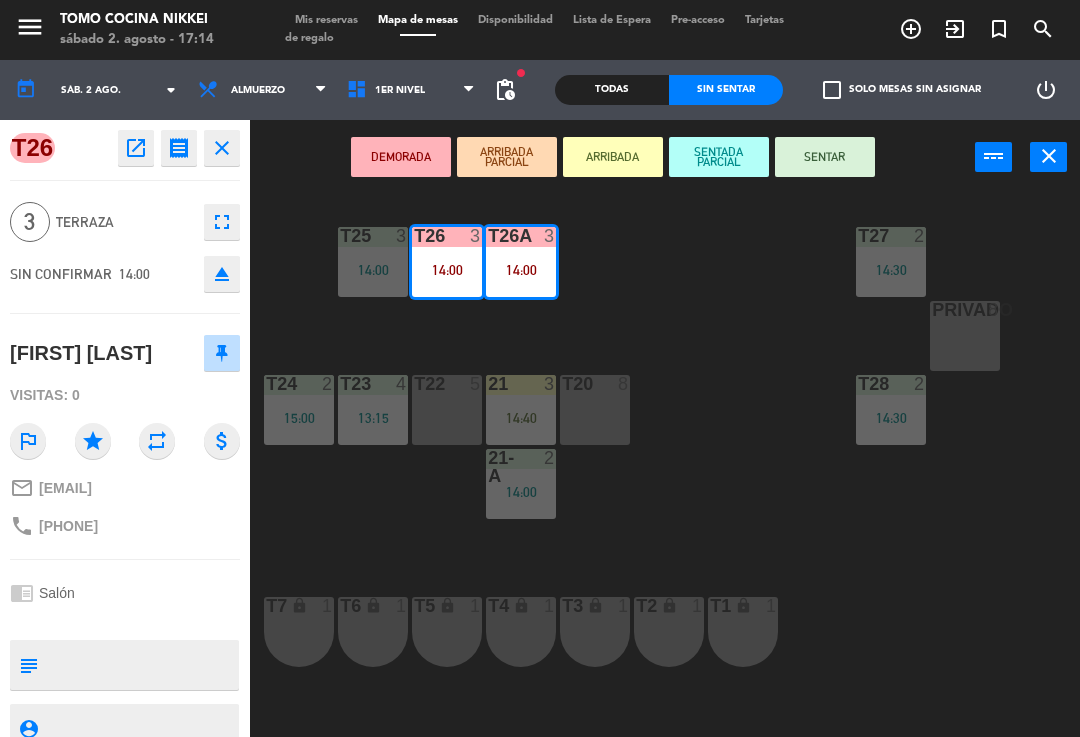 click on "SENTAR" at bounding box center [825, 157] 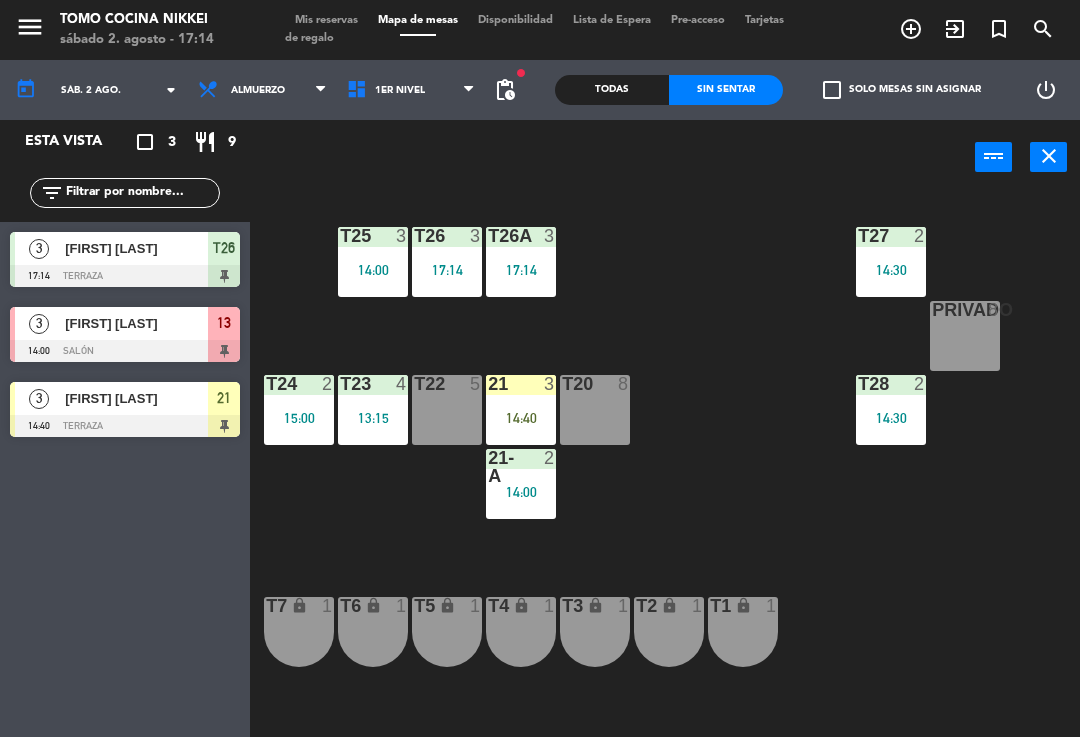 click on "T27  2   14:30  T25  3   14:00  T26A  3   17:14  T26  3   17:14  Privado  8  T24  2   15:00  T23  4   13:15  T22  5  21  3   14:40  T20  8  T28  2   14:30  21-A  2   14:00  T7 lock  1  T6 lock  1  T5 lock  1  T4 lock  1  T3 lock  1  T2 lock  1  T1 lock  1" 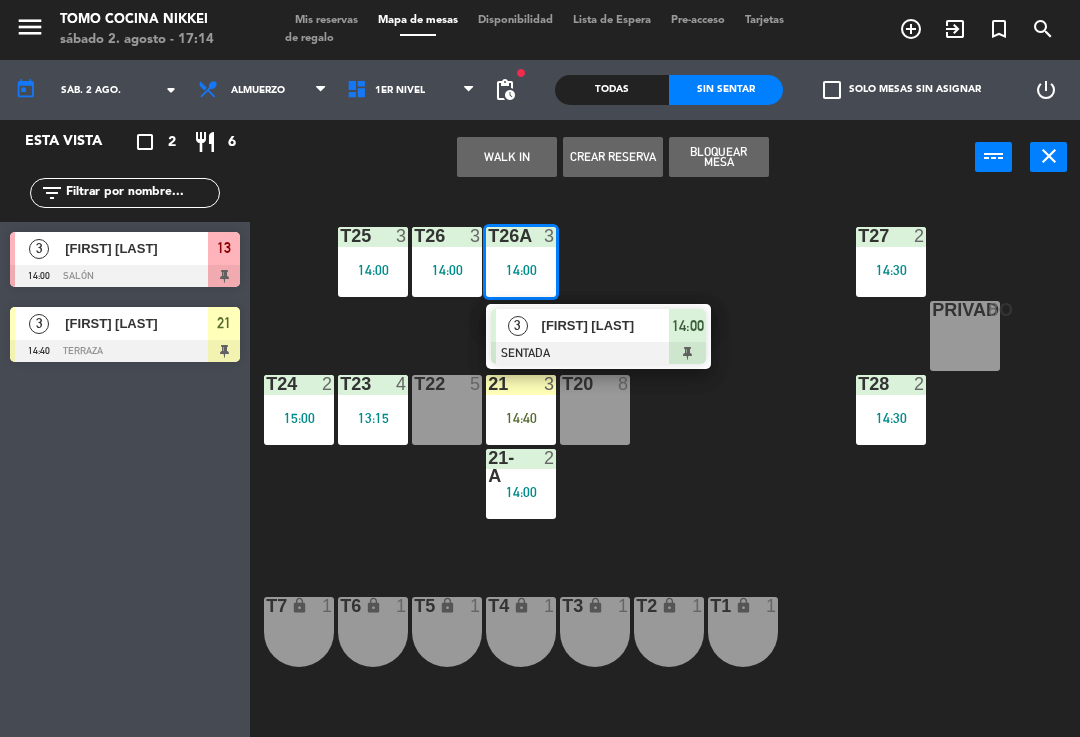 click on "[FIRST] [LAST]" at bounding box center [606, 325] 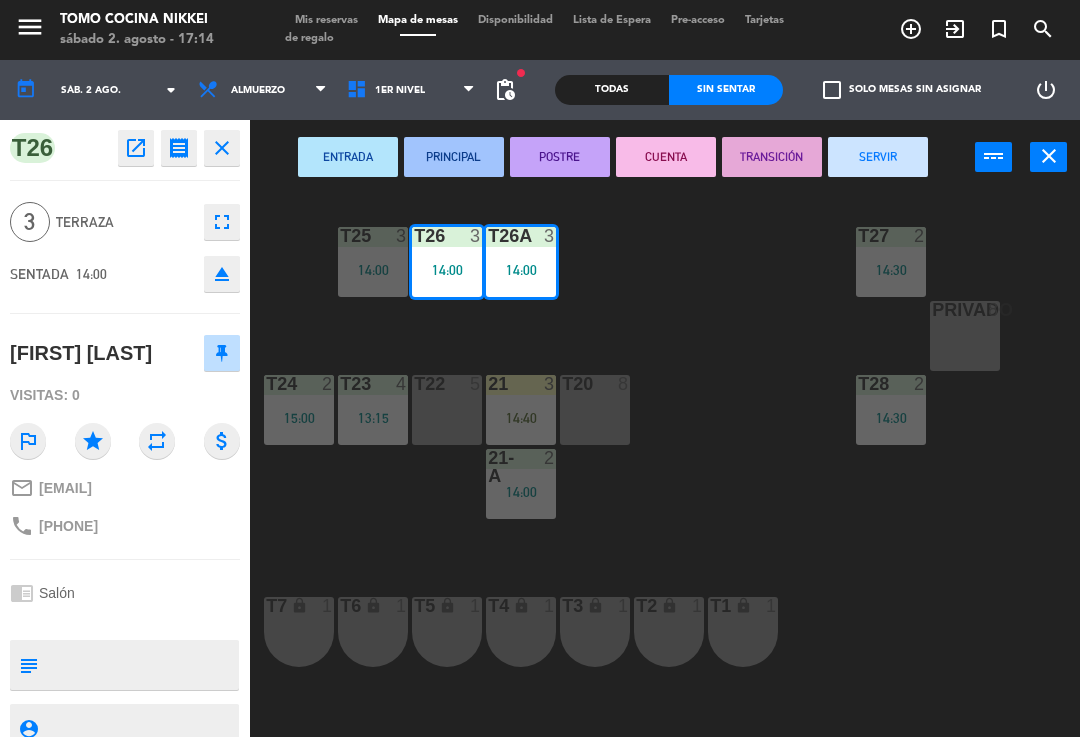 click on "SERVIR" at bounding box center (878, 157) 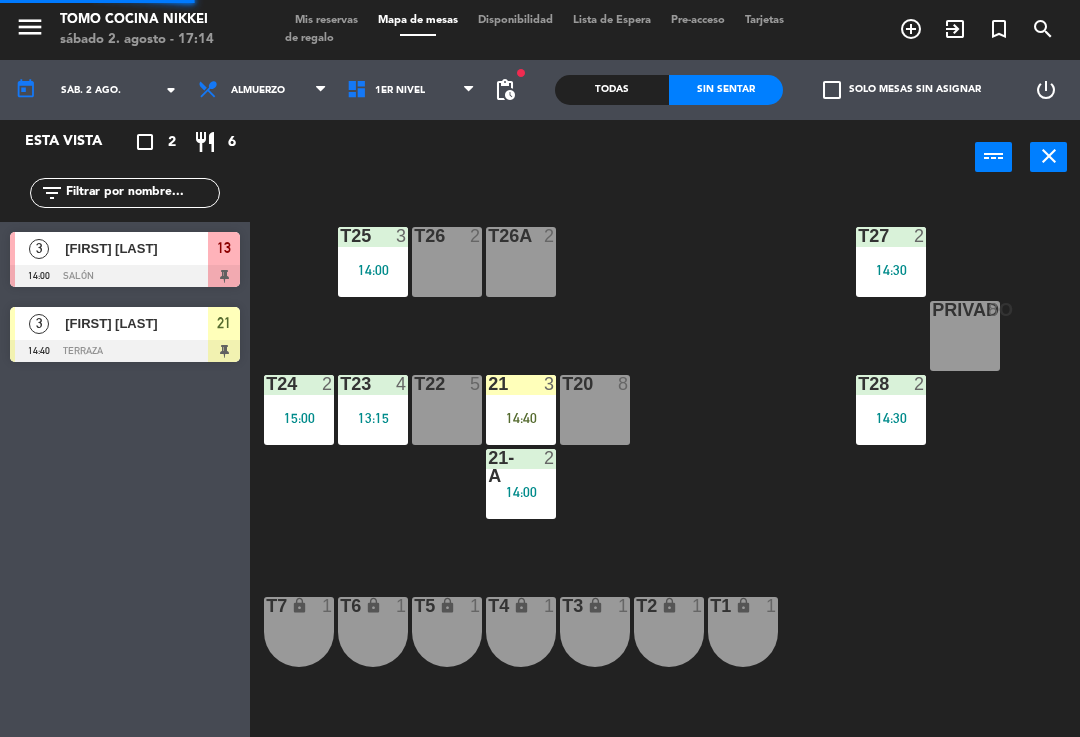 click on "T27 2 14:30 T25 3 14:00 T26A 2 T26 2 Privado 8 T24 2 15:00 T23 4 13:15 T22 5 21 3 14:40 T20 8 T28 2 14:30 21-A 2 14:00 T7 lock 1 T6 lock 1 T5 lock 1 T4 lock 1 T3 lock 1 T2 lock 1 T1 lock 1" 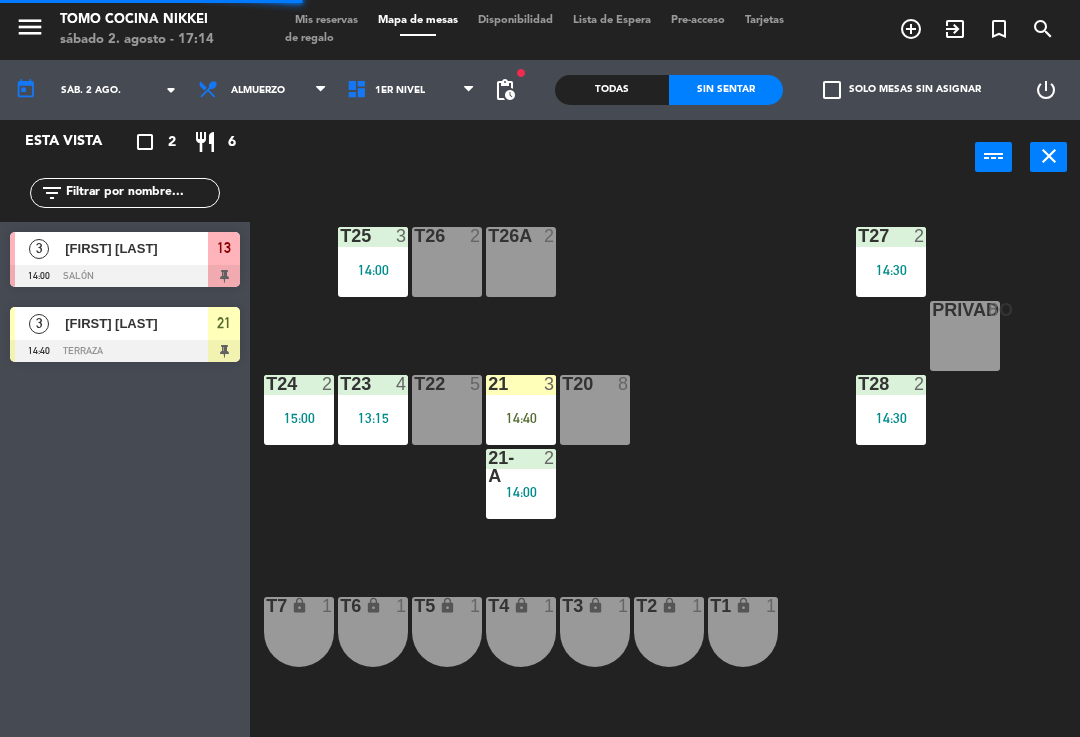 click on "21  3   14:40" at bounding box center [521, 410] 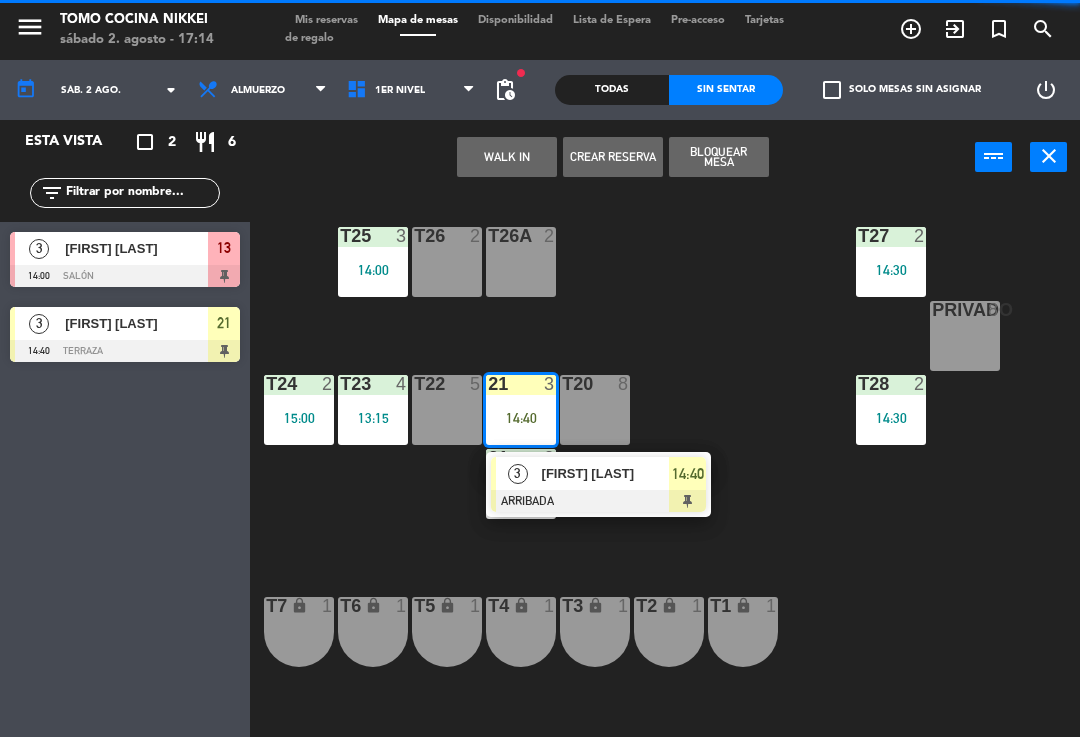 click at bounding box center (598, 501) 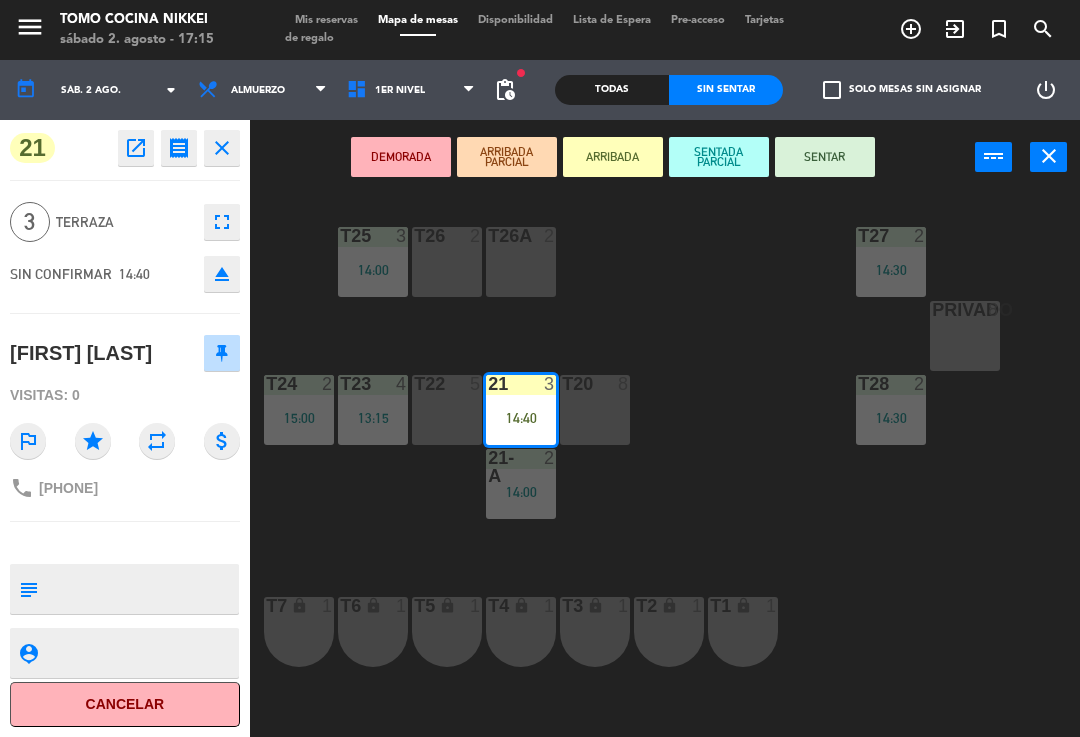 click on "SENTAR" at bounding box center (825, 157) 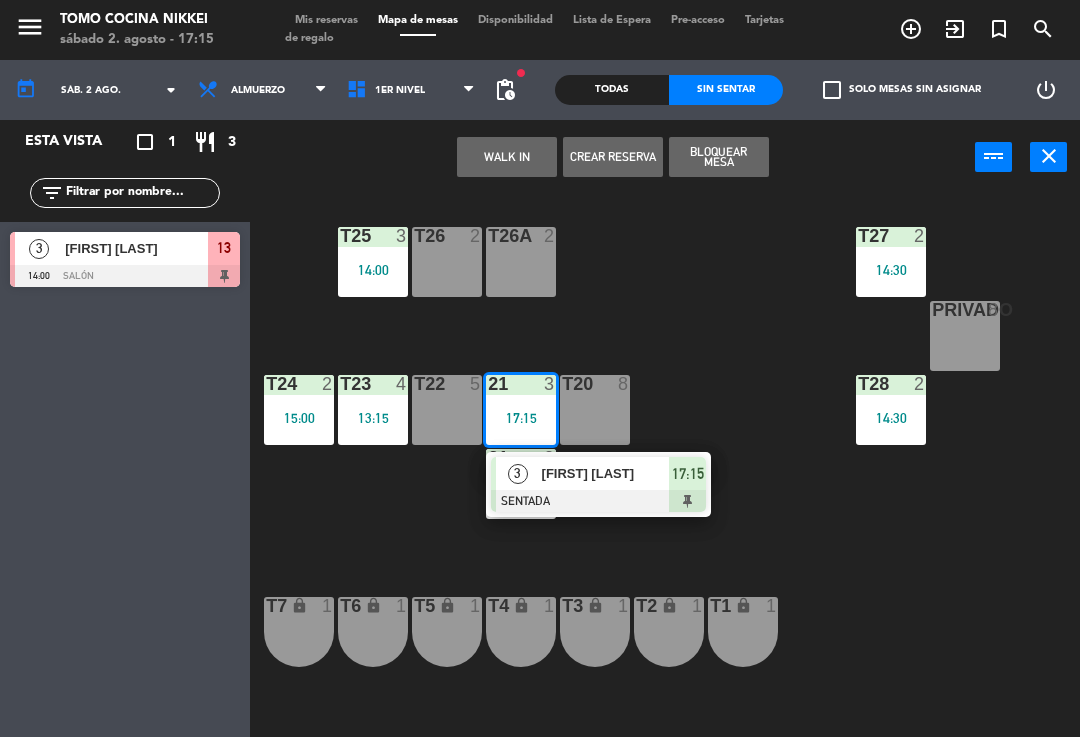 click on "[FIRST] [LAST]" at bounding box center (606, 473) 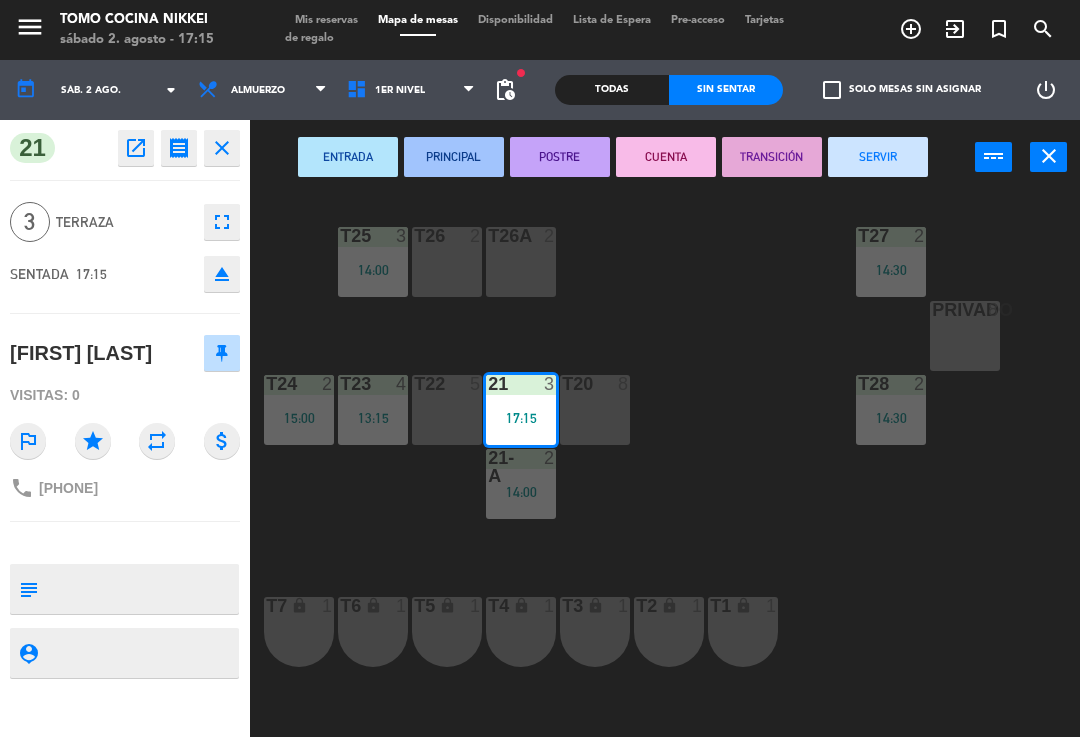 click on "SERVIR" at bounding box center [878, 157] 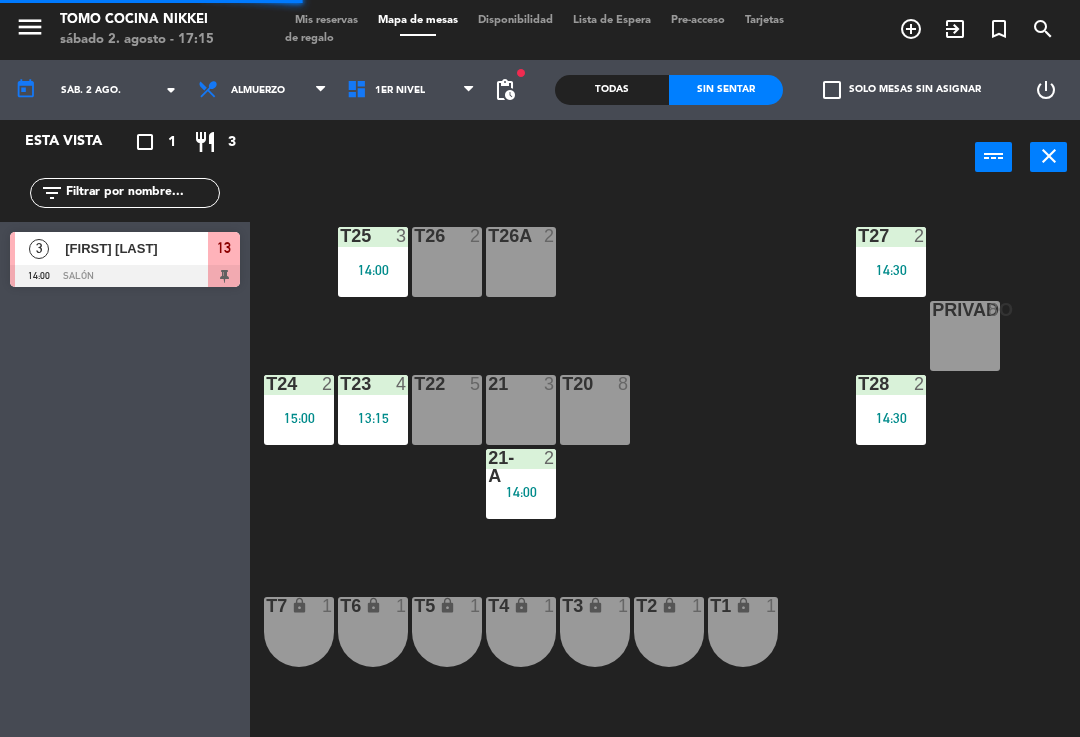 click on "T27 2 14:30 T25 3 14:00 T26A 2 T26 2 Privado 8 T24 2 15:00 T23 4 13:15 T22 5 21 3 T20 8 T28 2 14:30 21-A 2 14:00 T7 lock 1 T6 lock 1 T5 lock 1 T4 lock 1 T3 lock 1 T2 lock 1 T1 lock 1" 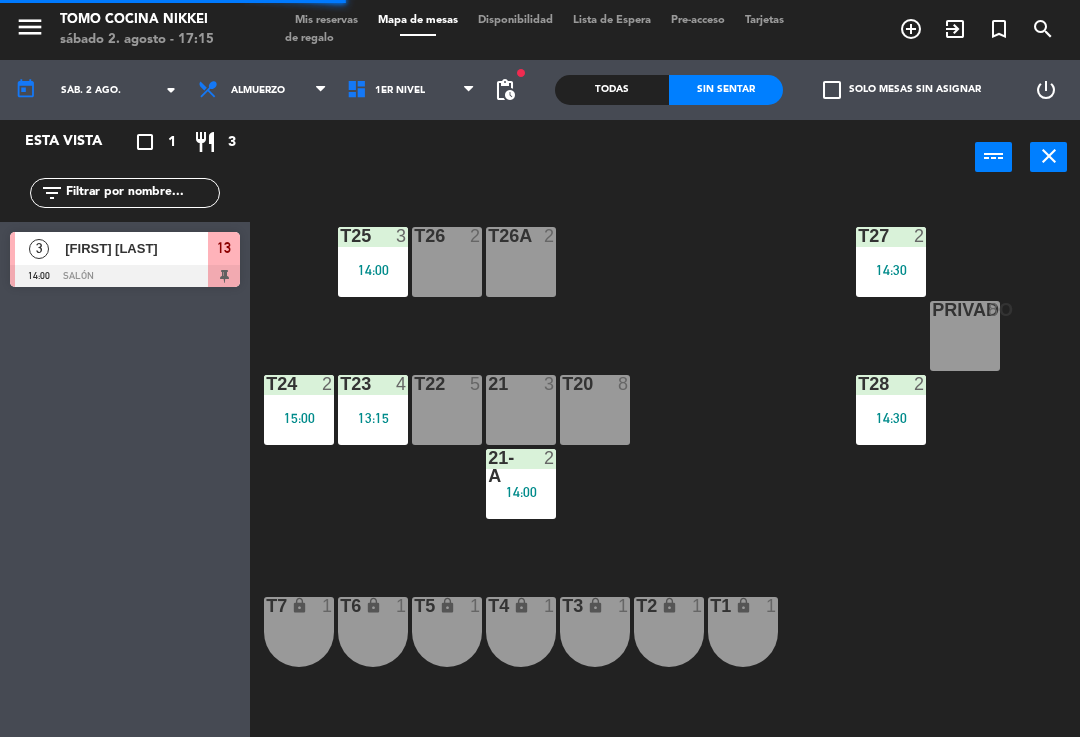 click on "2" at bounding box center [554, 467] 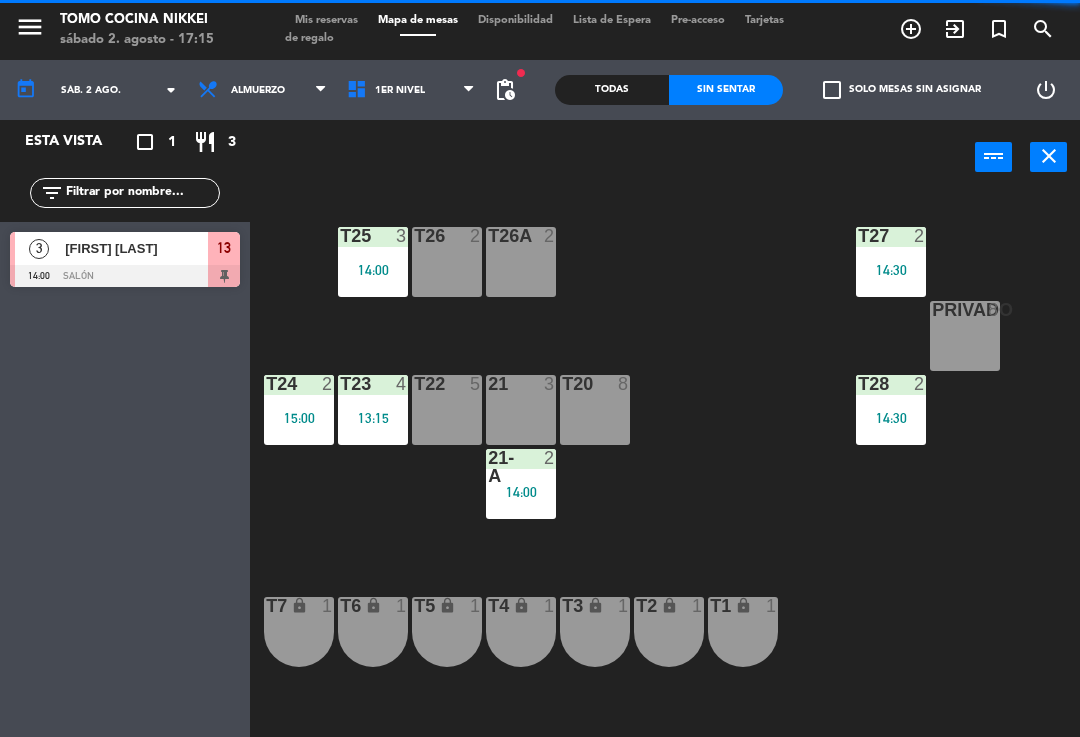 click on "T27 2 14:30 T25 3 14:00 T26A 2 T26 2 Privado 8 T24 2 15:00 T23 4 13:15 T22 5 21 3 T20 8 T28 2 14:30 21-A 2 14:00 T7 lock 1 T6 lock 1 T5 lock 1 T4 lock 1 T3 lock 1 T2 lock 1 T1 lock 1" 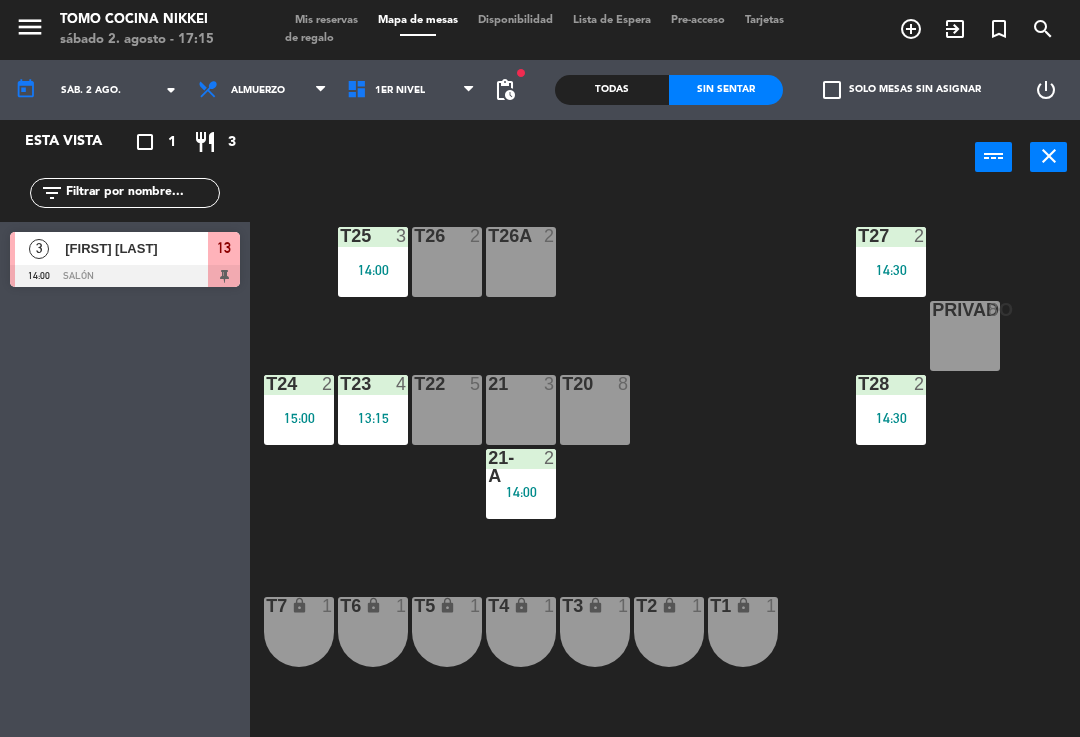 click on "14:00" at bounding box center [521, 492] 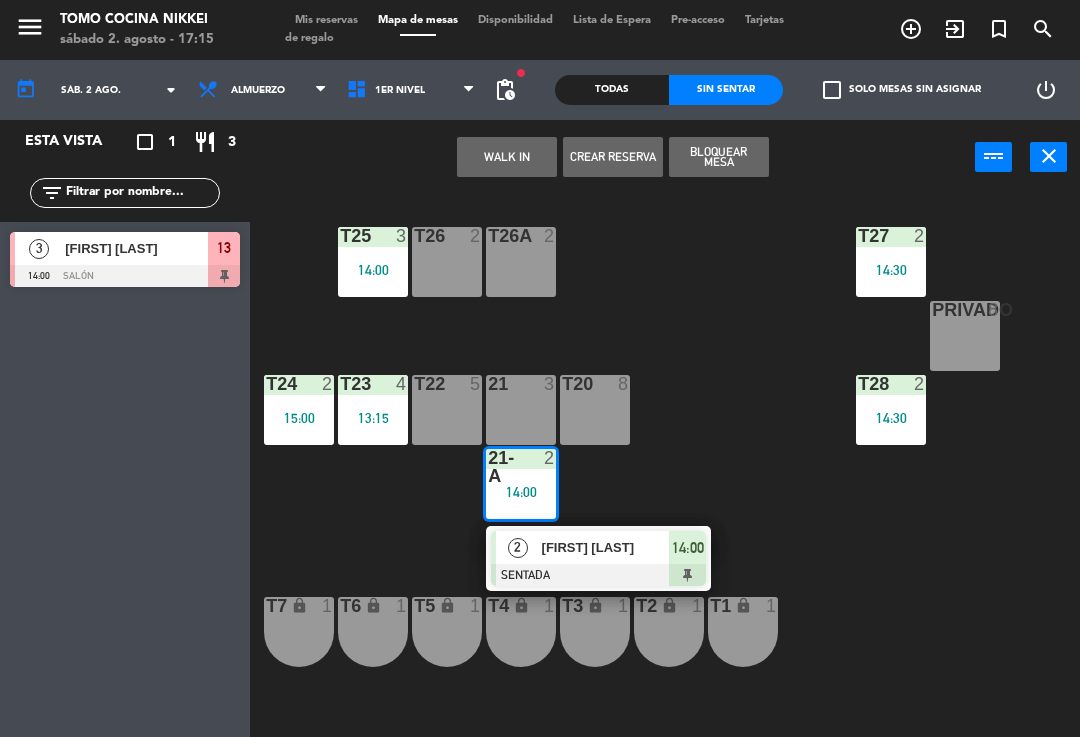 click on "[FIRST] [LAST]" at bounding box center (605, 547) 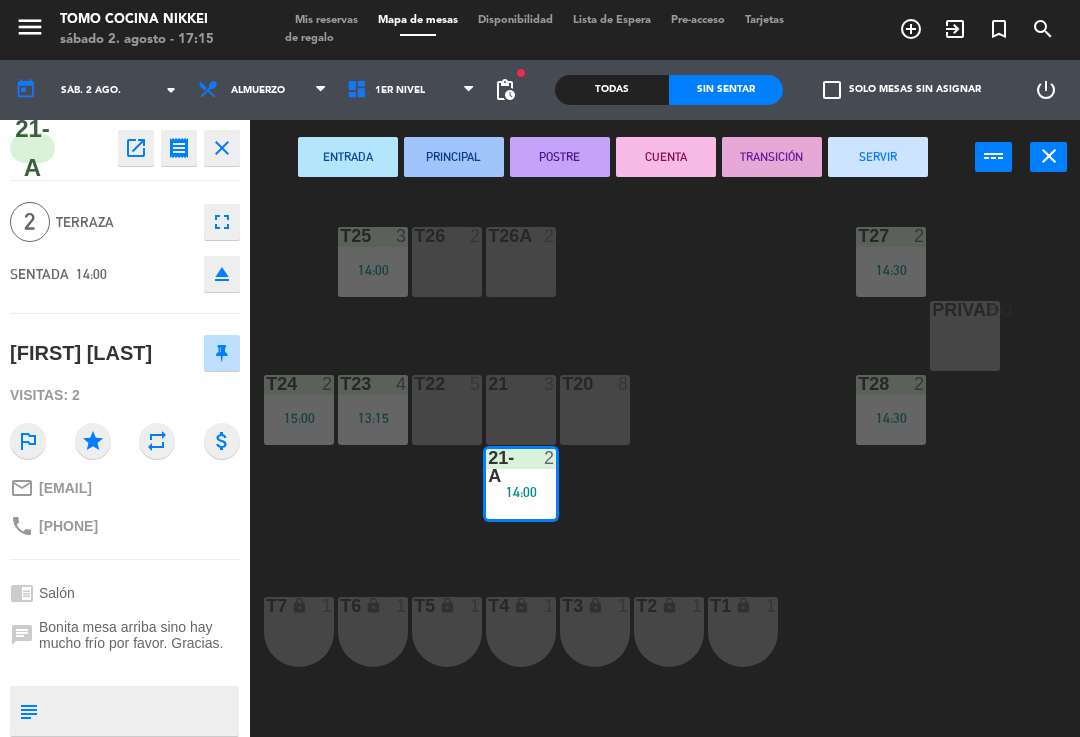 click on "SERVIR" at bounding box center (878, 157) 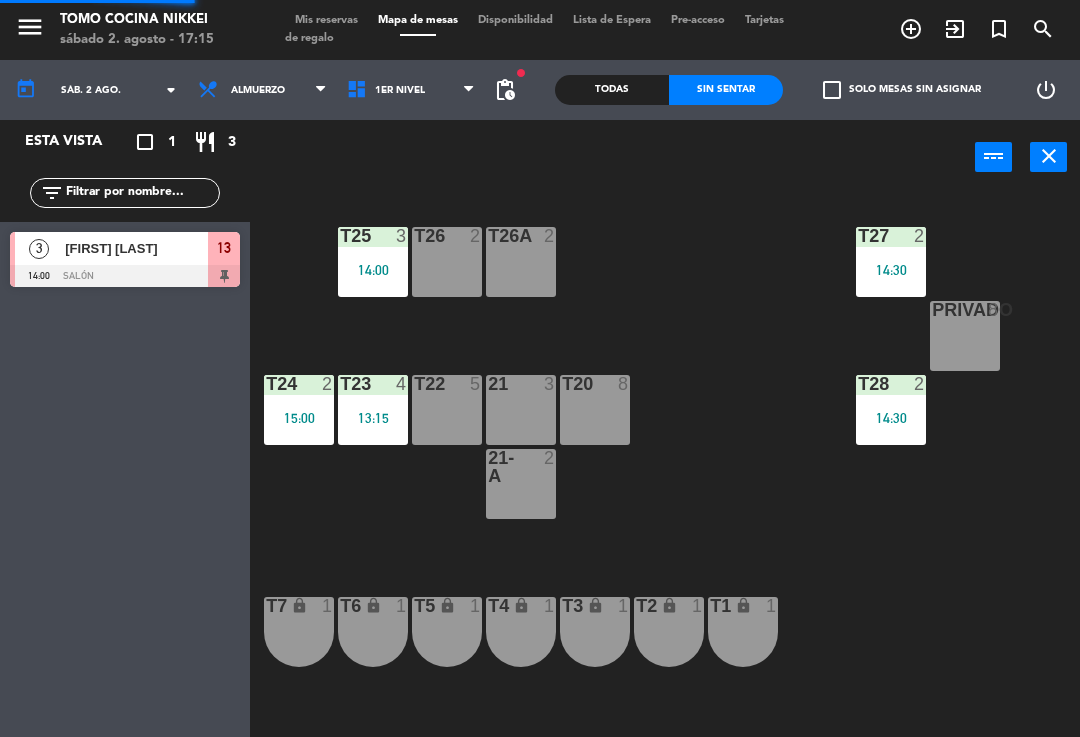 click on "T27  2   14:30  T25  3   14:00  T26A  2  T26  2  Privado  8  T24  2   15:00  T23  4   13:15  T22  5  21  3  T20  8  T28  2   14:30  21-A  2  T7 lock  1  T6 lock  1  T5 lock  1  T4 lock  1  T3 lock  1  T2 lock  1  T1 lock  1" 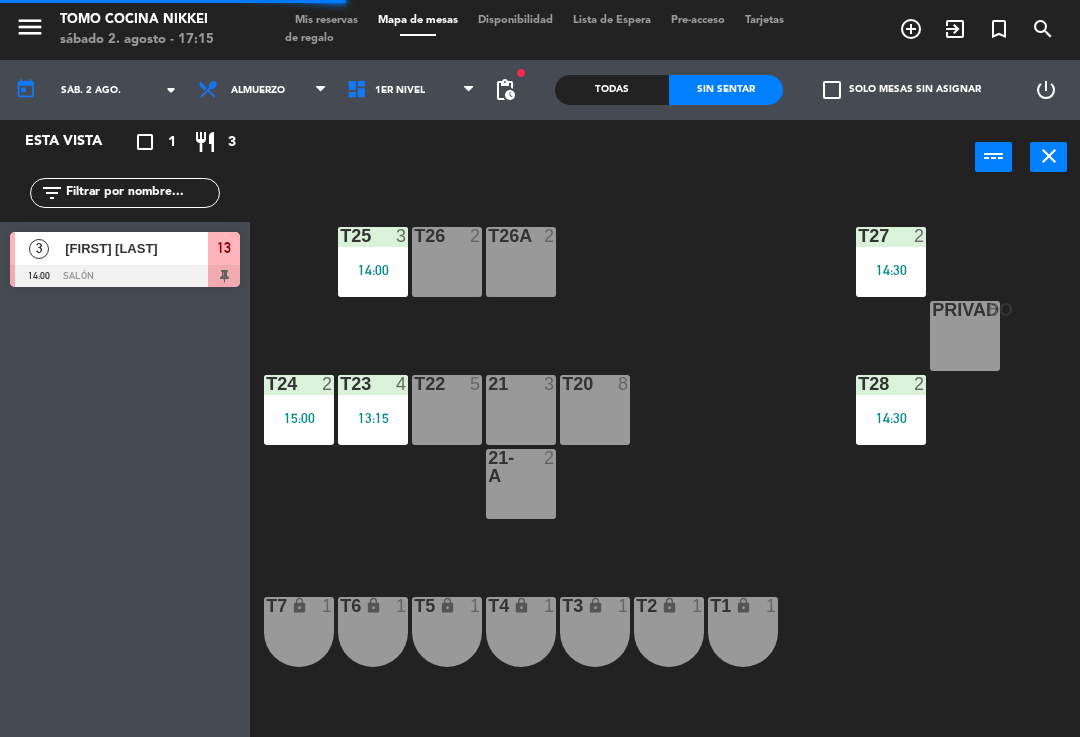 click on "T23 4 13:15" at bounding box center [373, 410] 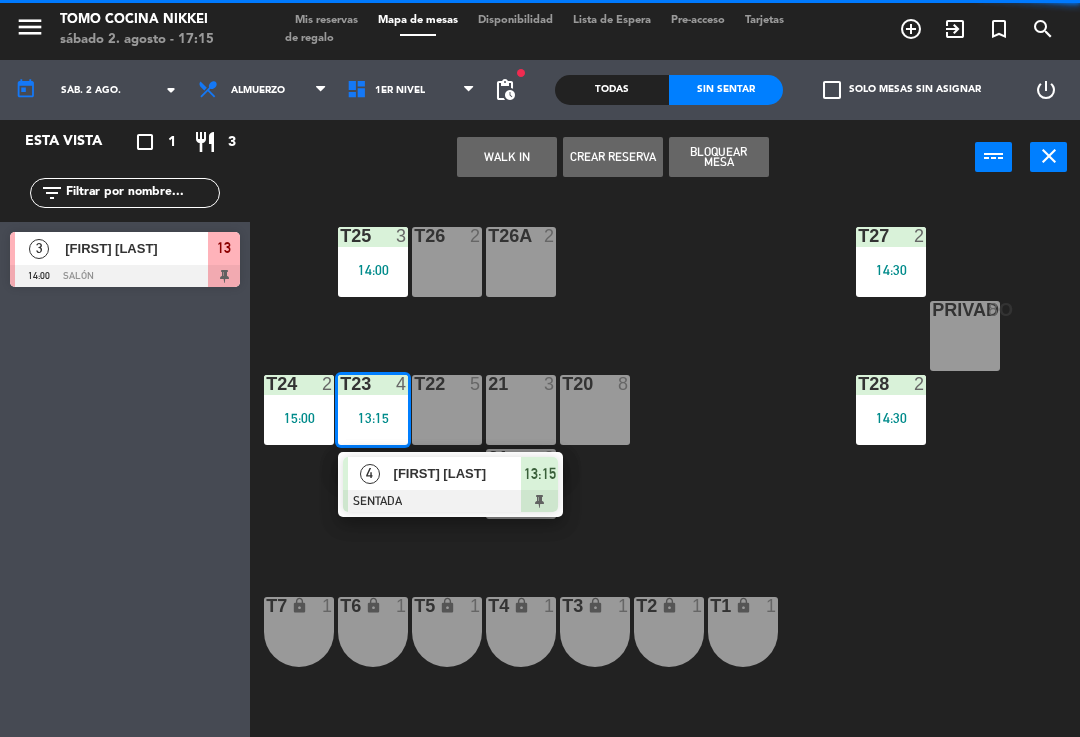click at bounding box center (450, 501) 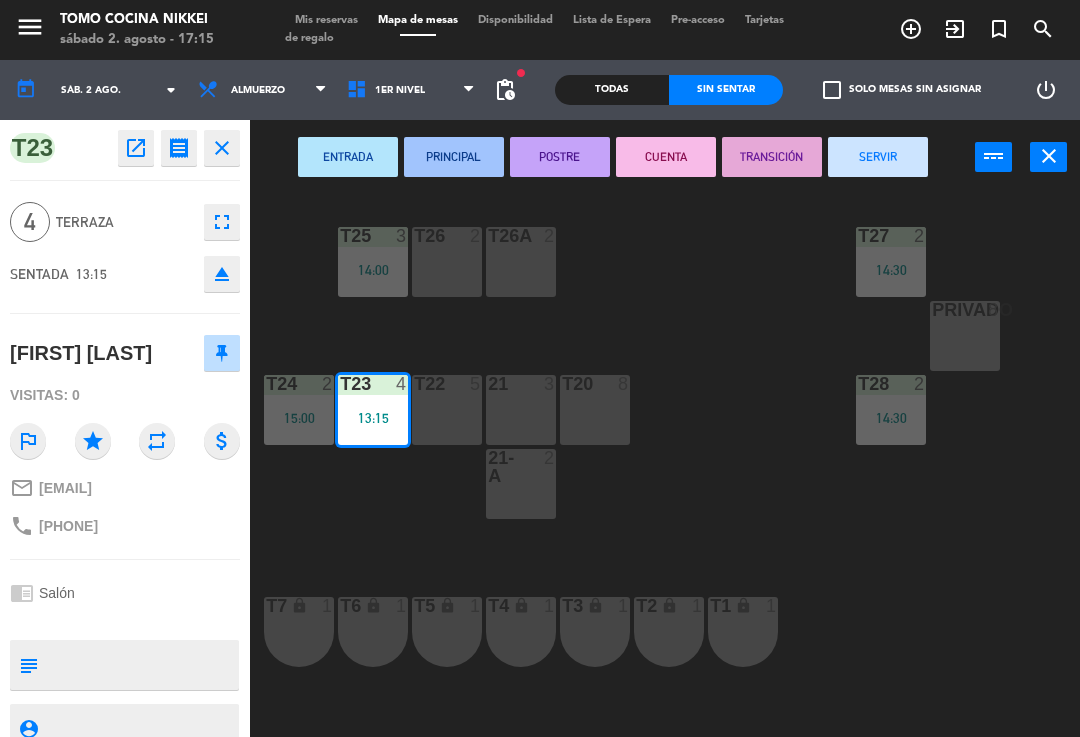 click on "SERVIR" at bounding box center (878, 157) 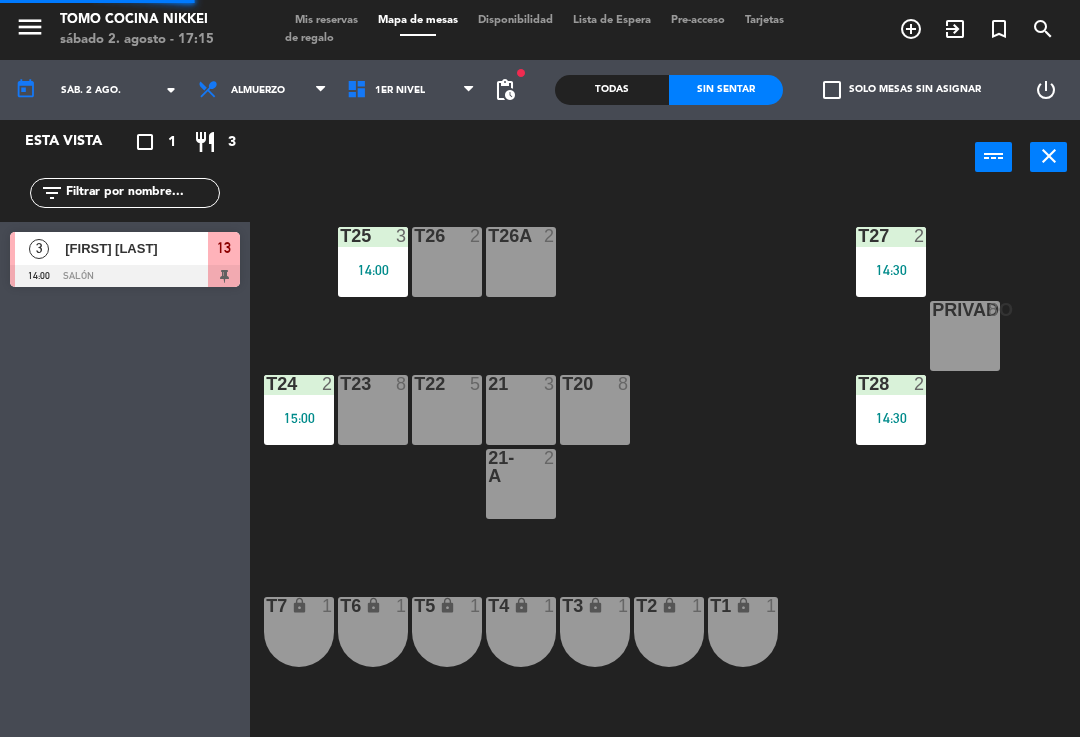 click on "T27  2   14:30  T25  3   14:00  T26A  2  T26  2  Privado  8  T24  2   15:00  T23  8  T22  5  21  3  T20  8  T28  2   14:30  21-A  2  T7 lock  1  T6 lock  1  T5 lock  1  T4 lock  1  T3 lock  1  T2 lock  1  T1 lock  1" 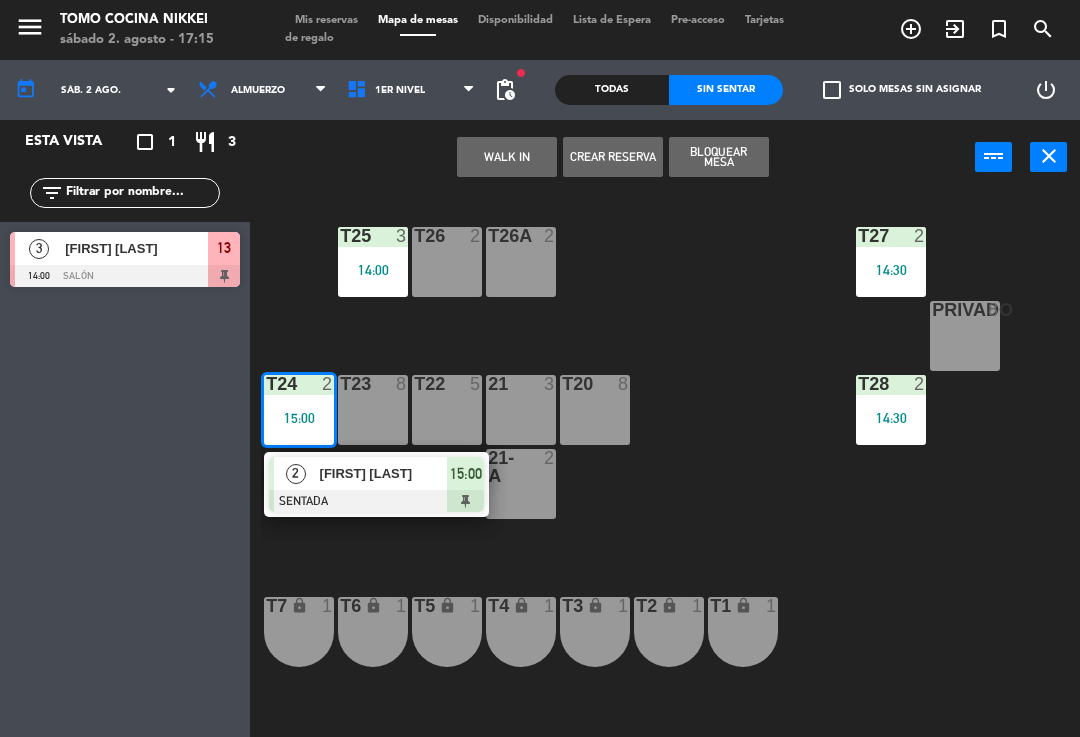 click at bounding box center (376, 501) 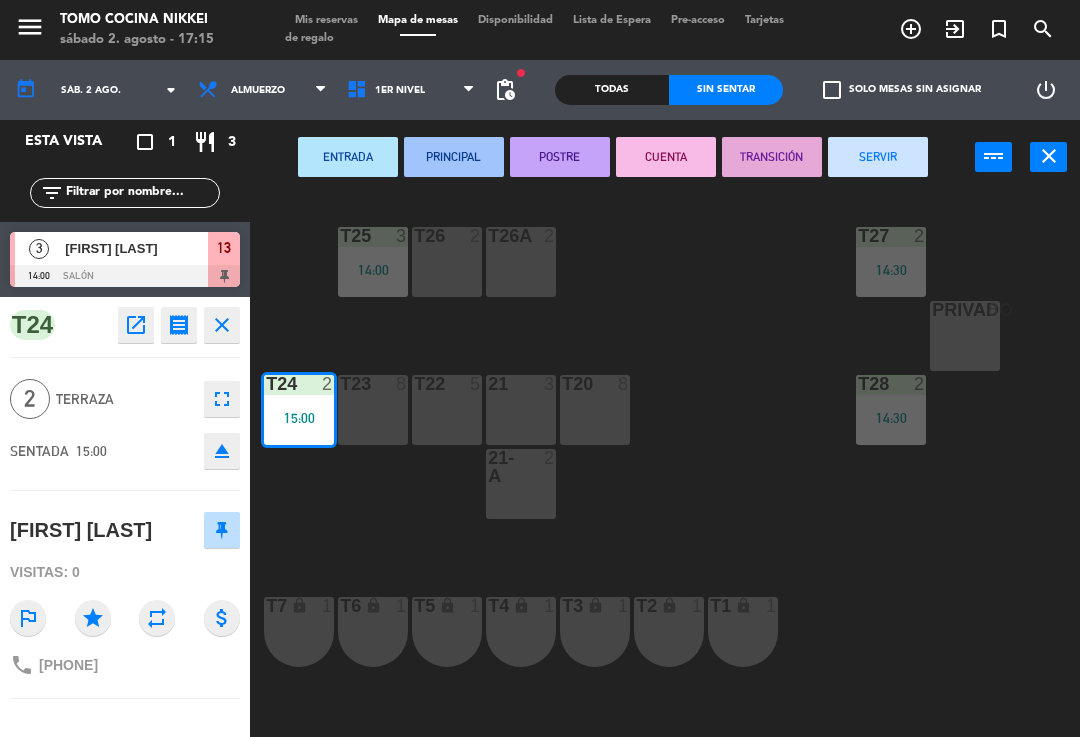 click on "SERVIR" at bounding box center (878, 157) 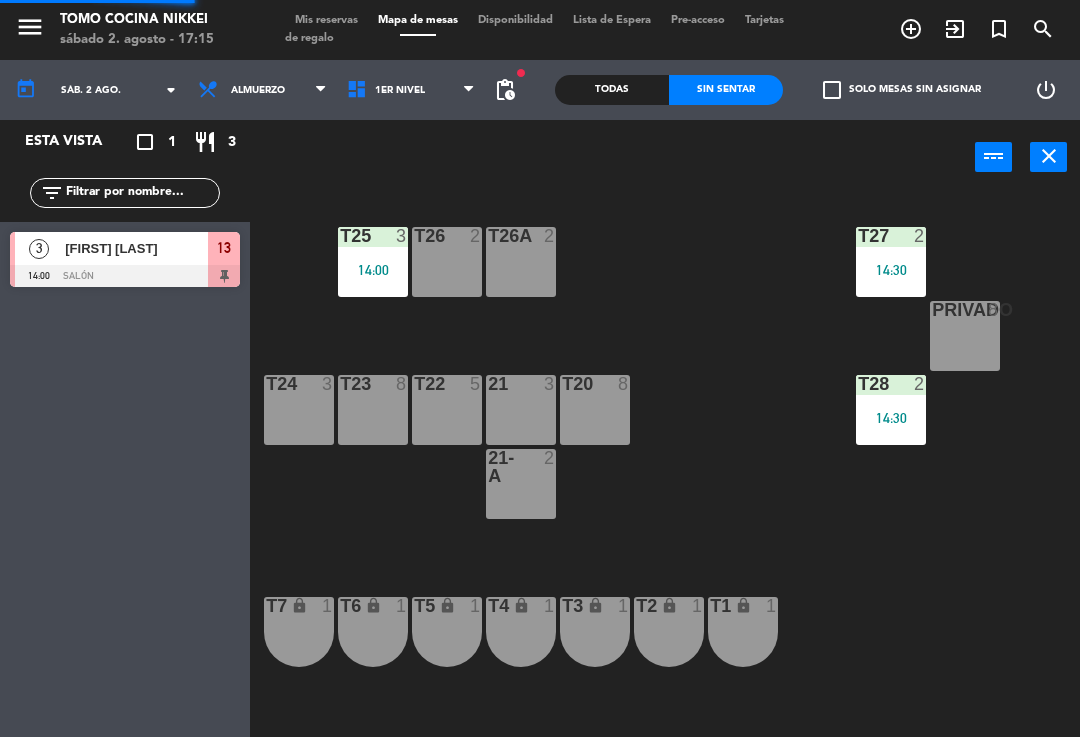 click on "T27  2   14:30  T25  3   14:00  T26A  2  T26  2  Privado  8  T24  3  T23  8  T22  5  21  3  T20  8  T28  2   14:30  21-A  2  T7 lock  1  T6 lock  1  T5 lock  1  T4 lock  1  T3 lock  1  T2 lock  1  T1 lock  1" 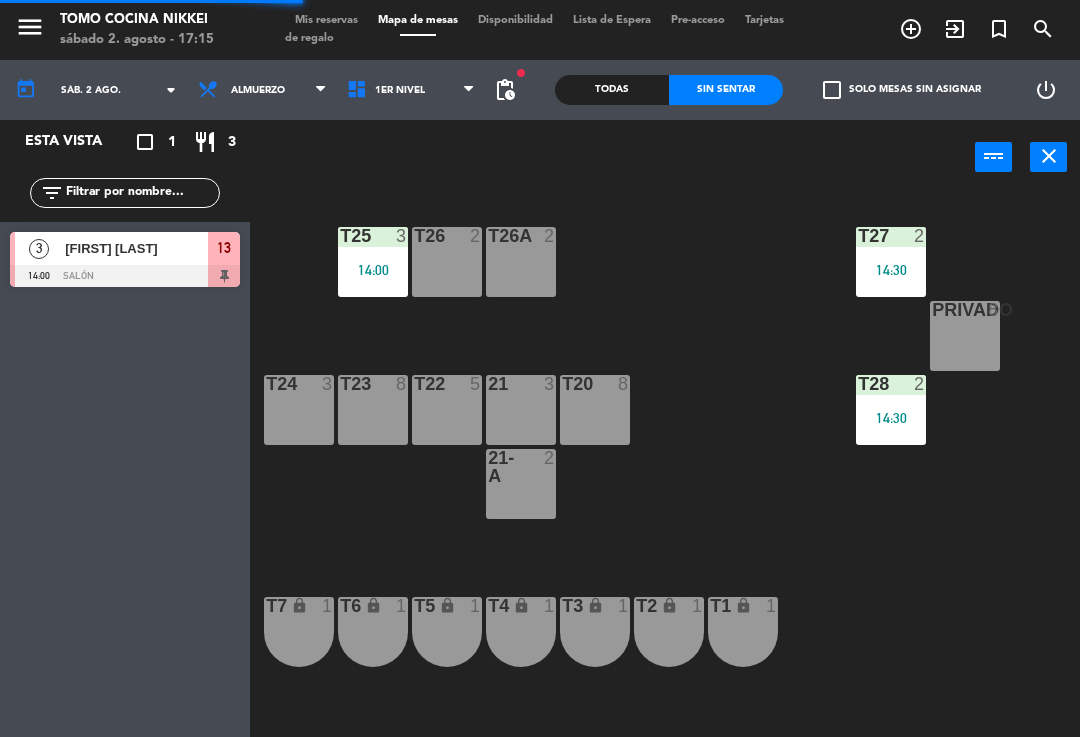 click on "T28  2   14:30" at bounding box center (891, 410) 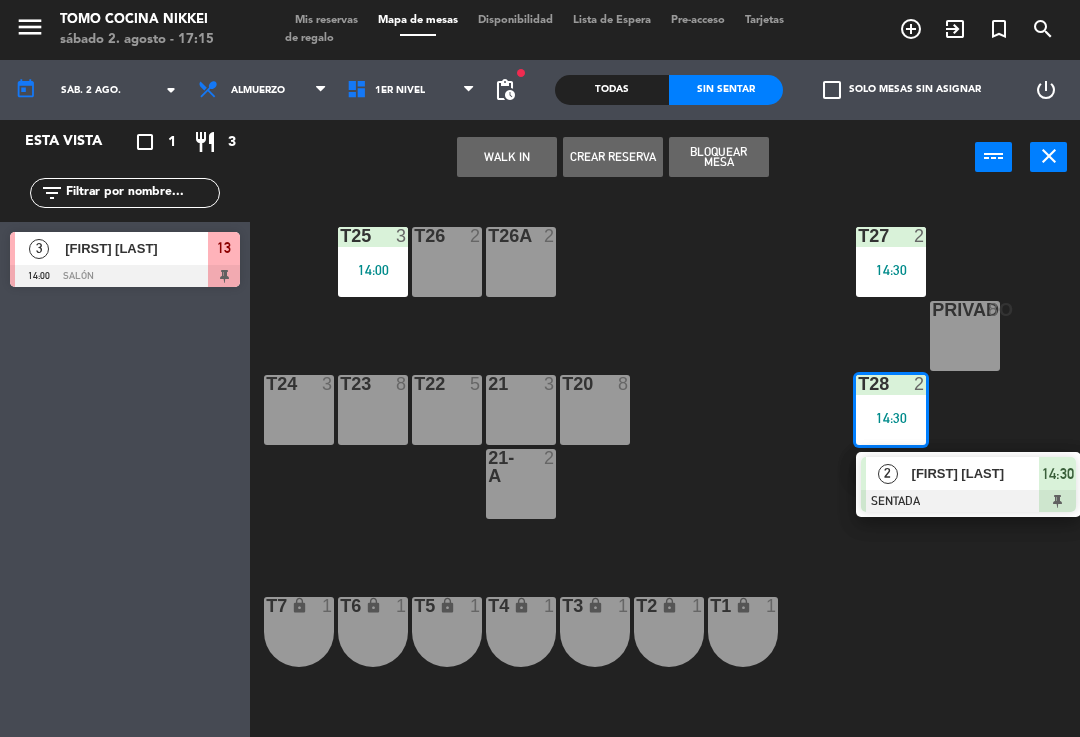click on "[FIRST] [LAST]" at bounding box center [976, 473] 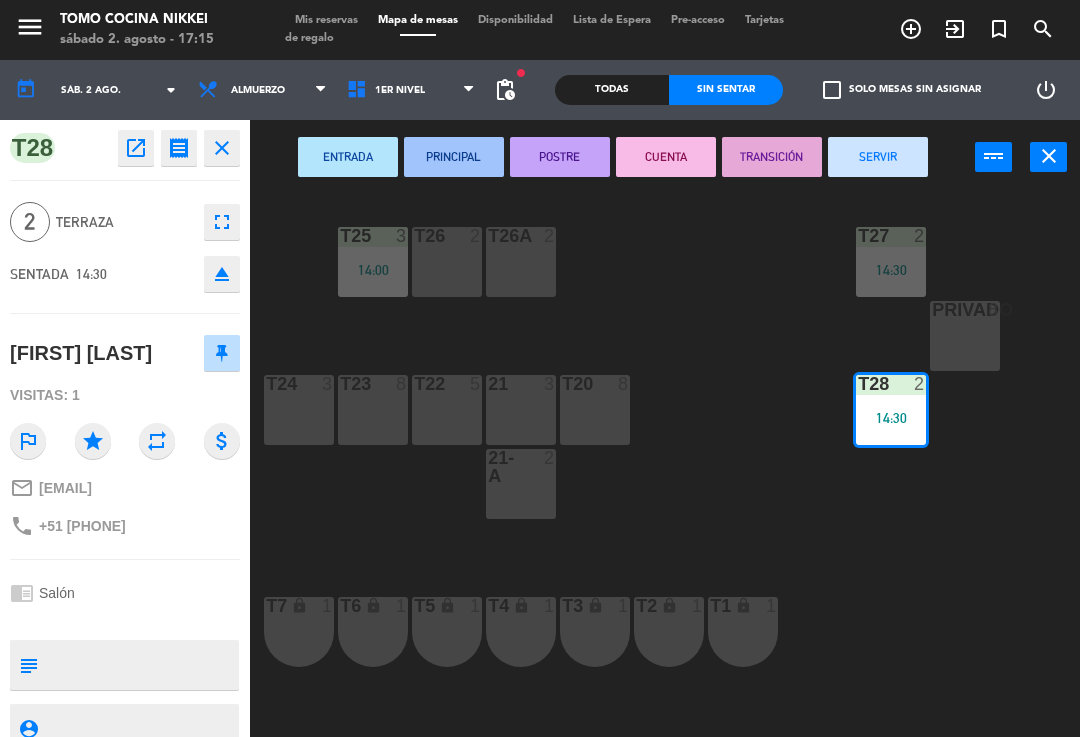 click on "SERVIR" at bounding box center [878, 157] 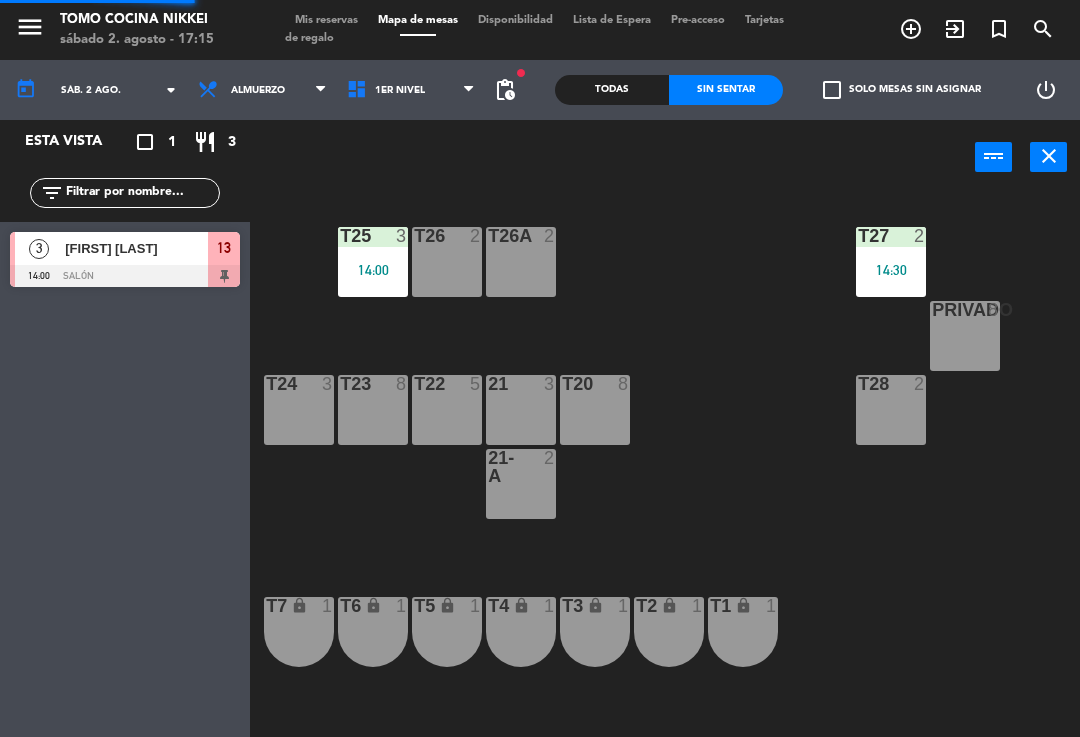 click on "T27 2 14:30 T25 3 14:00 T26A 2 T26 2 Privado 8 T24 3 T23 8 T22 5 21 3 T20 8 T28 2 21-A 2 T7 lock 1 T6 lock 1 T5 lock 1 T4 lock 1 T3 lock 1 T2 lock 1 T1 lock 1" 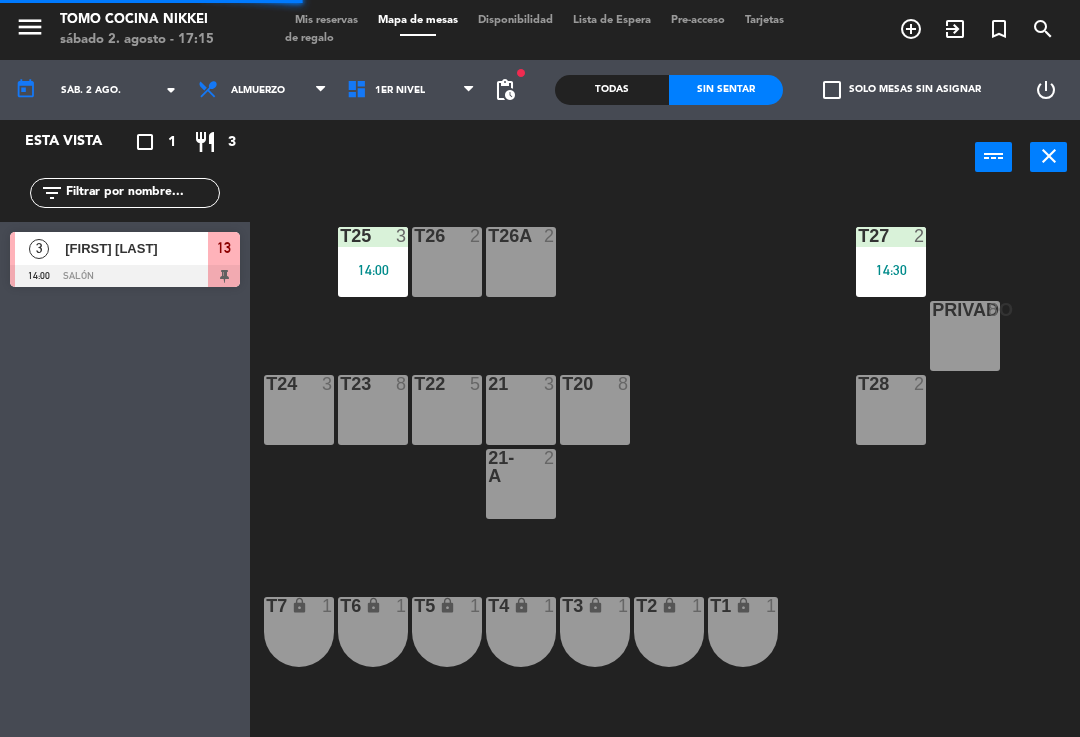 click on "T27  2   14:30" at bounding box center [891, 262] 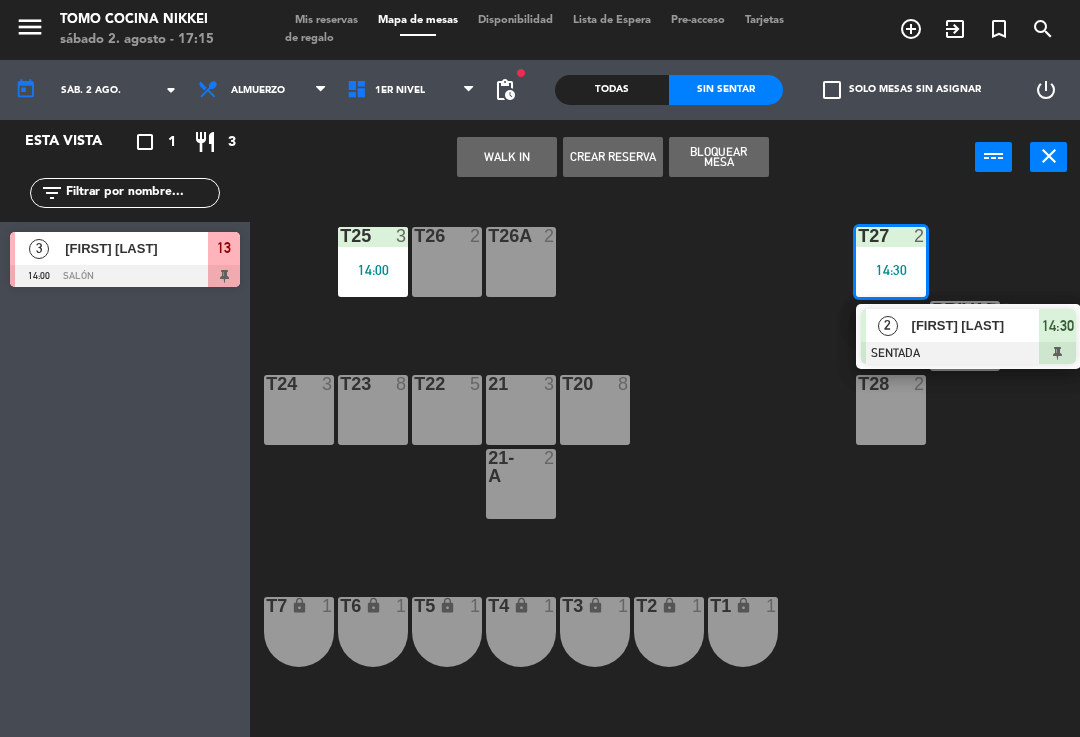 click on "2" at bounding box center [887, 325] 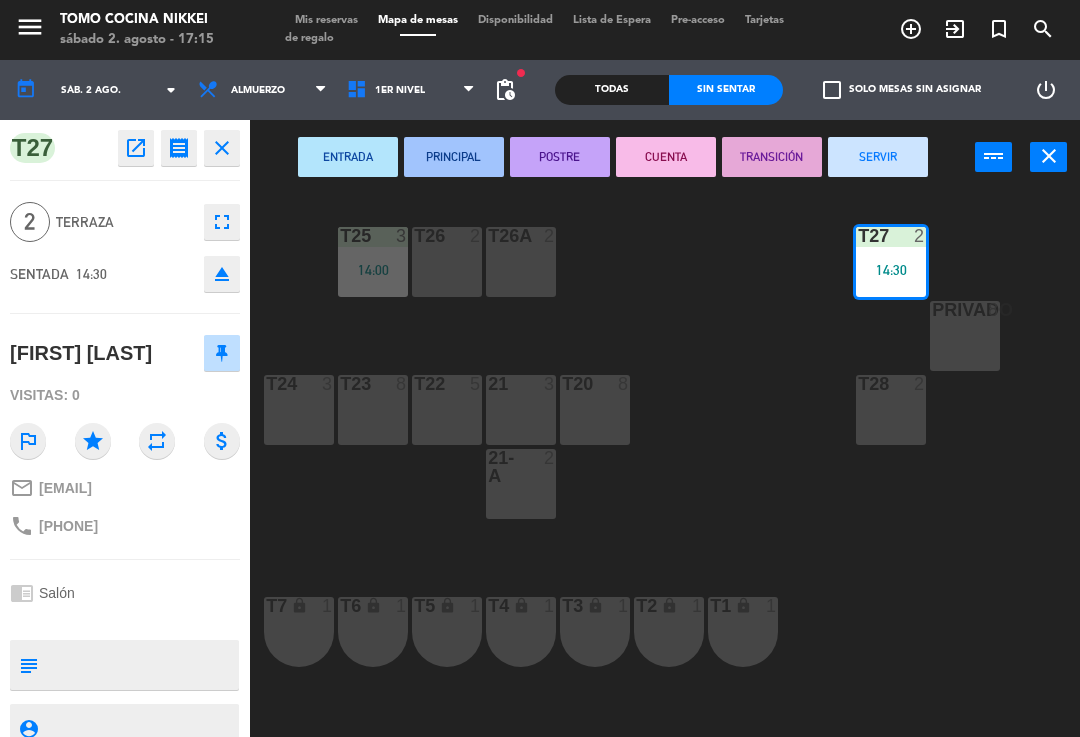 click on "SERVIR" at bounding box center [878, 157] 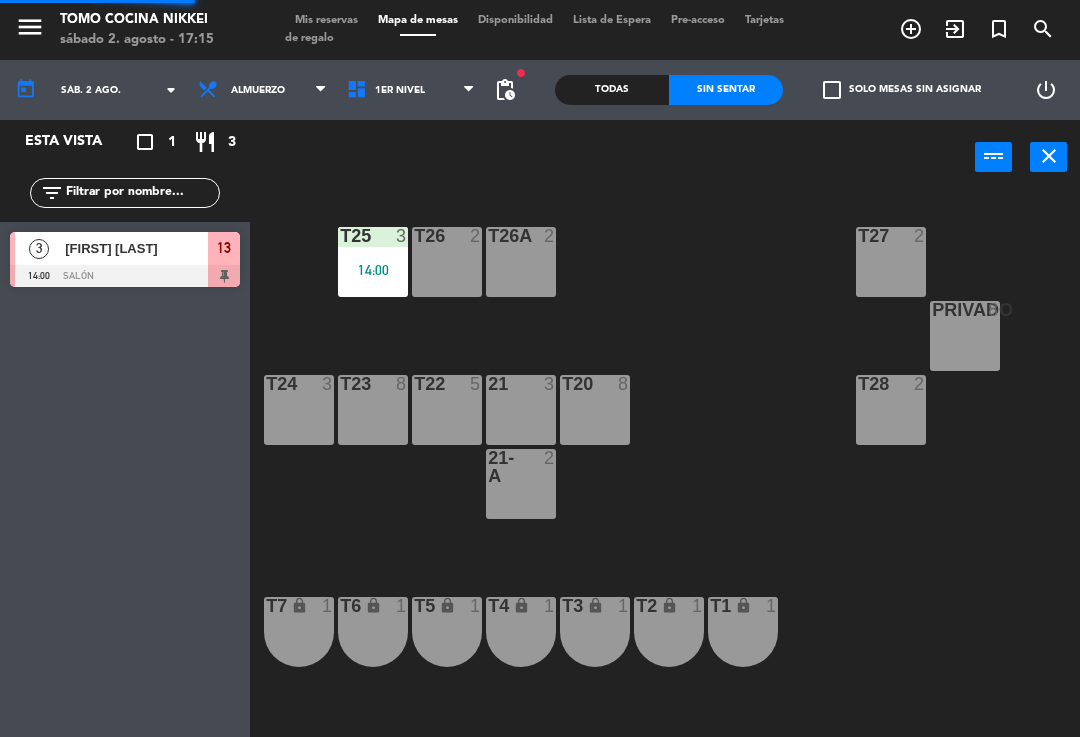 click on "T27 2 T25 3 14:00 T26A 2 T26 2 Privado 8 T24 3 T23 8 T22 5 21 3 T20 8 T28 2 21-A 2 T7 lock 1 T6 lock 1 T5 lock 1 T4 lock 1 T3 lock 1 T2 lock 1 T1 lock 1" 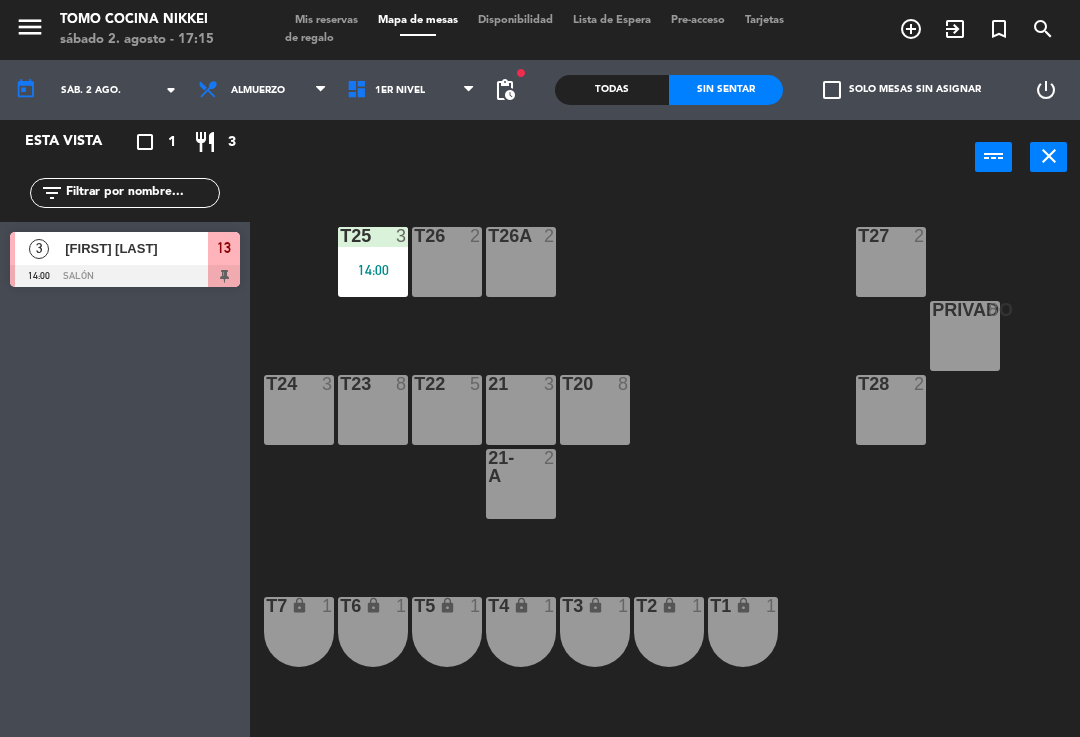 click on "14:00" at bounding box center (373, 270) 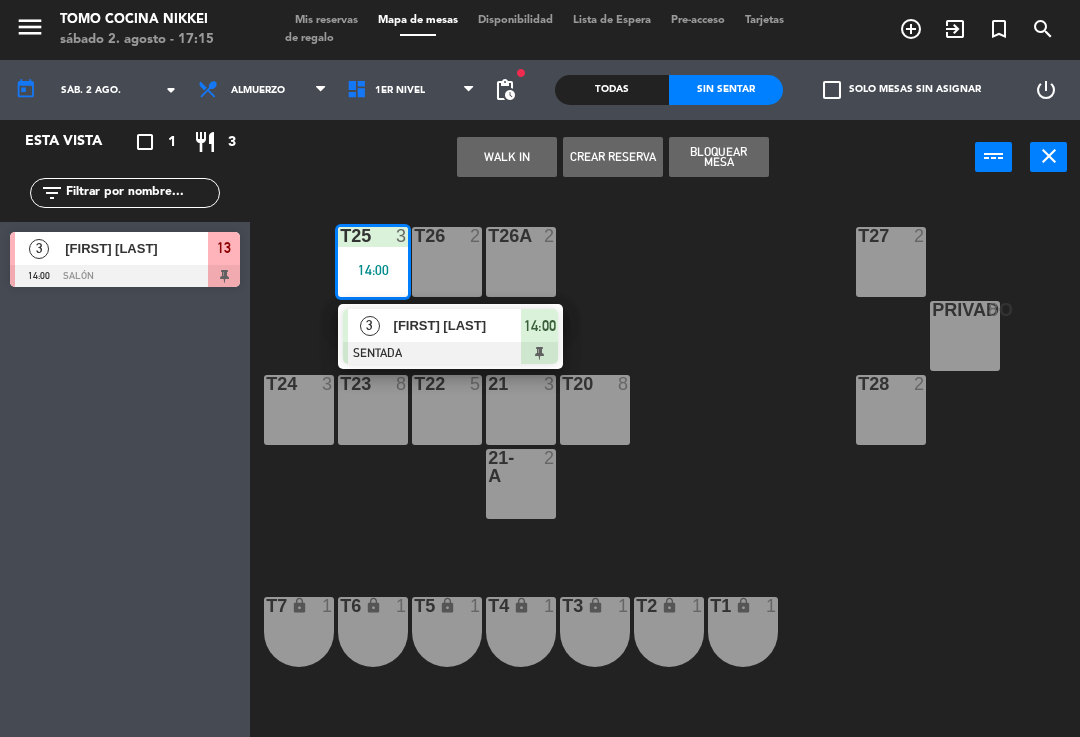 click at bounding box center (450, 353) 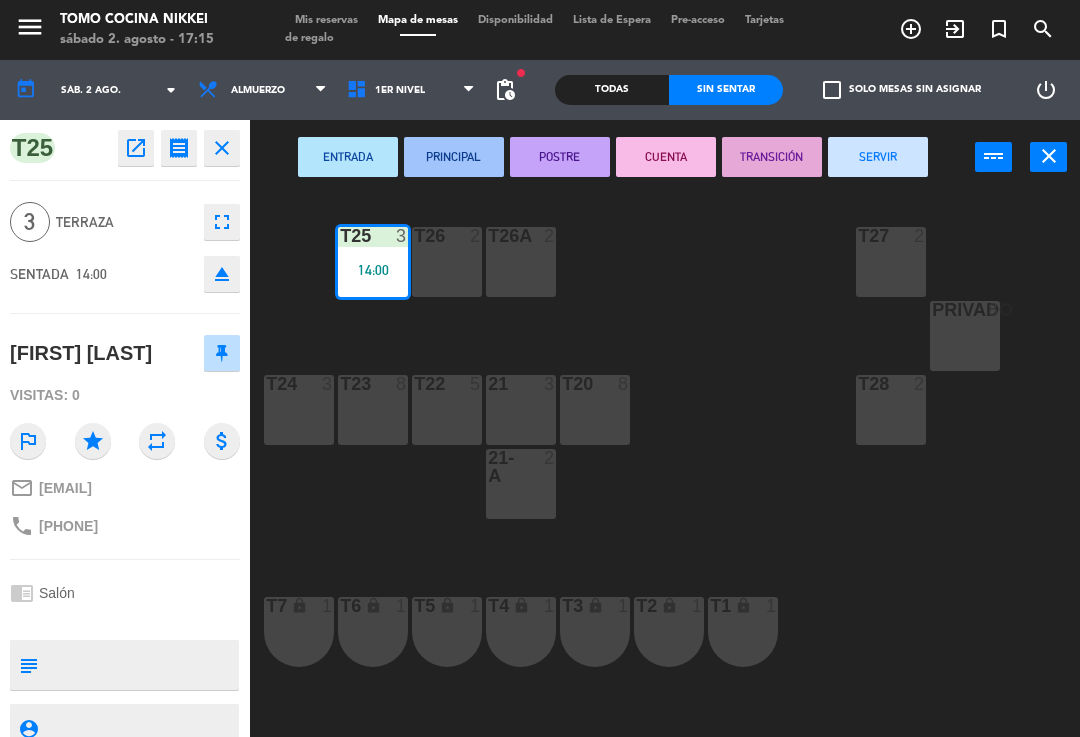 click on "SERVIR" at bounding box center [878, 157] 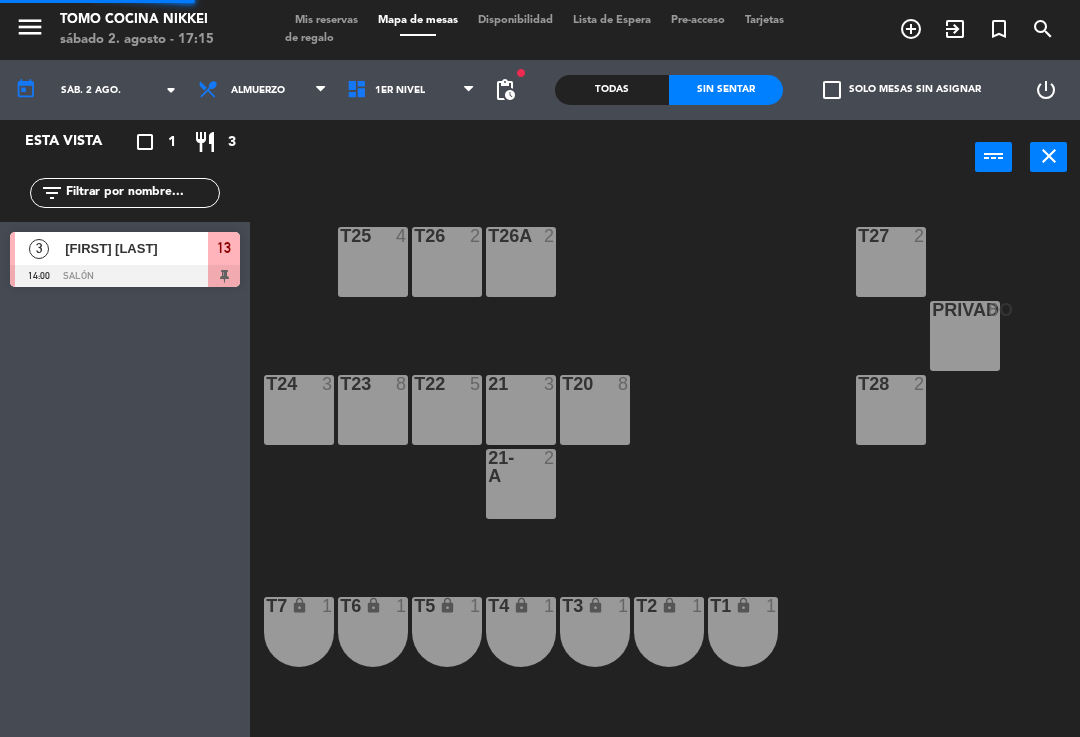 click on "T27 2 T25 4 T26A 2 T26 2 Privado 8 T24 3 T23 8 T22 5 21 3 T20 8 T28 2 21-A 2 T7 lock 1 T6 lock 1 T5 lock 1 T4 lock 1 T3 lock 1 T2 lock 1 T1 lock 1" 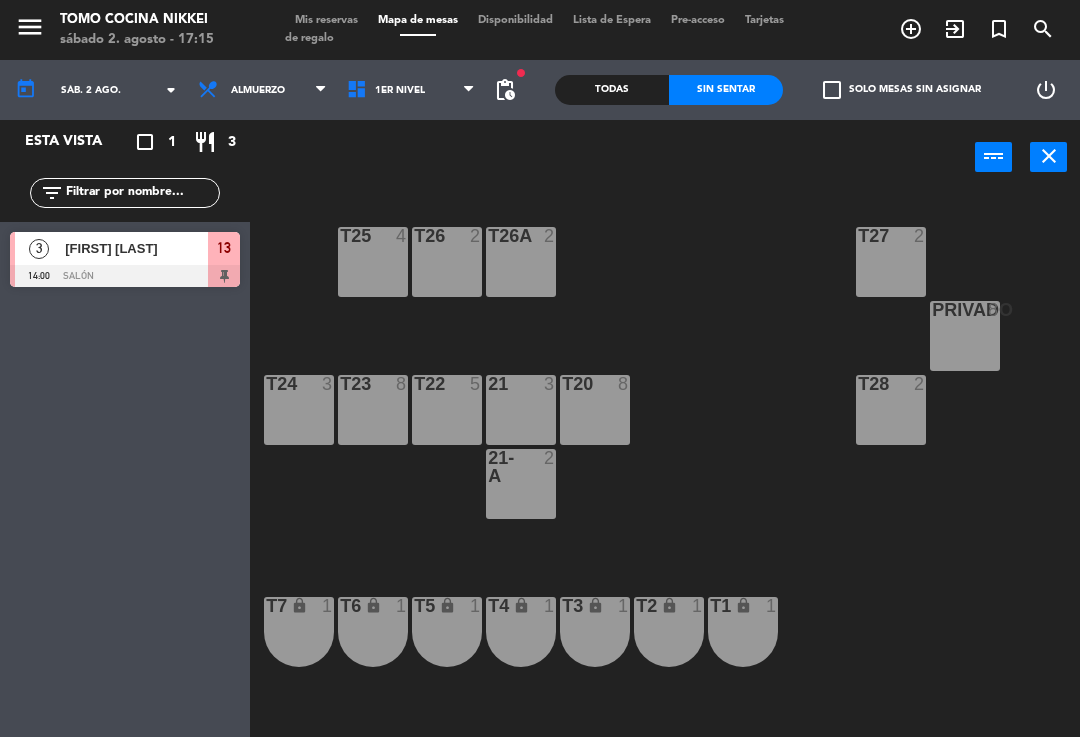 click on "13" at bounding box center [224, 248] 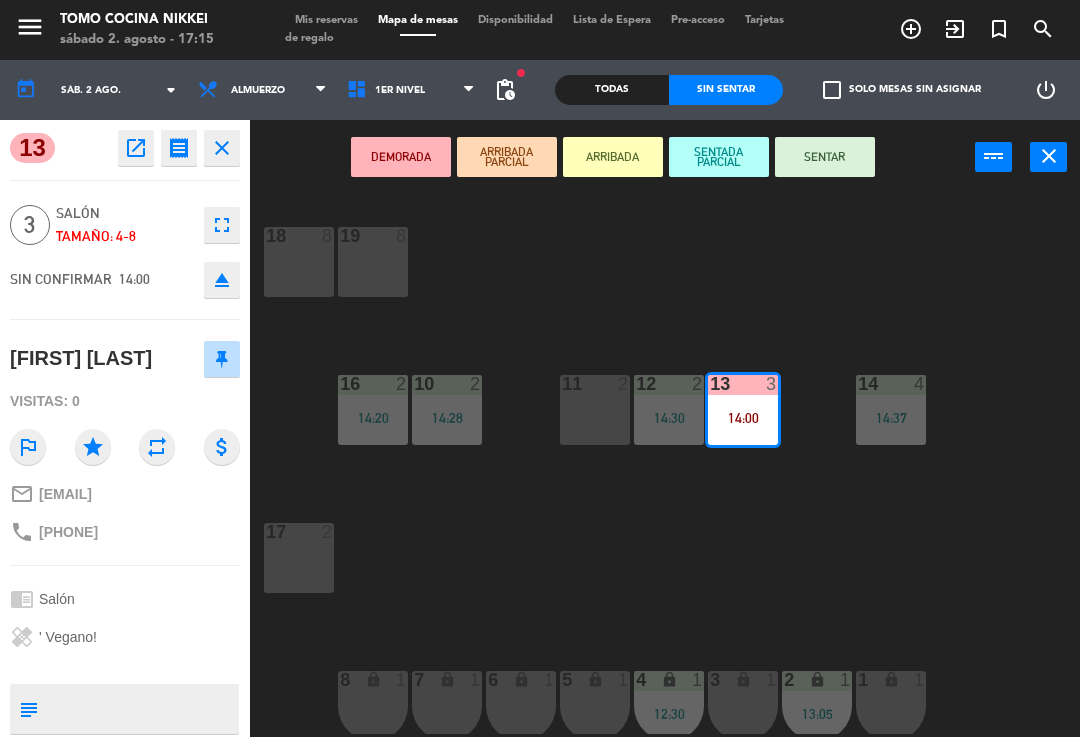 click on "SENTAR" at bounding box center (825, 157) 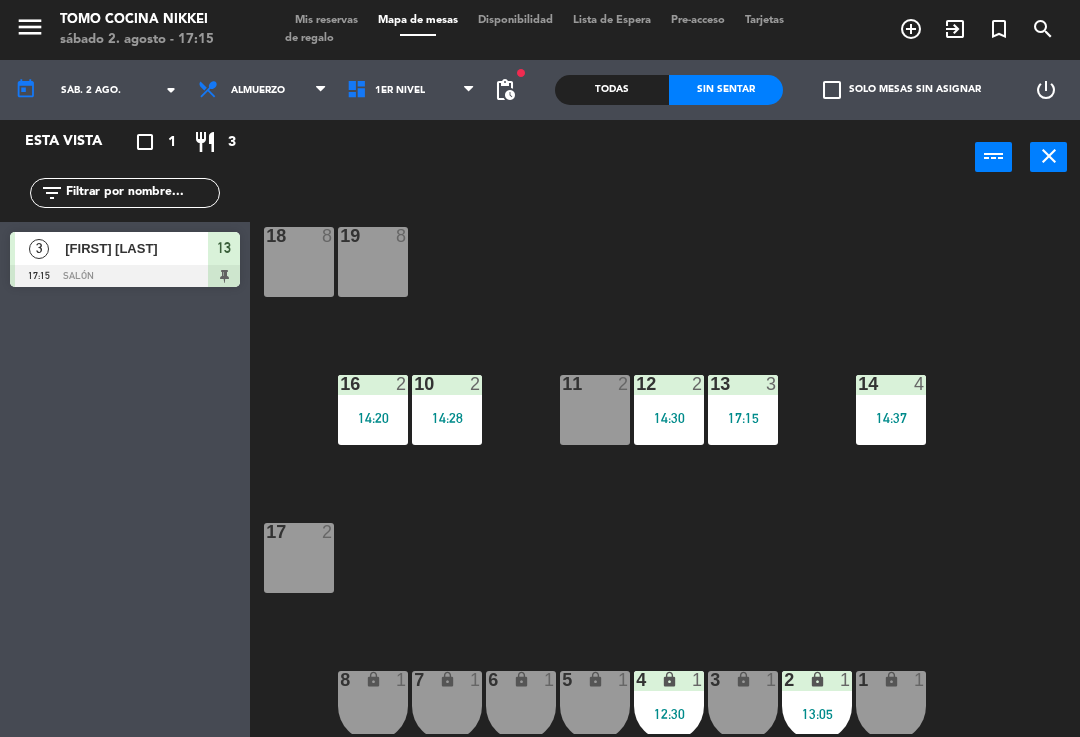 click on "18 8 19 8 16 2 14:20 10 2 14:28 11 2 12 2 14:30 13 3 17:15 14 4 14:37 17 2 7 lock 1 8 lock 1 6 lock 1 5 lock 1 4 lock 1 3 lock 1 2 lock 1 13:05 1 lock 1" 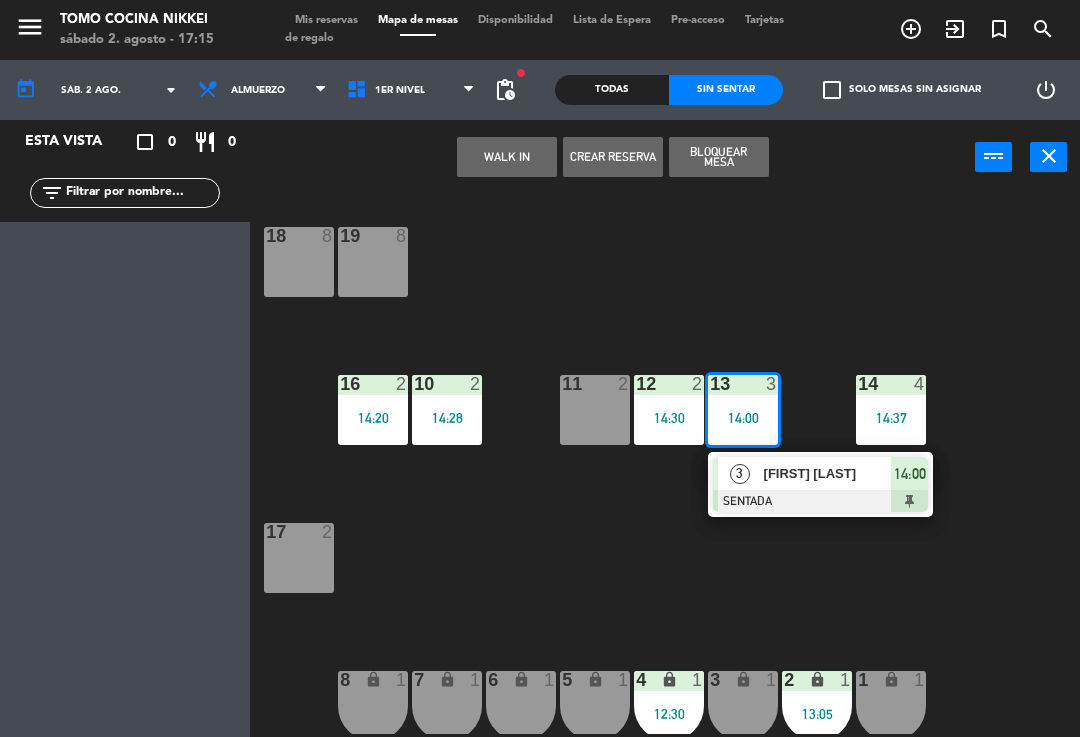 click on "[FIRST] [LAST]" at bounding box center (828, 473) 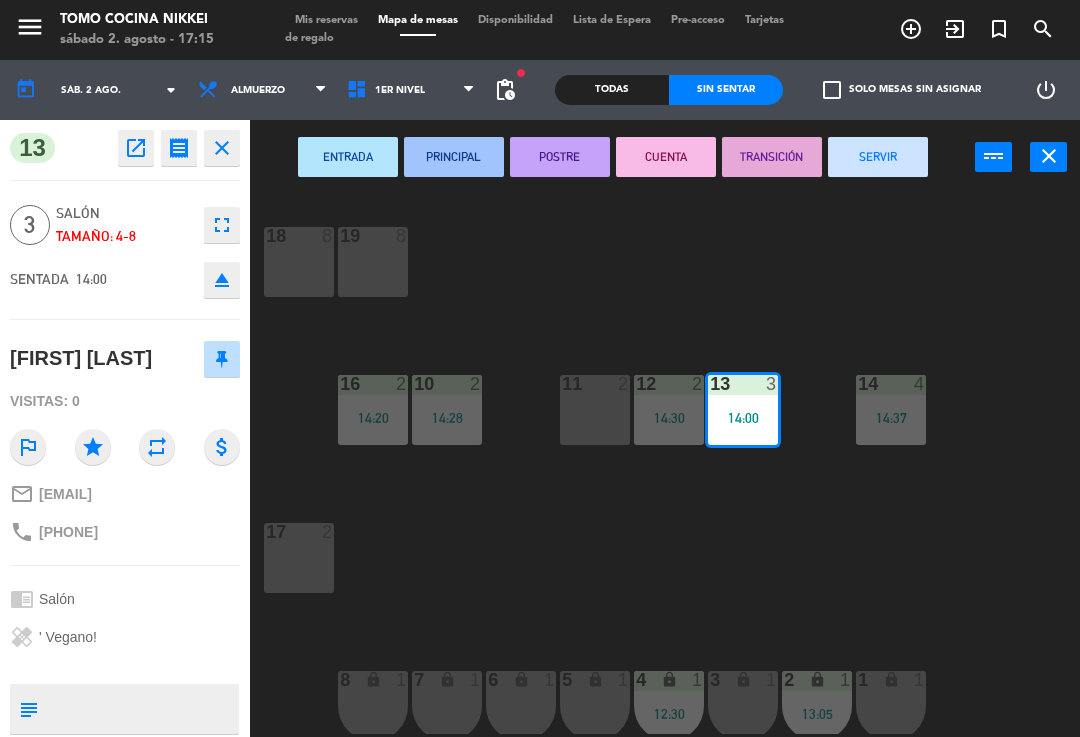 click on "SERVIR" at bounding box center (878, 157) 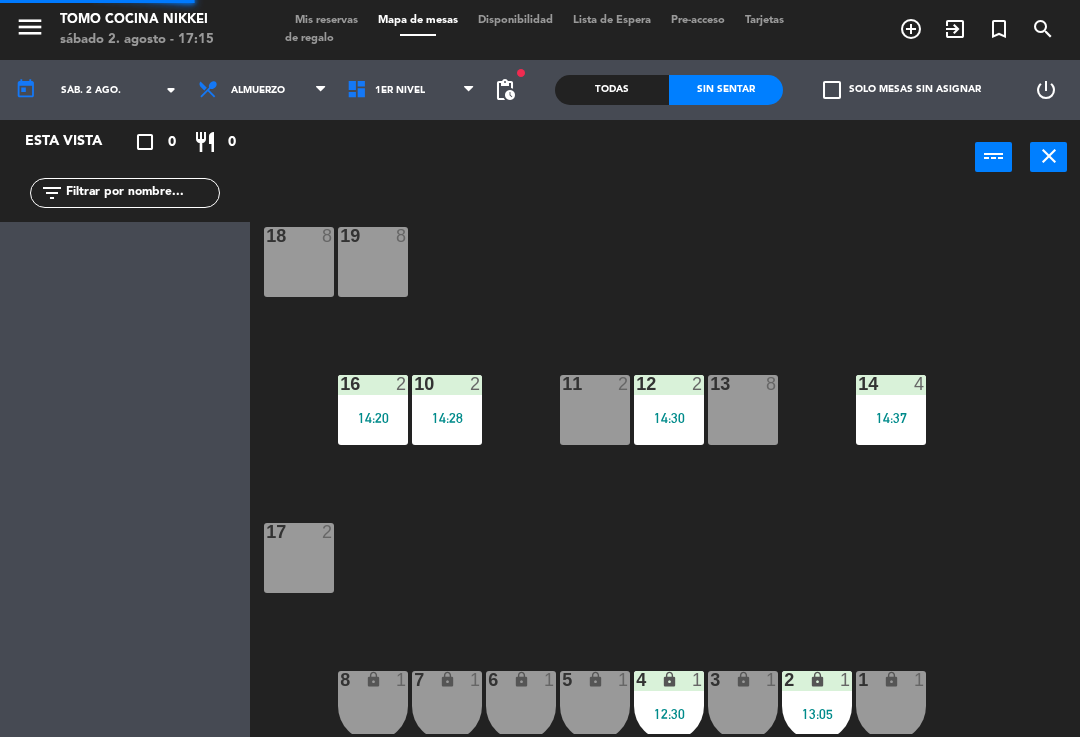 click on "18  8  19  8  16  2   14:20  10  2   14:28  11  2  12  2   14:30  13  8  14  4   14:37  17  2  7 lock  1  8 lock  1  6 lock  1  5 lock  1  4 lock  1   12:30  3 lock  1  2 lock  1   13:05  1 lock  1" 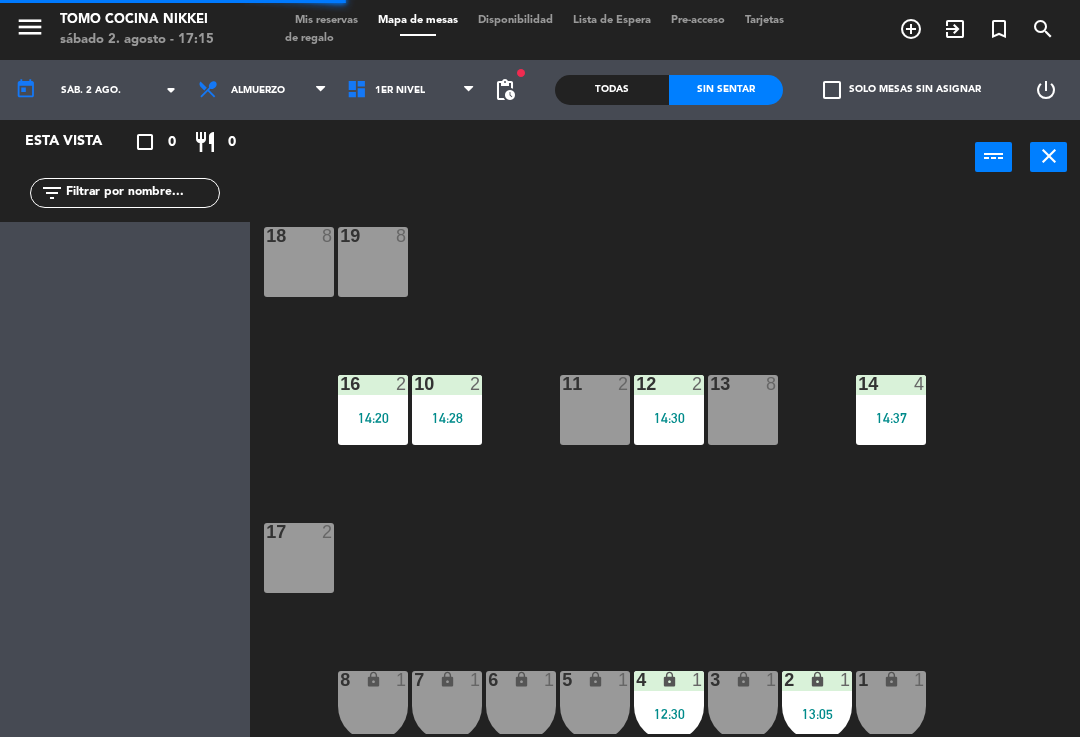 click on "lock" at bounding box center (669, 680) 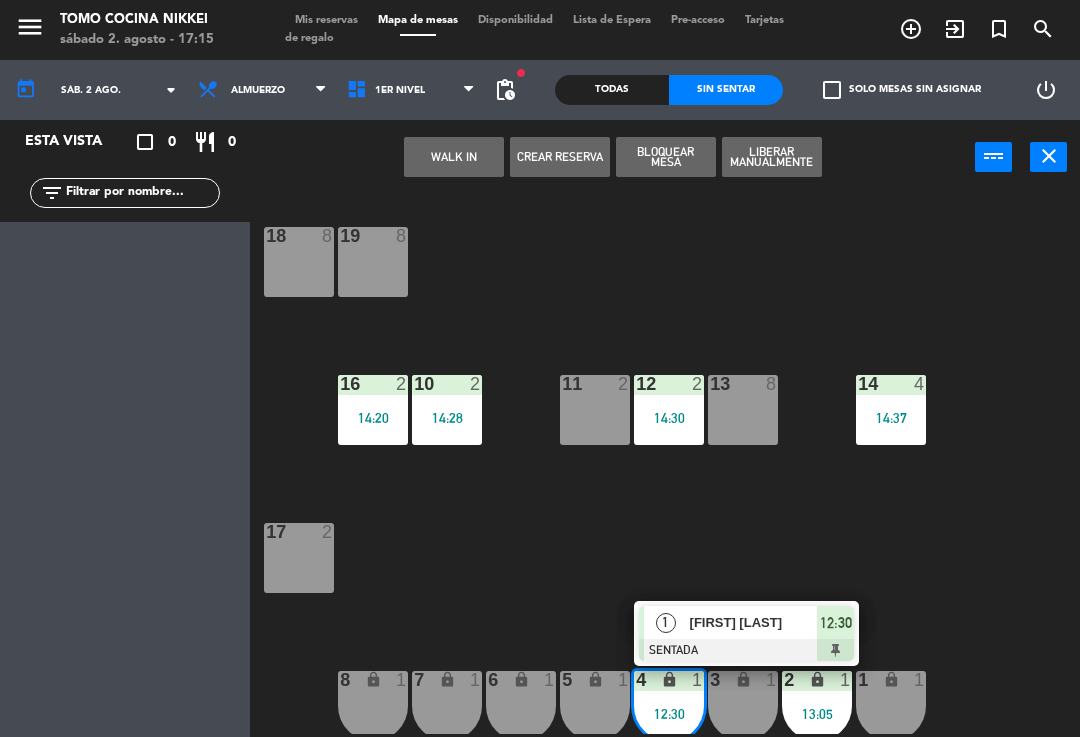 click at bounding box center [746, 650] 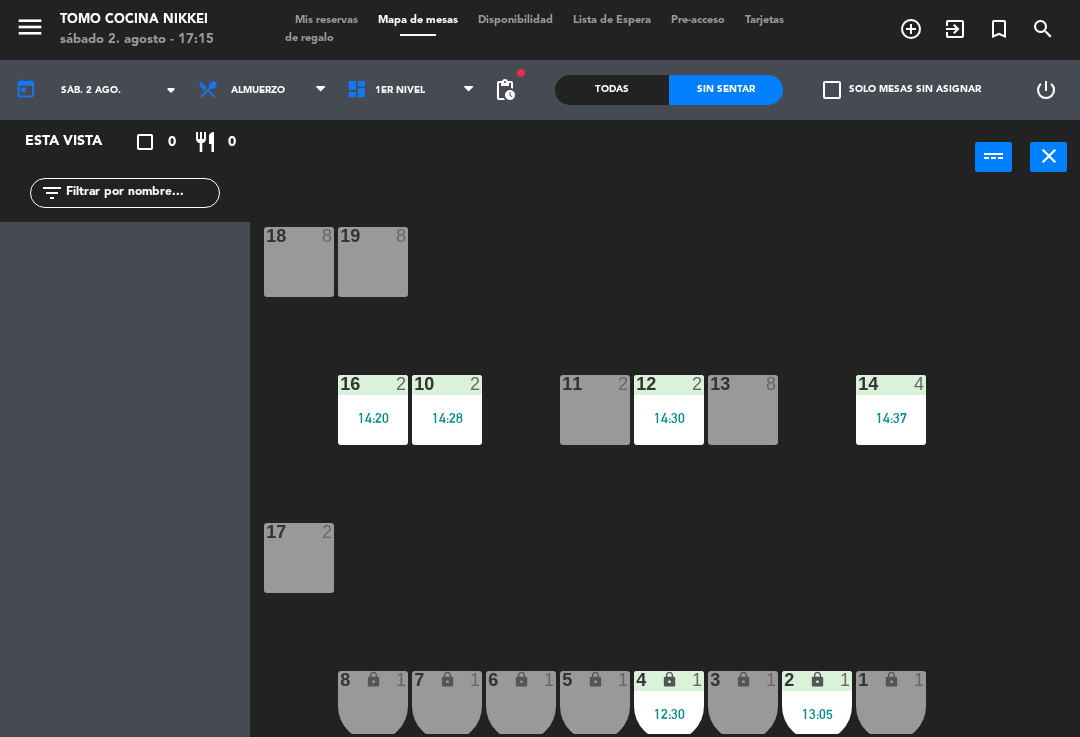 click on "12:30" at bounding box center [669, 714] 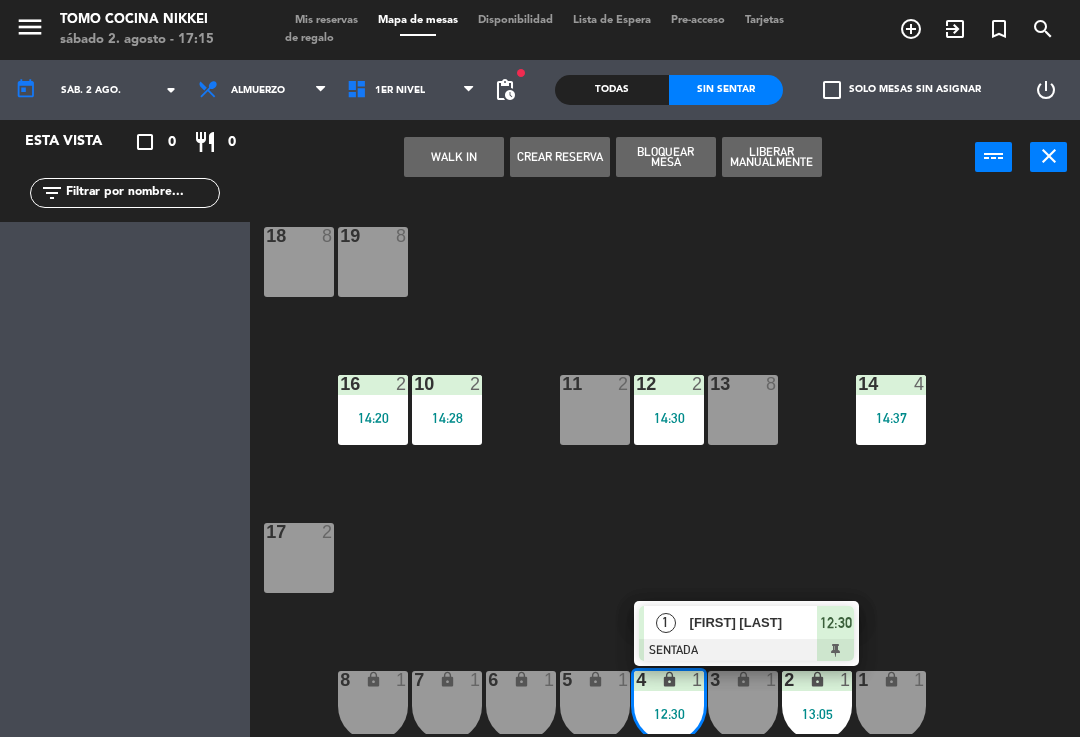 click on "[FIRST] [LAST]" at bounding box center (753, 622) 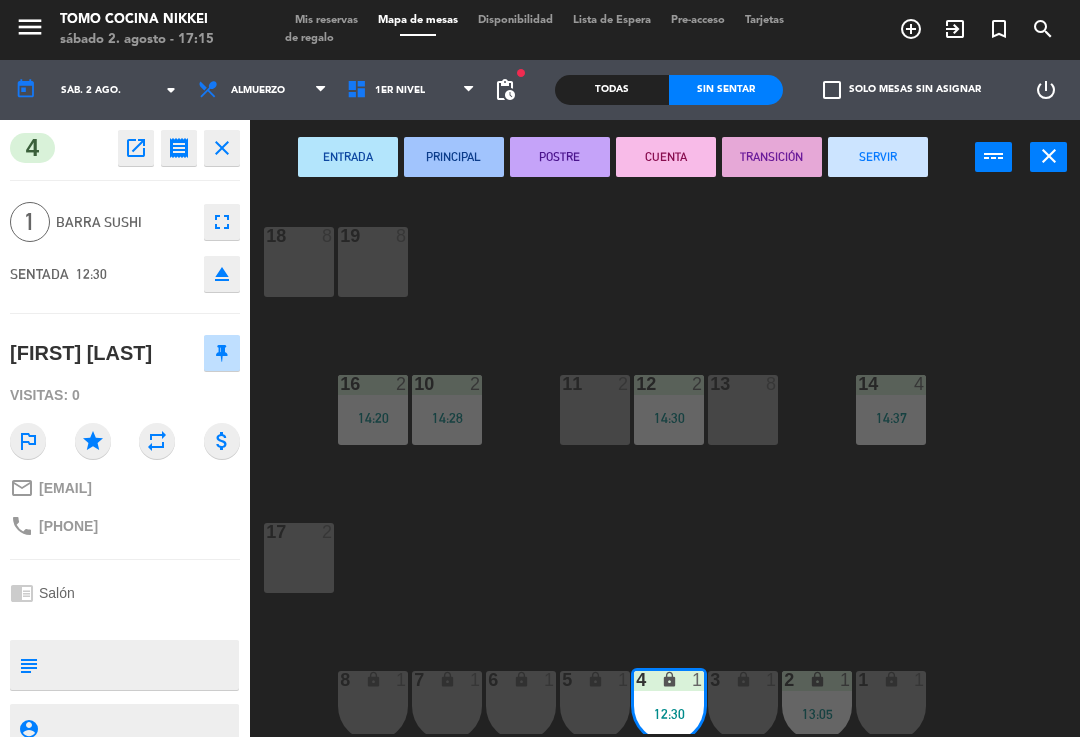 click on "SERVIR" at bounding box center [878, 157] 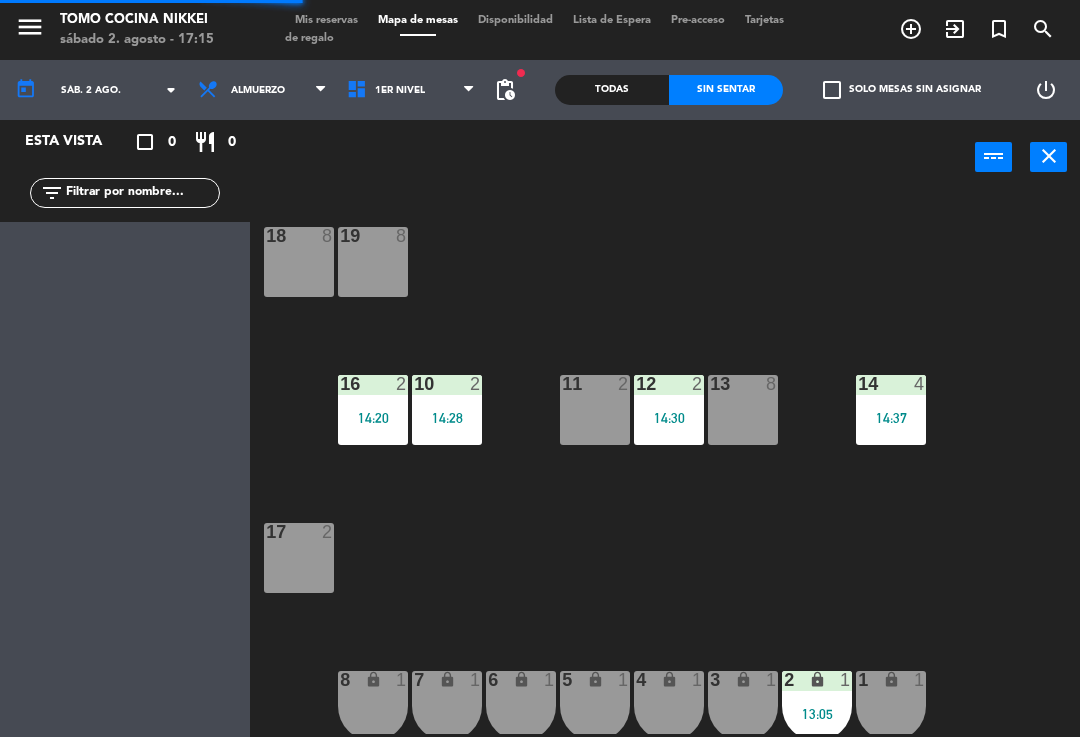 click on "18 8 19 8 16 2 14:20 10 2 14:28 11 2 12 2 14:30 13 8 14 4 14:37 17 2 7 lock 1 8 lock 1 6 lock 1 5 lock 1 4 lock 1 3 lock 1 2 lock 1 13:05 1 lock 1" 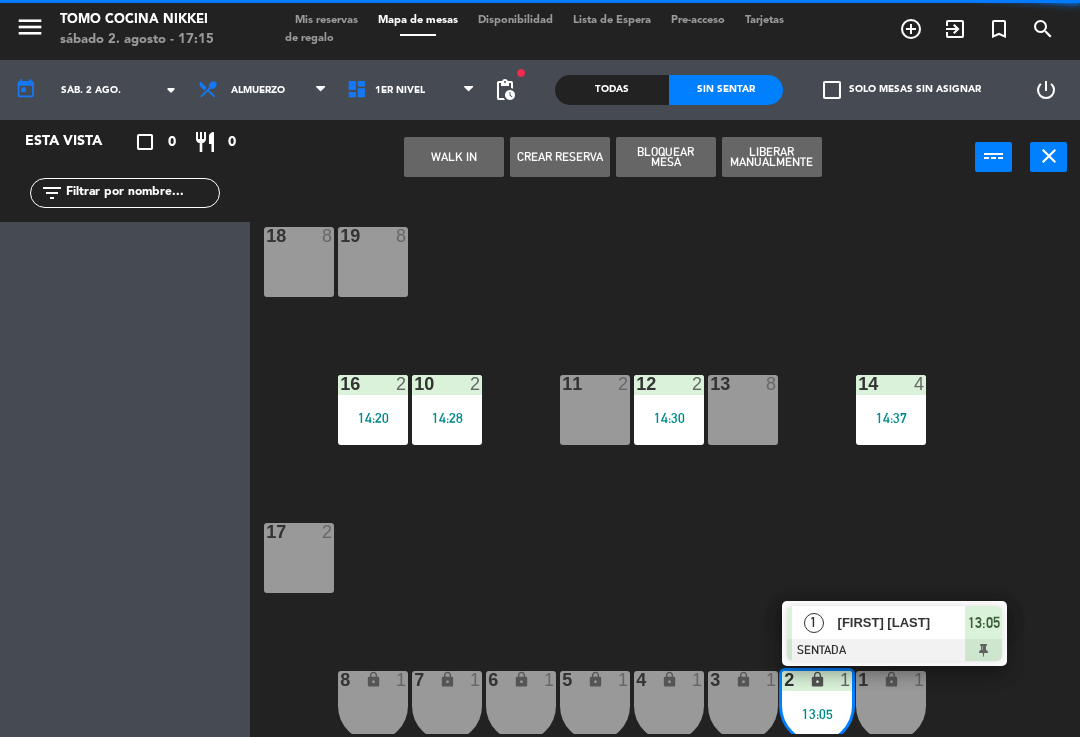 click on "[FIRST] [LAST]" at bounding box center [902, 622] 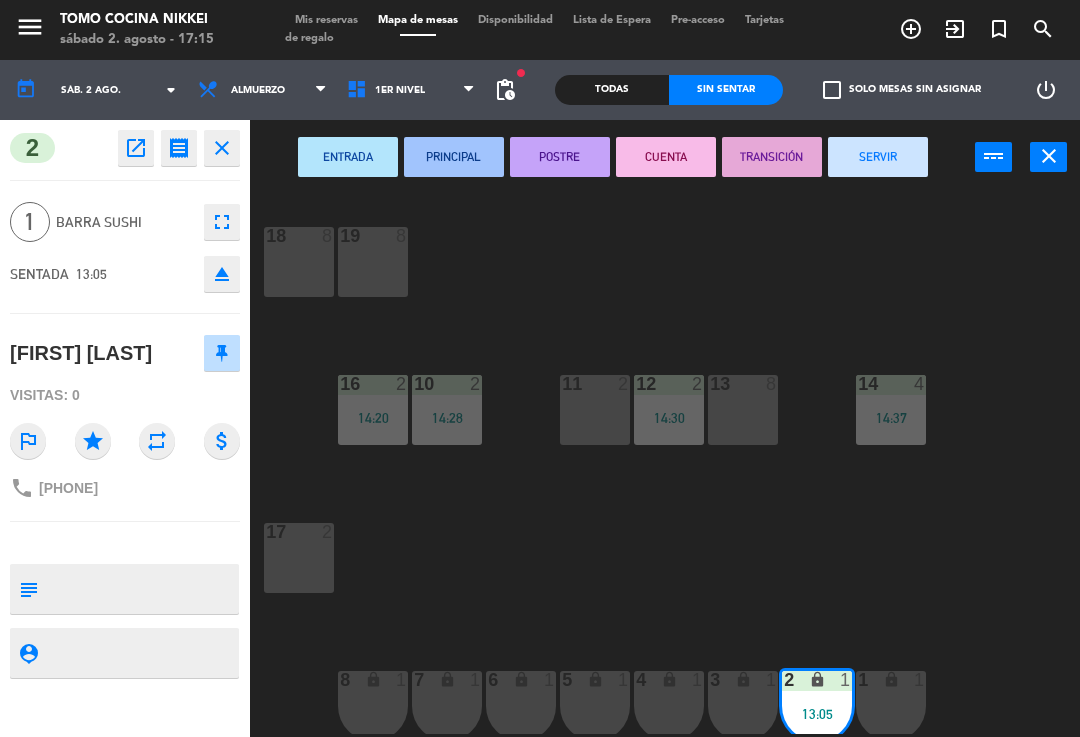 click on "SERVIR" at bounding box center [878, 157] 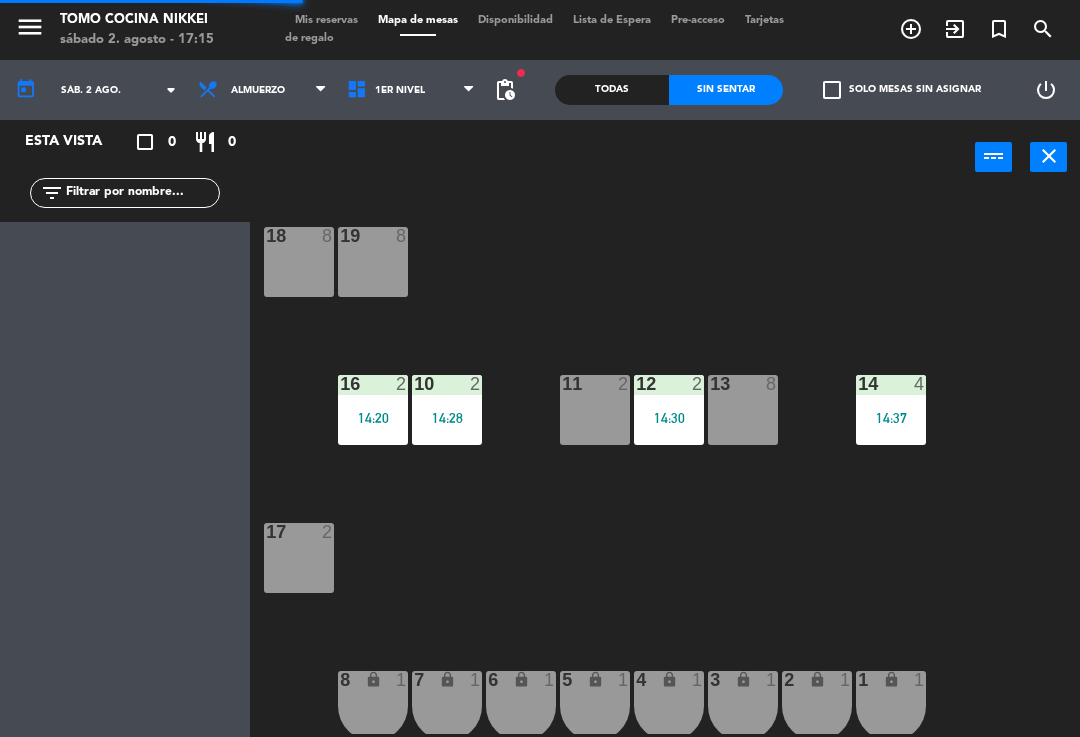 click on "18 8 19 8 16 2 14:20 10 2 14:28 11 2 12 2 14:30 13 8 14 4 14:37 17 2 7 lock 1 8 lock 1 6 lock 1 5 lock 1 4 lock 1 3 lock 1 2 lock 1 1 lock 1" 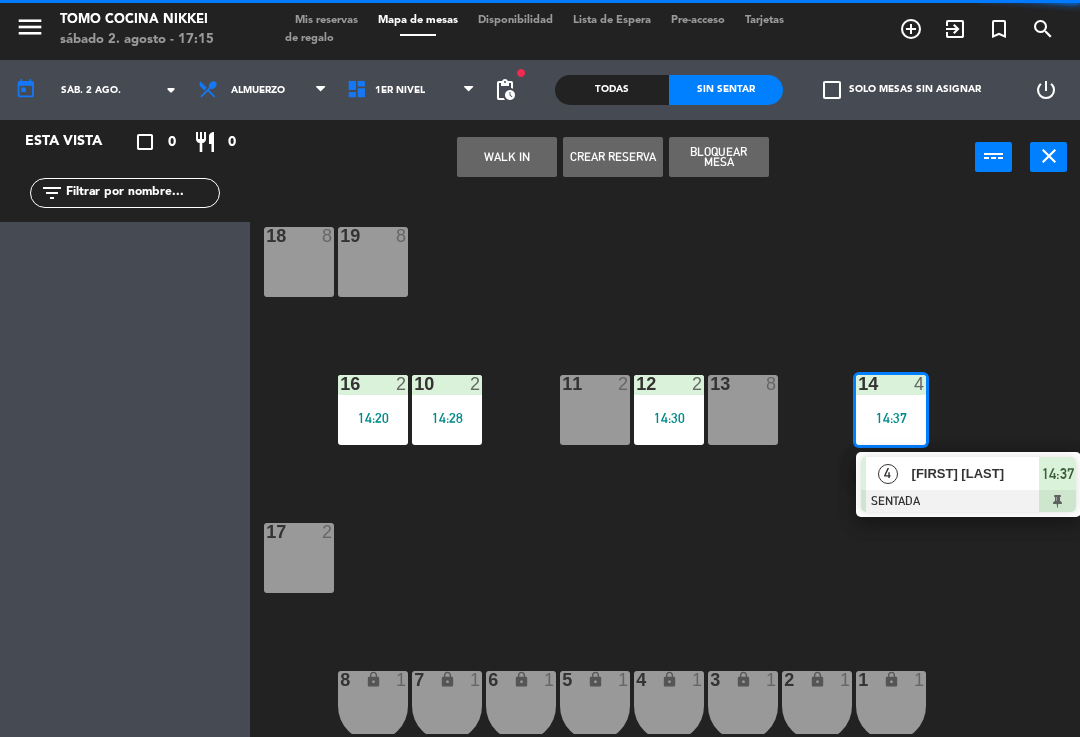 click on "[FIRST] [LAST]" at bounding box center (975, 473) 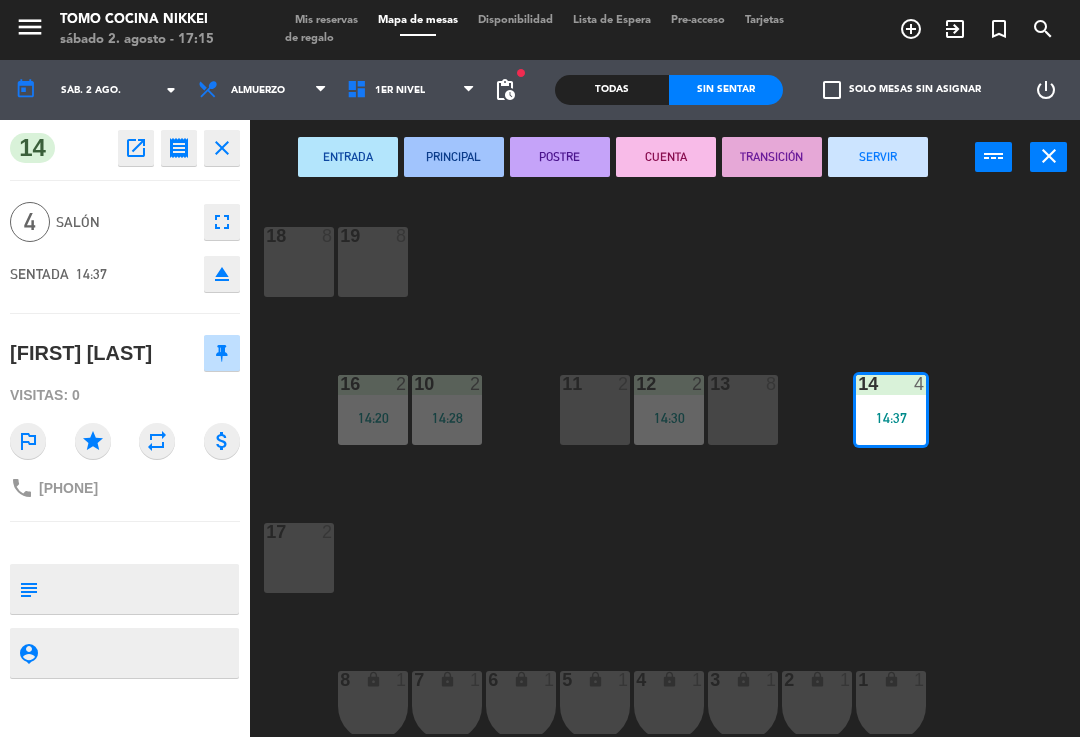 click on "SERVIR" at bounding box center [878, 157] 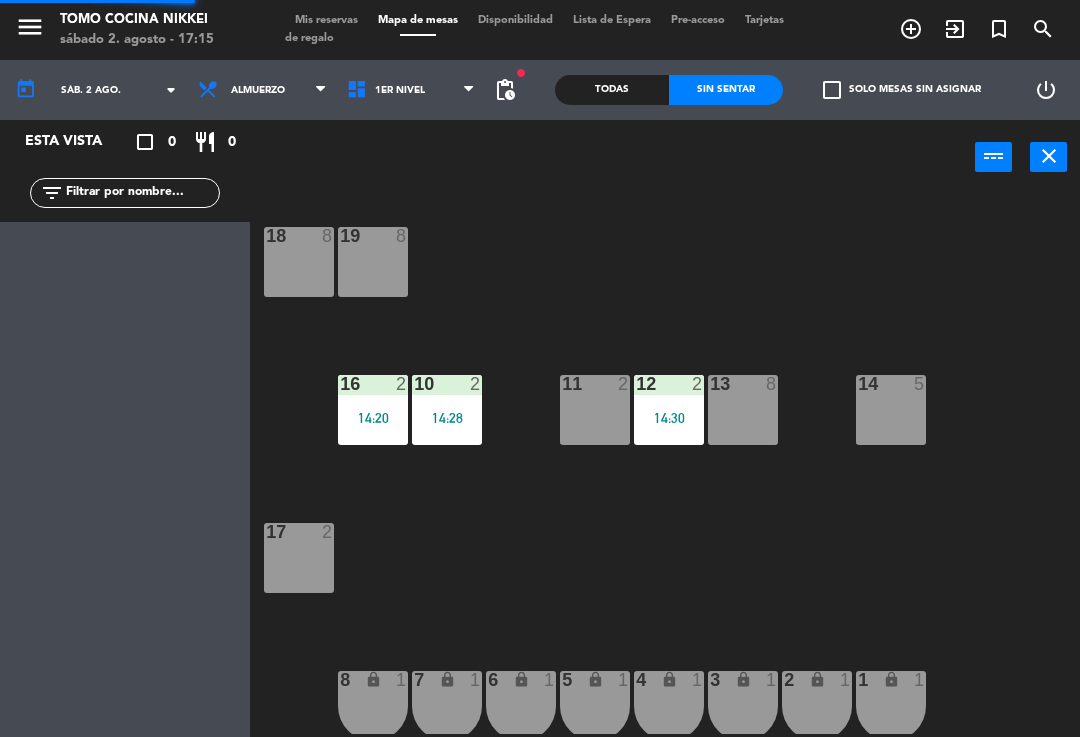 click on "18  8  19  8  16  2   14:20  10  2   14:28  11  2  12  2   14:30  13  8  14  5  17  2  7 lock  1  8 lock  1  6 lock  1  5 lock  1  4 lock  1  3 lock  1  2 lock  1  1 lock  1" 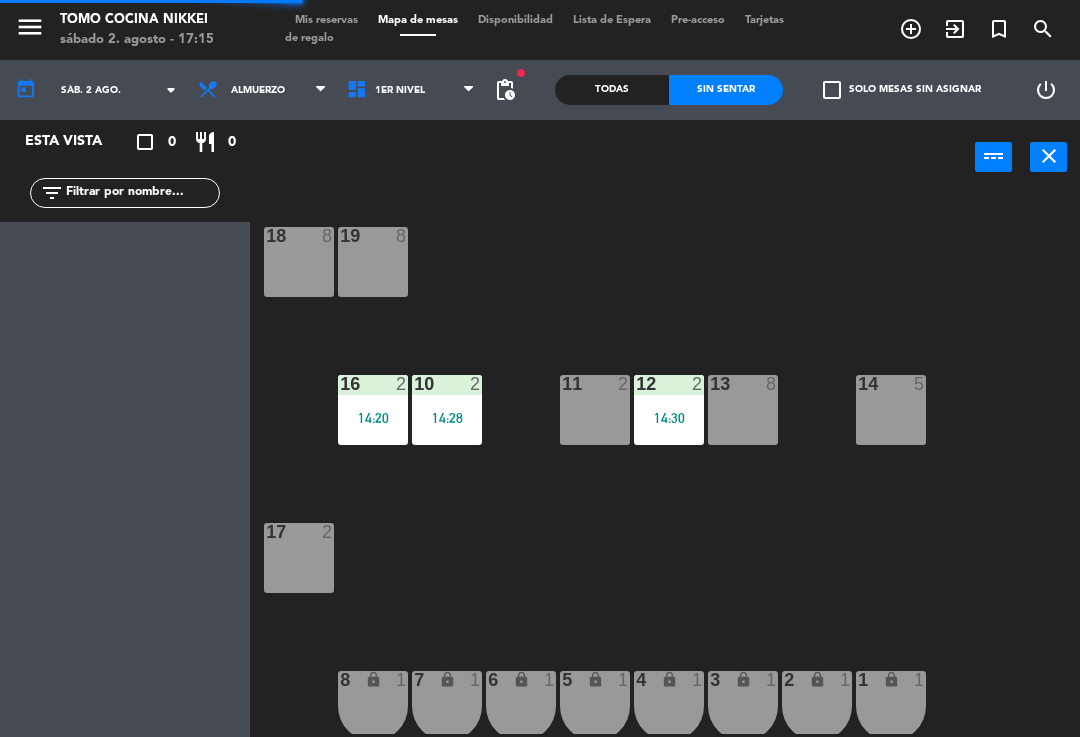 click on "14:30" at bounding box center [669, 418] 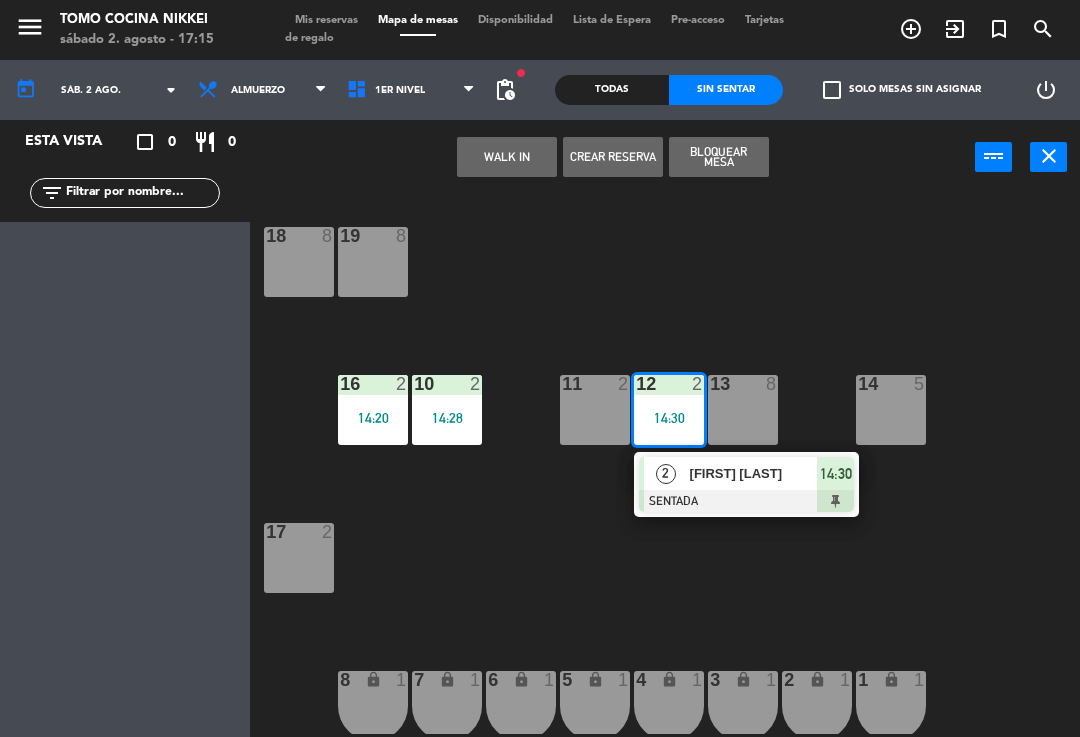 click at bounding box center (746, 501) 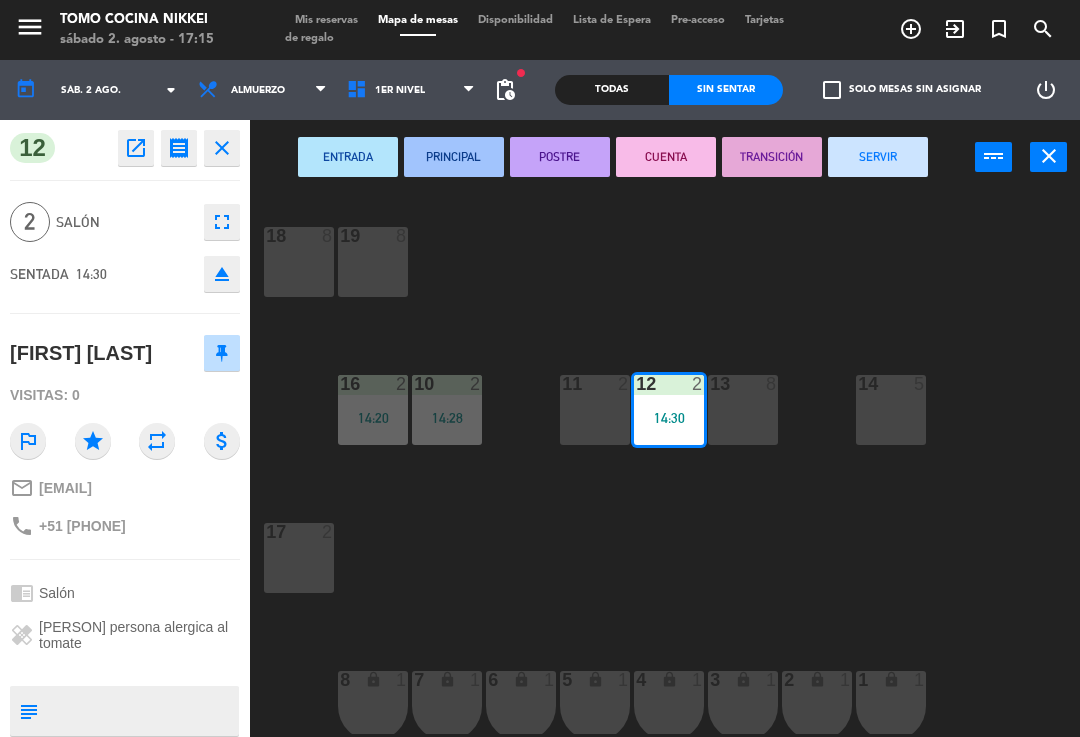 click on "SERVIR" at bounding box center (878, 157) 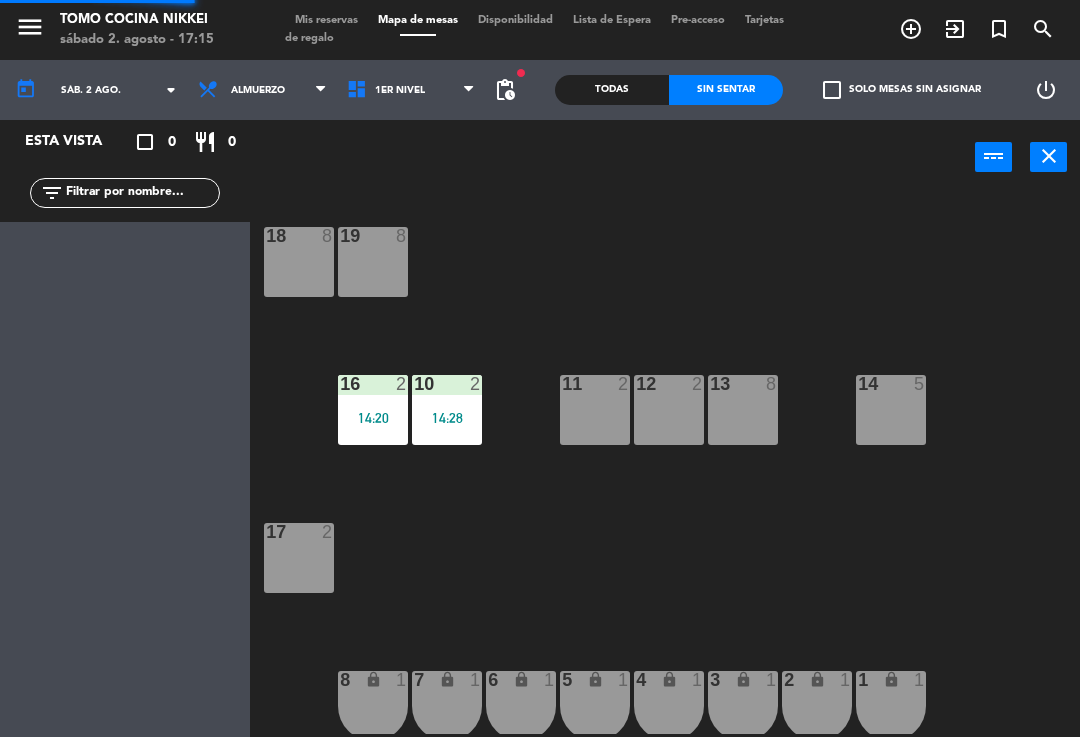 click on "18 8 19 8 16 2 14:20 10 2 14:28 11 2 12 2 13 8 14 5 17 2 7 lock 1 8 lock 1 6 lock 1 5 lock 1 4 lock 1 3 lock 1 2 lock 1 1 lock 1" 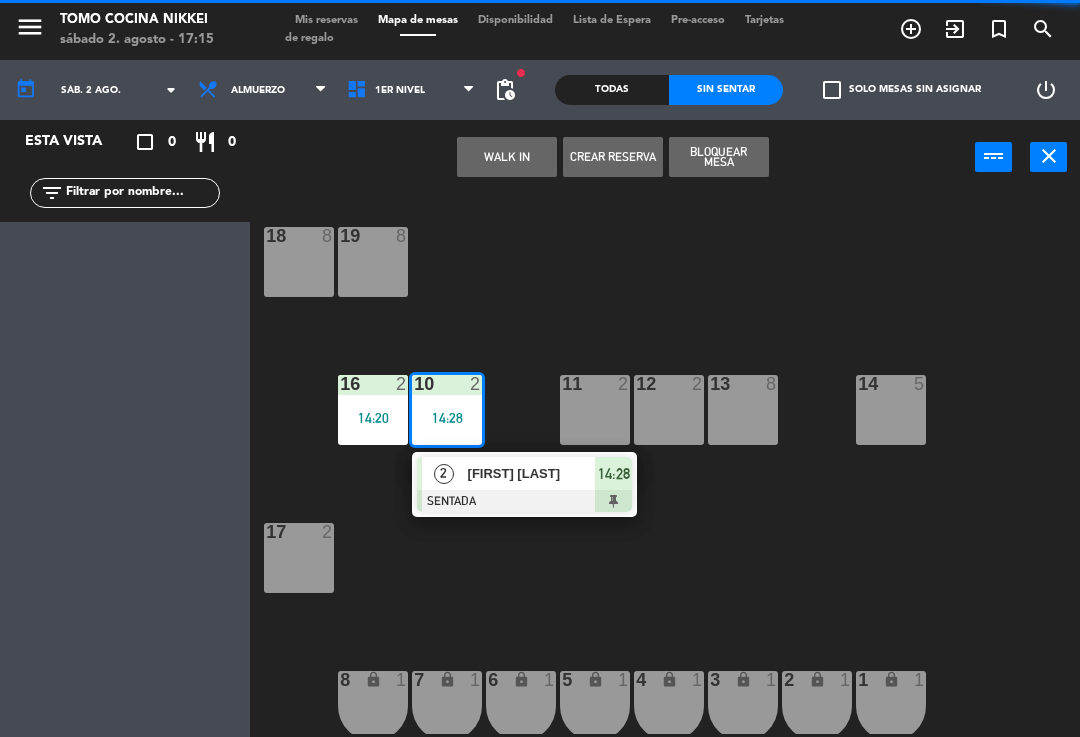 click on "[FIRST] [LAST]" at bounding box center (532, 473) 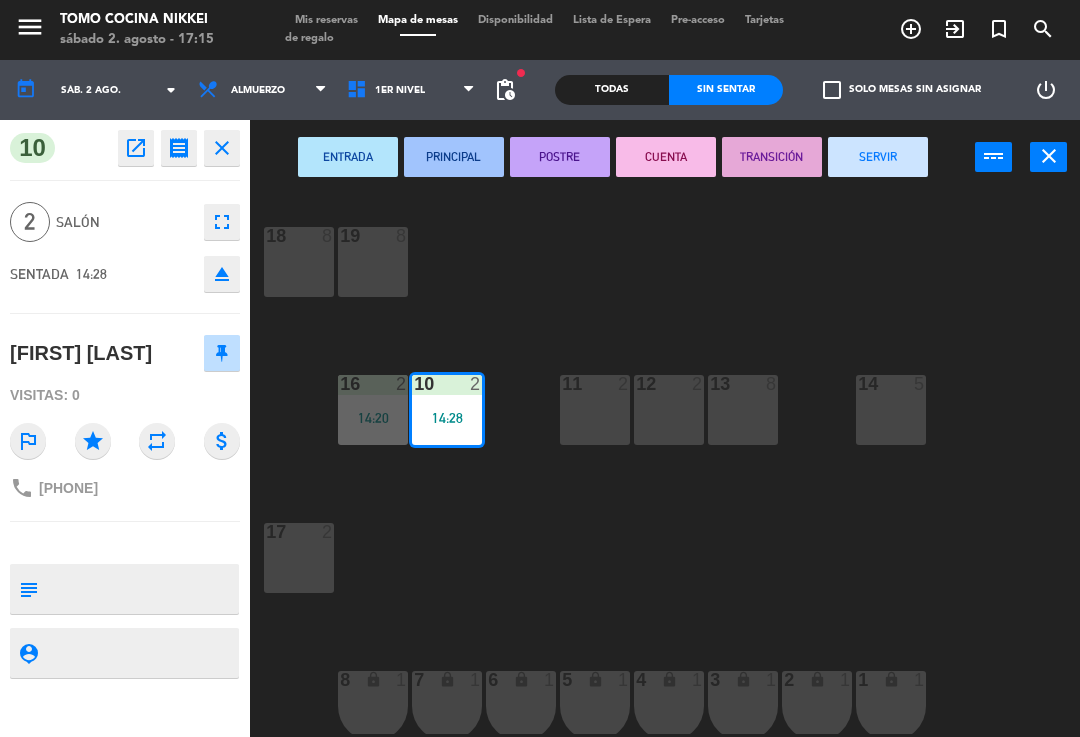 click on "SERVIR" at bounding box center (878, 157) 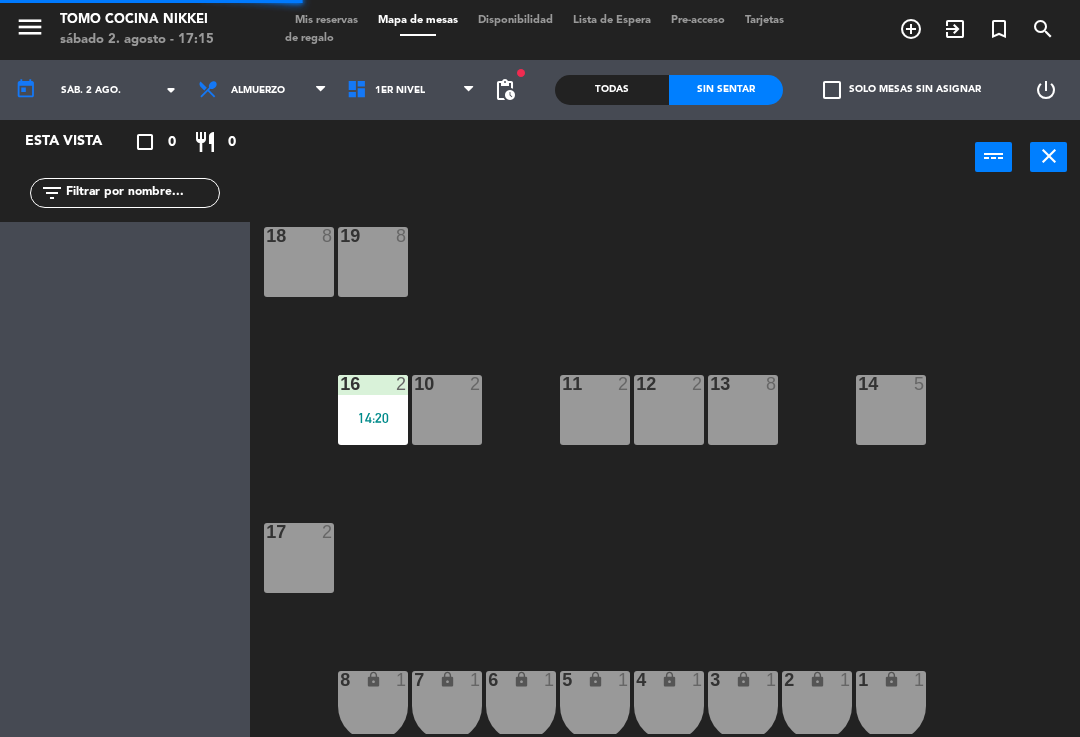 click on "18  8  19  8  16  2   14:20  10  2  11  2  12  2  13  8  14  5  17  2  7 lock  1  8 lock  1  6 lock  1  5 lock  1  4 lock  1  3 lock  1  2 lock  1  1 lock  1" 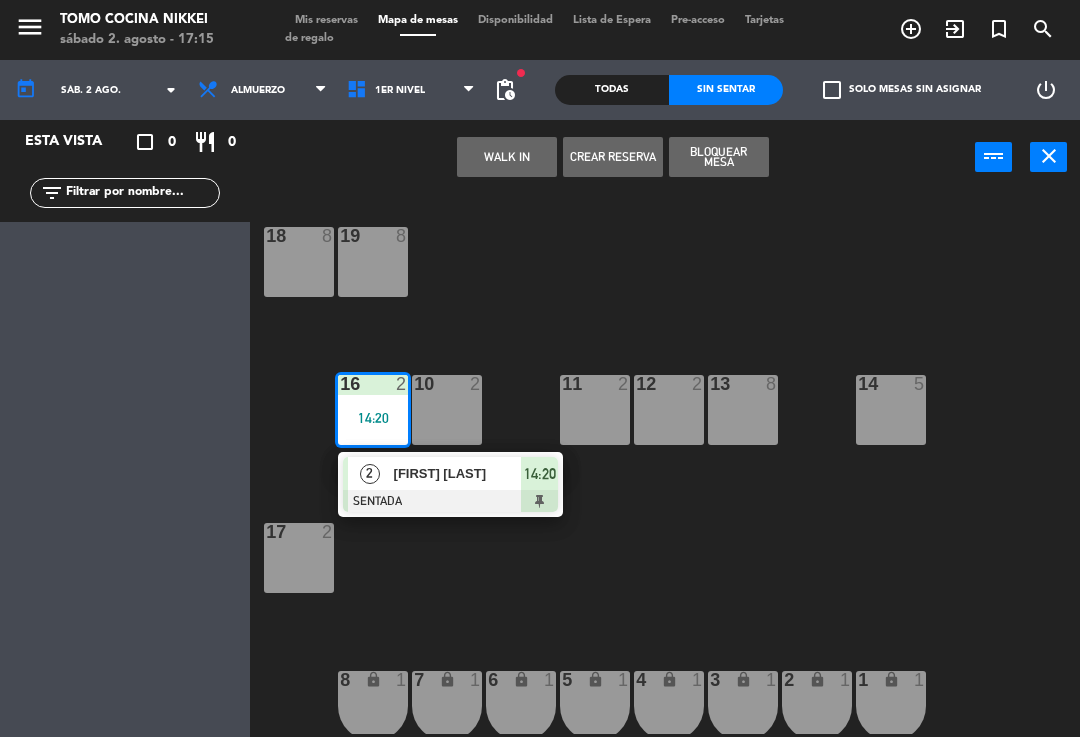click at bounding box center [450, 501] 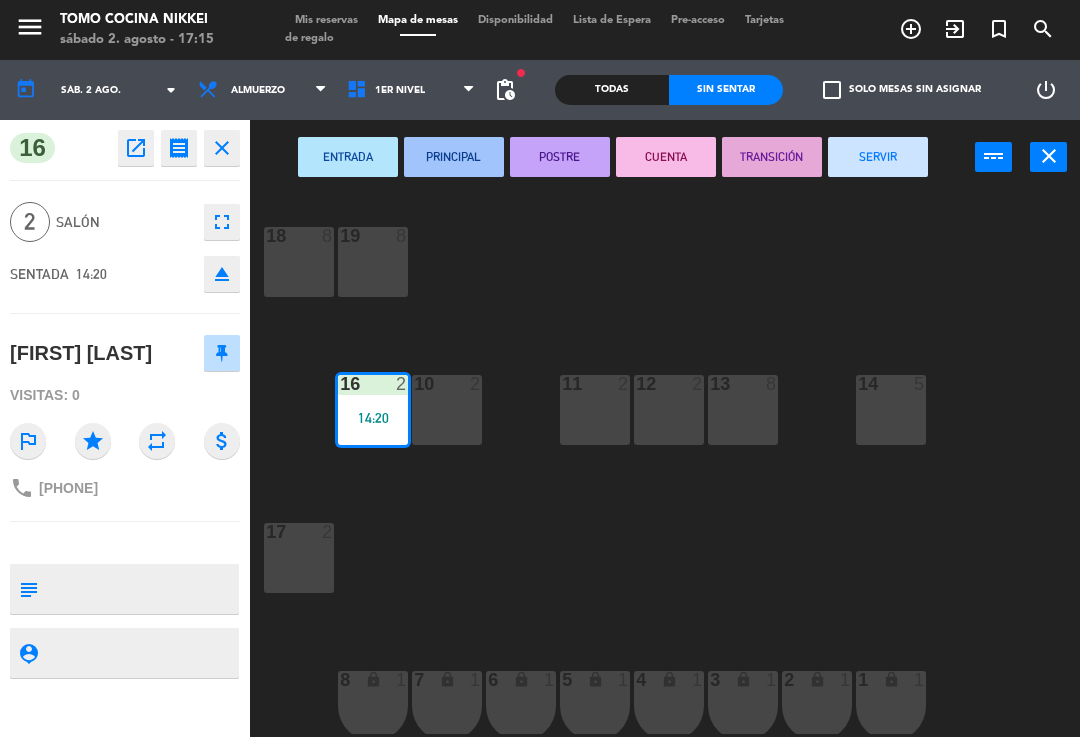 click on "SERVIR" at bounding box center [878, 157] 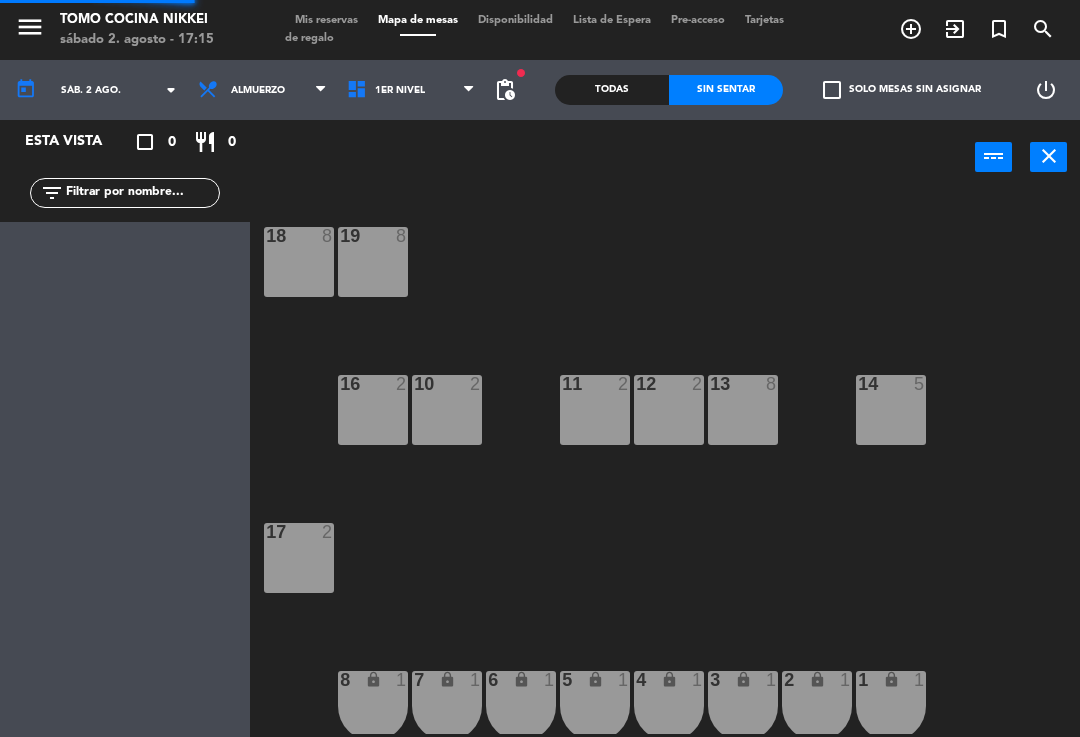 click on "18  8  19  8  16  2  10  2  11  2  12  2  13  8  14  5  17  2  7 lock  1  8 lock  1  6 lock  1  5 lock  1  4 lock  1  3 lock  1  2 lock  1  1 lock  1" 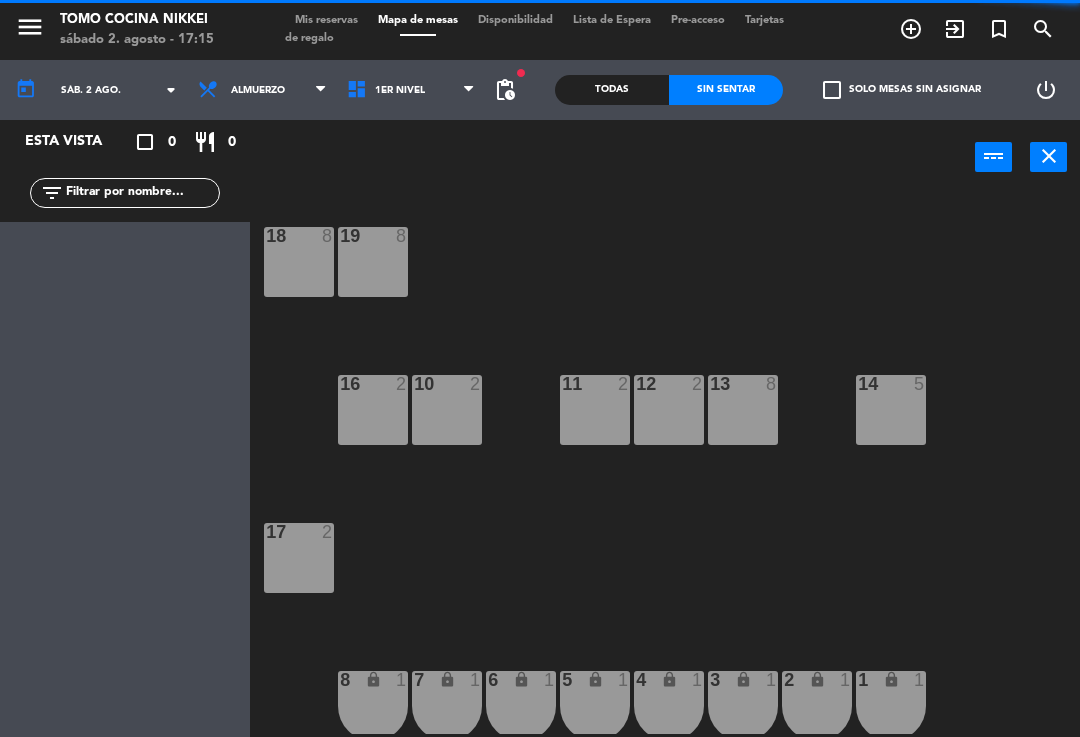 click on "Almuerzo" at bounding box center (262, 90) 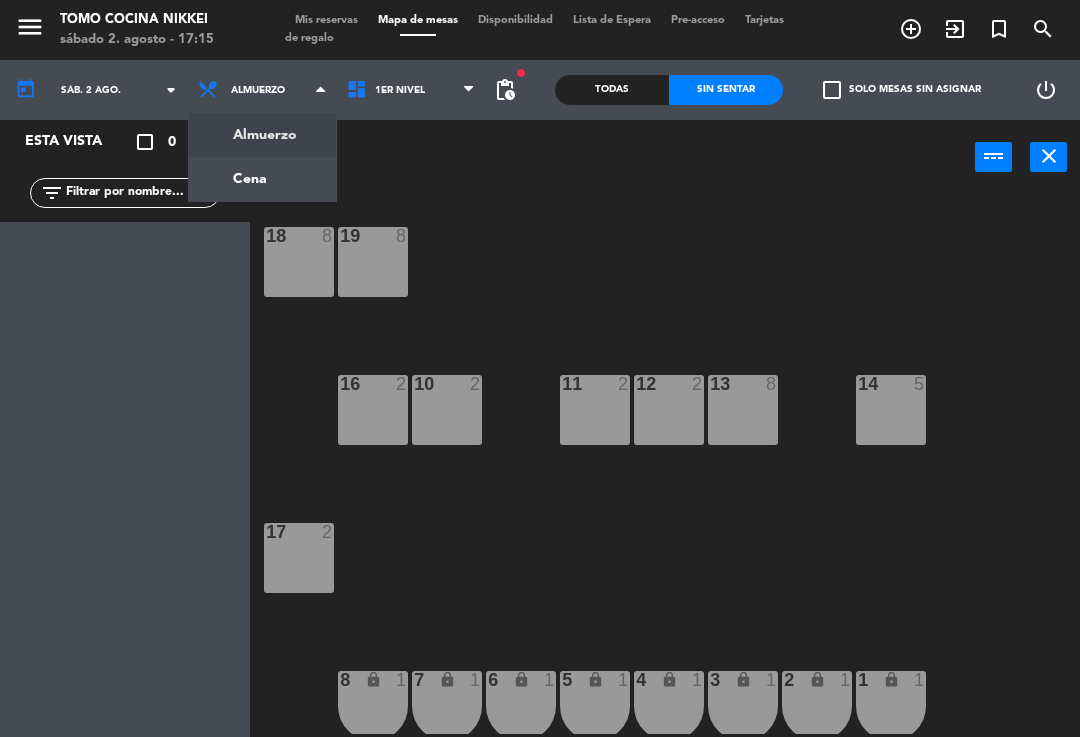 click on "menu  Tomo Cocina Nikkei   sábado 2. agosto - 17:15   Mis reservas   Mapa de mesas   Disponibilidad   Lista de Espera   Pre-acceso   Tarjetas de regalo  add_circle_outline exit_to_app turned_in_not search today    sáb. 2 ago. arrow_drop_down  Almuerzo  Cena  Almuerzo  Almuerzo  Cena  1er Nivel   2do Nivel   1er Nivel   1er Nivel   2do Nivel  fiber_manual_record pending_actions  Todas  Sin sentar  check_box_outline_blank   Solo mesas sin asignar   power_settings_new   Esta vista   crop_square  0  restaurant  0 filter_list power_input close 18  8  19  8  16  2  10  2  11  2  12  2  13  8  14  5  17  2  7 lock  1  8 lock  1  6 lock  1  5 lock  1  4 lock  1  3 lock  1  2 lock  1  1 lock  1" 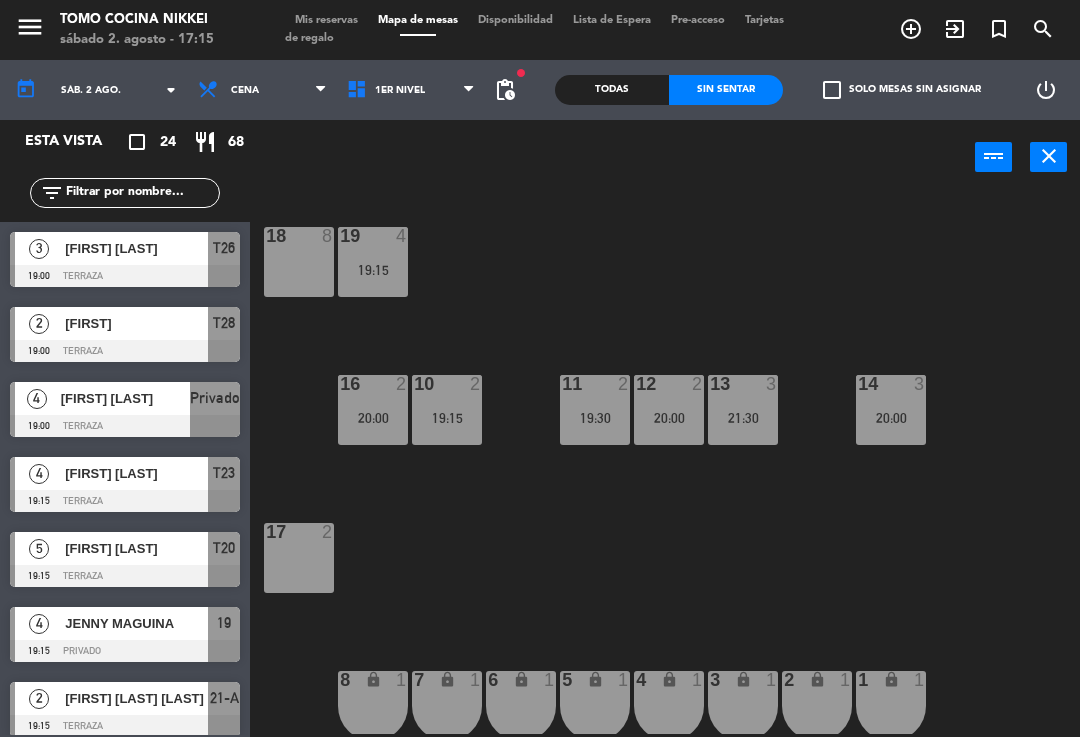 click on "18 8 19 4 19:15 16 2 20:00 10 2 19:15 11 2 19:30 12 2 20:00 13 3 21:30 14 3 20:00 17 2 7 lock 1 8 lock 1 6 lock 1 5 lock 1 4 lock 1 3 lock 1 2 lock 1 1 lock 1" 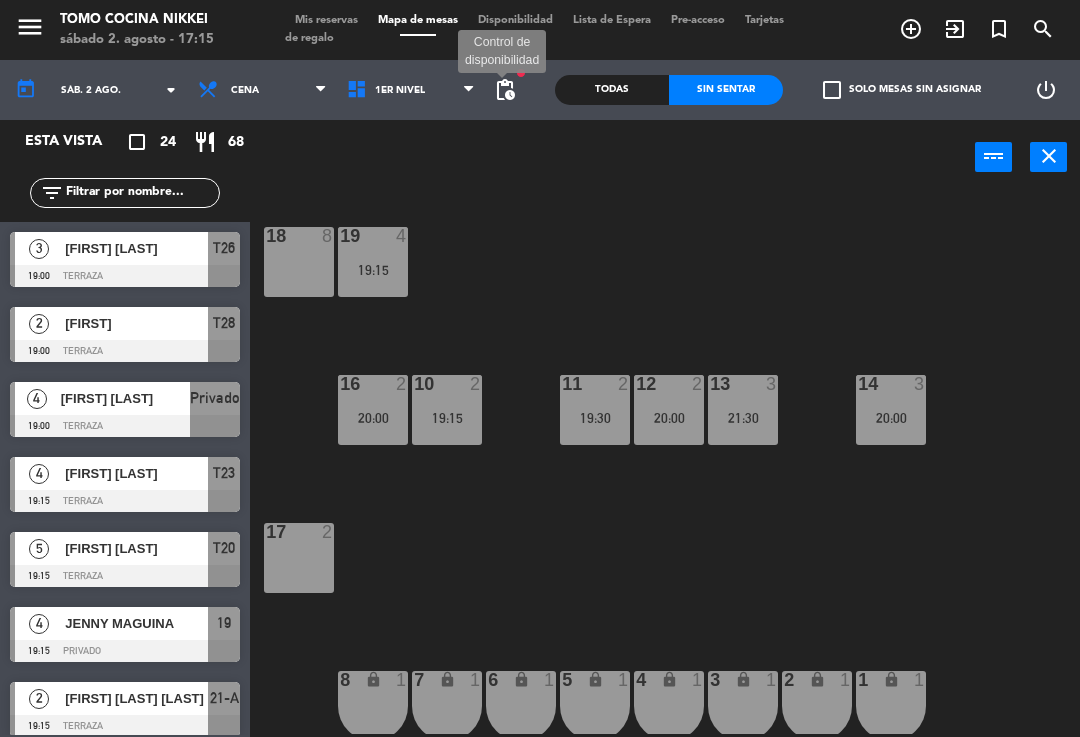 click on "pending_actions" 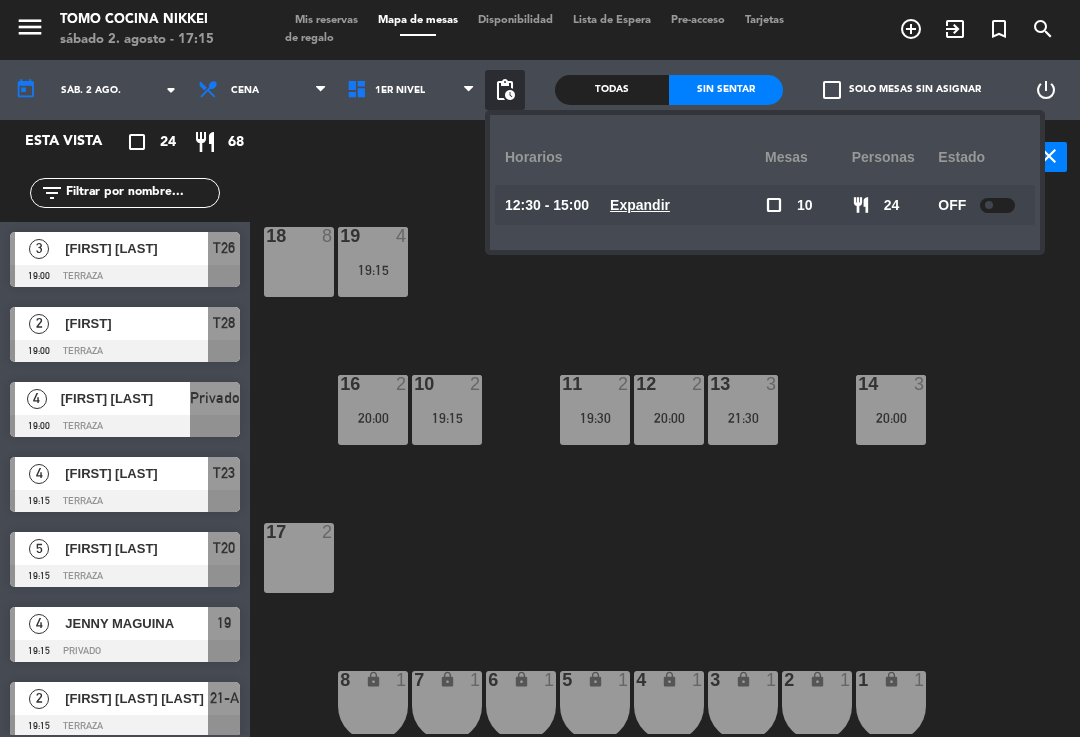 click on "18 8 19 4 19:15 16 2 20:00 10 2 19:15 11 2 19:30 12 2 20:00 13 3 21:30 14 3 20:00 17 2 7 lock 1 8 lock 1 6 lock 1 5 lock 1 4 lock 1 3 lock 1 2 lock 1 1 lock 1" 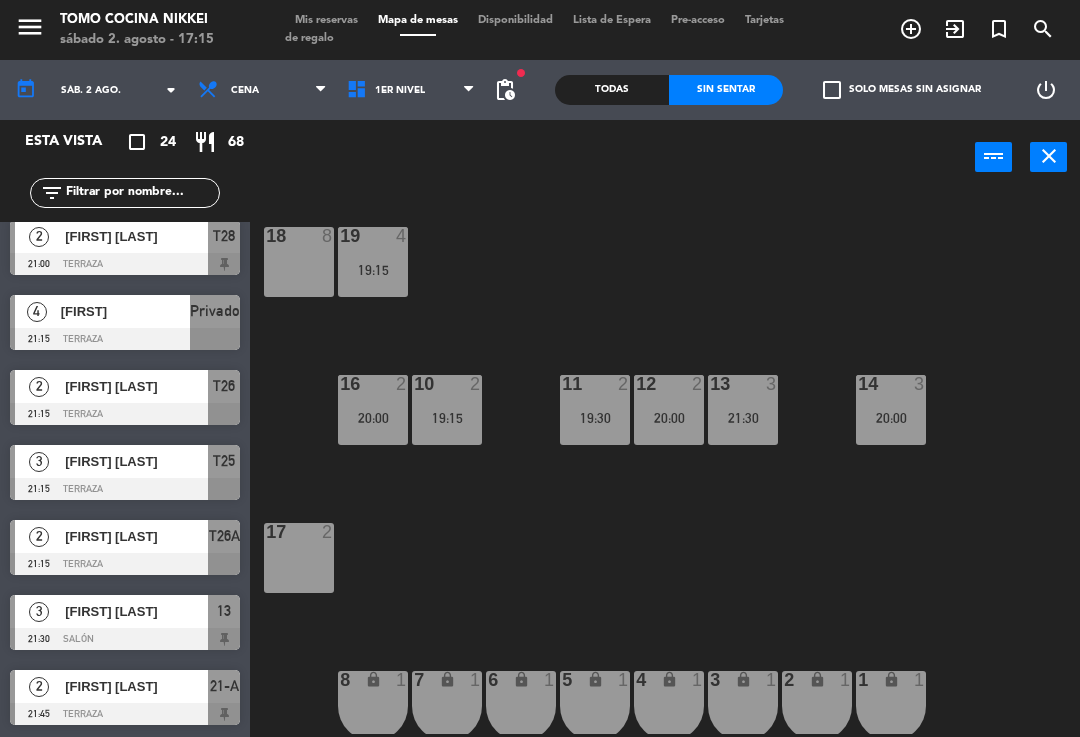 scroll, scrollTop: 1287, scrollLeft: 0, axis: vertical 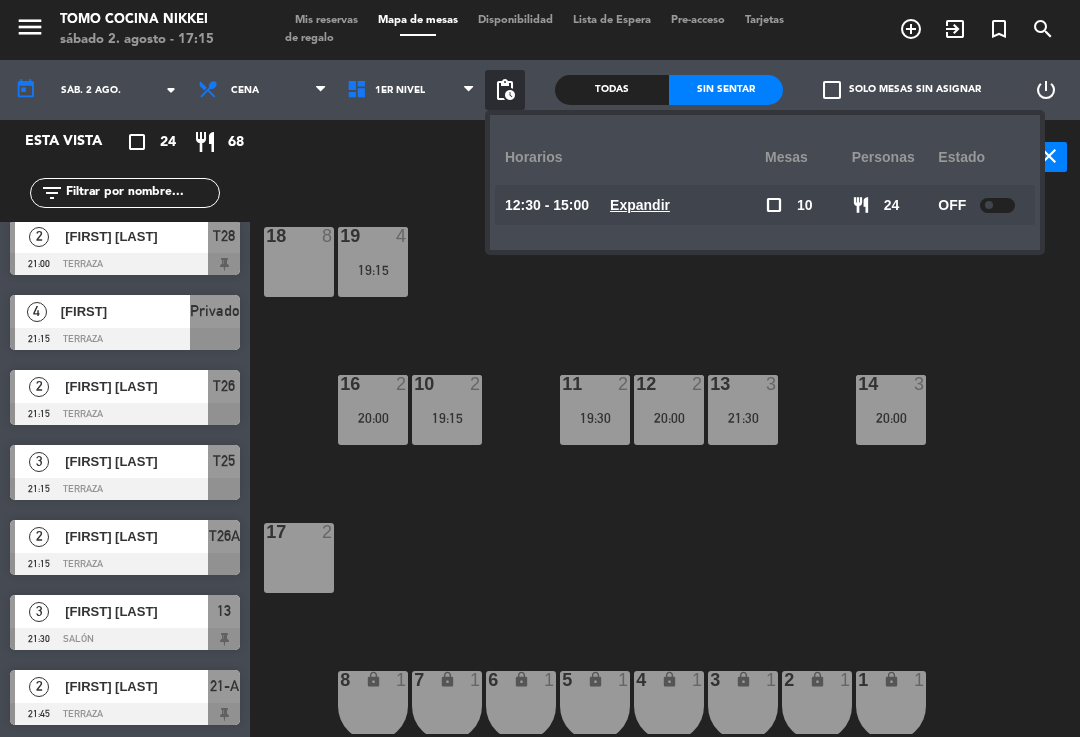 click on "18 8 19 4 19:15 16 2 20:00 10 2 19:15 11 2 19:30 12 2 20:00 13 3 21:30 14 3 20:00 17 2 7 lock 1 8 lock 1 6 lock 1 5 lock 1 4 lock 1 3 lock 1 2 lock 1 1 lock 1" 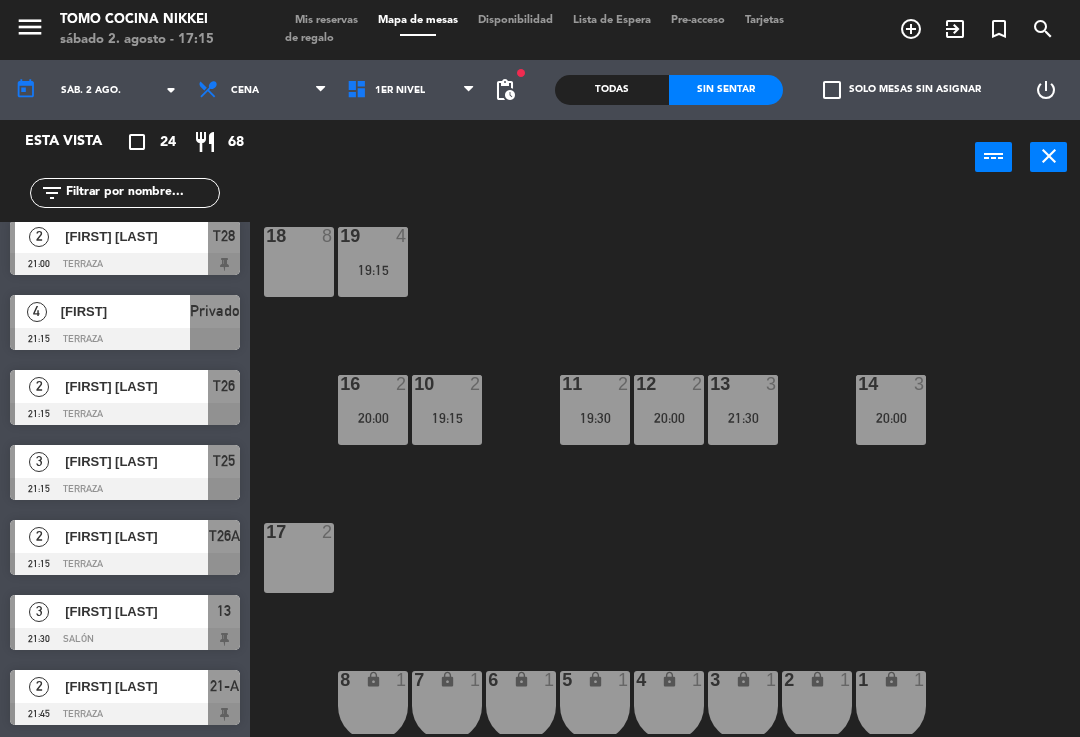 click on "pending_actions" 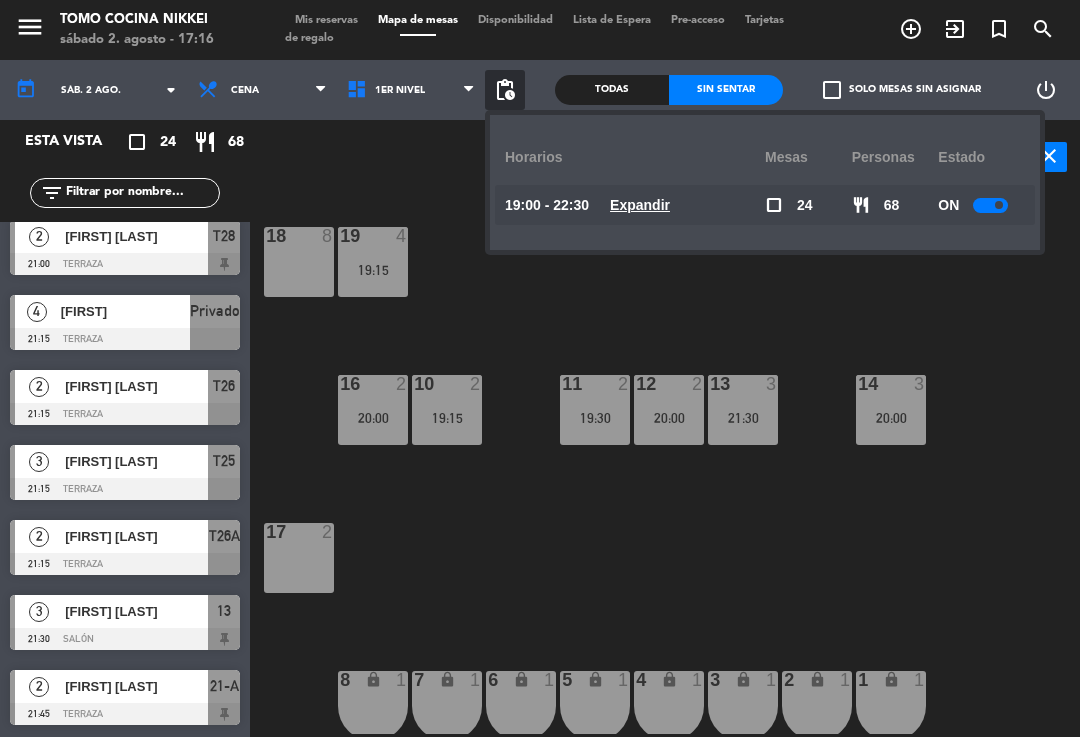 click on "Expandir" 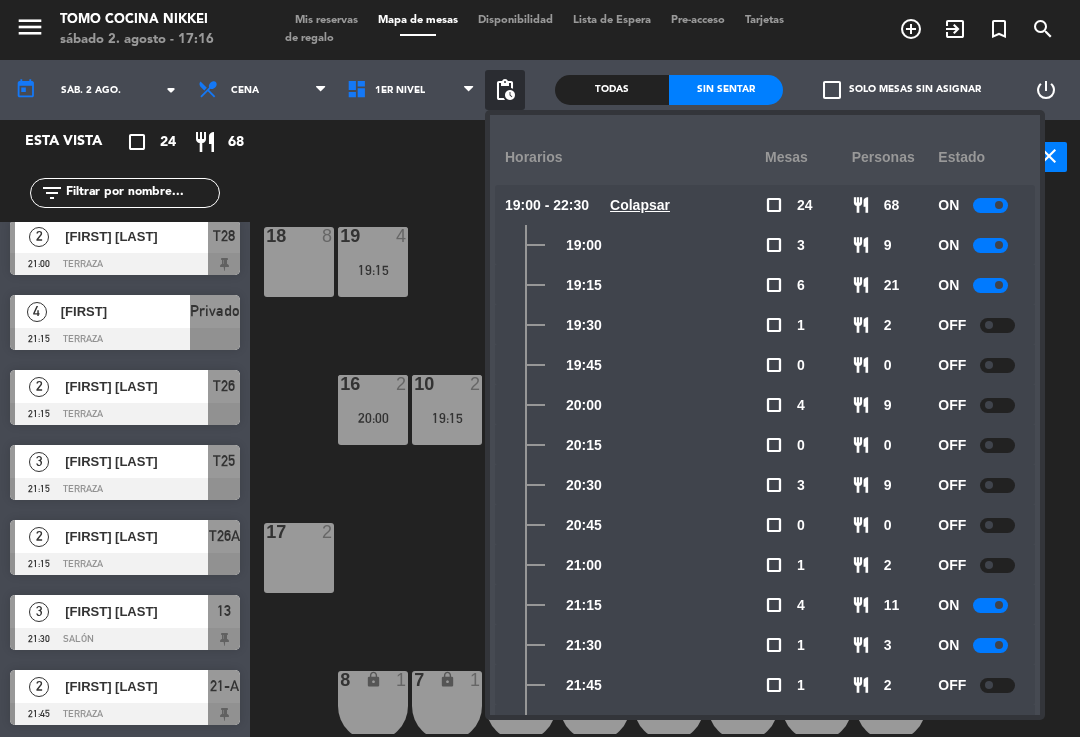 scroll, scrollTop: 0, scrollLeft: 0, axis: both 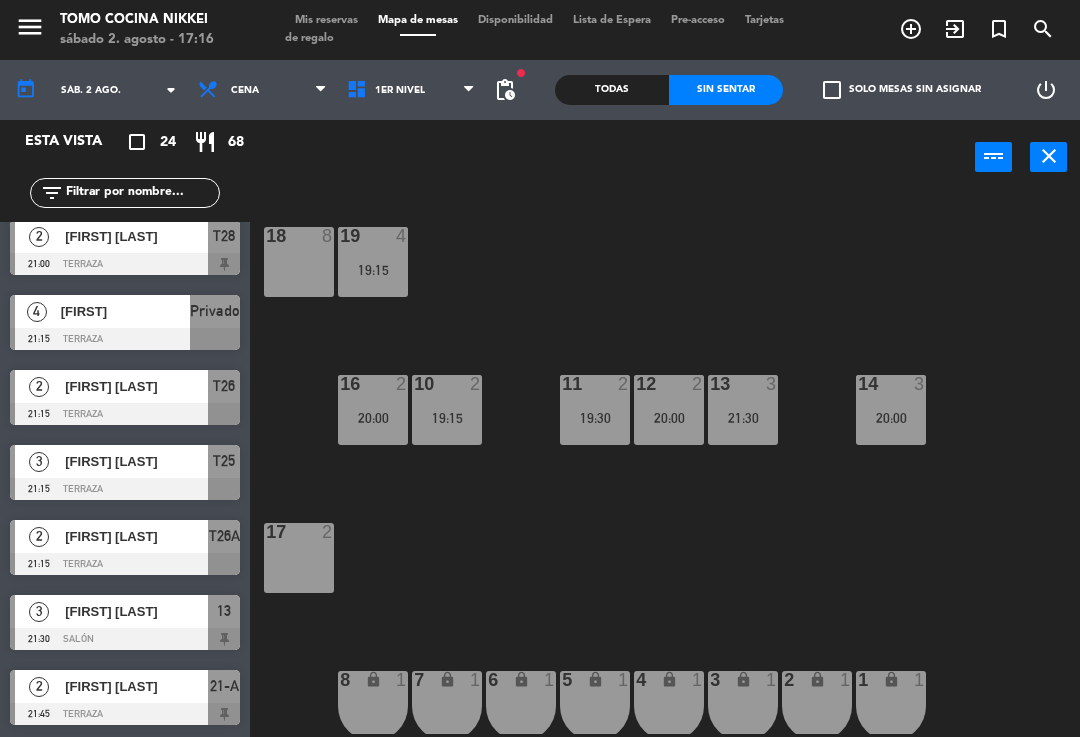 click on "fiber_manual_record pending_actions" 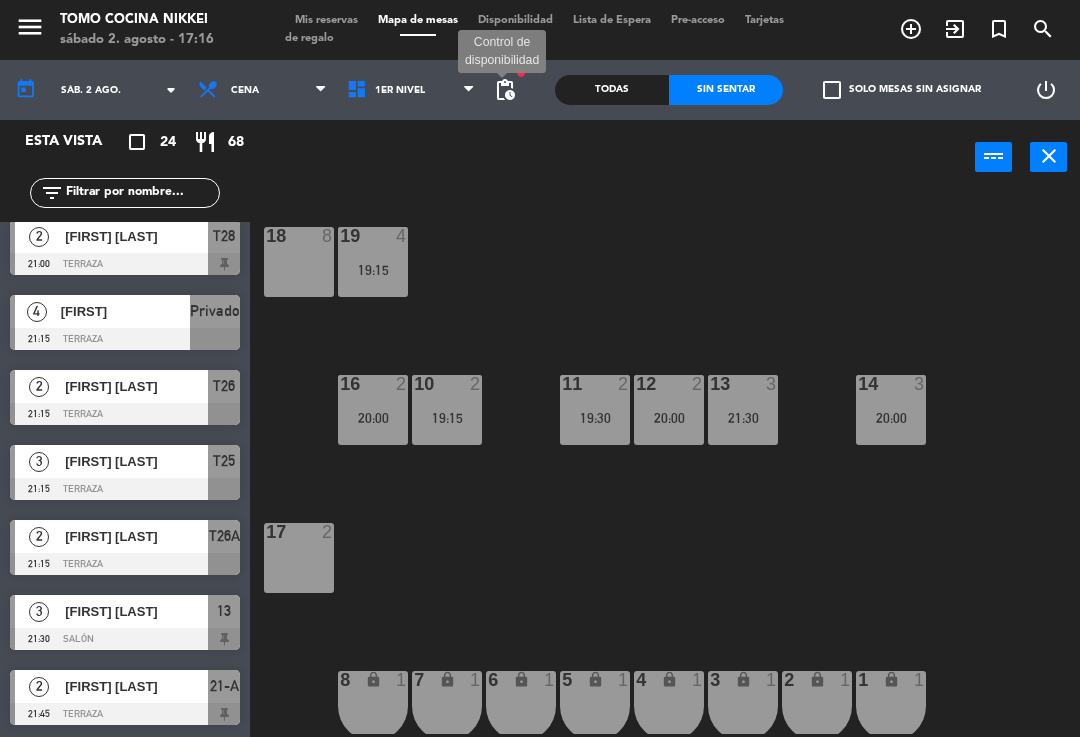 click on "pending_actions" 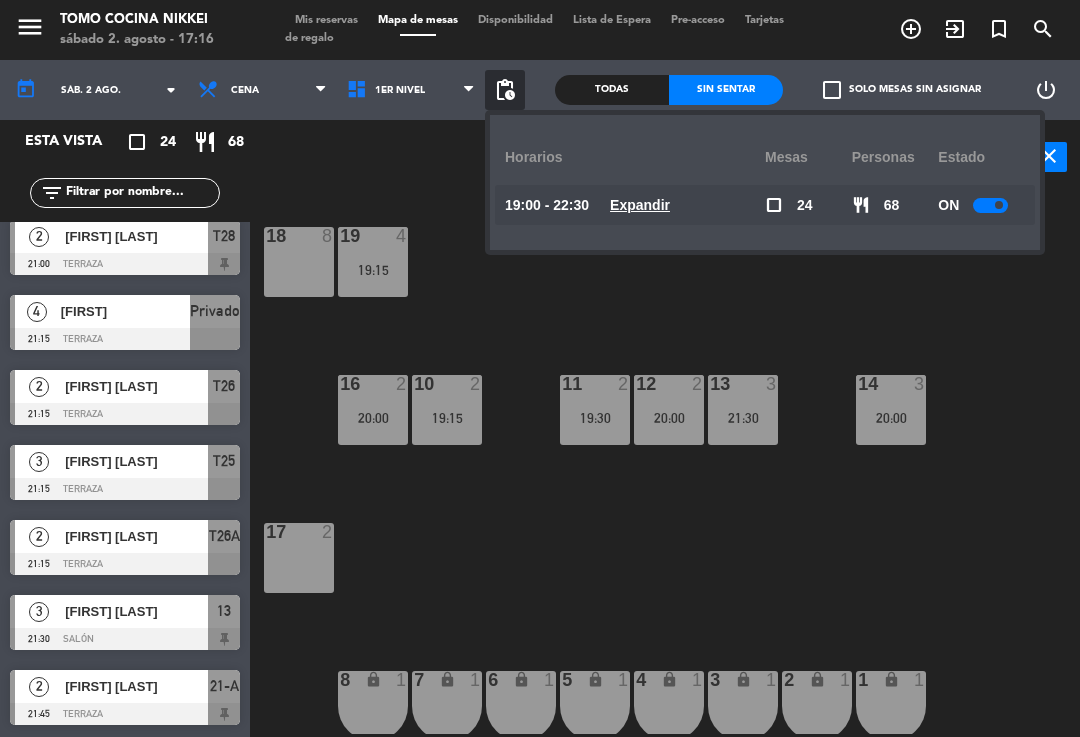 click 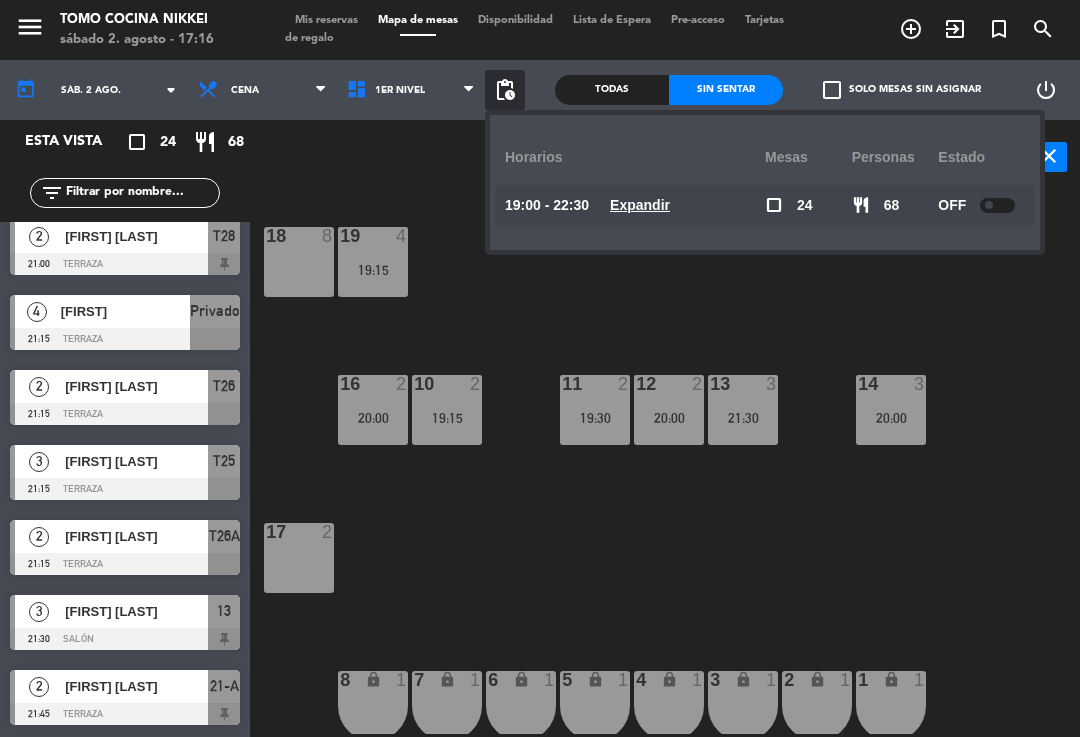 click on "18 8 19 4 19:15 16 2 20:00 10 2 19:15 11 2 19:30 12 2 20:00 13 3 21:30 14 3 20:00 17 2 7 lock 1 8 lock 1 6 lock 1 5 lock 1 4 lock 1 3 lock 1 2 lock 1 1 lock 1" 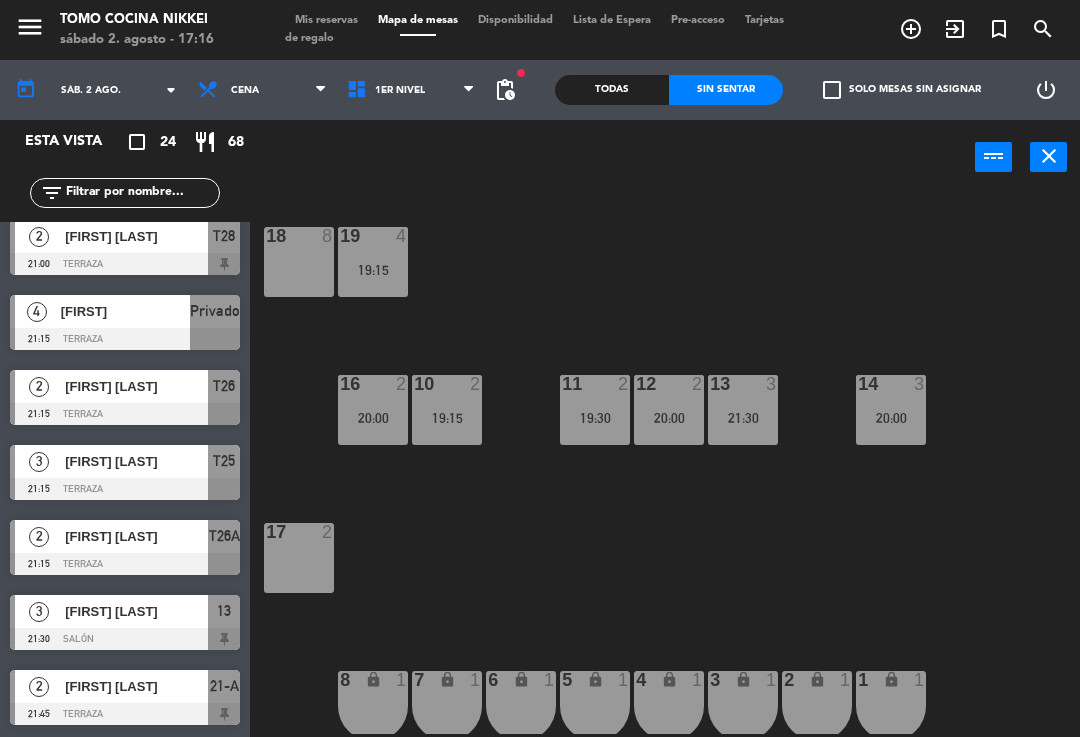 click on "1er Nivel" at bounding box center (411, 90) 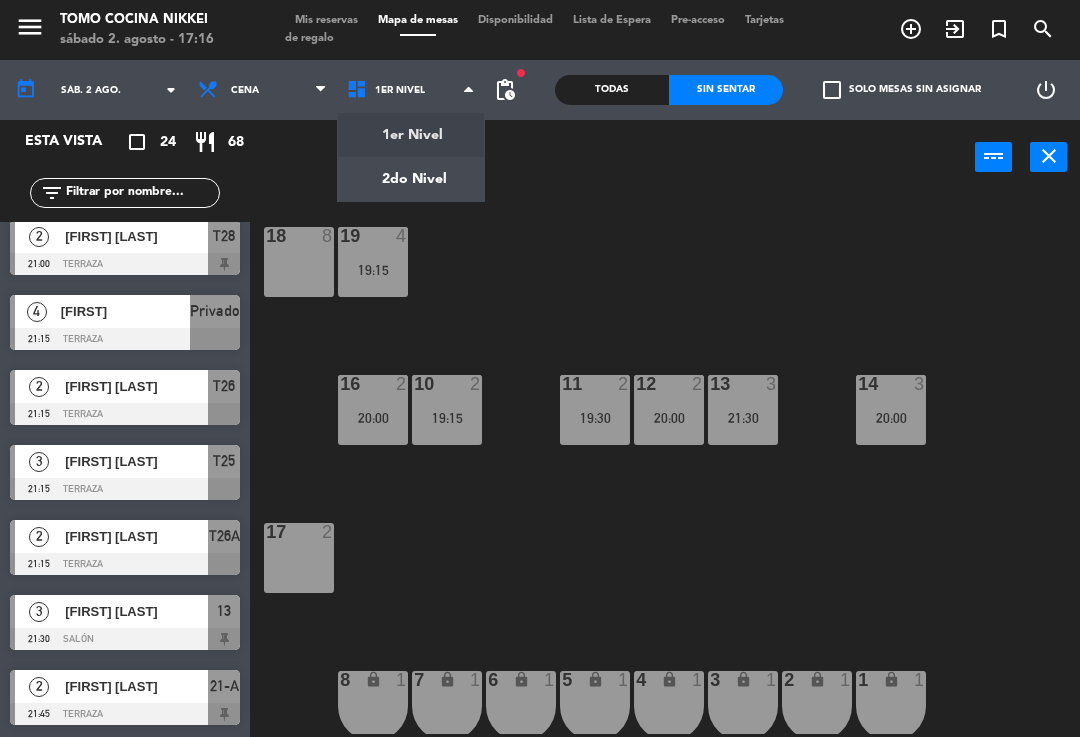 click on "18 8 19 4 19:15 16 2 20:00 10 2 19:15 11 2 19:30 12 2 20:00 13 3 21:30 14 3 20:00 17 2 7 lock 1 8 lock 1 6 lock 1 5 lock 1 4 lock 1 3 lock 1 2 lock 1 1 lock 1" 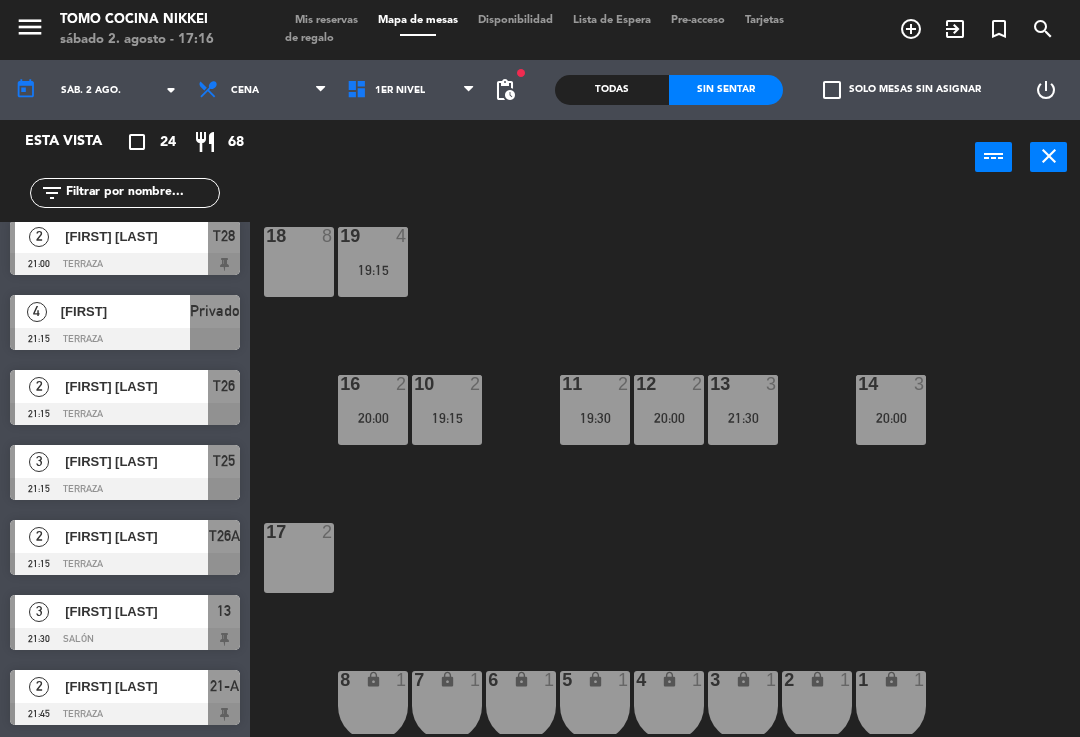 scroll, scrollTop: 1287, scrollLeft: 0, axis: vertical 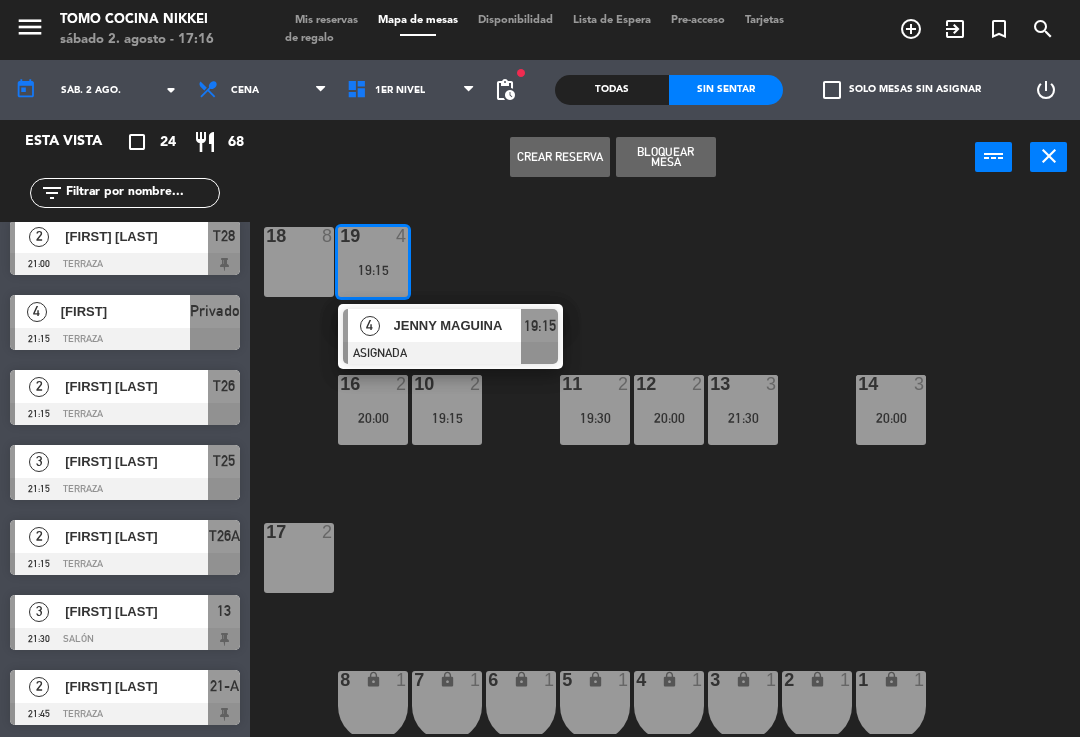 click at bounding box center (450, 353) 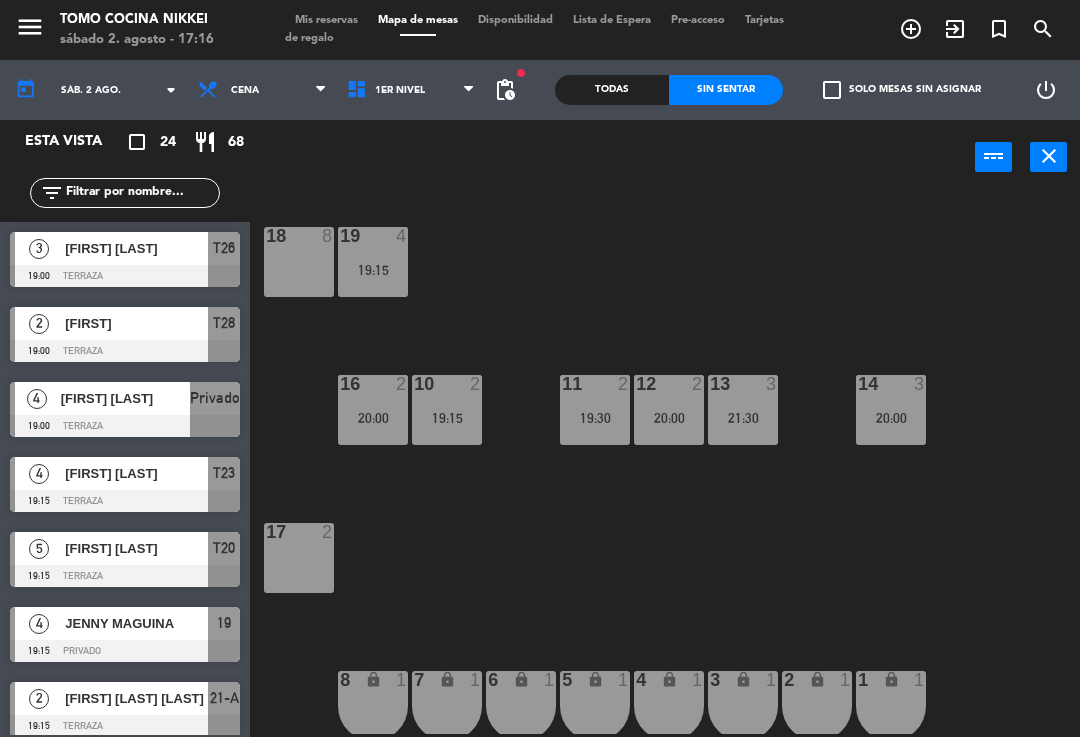 click on "3" at bounding box center [772, 384] 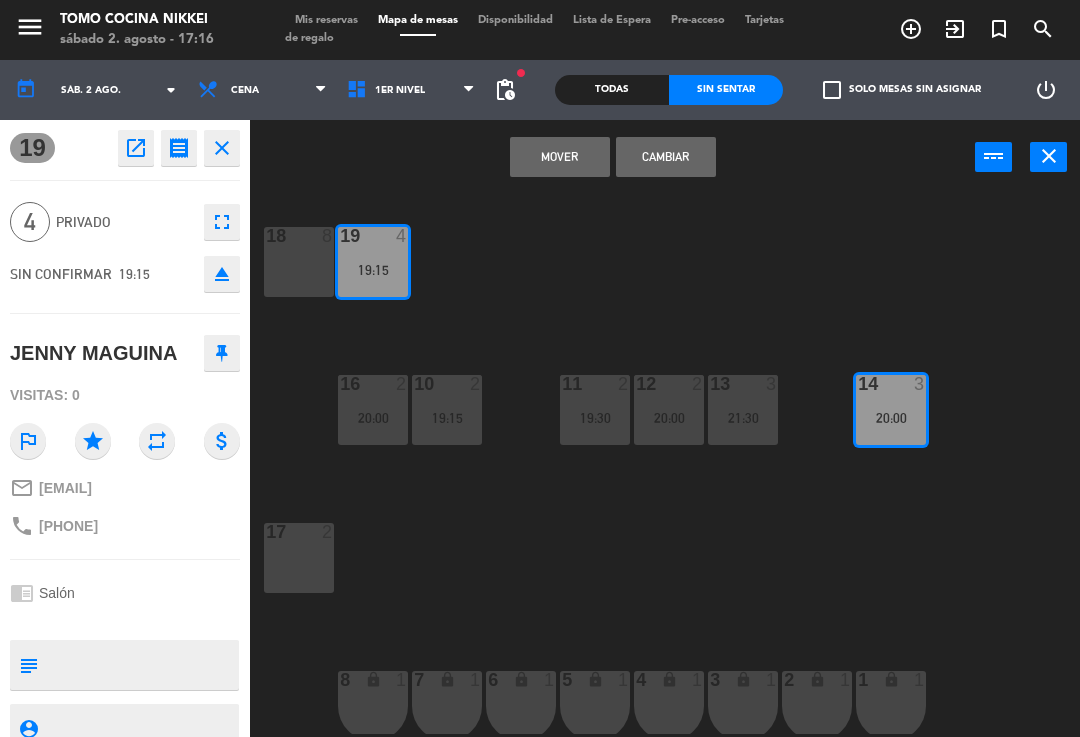 click on "Cambiar" at bounding box center (666, 157) 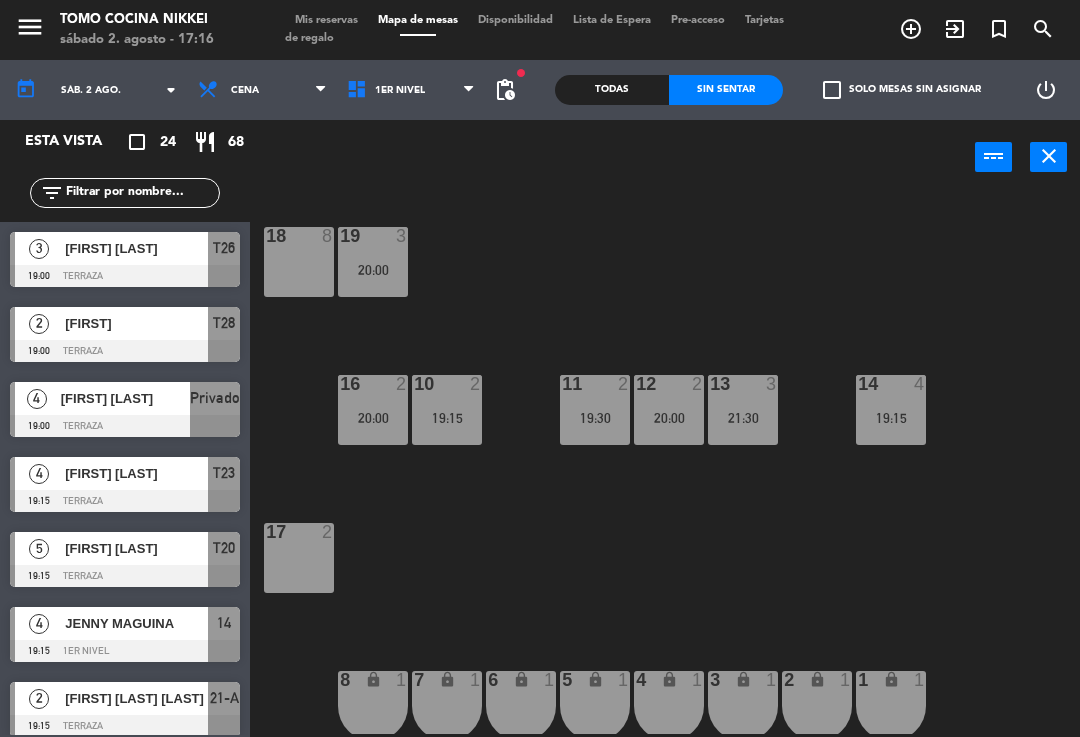 click on "18  8  19  3   20:00  16  2   20:00  10  2   19:15  11  2   19:30  12  2   20:00  13  3   21:30  14  4   19:15  17  2  7 lock  1  8 lock  1  6 lock  1  5 lock  1  4 lock  1  3 lock  1  2 lock  1  1 lock  1" 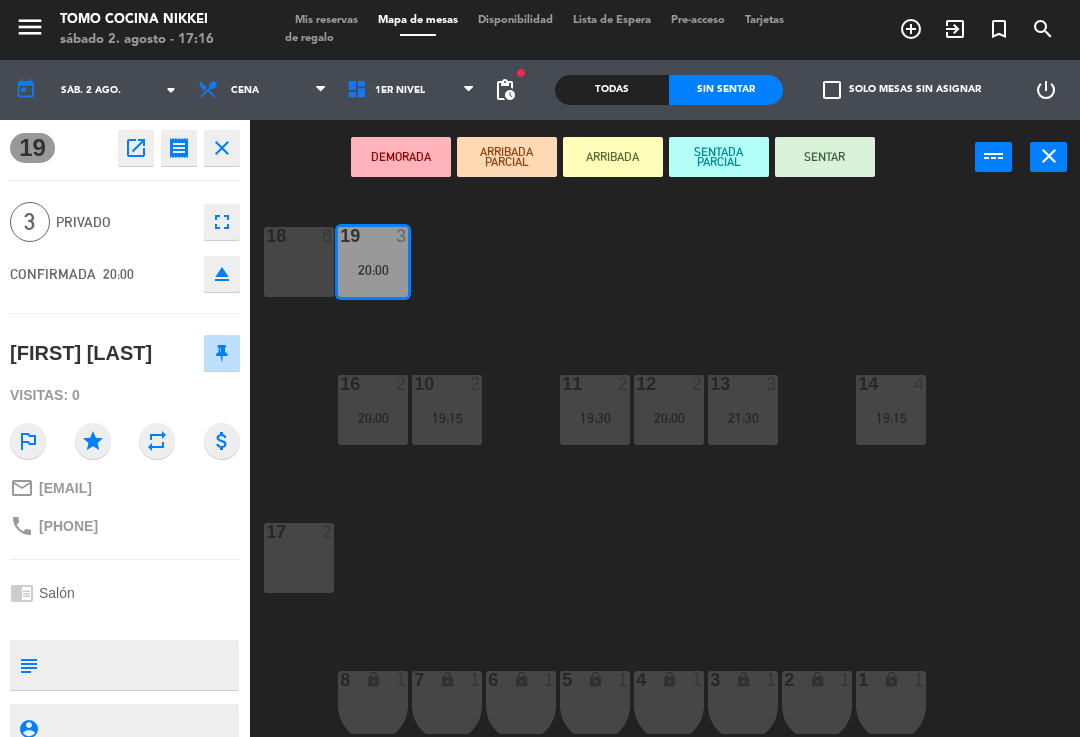 scroll, scrollTop: 0, scrollLeft: 0, axis: both 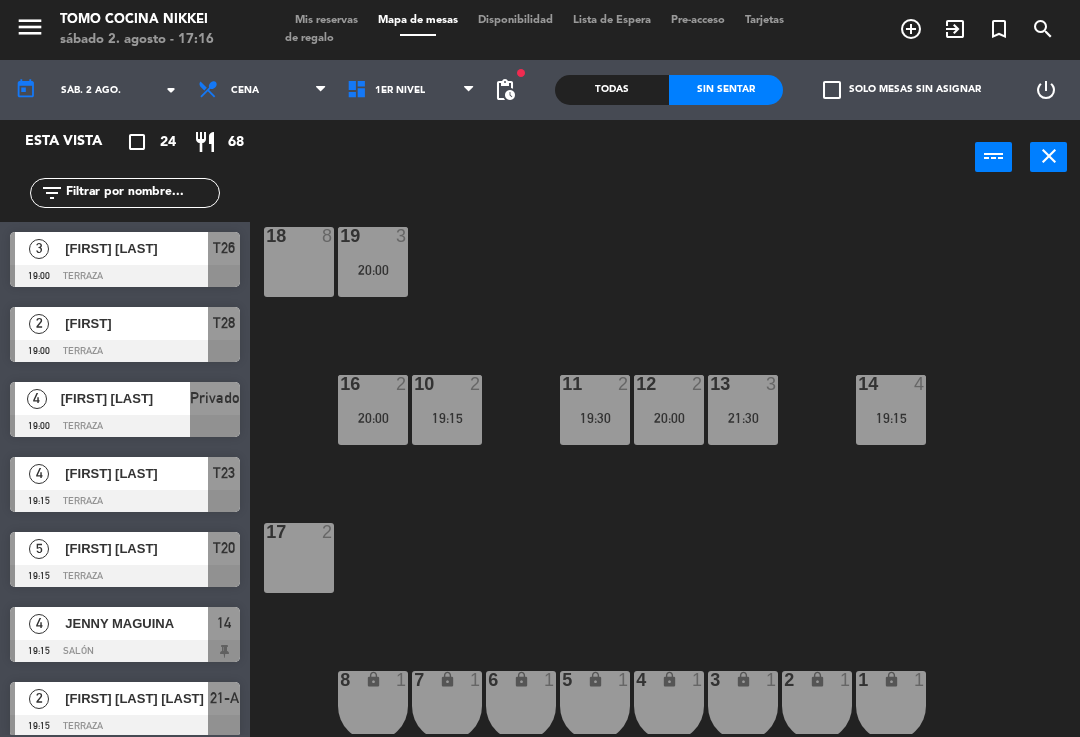click on "1er Nivel" at bounding box center (411, 90) 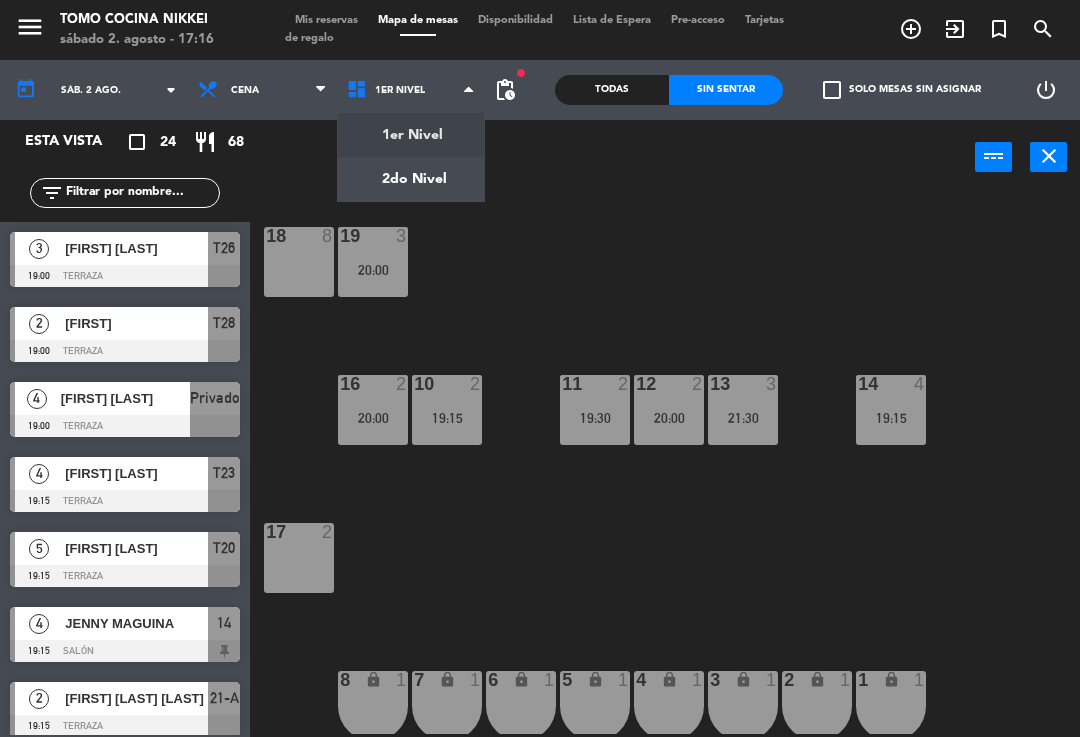click on "menu  Tomo Cocina Nikkei   sábado 2. agosto - 17:16   Mis reservas   Mapa de mesas   Disponibilidad   Lista de Espera   Pre-acceso   Tarjetas de regalo  add_circle_outline exit_to_app turned_in_not search today    sáb. 2 ago. arrow_drop_down  Almuerzo  Cena  Cena  Almuerzo  Cena  1er Nivel   2do Nivel   1er Nivel   1er Nivel   2do Nivel  fiber_manual_record pending_actions  Todas  Sin sentar  check_box_outline_blank   Solo mesas sin asignar   power_settings_new   Esta vista   crop_square  24  restaurant  68 filter_list  3   [FIRST] [LAST]   19:00   Terraza  T26  2   [FIRST]   19:00   Terraza  T28  4   [FIRST] [LAST]   19:00   Terraza  Privado  4   [FIRST] [LAST]   19:15   Terraza  T23  5   [FIRST] [LAST]   19:15   Terraza  T20  4   [FIRST] [LAST]   19:15   Salón  14  2   [FIRST] [LAST]   19:15   Terraza  21-A  4   [FIRST] [LAST]   19:15   Terraza  T25  2   [FIRST] [LAST]   19:15   Salón  10  2   [FIRST] [LAST]   19:30   Salón  11  3   [FIRST] [LAST]   20:00   Privado  19  2   [FIRST] [LAST]   20:00" 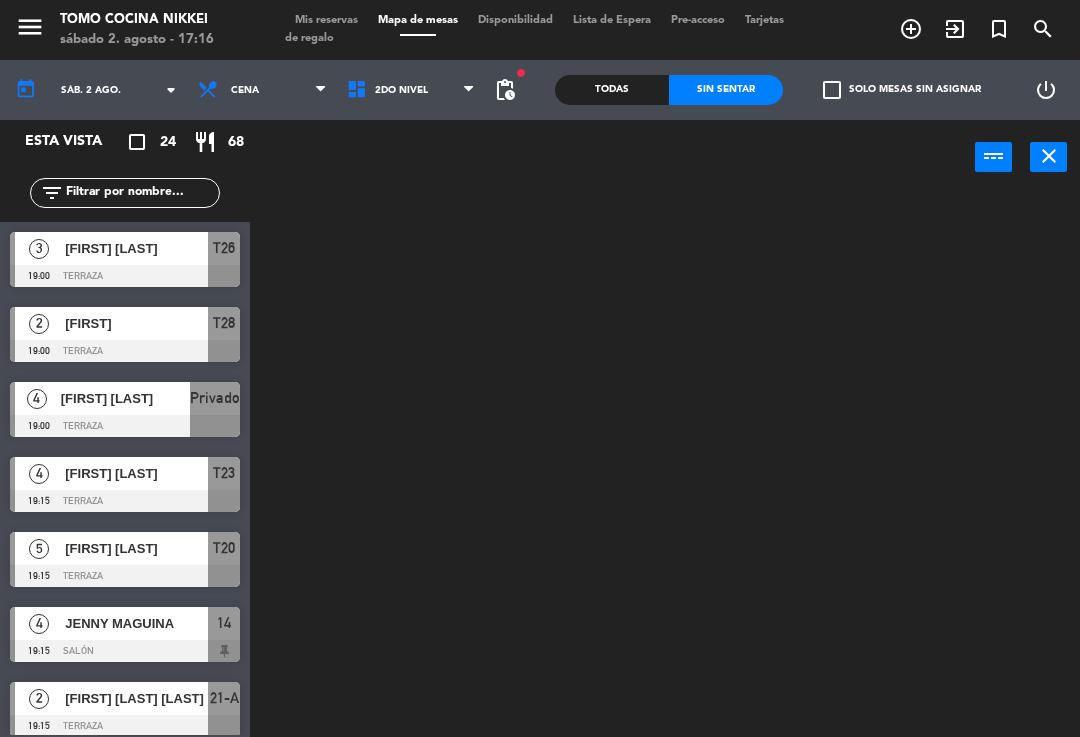 click 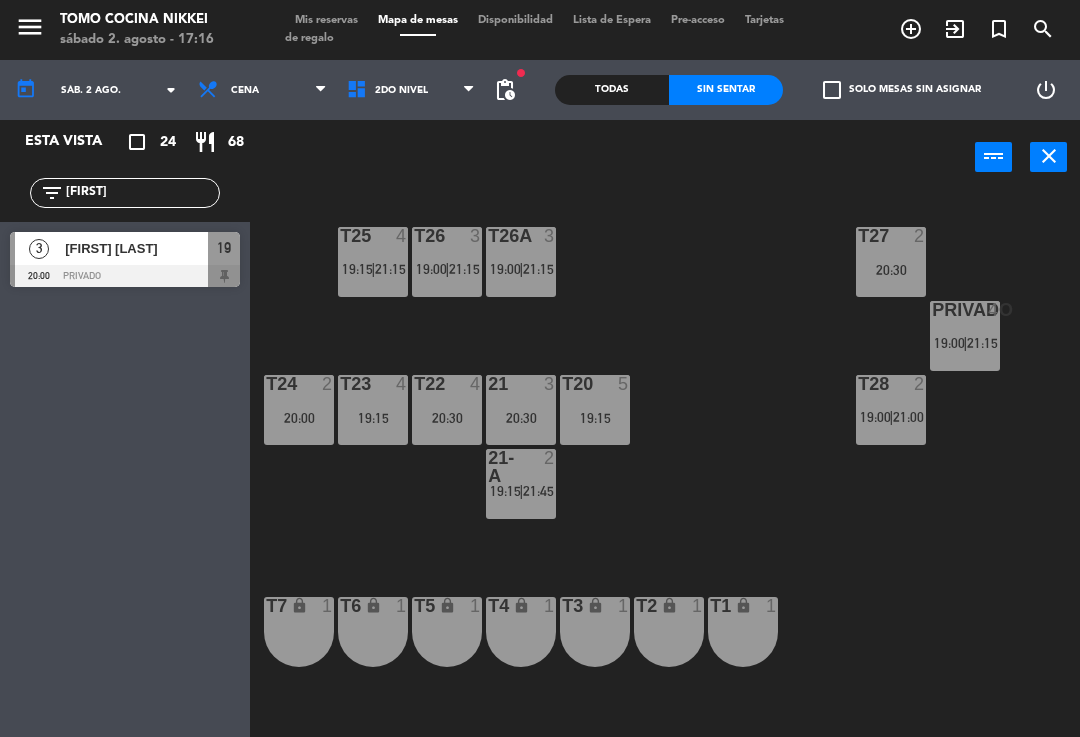 type on "[FIRST]" 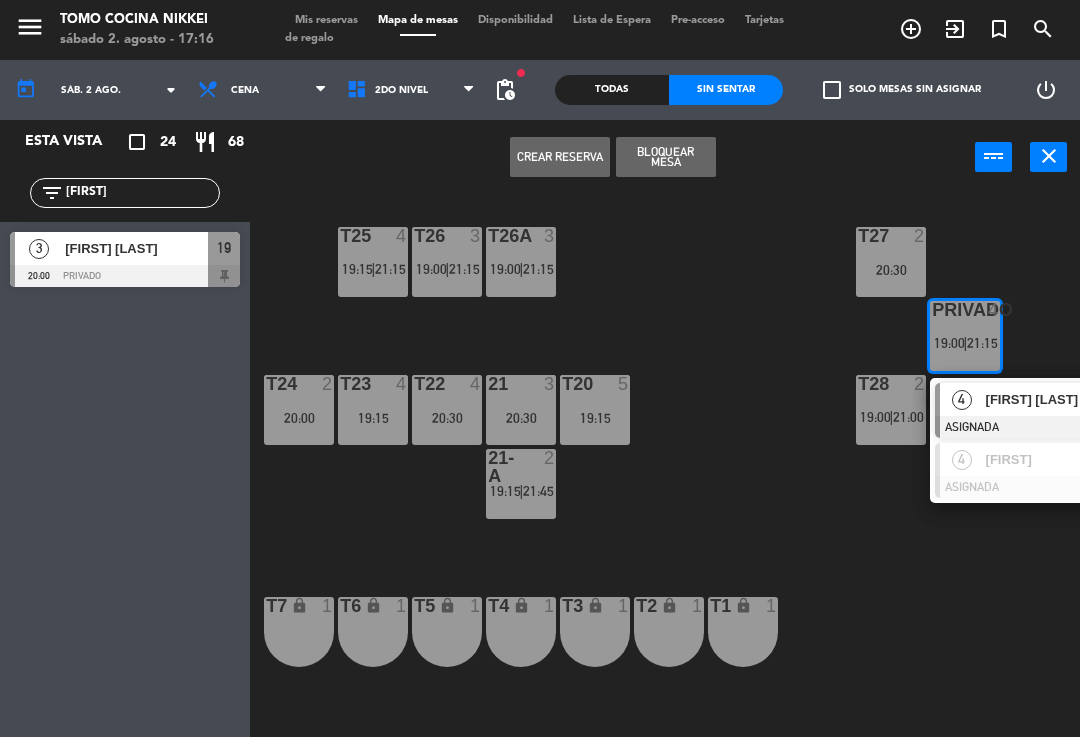 click on "T27  2   20:30  T25  4   19:15    |    21:15     T26A  3   19:00    |    21:15     T26  3   19:00    |    21:15     Privado  4   19:00    |    21:15      4   [FIRST] [LAST]   ASIGNADA  19:00  4   [FIRST]   ASIGNADA  21:15 T24  2   20:00  T23  4   19:15  T22  4   20:30  21  3   20:30  T20  5   19:15  T28  2   19:00    |    21:00     21-A  2   19:15    |    21:45     T7 lock  1  T6 lock  1  T5 lock  1  T4 lock  1  T3 lock  1  T2 lock  1  T1 lock  1" 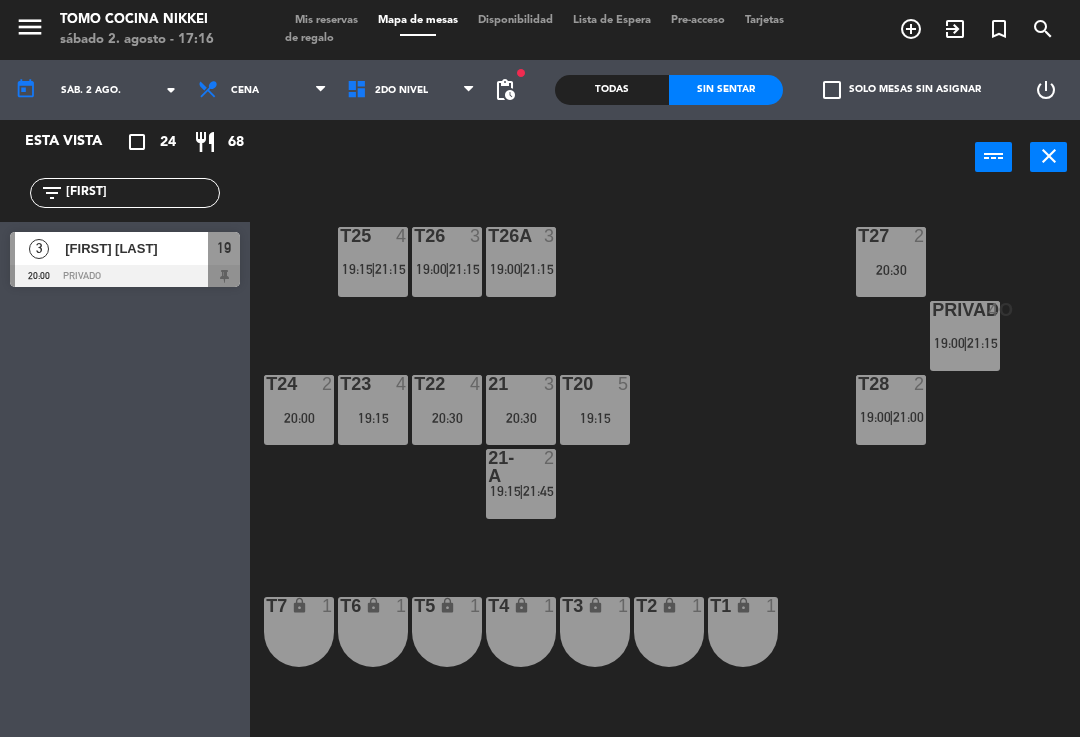 click on "|" at bounding box center [447, 269] 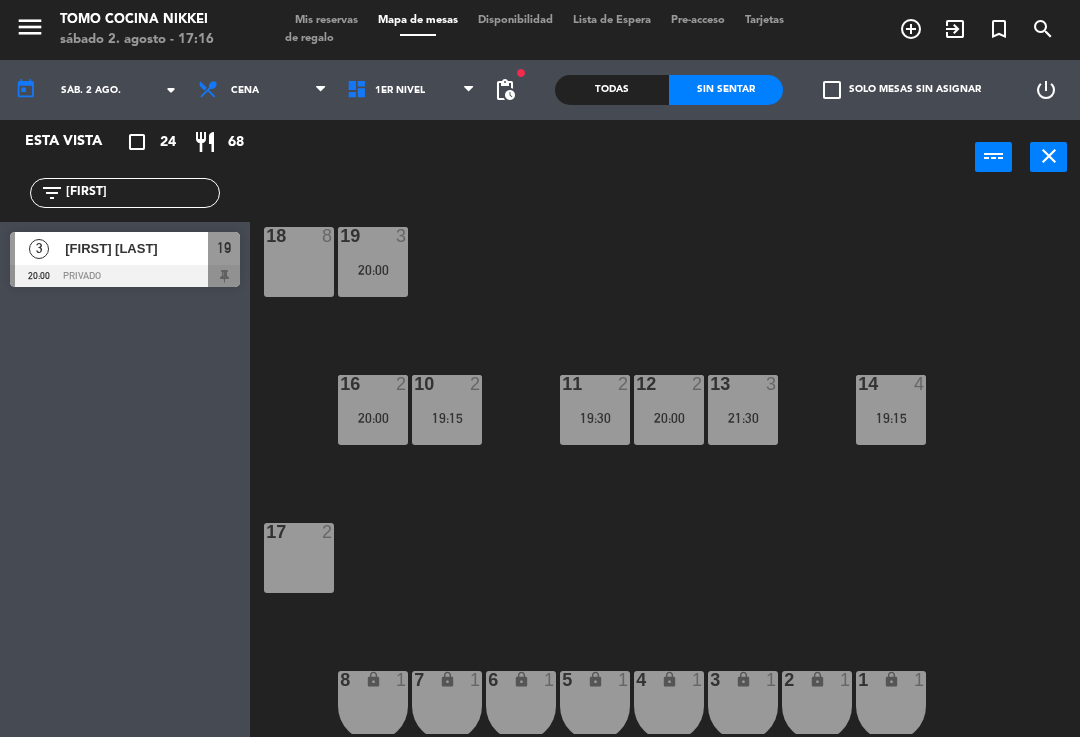 click on "1er Nivel" at bounding box center [411, 90] 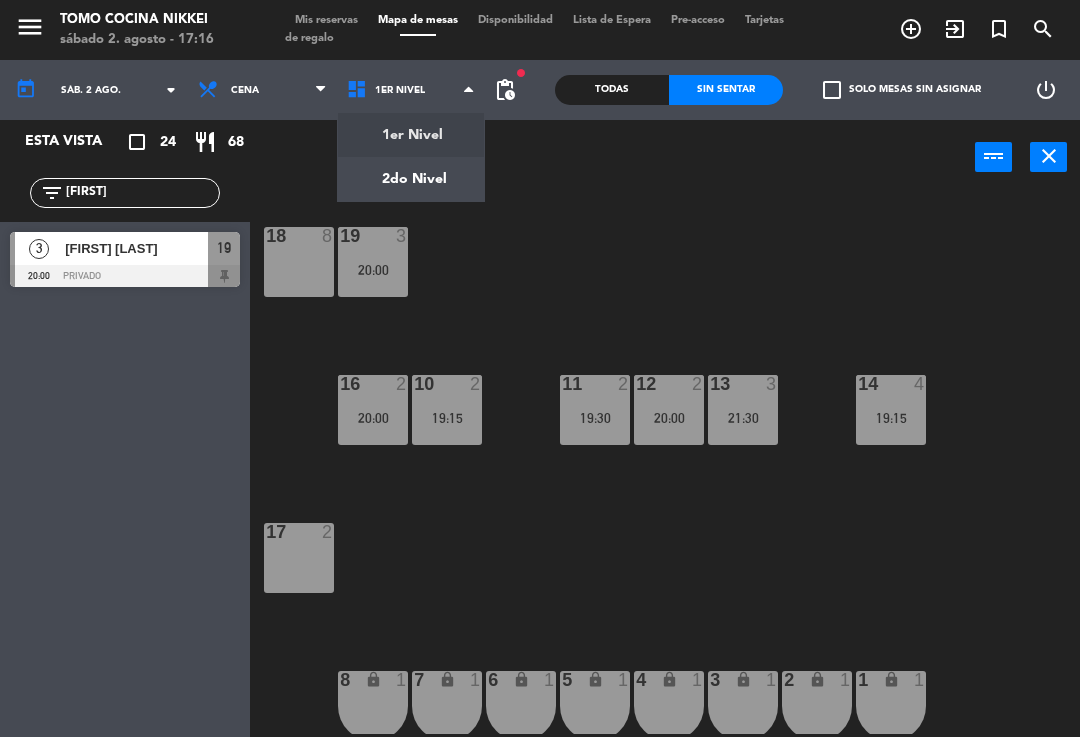 click on "menu  Tomo Cocina Nikkei   sábado 2. agosto - 17:16   Mis reservas   Mapa de mesas   Disponibilidad   Lista de Espera   Pre-acceso   Tarjetas de regalo  add_circle_outline exit_to_app turned_in_not search today    sáb. 2 ago. arrow_drop_down  Almuerzo  Cena  Cena  Almuerzo  Cena  1er Nivel   2do Nivel   1er Nivel   1er Nivel   2do Nivel  fiber_manual_record pending_actions  Todas  Sin sentar  check_box_outline_blank   Solo mesas sin asignar   power_settings_new   Esta vista   crop_square  24  restaurant  68 filter_list [FIRST]  3   [FIRST] [LAST]   20:00   Privado  19 power_input close 18  8  19  3   20:00  16  2   20:00  10  2   19:15  11  2   19:30  12  2   20:00  13  3   21:30  14  4   19:15  17  2  7 lock  1  8 lock  1  6 lock  1  5 lock  1  4 lock  1  3 lock  1  2 lock  1  1 lock  1" 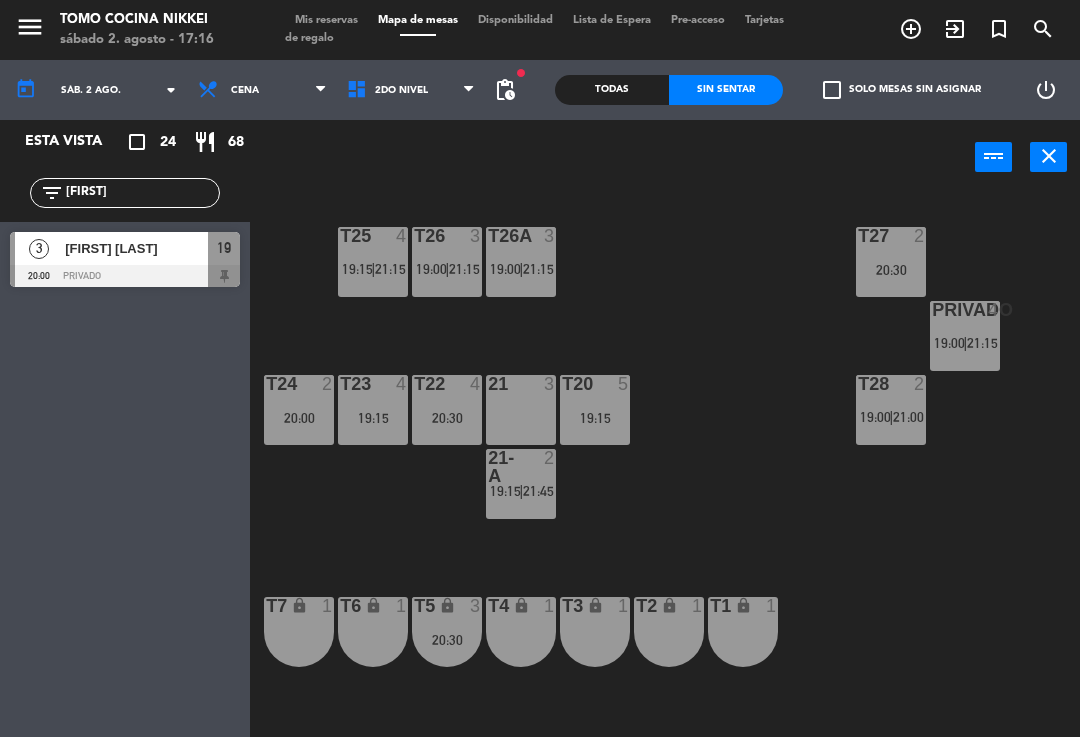 click on "T27  2   20:30  T25  4   19:15    |    21:15     T26A  3   19:00    |    21:15     T26  3   19:00    |    21:15     Privado  4   19:00    |    21:15     T24  2   20:00  T23  4   19:15  T22  4   20:30  21  3  T20  5   19:15  T28  2   19:00    |    21:00     21-A  2   19:15    |    21:45     T7 lock  1  T6 lock  1  T5 lock  3   20:30  T4 lock  1  T3 lock  1  T2 lock  1  T1 lock  1" 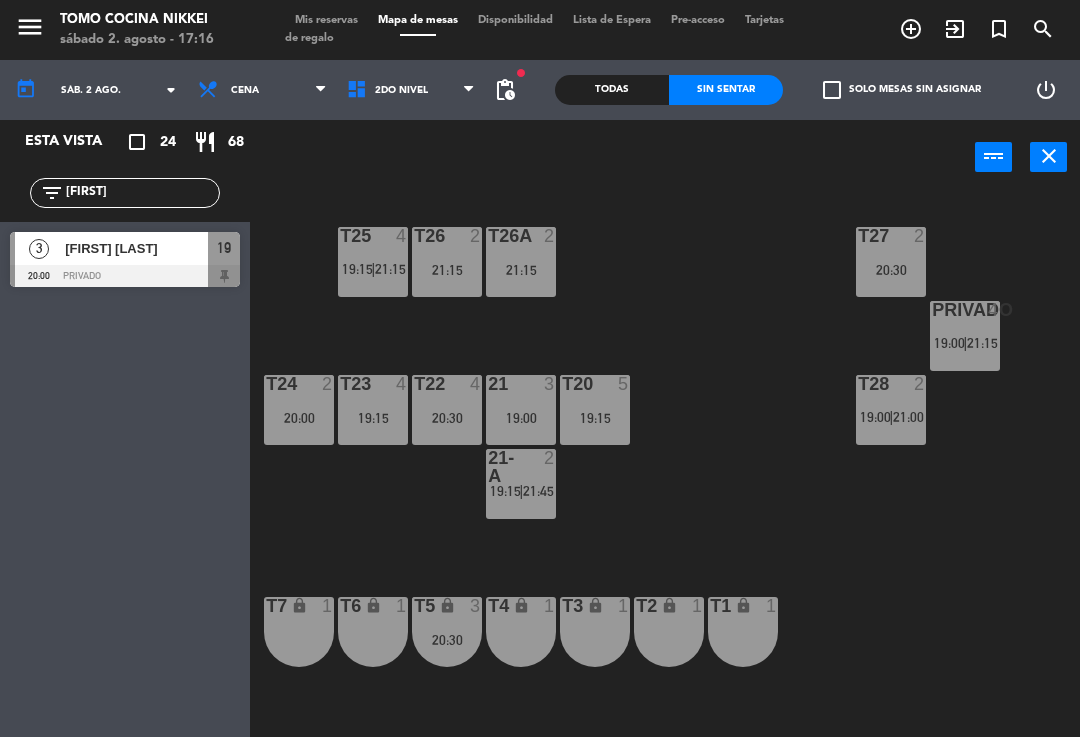 click on "T27  2   20:30  T25  4   19:15    |    21:15     T26A  2   21:15  T26  2   21:15  Privado  4   19:00    |    21:15     T24  2   20:00  T23  4   19:15  T22  4   20:30  21  3   19:00    |    21:15     T20  5   19:15  T28  2   19:00    |    21:00     21-A  2   19:15    |    21:45     T7 lock  1  T6 lock  1  T5 lock  3   20:30  T4 lock  1  T3 lock  1  T2 lock  1  T1 lock  1" 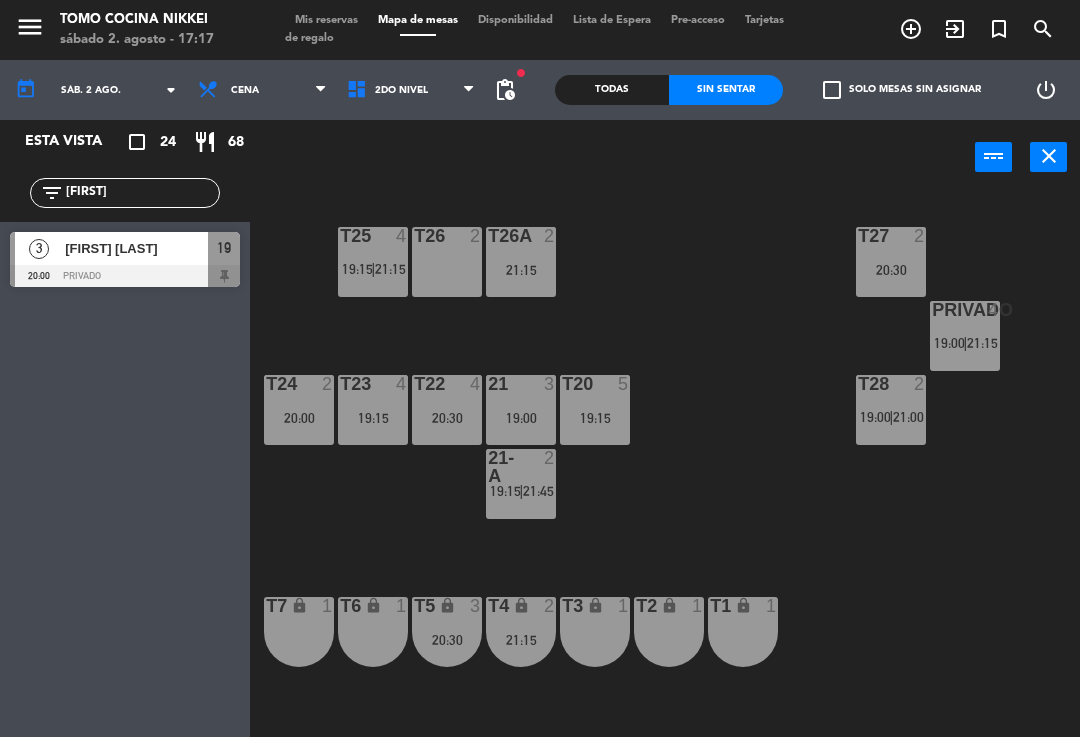 click on "19:15" at bounding box center (595, 418) 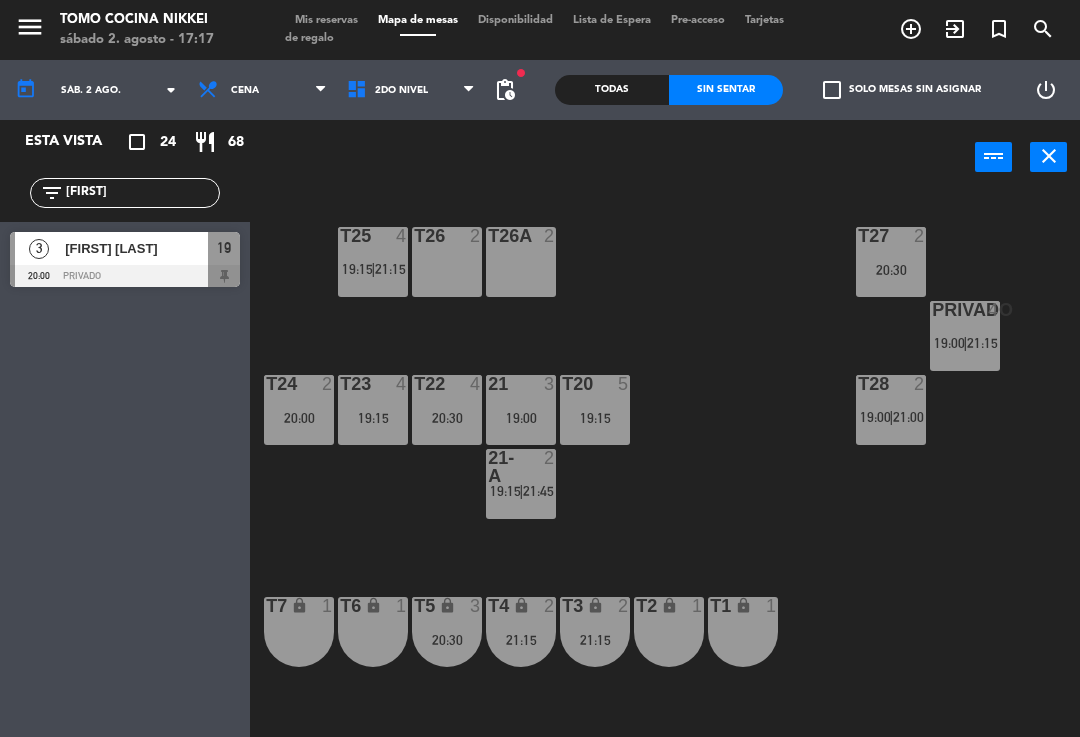 click on "T27 2 20:30 T25 4 19:15 | 21:15 T26A 2 T26 2 Privado 4 19:00 | 21:15 T24 2 20:00 T23 4 19:15 T22 4 20:30 21 3 19:00 T20 5 19:15 T28 2 19:00 | 21:00 21-A 2 19:15 | 21:45 T7 lock 1 T6 lock 1 T5 lock 3 20:30 T4 lock 2 21:15 T3 lock 2 21:15 T2 lock 1 T1 lock 1" 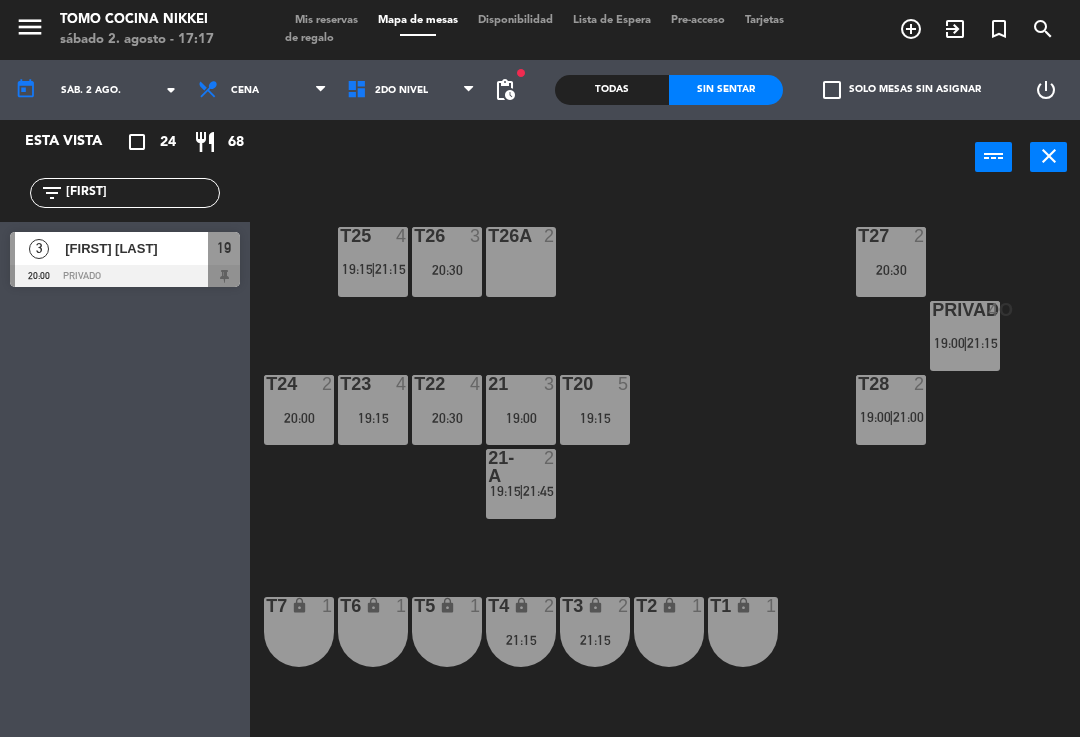 click on "T27 2 20:30 T25 3 20:30 T26A 4 19:15 | 21:15 T26 4 19:15 | 21:15 Privado 4 19:00 | 21:15 T24 2 20:00 T23 4 19:15 T22 4 20:30 21 3 19:00 | 21:15 T20 5 19:15 T28 2 19:00 | 21:00 21-A 2 19:15 | 21:45 T7 lock 1 T6 lock 1 T5 lock 1 T4 lock 1 T3 lock 1 T2 lock 1 T1 lock 1" 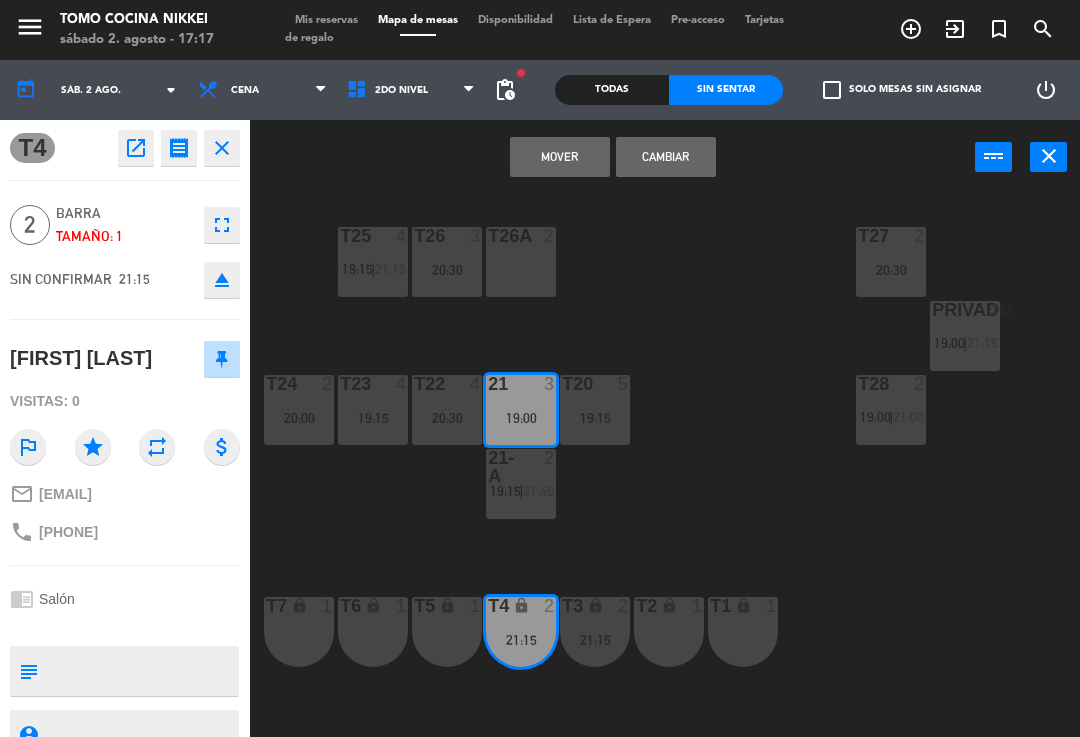 click on "Mover" at bounding box center [560, 157] 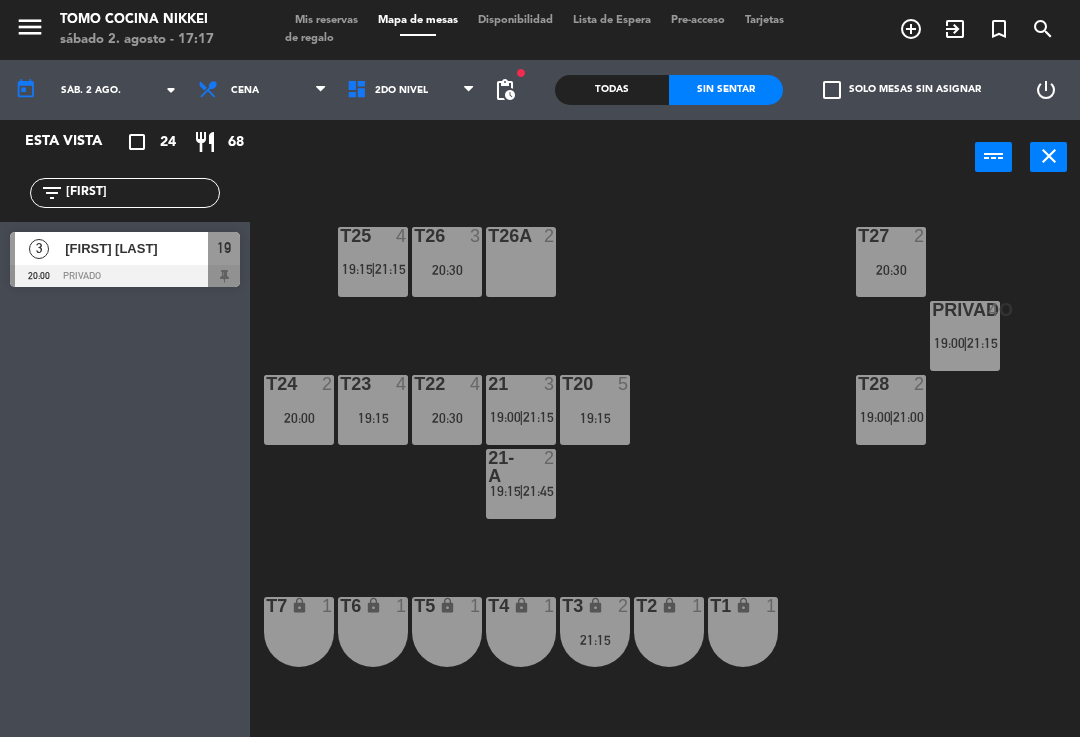 click on "T27 2 20:30 T25 4 19:15 | 21:15 T26A 2 T26 3 20:30 Privado 4 19:00 | 21:15 T24 2 20:00 T23 4 19:15 T22 4 20:30 21 3 19:00 | 21:15 T20 5 19:15 T28 2 19:00 | 21:00 21-A 2 19:15 | 21:45 T7 lock 1 T6 lock 1 T5 lock 1 T4 lock 1 T3 lock 2 21:15 T2 lock 1 T1 lock 1" 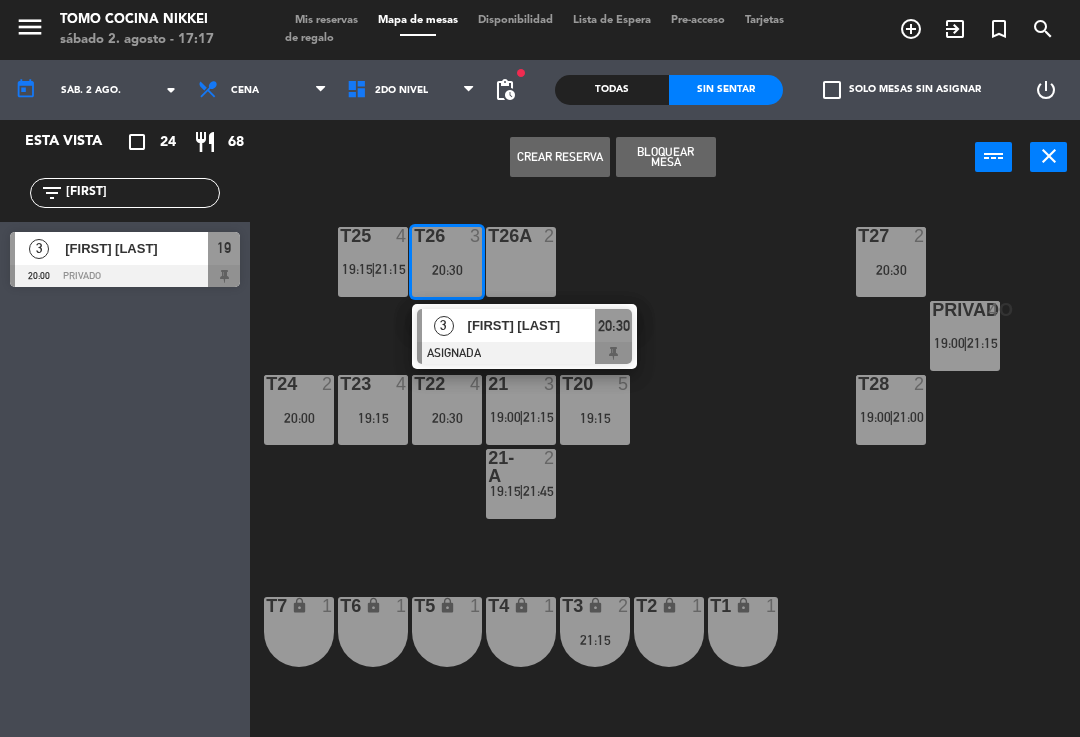 click at bounding box center (524, 353) 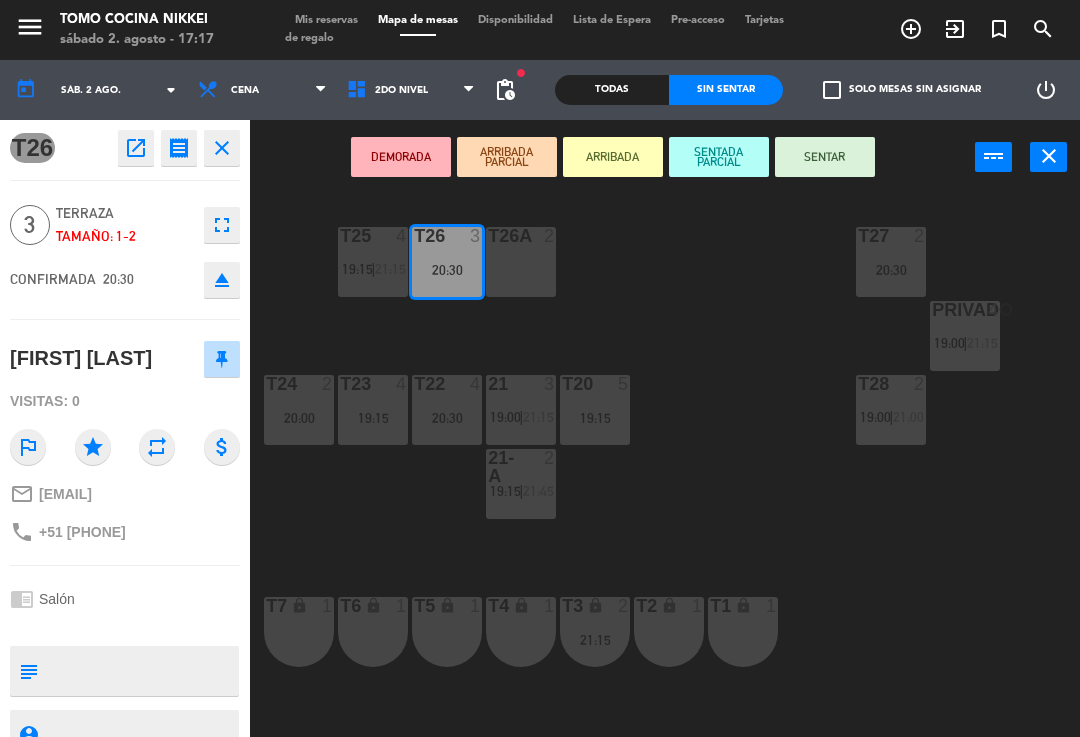 click on "T26A  2" at bounding box center (521, 262) 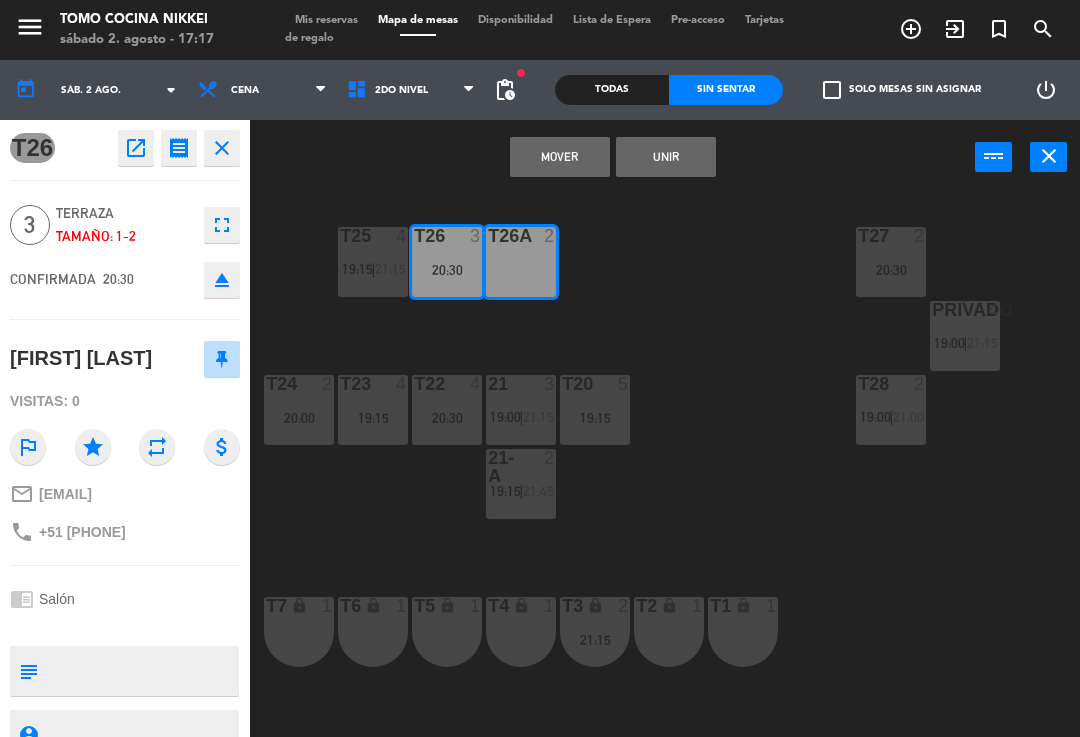 click on "Unir" at bounding box center (666, 157) 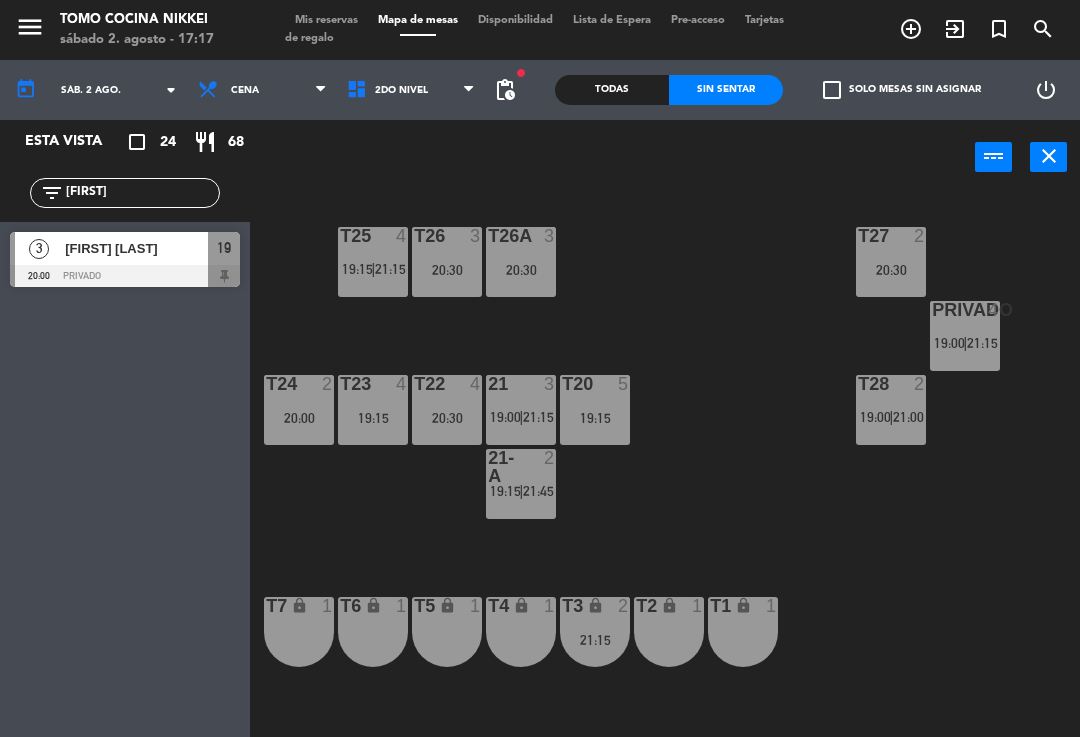 click on "T27 2 20:30 T25 4 19:15 | 21:15 T26A 3 20:30 T26 3 20:30 Privado 4 19:00 | 21:15 T24 2 20:00 T23 4 19:15 T22 4 20:30 21 3 19:00 | 21:15 T20 5 19:15 T28 2 19:00 | 21:00 21-A 2 19:15 | 21:45 T7 lock 1 T6 lock 1 T5 lock 1 T4 lock 1 T3 lock 2 21:15 T2 lock 1 T1 lock 1" 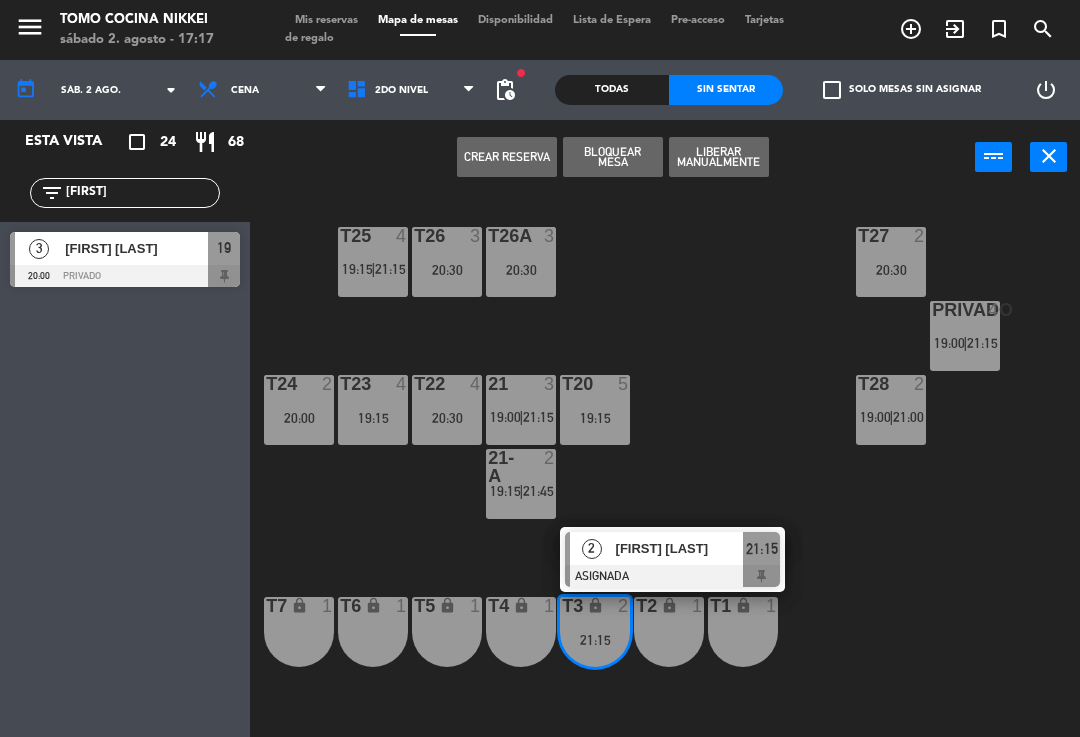 click at bounding box center [672, 576] 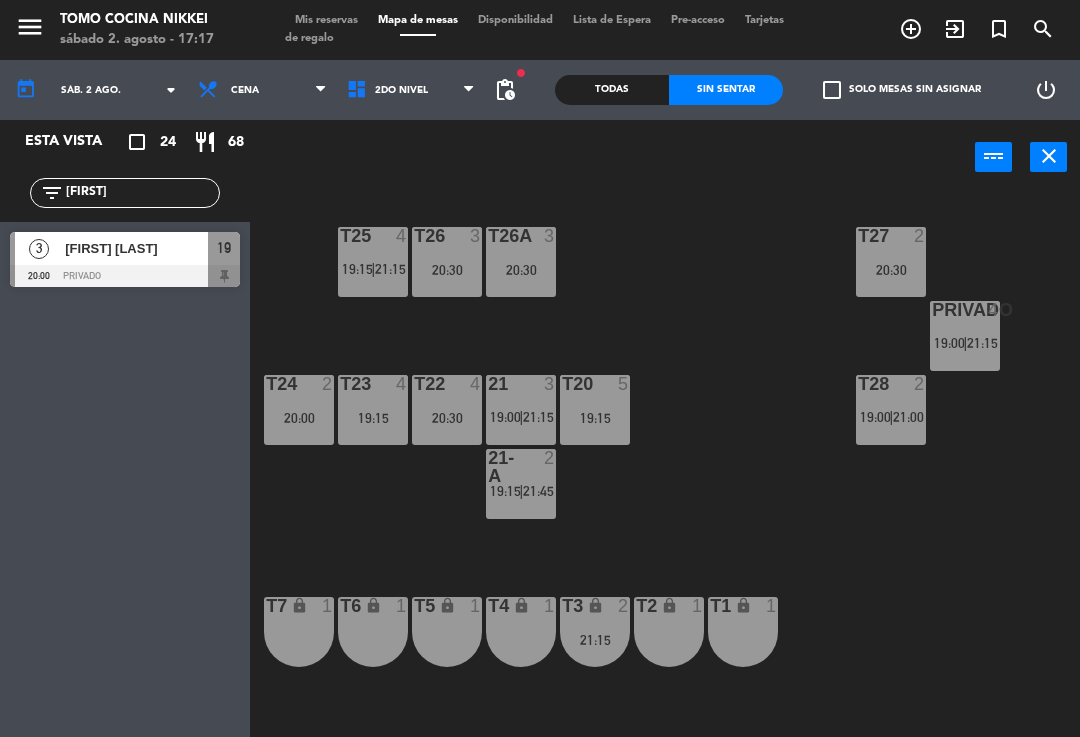 click on "21:15" at bounding box center (390, 269) 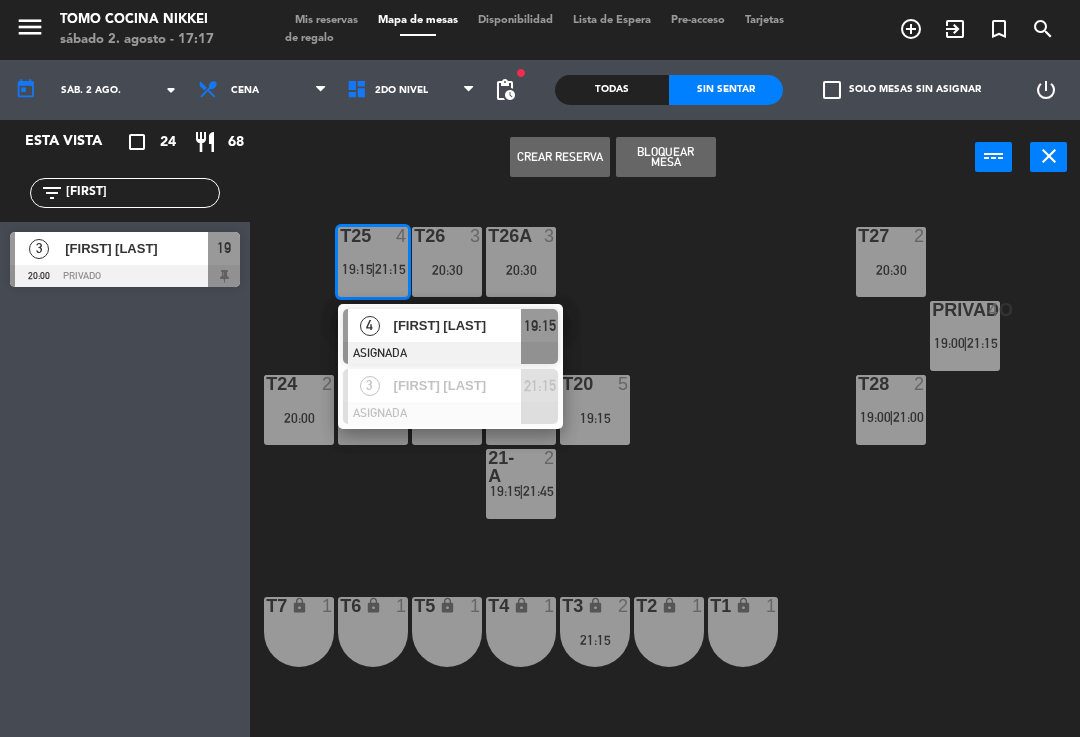 click on "T27  2   20:30  T25  4   19:15    |    21:15      4   [FIRST] [LAST]   ASIGNADA  19:15  3   [FIRST] [LAST]   ASIGNADA  21:15 T26A  3   20:30  T26  3   20:30  Privado  4   19:00    |    21:15     T24  2   20:00  T23  4   19:15  T22  4   20:30  21  3   19:00    |    21:15     T20  5   19:15  T28  2   19:00    |    21:00     21-A  2   19:15    |    21:45     T7 lock  1  T6 lock  1  T5 lock  1  T4 lock  1  T3 lock  2   21:15  T2 lock  1  T1 lock  1" 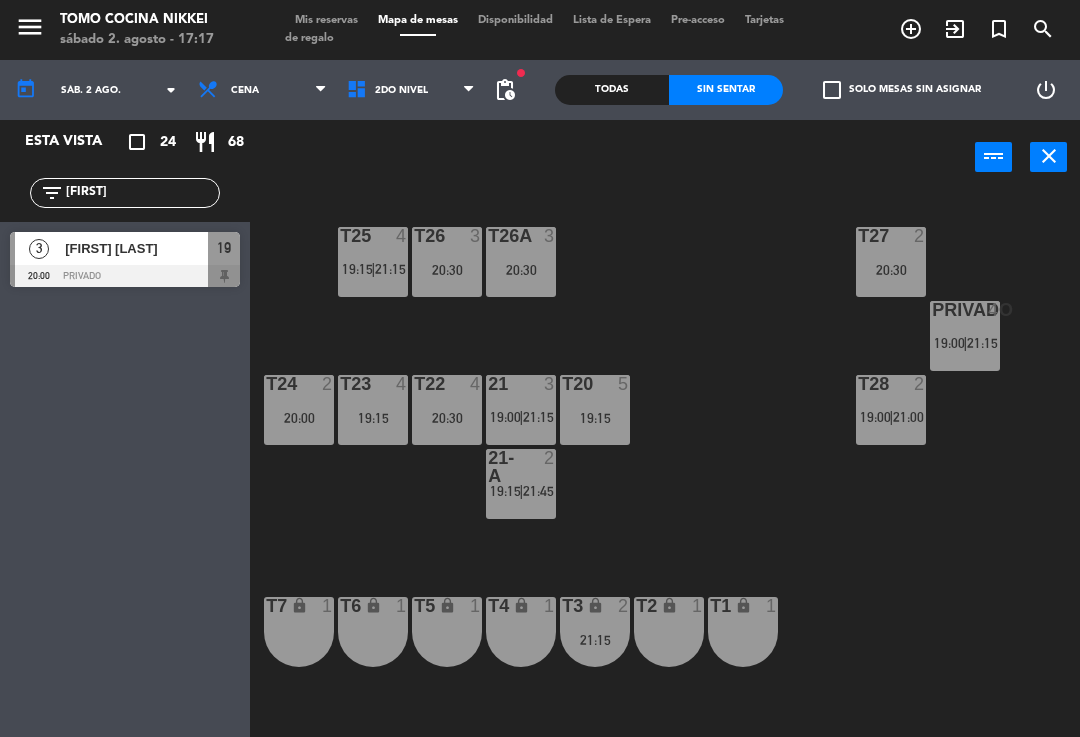 click on "T27 2 20:30 T25 4 19:15 | 21:15 T26A 3 20:30 T26 3 20:30 Privado 4 19:00 | 21:15 T24 2 20:00 T23 4 19:15 T22 4 20:30 21 3 19:00 | 21:15 T20 5 19:15 T28 2 19:00 | 21:00 21-A 2 19:15 | 21:45 T7 lock 1 T6 lock 1 T5 lock 1 T4 lock 1 T3 lock 2 21:15 T2 lock 1 T1 lock 1" 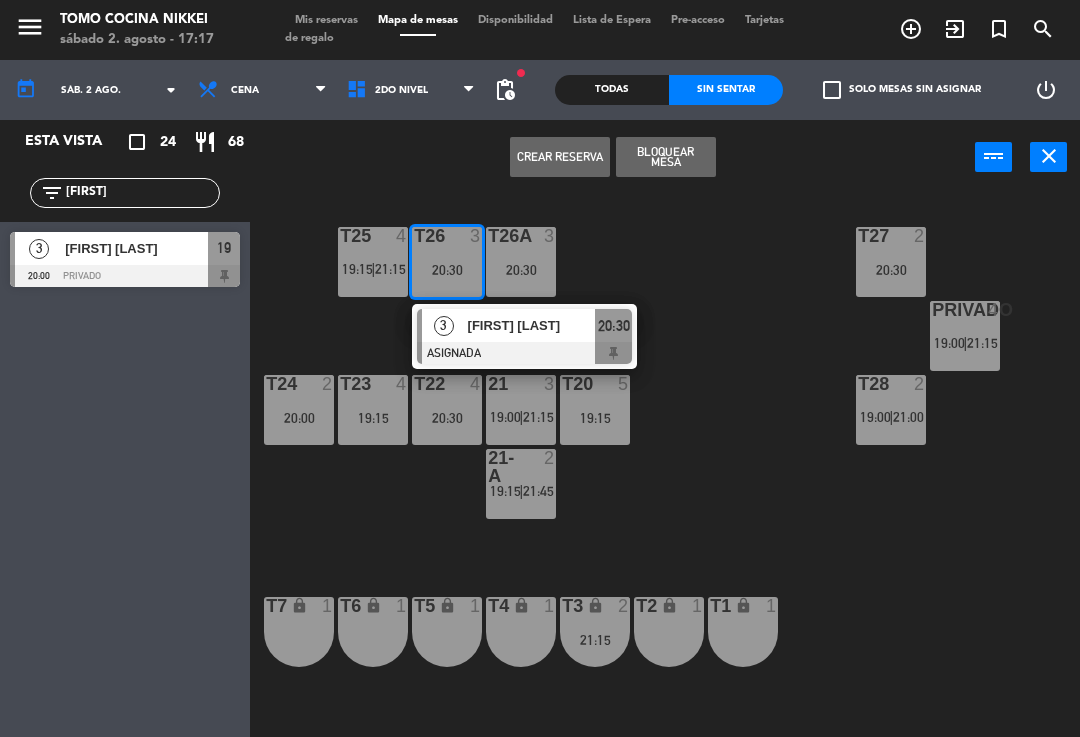 click on "21:15" at bounding box center (390, 269) 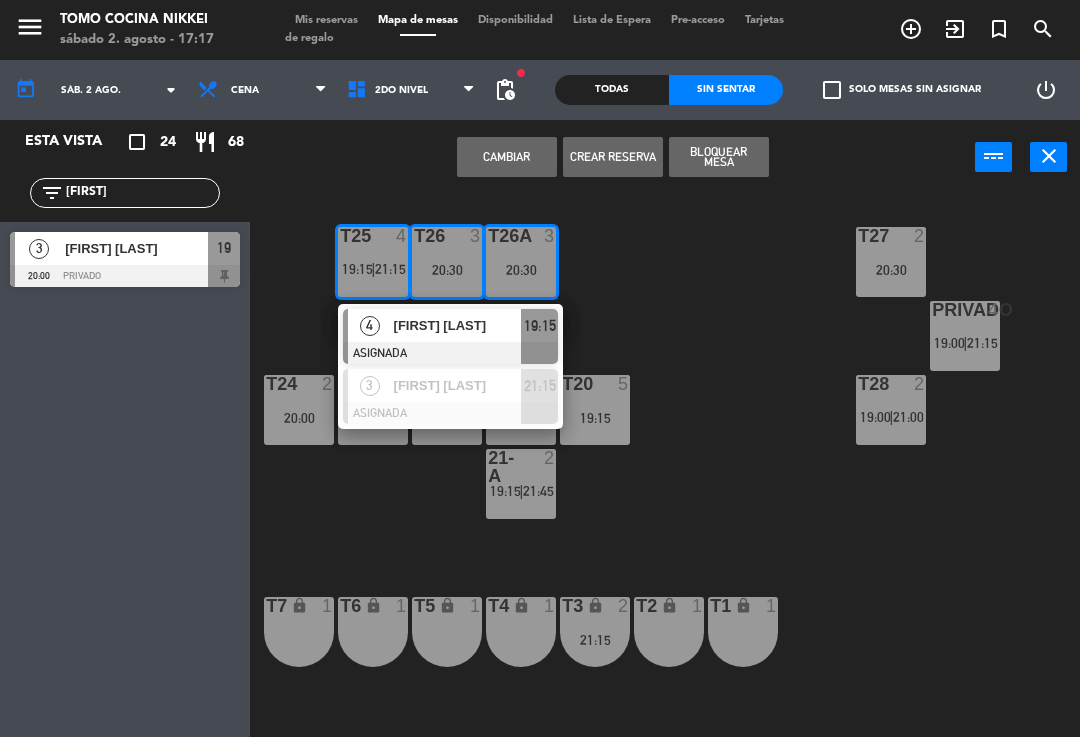 click on "Cambiar" at bounding box center [507, 157] 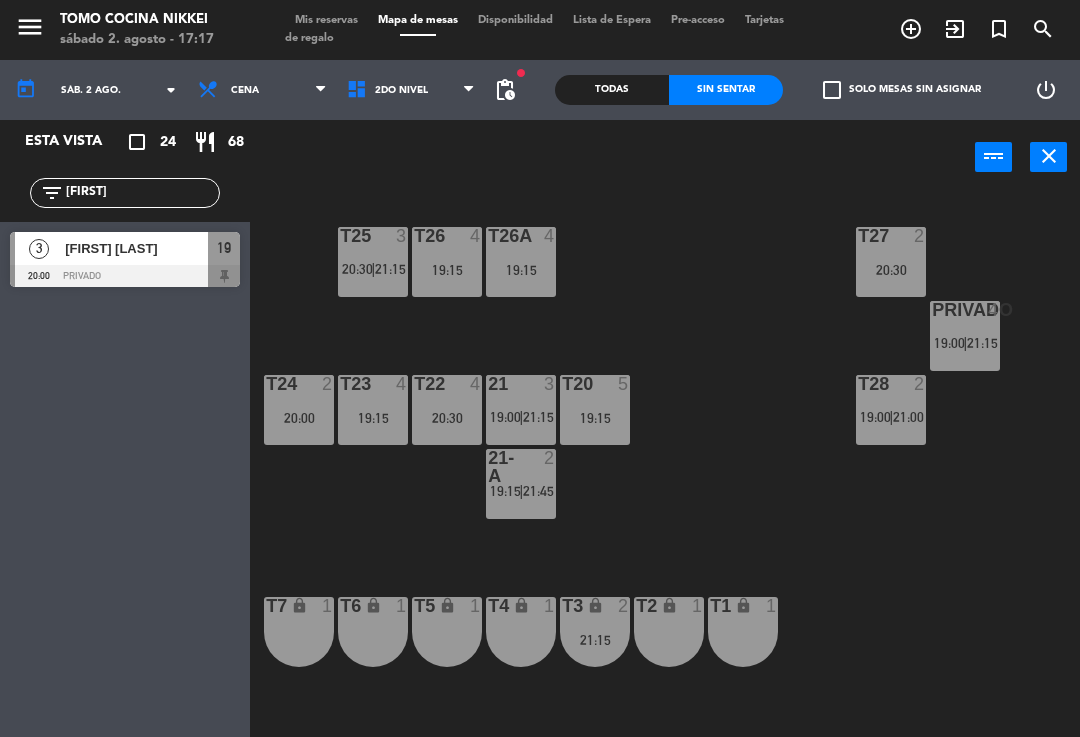 click on "T27  2   20:30  T25  3   20:30    |    21:15     T26A  4   19:15  T26  4   19:15  Privado  4   19:00    |    21:15     T24  2   20:00  T23  4   19:15  T22  4   20:30  21  3   19:00    |    21:15     T20  5   19:15  T28  2   19:00    |    21:00     21-A  2   19:15    |    21:45     T7 lock  1  T6 lock  1  T5 lock  1  T4 lock  1  T3 lock  2   21:15  T2 lock  1  T1 lock  1" 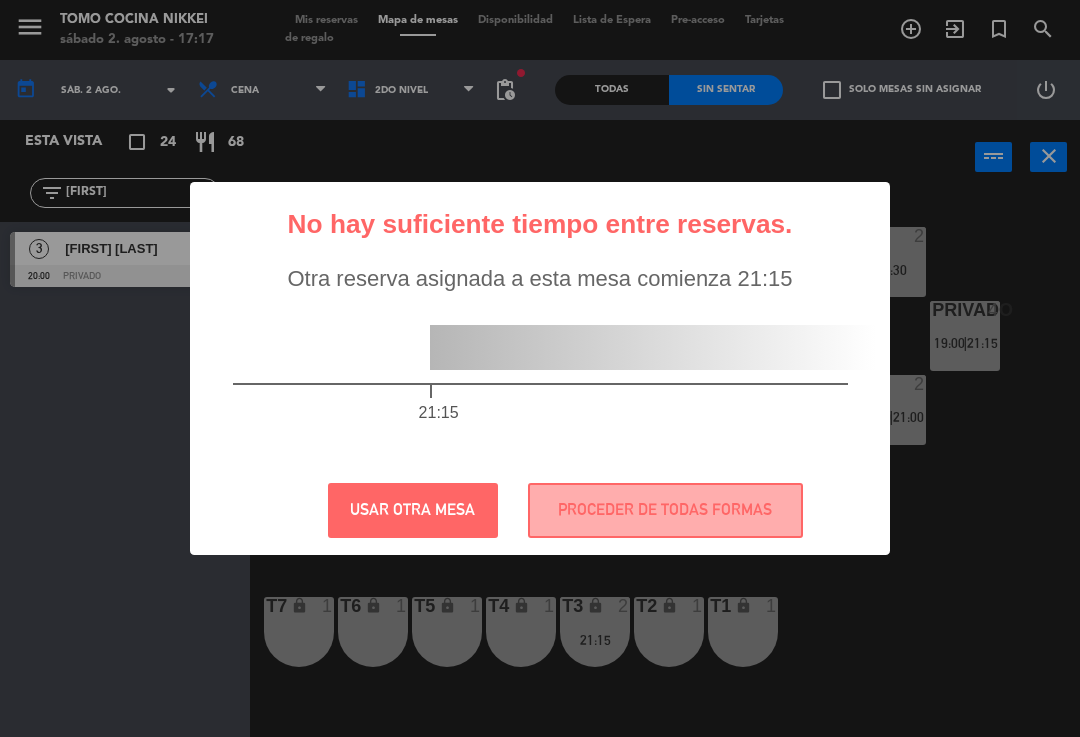click on "PROCEDER DE TODAS FORMAS" at bounding box center [665, 510] 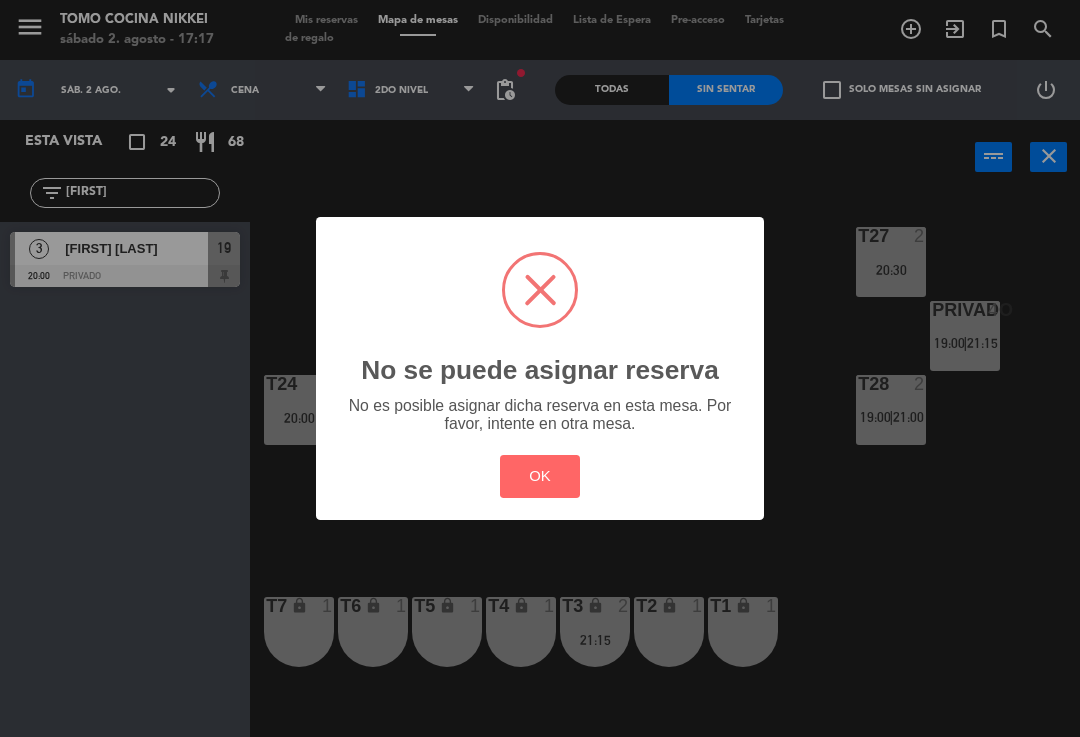 click on "? ! i     No se puede asignar reserva ×" at bounding box center [540, 316] 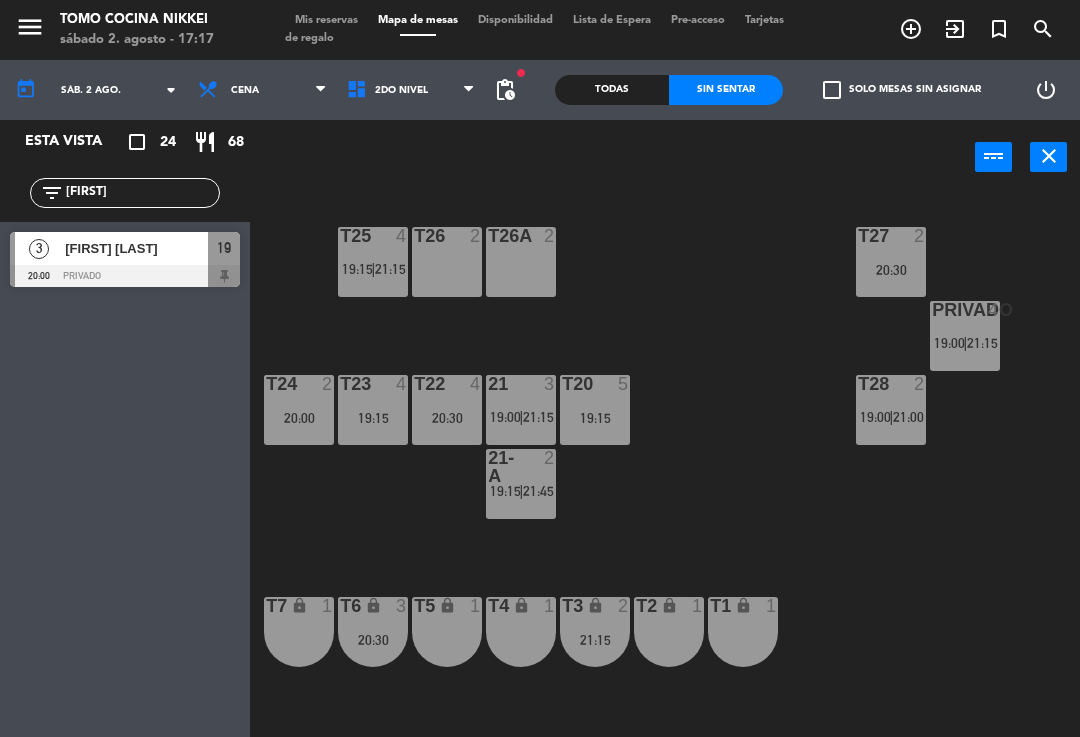 click on "T27  2   20:30  T25  4   19:15    |    21:15     T26A  2  T26  2  Privado  4   19:00    |    21:15     T24  2   20:00  T23  4   19:15  T22  4   20:30  21  3   19:00    |    21:15     T20  5   19:15  T28  2   19:00    |    21:00     21-A  2   19:15    |    21:45     T7 lock  1  T6 lock  3   20:30  T5 lock  1  T4 lock  1  T3 lock  2   21:15  T2 lock  1  T1 lock  1" 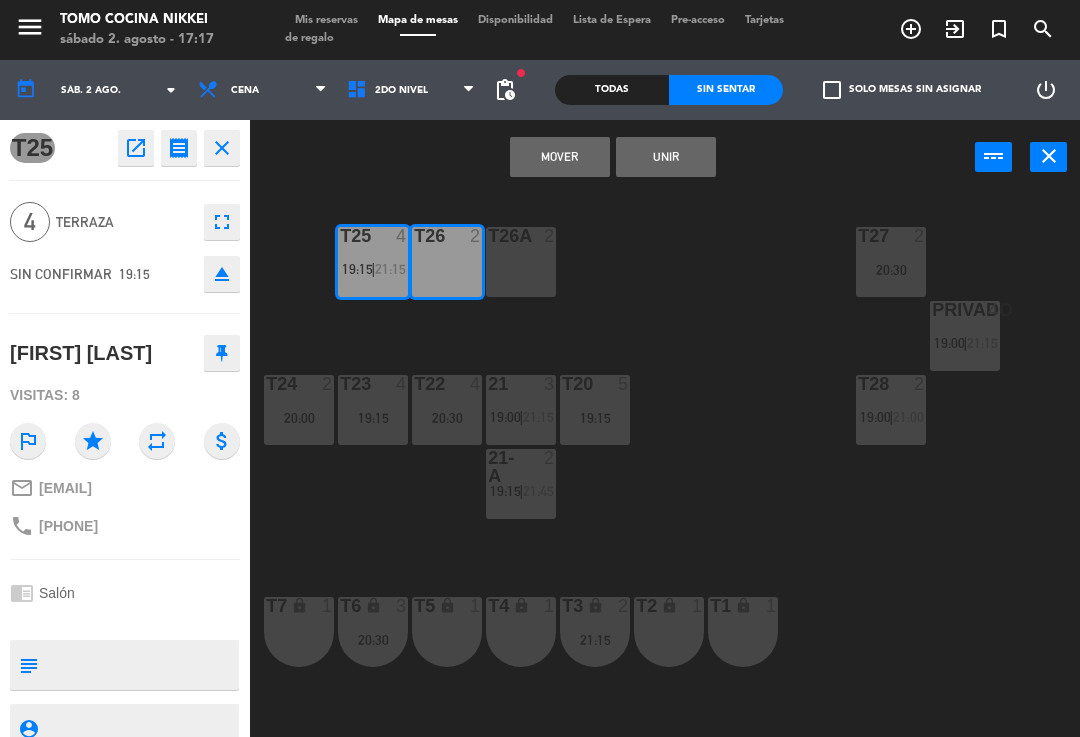 click on "Mover" at bounding box center (560, 157) 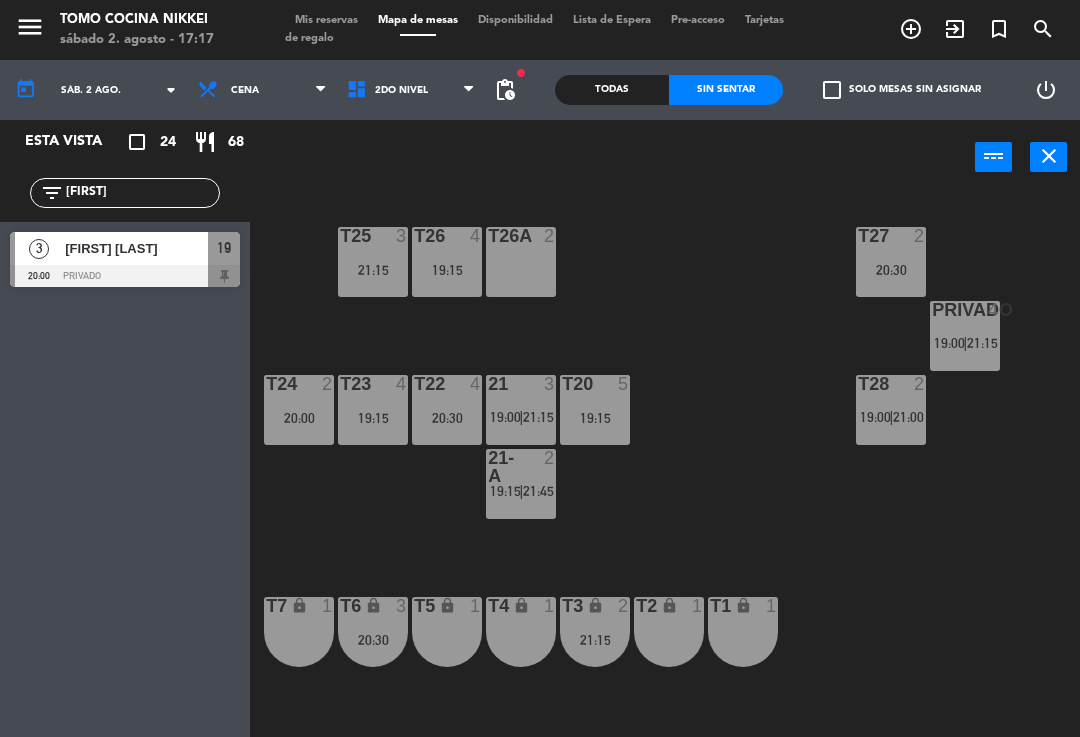 click on "T27  2   20:30  T25  3   21:15  T26A  2  T26  4   19:15  Privado  4   19:00    |    21:15     T24  2   20:00  T23  4   19:15  T22  4   20:30  21  3   19:00    |    21:15     T20  5   19:15  T28  2   19:00    |    21:00     21-A  2   19:15    |    21:45     T7 lock  1  T6 lock  3   20:30  T5 lock  1  T4 lock  1  T3 lock  2   21:15  T2 lock  1  T1 lock  1" 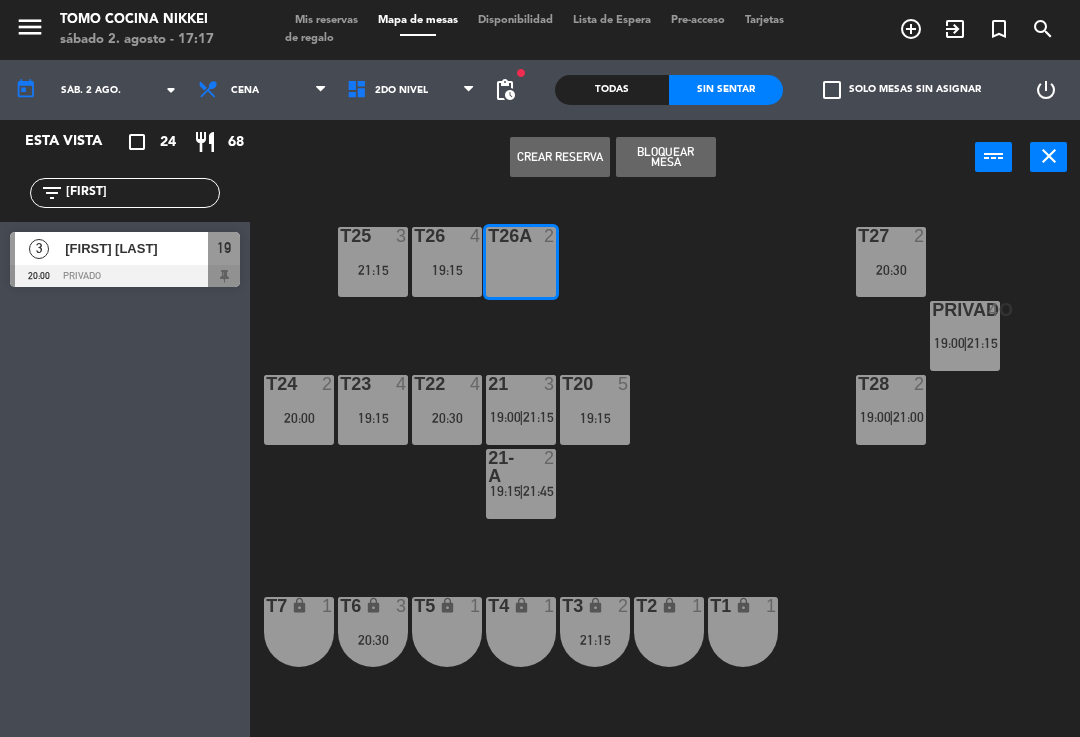click on "T27  2   20:30  T25  3   21:15  T26A  2  T26  4   19:15  Privado  4   19:00    |    21:15     T24  2   20:00  T23  4   19:15  T22  4   20:30  21  3   19:00    |    21:15     T20  5   19:15  T28  2   19:00    |    21:00     21-A  2   19:15    |    21:45     T7 lock  1  T6 lock  3   20:30  T5 lock  1  T4 lock  1  T3 lock  2   21:15  T2 lock  1  T1 lock  1" 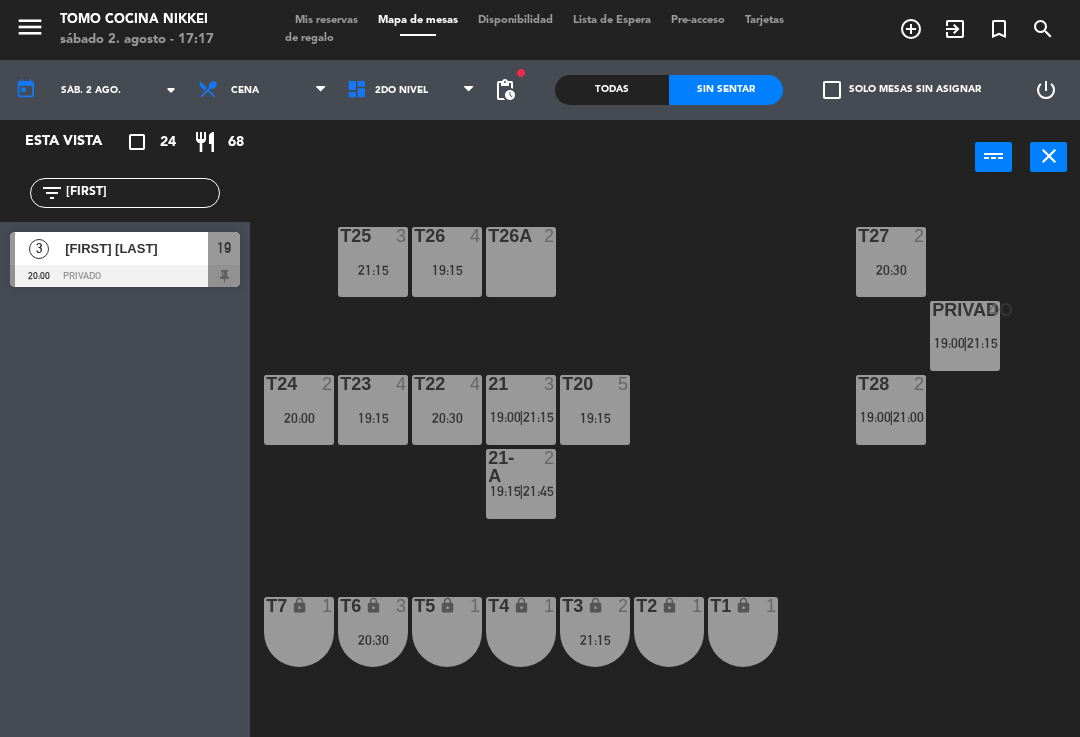 click on "19:15" at bounding box center (447, 270) 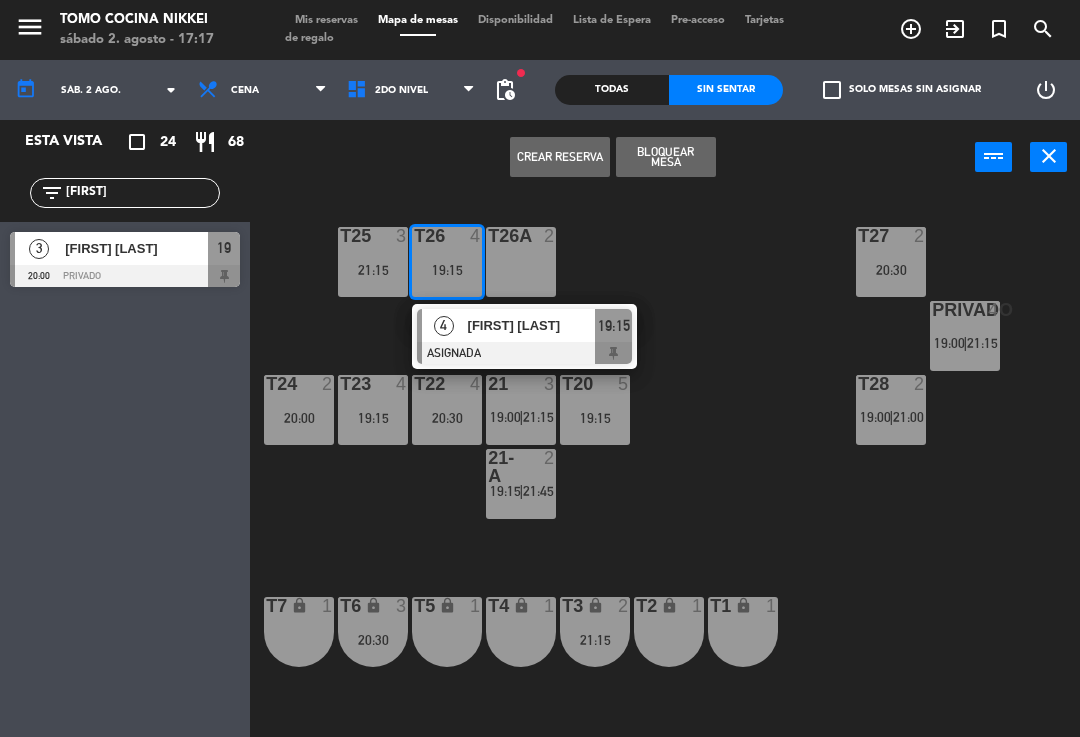 click at bounding box center (524, 353) 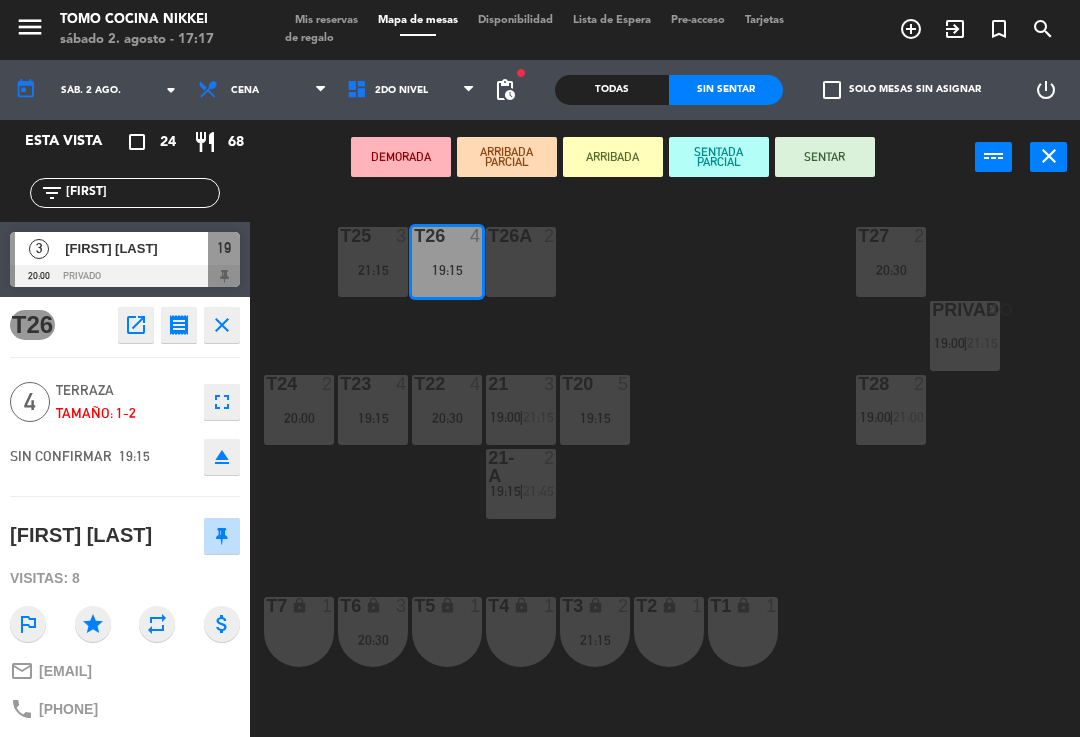 click on "T26A  2" at bounding box center (521, 262) 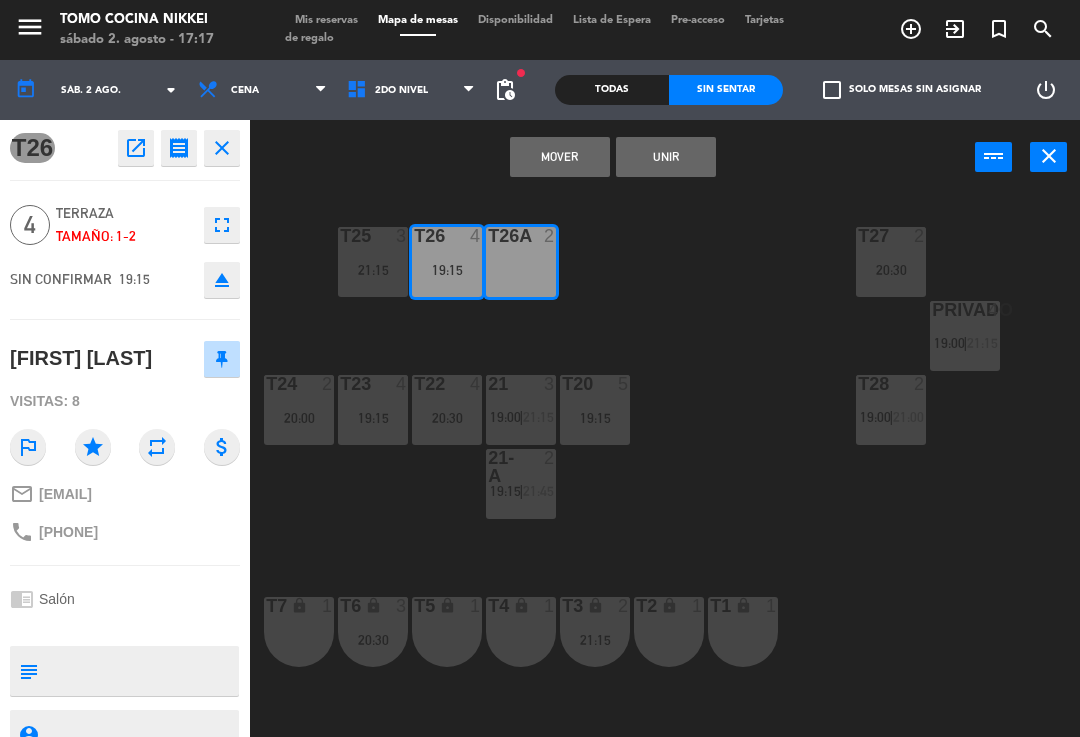 click on "Unir" at bounding box center (666, 157) 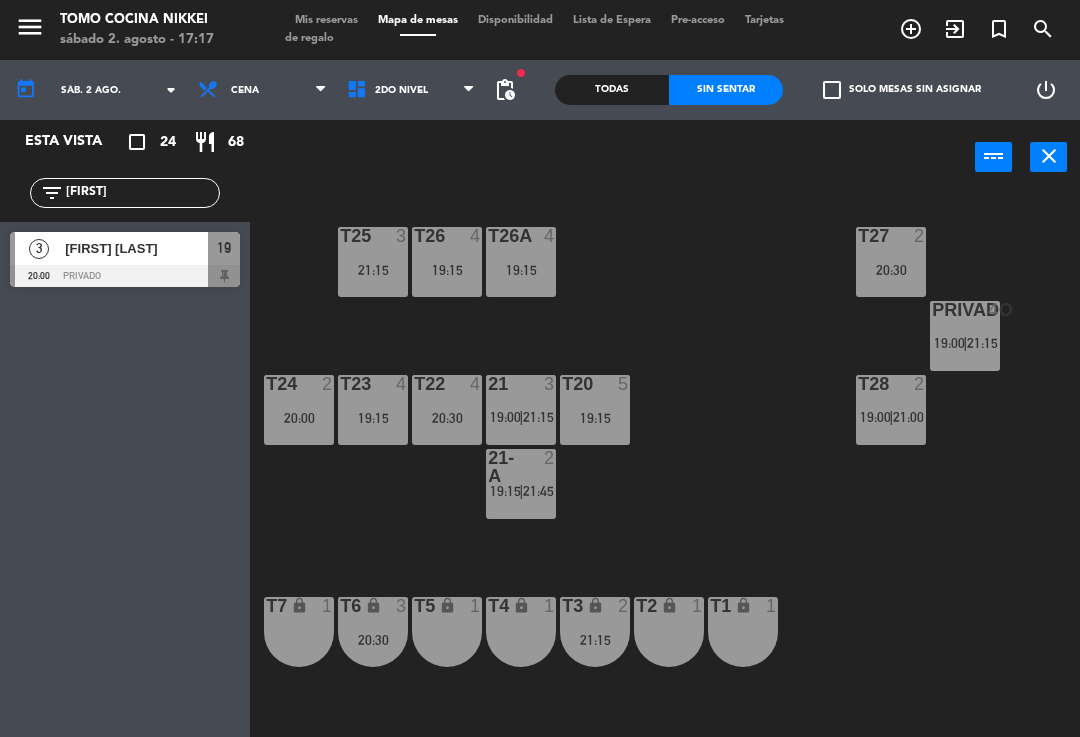 click on "T27 2 20:30 T25 3 21:15 T26A 4 19:15 T26 4 19:15 Privado 4 19:00 | 21:15 T24 2 20:00 T23 4 19:15 T22 4 20:30 21 3 19:00 | 21:15 T20 5 19:15 T28 2 19:00 | 21:00 21-A 2 19:15 | 21:45 T7 lock 1 T6 lock 3 20:30 T5 lock 1 T4 lock 1 T3 lock 2 21:15 T2 lock 1 T1 lock 1" 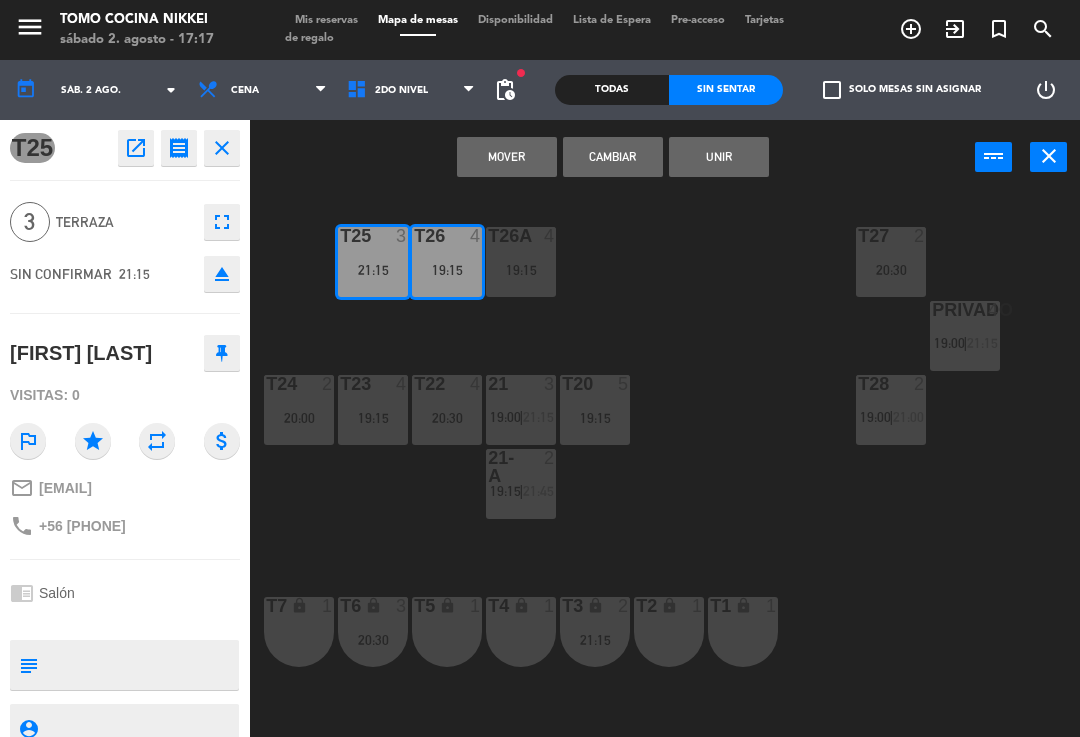 click on "Mover" at bounding box center [507, 157] 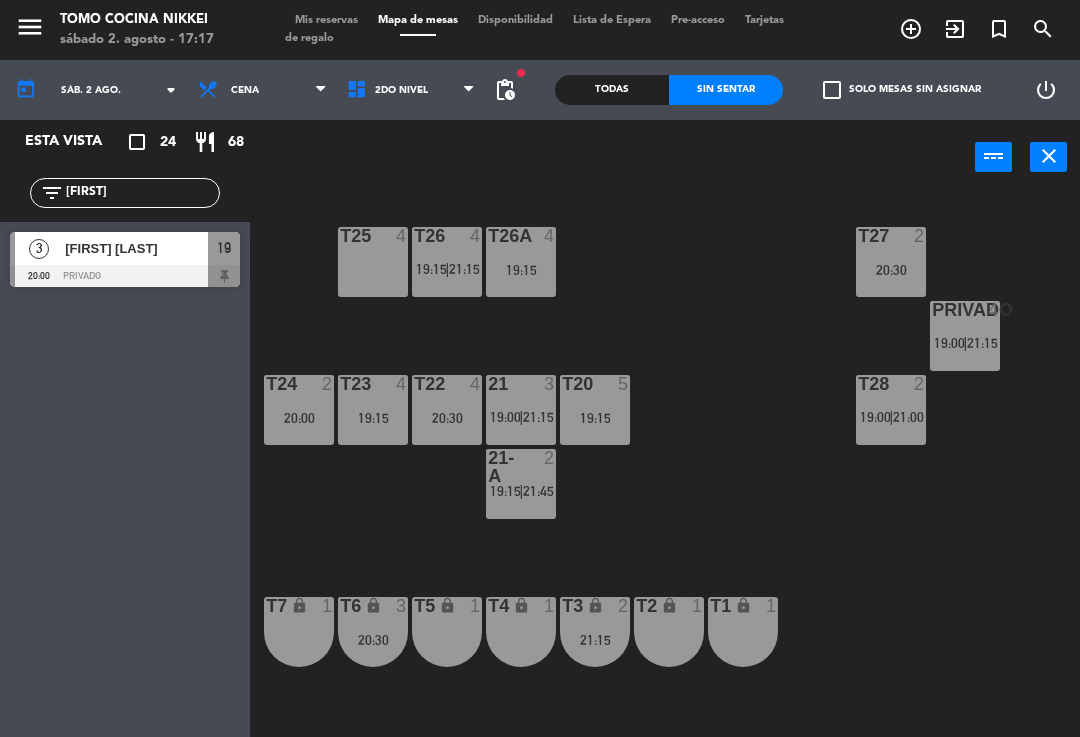 click on "T27  2   20:30  T25  4   19:15    |    21:15     T26A  4   19:15    |    21:15     T26  4   19:15    |    21:15     Privado  4   19:00    |    21:15     T24  2   20:00  T23  4   19:15  T22  4   20:30  21  3   19:00    |    21:15     T20  5   19:15  T28  2   19:00    |    21:00     21-A  2   19:15    |    21:45     T7 lock  1  T6 lock  3   20:30  T5 lock  1  T4 lock  1  T3 lock  2   21:15  T2 lock  1  T1 lock  1" 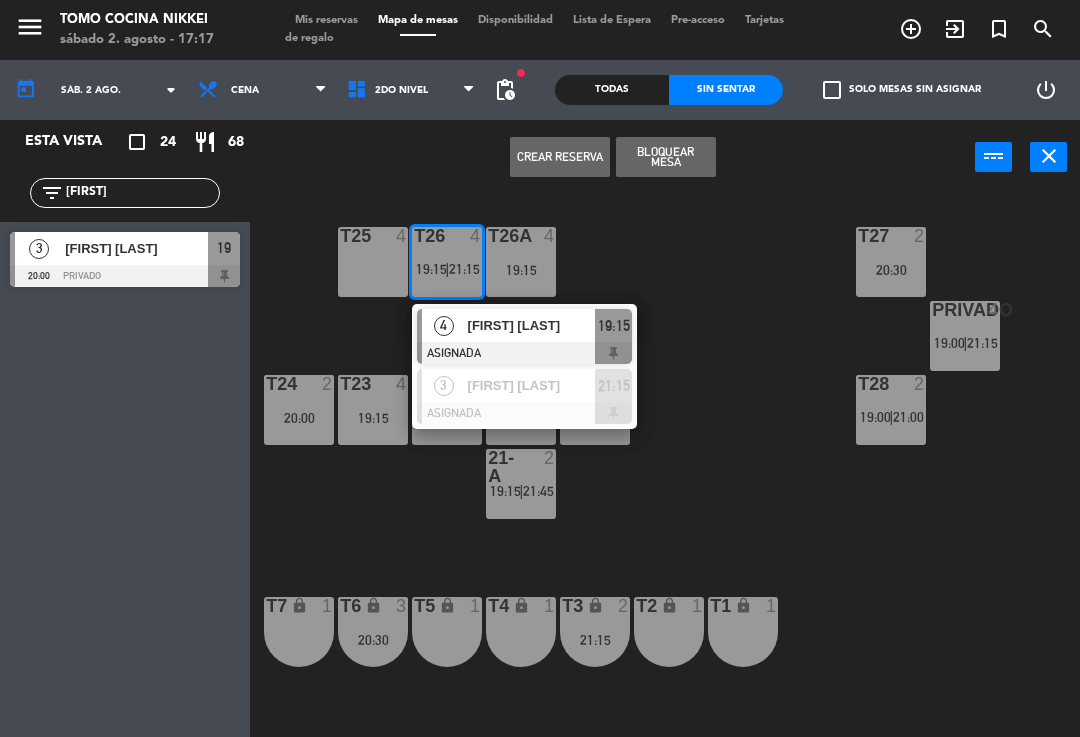 click on "[FIRST] [LAST]" at bounding box center [531, 385] 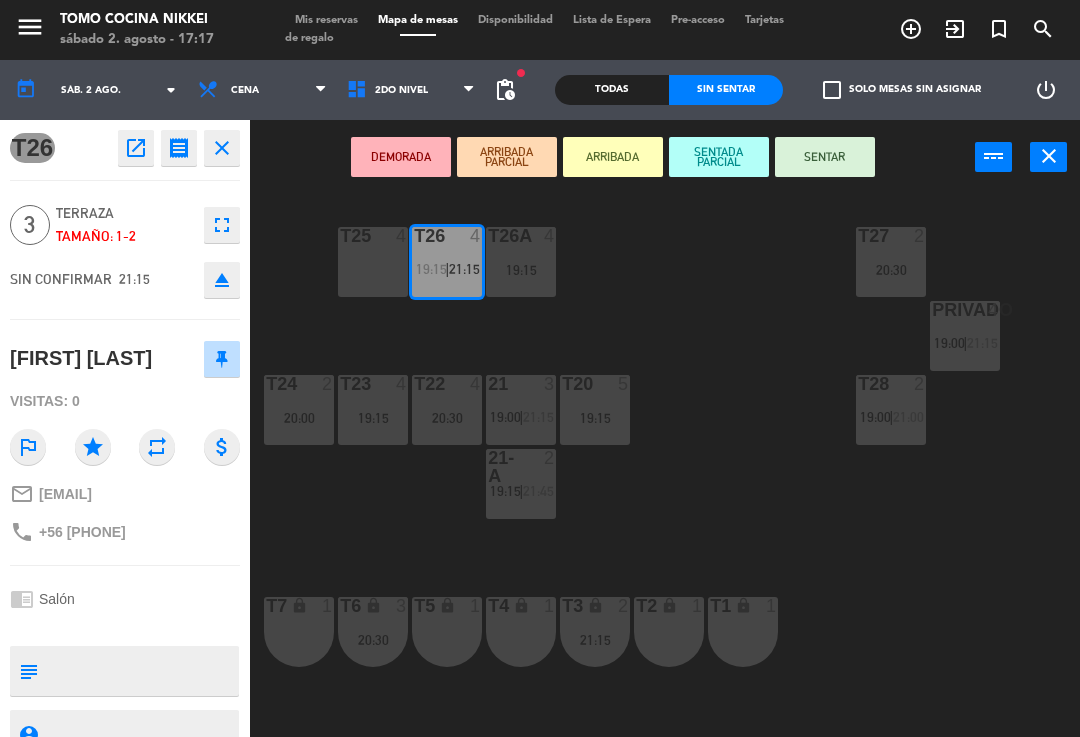 click on "19:15" at bounding box center [521, 270] 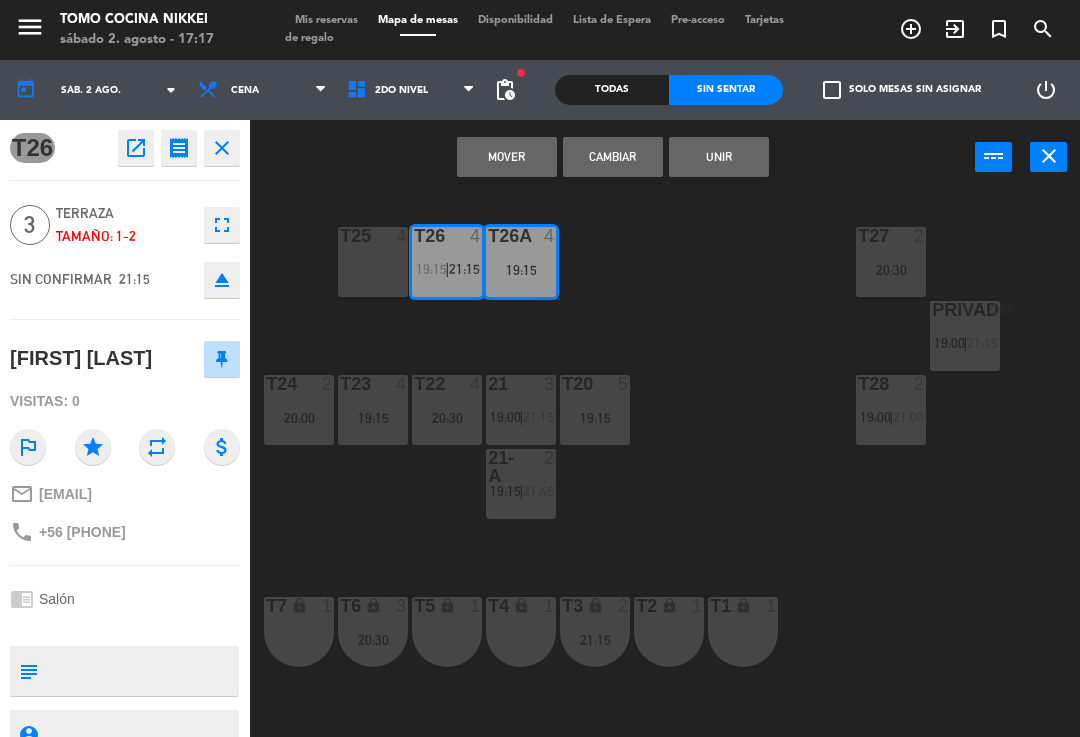 click on "Unir" at bounding box center (719, 157) 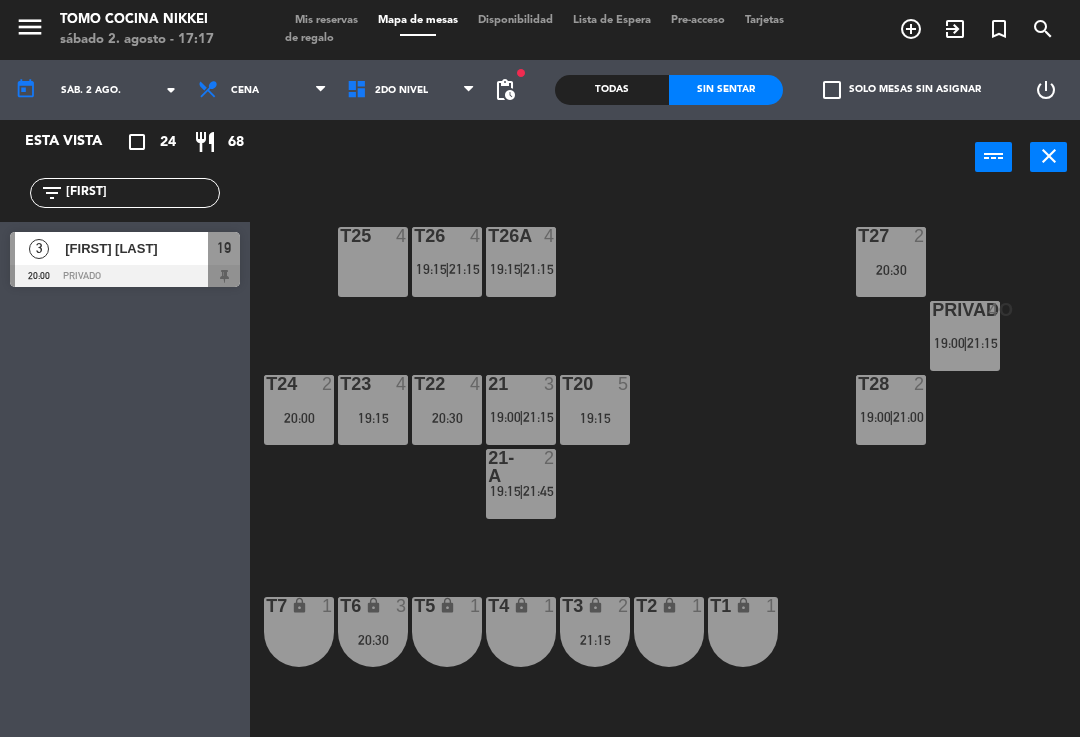 click on "T27  2   20:30  T25  4  T26A  4   19:15    |    21:15     T26  4   19:15    |    21:15     Privado  4   19:00    |    21:15     T24  2   20:00  T23  4   19:15  T22  4   20:30  21  3   19:00    |    21:15     T20  5   19:15  T28  2   19:00    |    21:00     21-A  2   19:15    |    21:45     T7 lock  1  T6 lock  3   20:30  T5 lock  1  T4 lock  1  T3 lock  2   21:15  T2 lock  1  T1 lock  1" 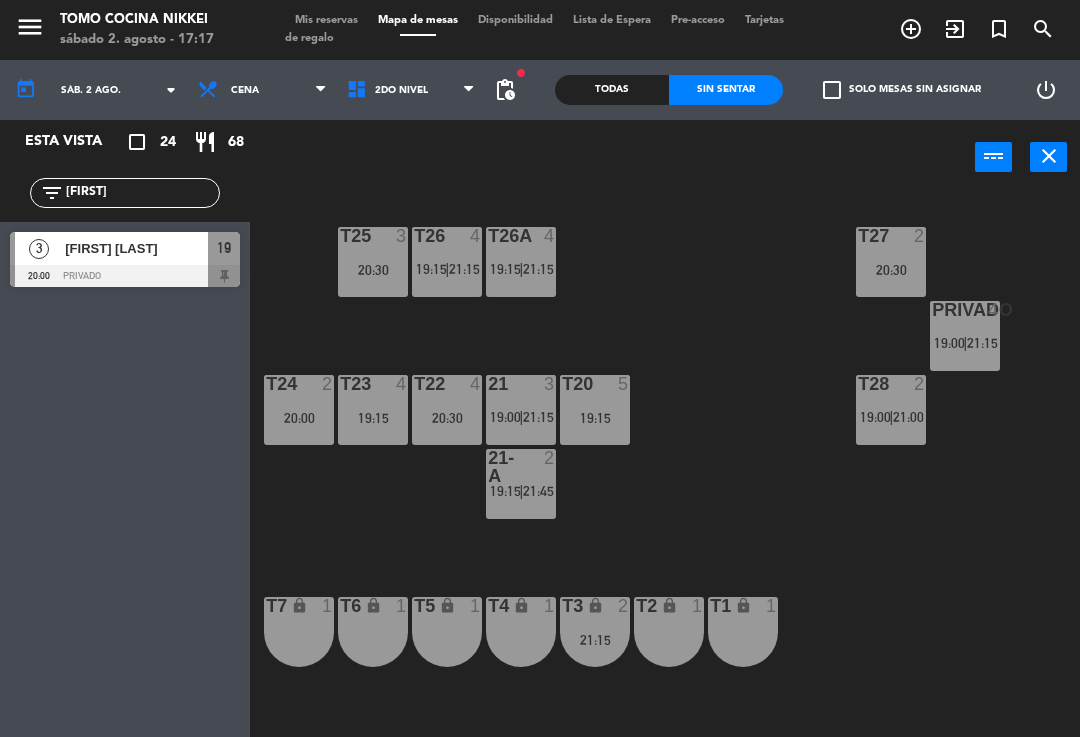 click on "T27  2   20:30  T25  3   20:30  T26A  4   19:15    |    21:15     T26  4   19:15    |    21:15     Privado  4   19:00    |    21:15     T24  2   20:00  T23  4   19:15  T22  4   20:30  21  3   19:00    |    21:15     T20  5   19:15  T28  2   19:00    |    21:00     21-A  2   19:15    |    21:45     T7 lock  1  T6 lock  1  T5 lock  1  T4 lock  1  T3 lock  2   21:15  T2 lock  1  T1 lock  1" 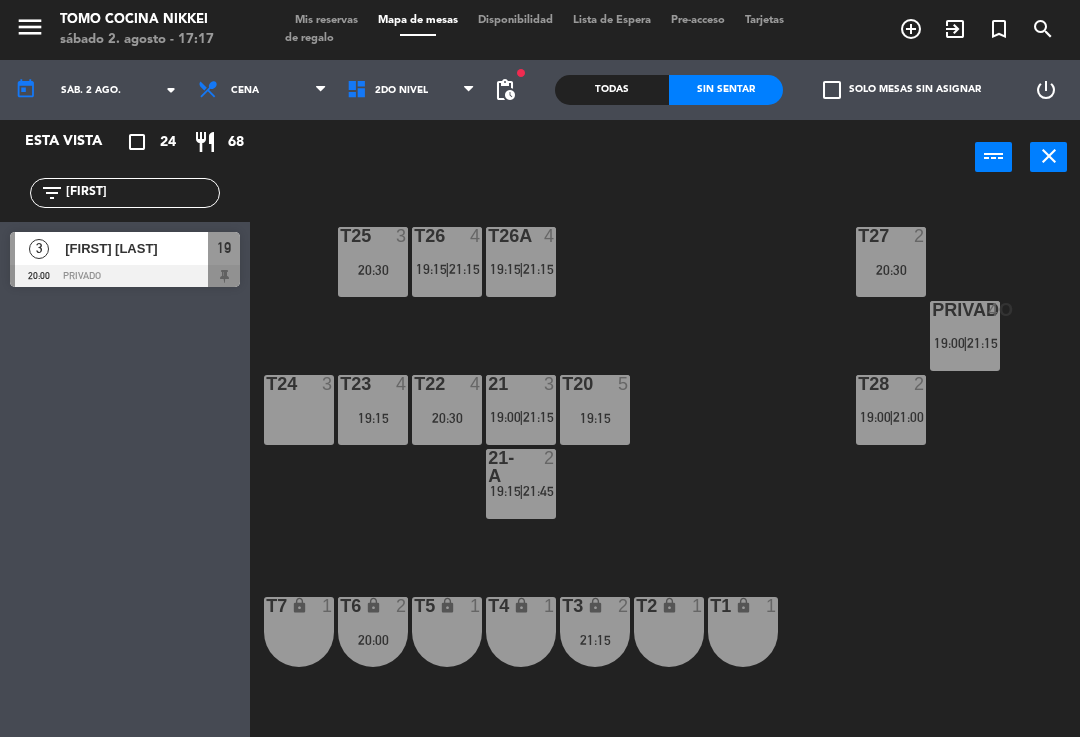 click on "T20  5   19:15" at bounding box center (595, 410) 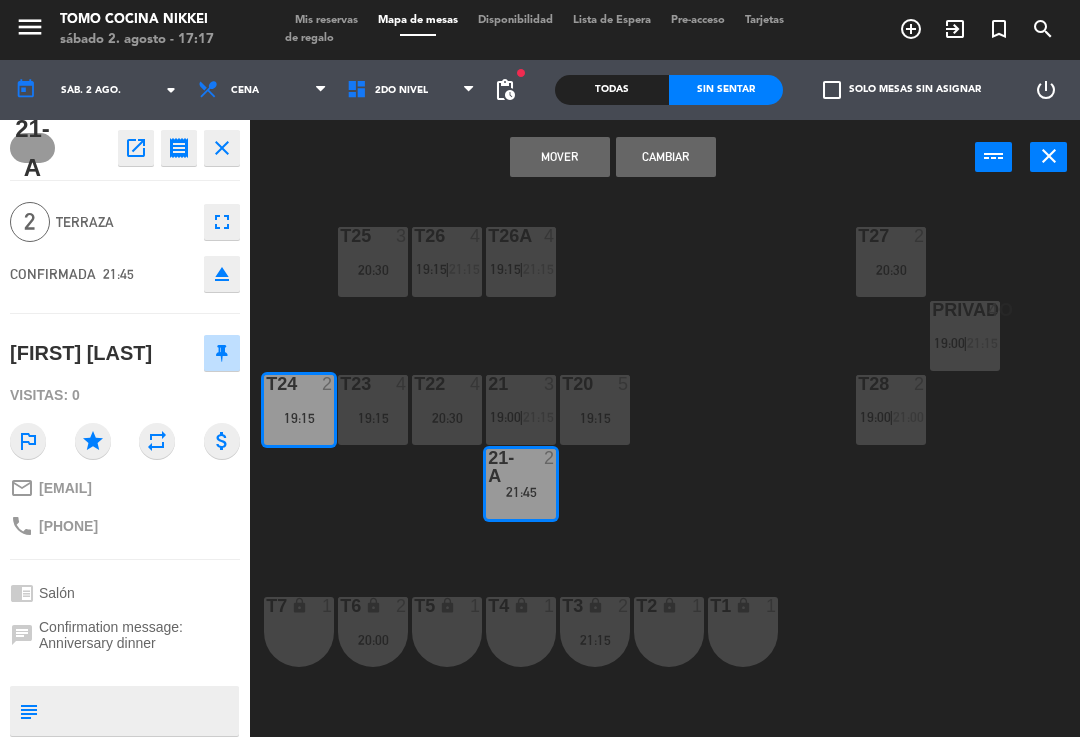 click on "Mover" at bounding box center (560, 157) 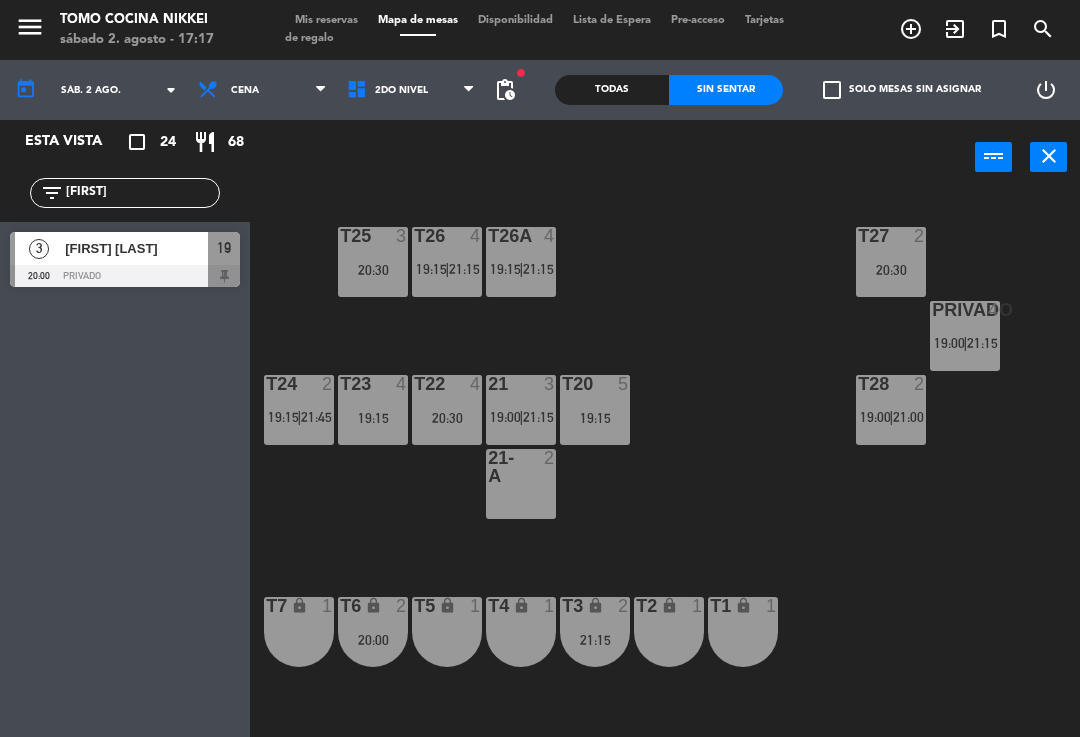 click on "T27 2 20:30 T25 3 20:30 T26A 4 19:15 | 21:15 T26 4 19:15 | 21:15 Privado 4 19:00 | 21:15 T24 2 19:15 | 21:45 T23 4 19:15 T22 4 20:30 21 3 19:00 | 21:15 3 [FIRST] [LAST] ASIGNADA 19:00 2 [FIRST] [LAST] ASIGNADA 21:15 T20 5 19:15 T28 2 19:00 | 21:00 21-A 2 20:00 T7 lock 1 T6 lock 1 T5 lock 1 T4 lock 1 T3 lock 1 T2 lock 1 T1 lock 1" 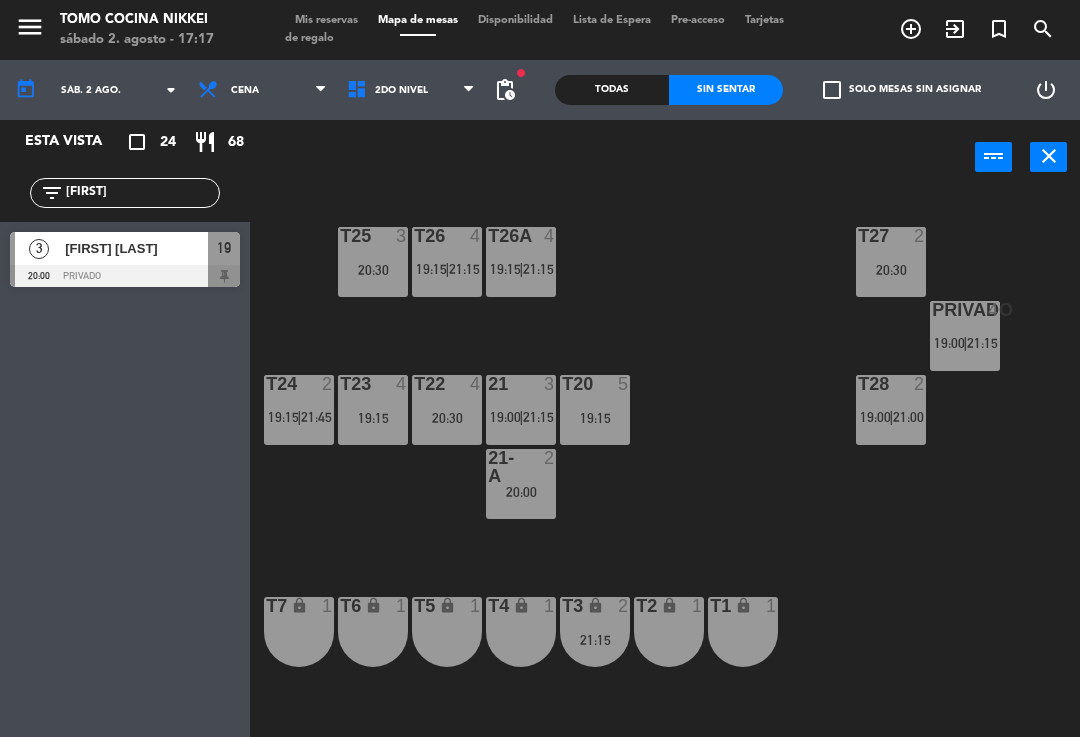 click on "T27 2 20:30 T25 3 20:30 T26A 4 19:15 | 21:15 T26 4 19:15 | 21:15 Privado 4 19:00 | 21:15 T24 2 19:15 | 21:45 T23 4 19:15 T22 4 20:30 21 3 19:00 | 21:15 T20 5 19:15 T28 2 19:00 | 21:00 21-A 2 20:00 T7 lock 1 T6 lock 1 T5 lock 1 T4 lock 1 T3 lock 2 21:15 T2 lock 1 T1 lock 1" 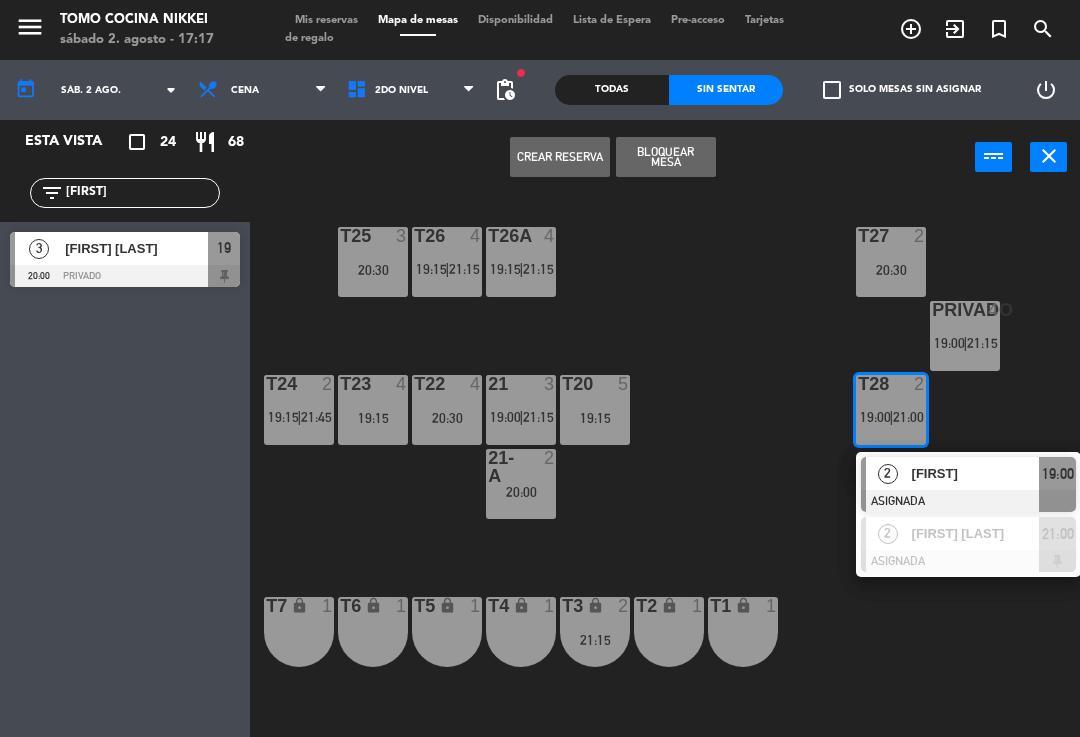 click on "[FIRST] [LAST]" at bounding box center (976, 533) 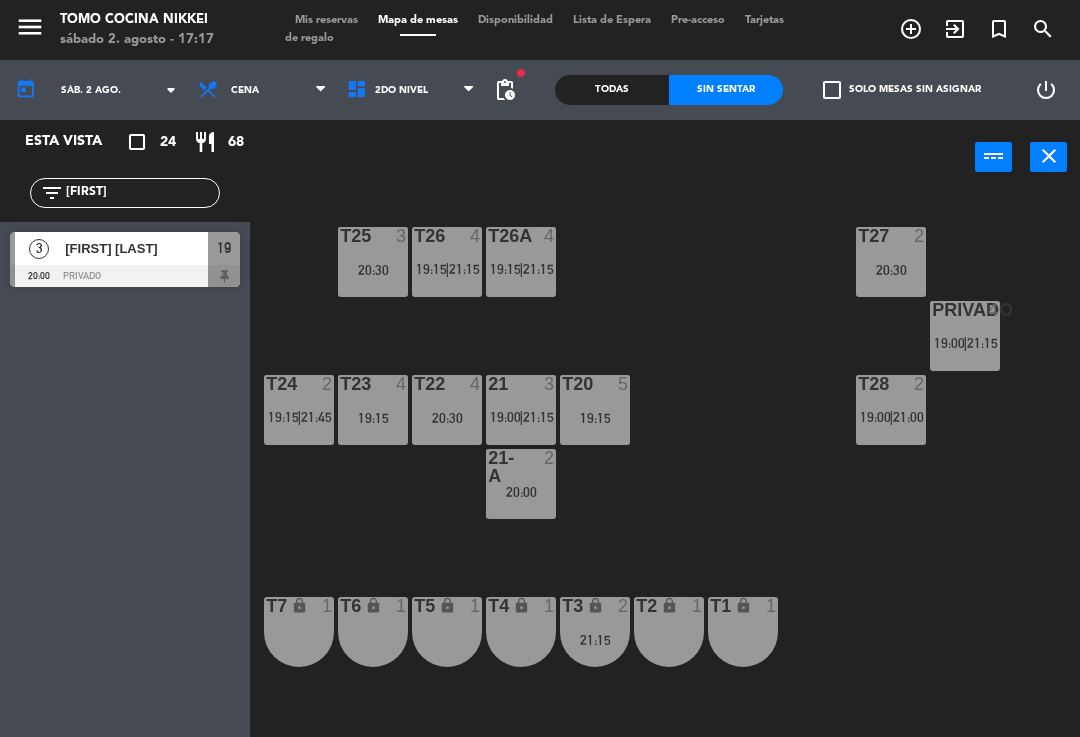 click on "Privado  4   19:00    |    21:15" at bounding box center (965, 336) 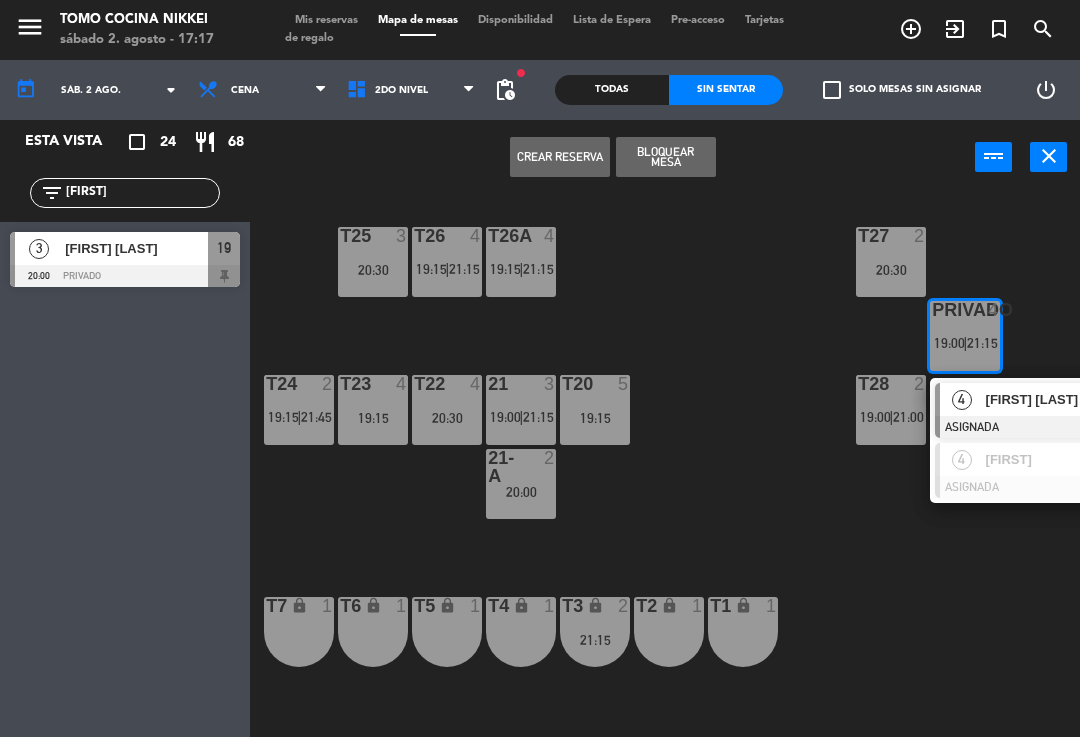 click on "[FIRST]" at bounding box center [1050, 459] 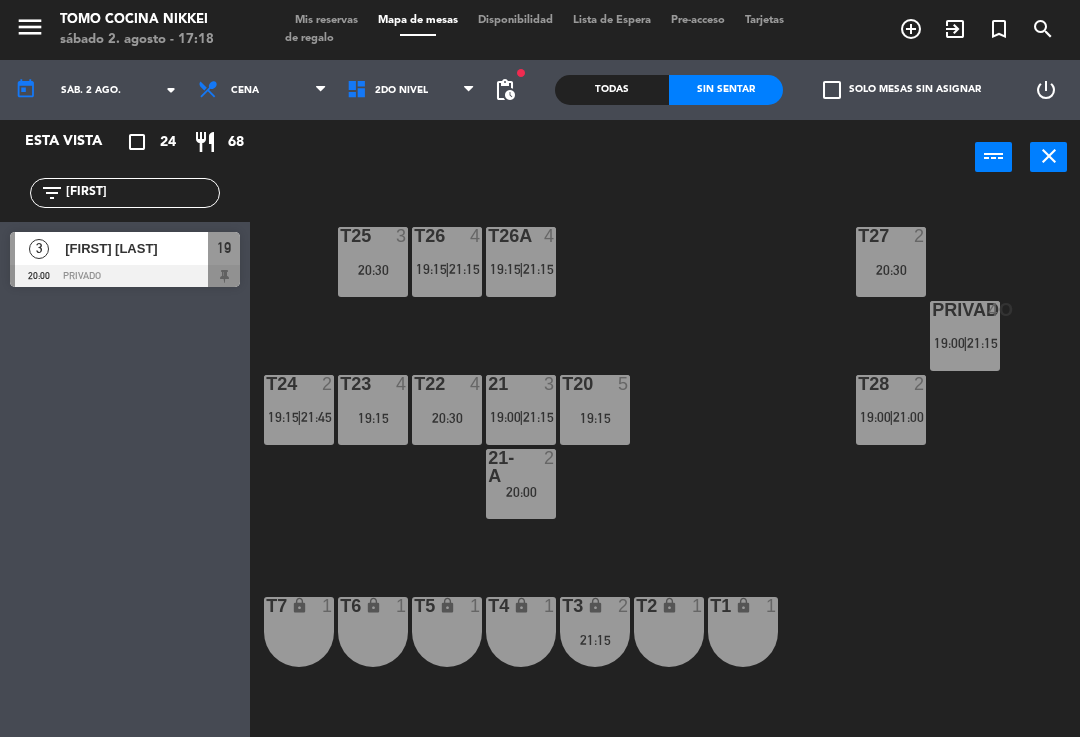 click on "21:15" at bounding box center [595, 640] 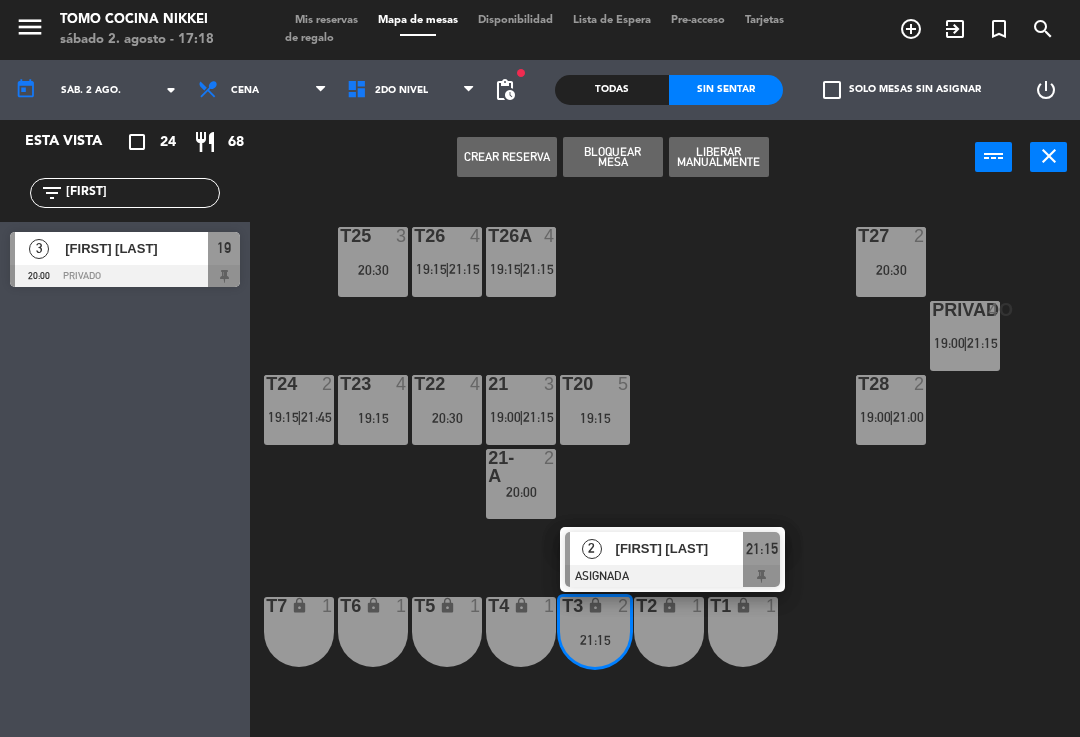 click at bounding box center [672, 576] 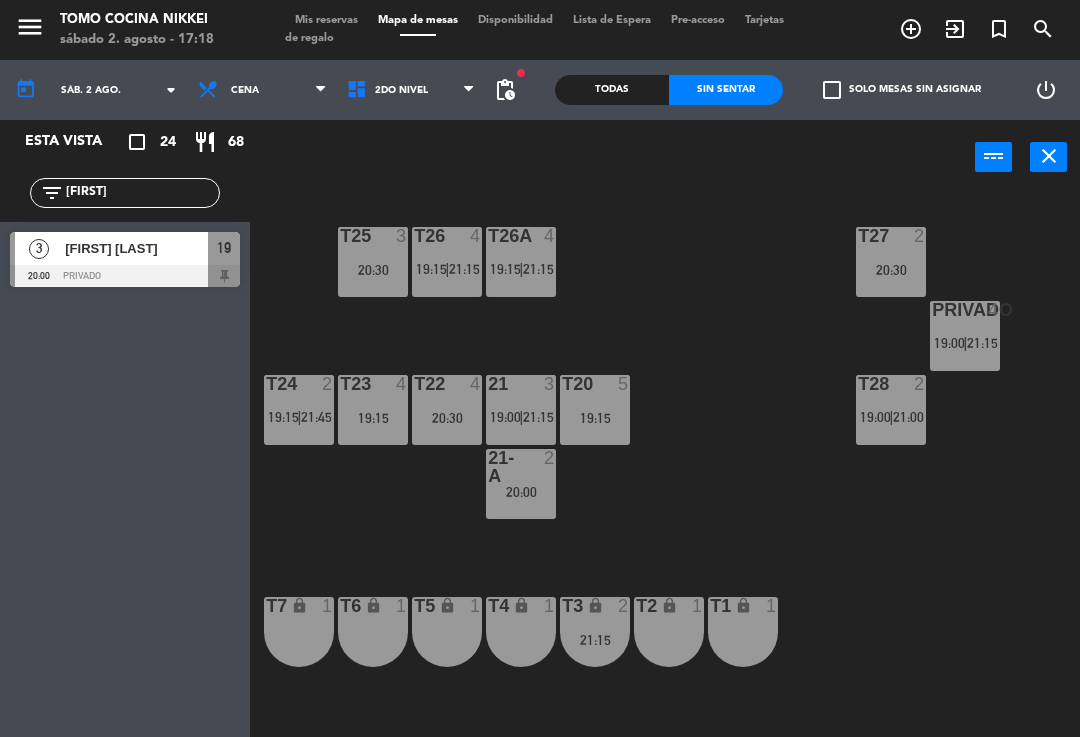 click on "2do Nivel" at bounding box center (411, 90) 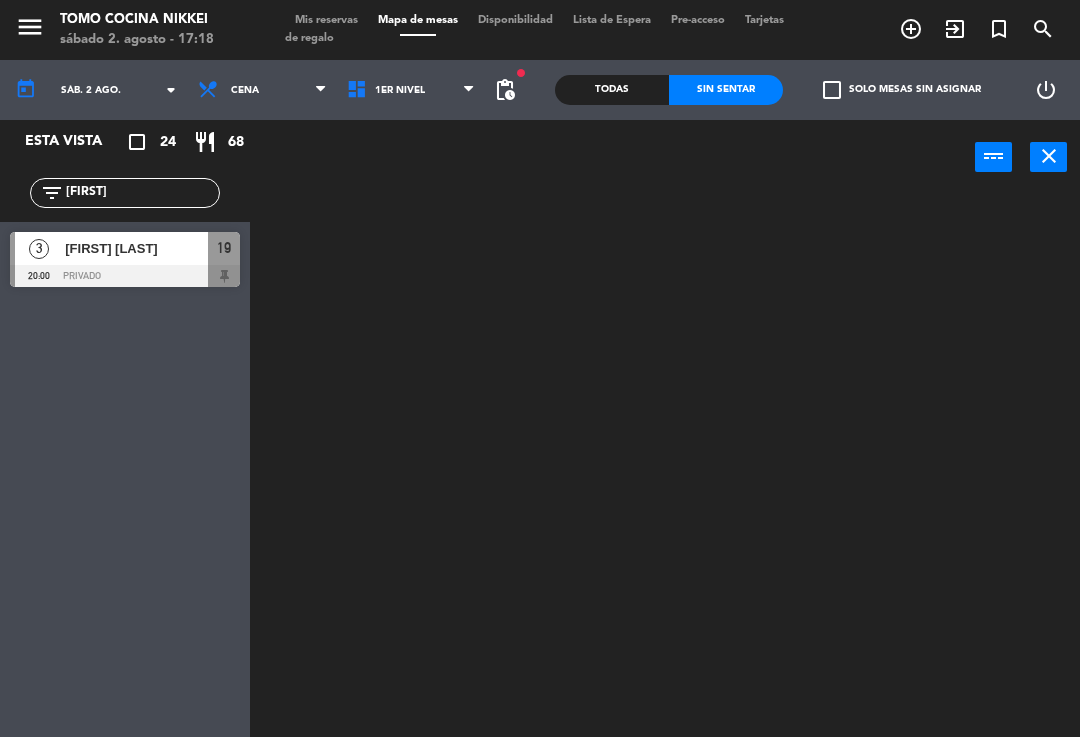 click on "[FIRST]" 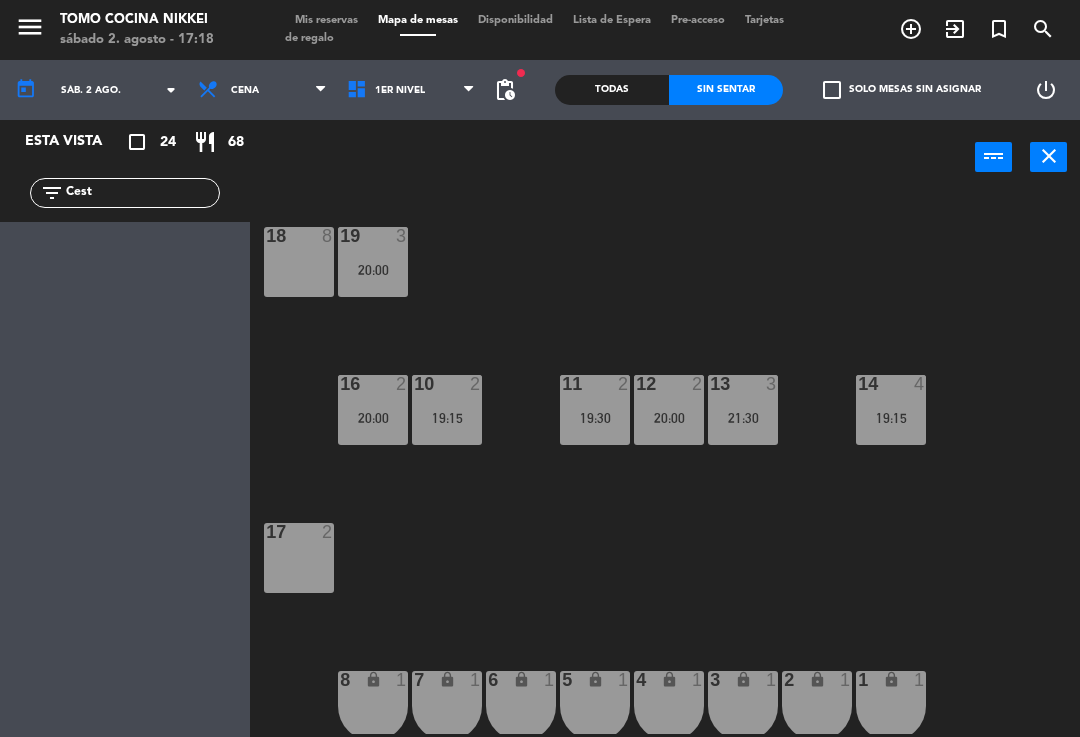 click on "18  8  19  3   20:00  16  2   20:00  10  2   19:15  11  2   19:30  12  2   20:00  13  3   21:30  14  4   19:15  17  2  7 lock  1  8 lock  1  6 lock  1  5 lock  1  4 lock  1  3 lock  1  2 lock  1  1 lock  1" 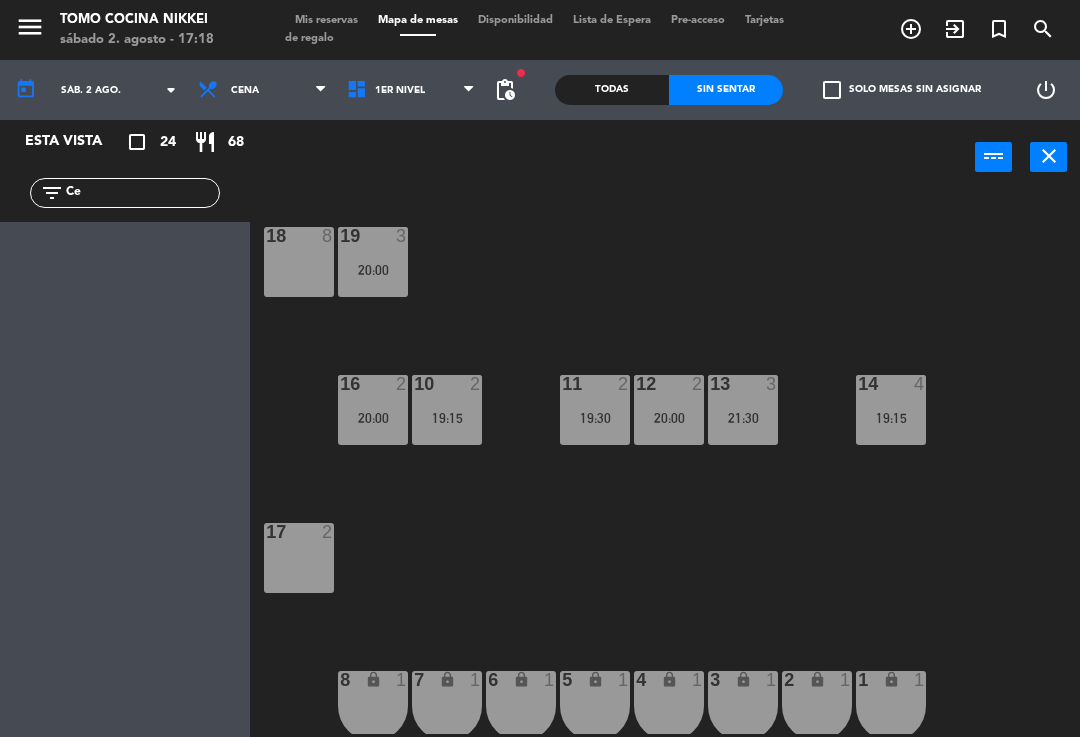 type on "C" 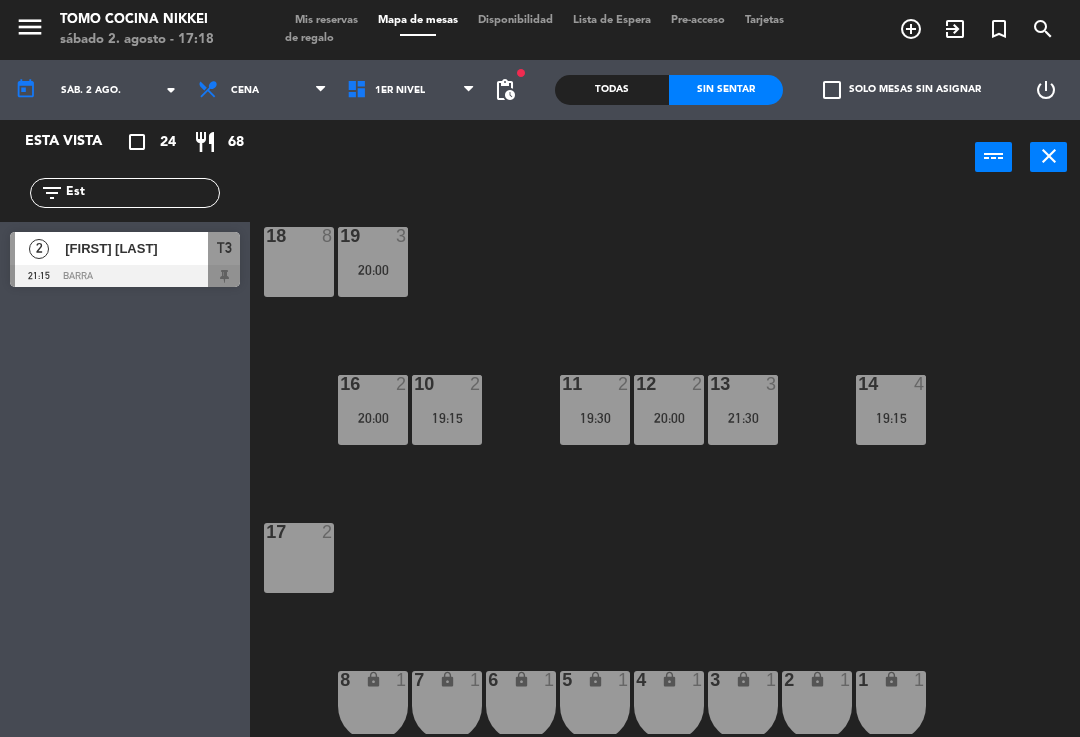 click on "18  8  19  3   20:00  16  2   20:00  10  2   19:15  11  2   19:30  12  2   20:00  13  3   21:30  14  4   19:15  17  2  7 lock  1  8 lock  1  6 lock  1  5 lock  1  4 lock  1  3 lock  1  2 lock  1  1 lock  1" 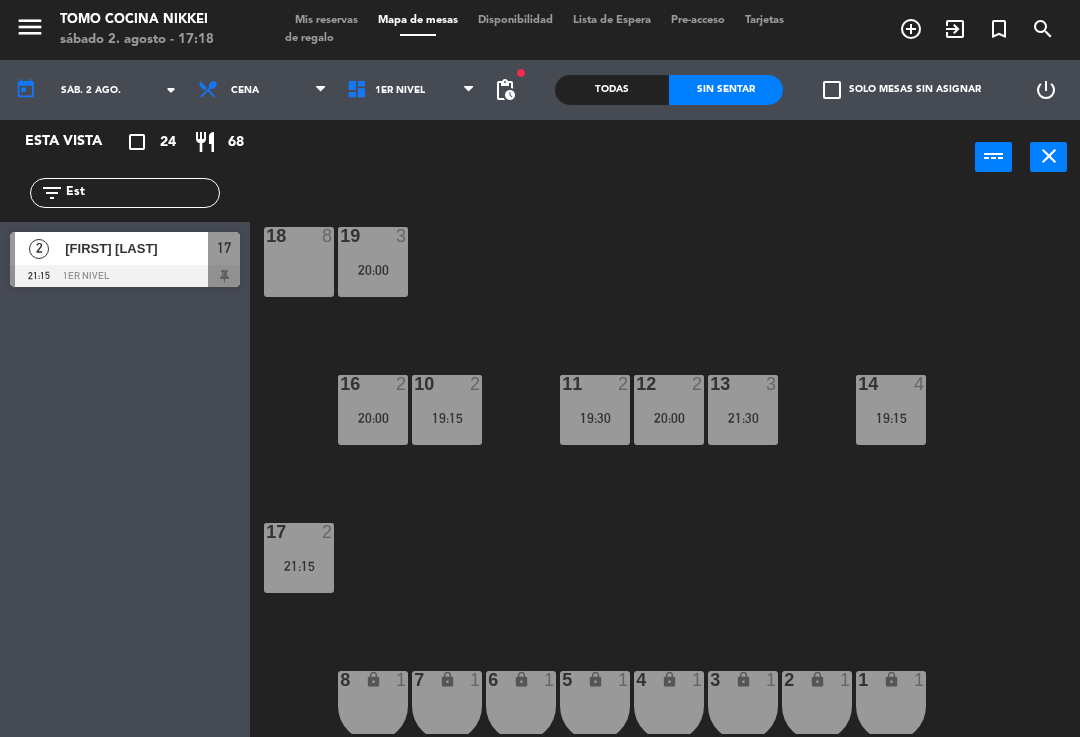 click on "18 8 19 3 20:00 16 2 20:00 10 2 19:15 11 2 19:30 12 2 20:00 13 3 21:30 14 4 19:15 17 2 21:15 7 lock 1 8 lock 1 6 lock 1 5 lock 1 4 lock 1 3 lock 1 2 lock 1 1 lock 1" 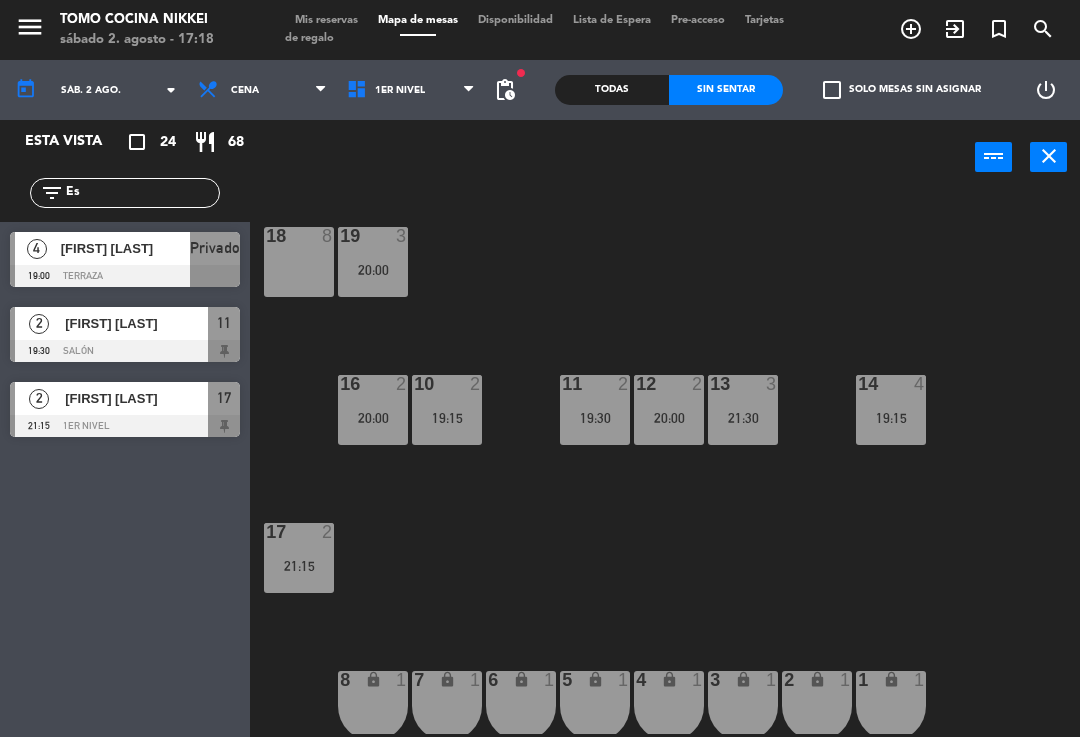 type on "E" 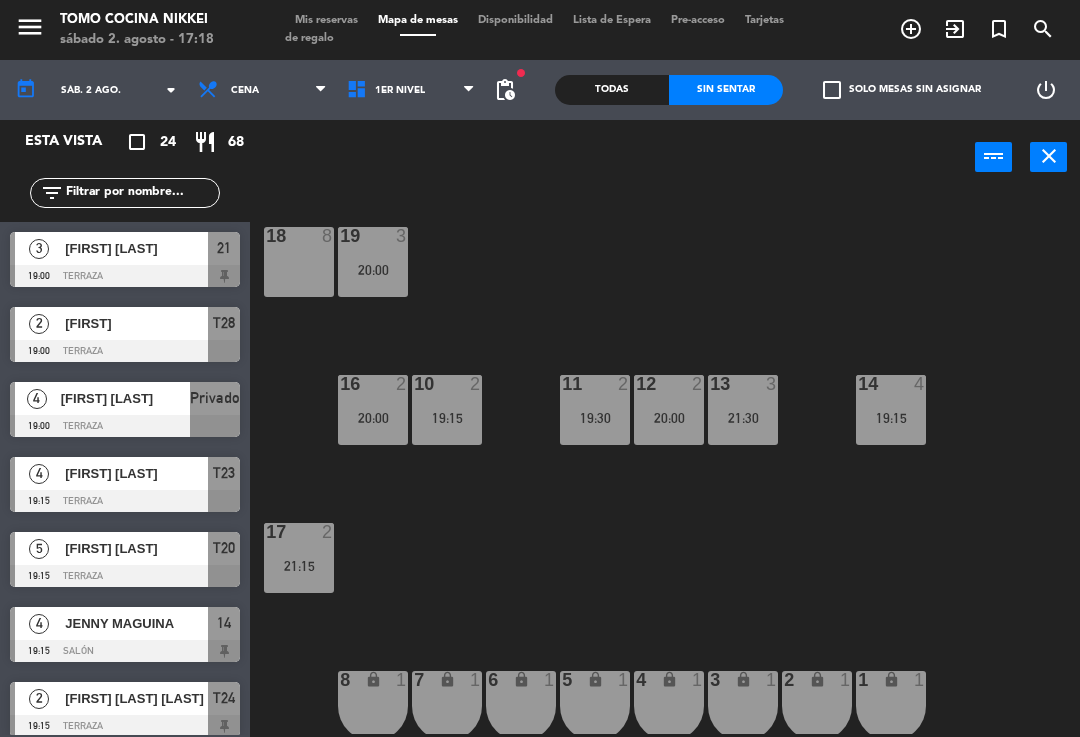 type 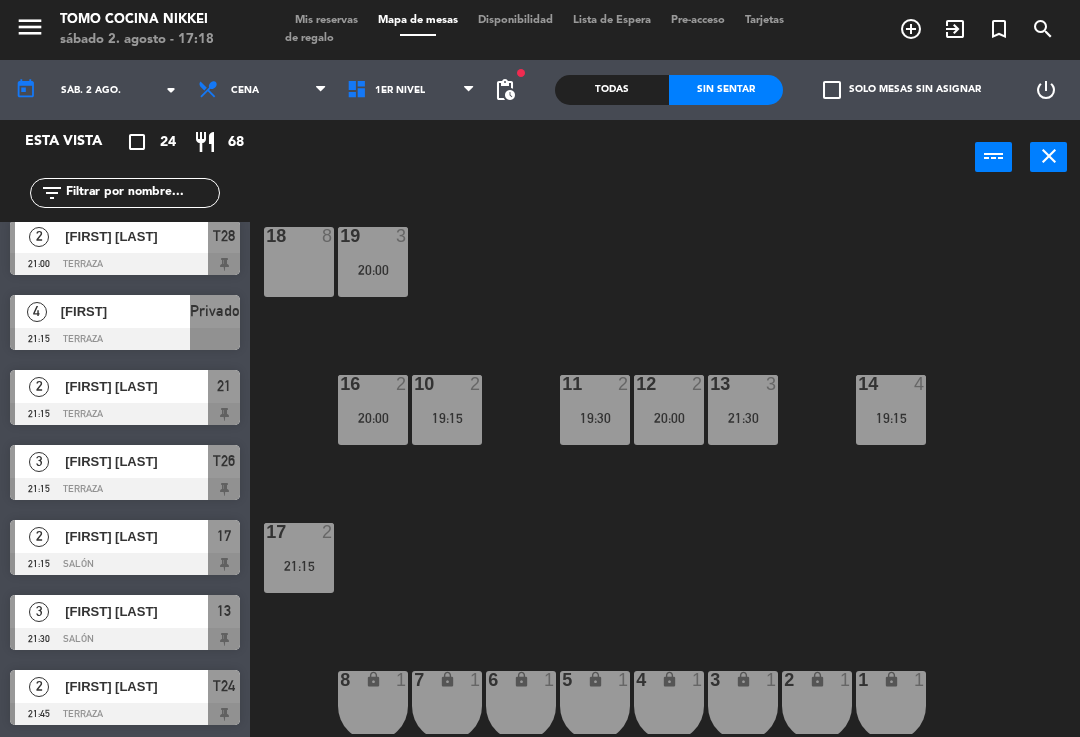 scroll, scrollTop: 1287, scrollLeft: 0, axis: vertical 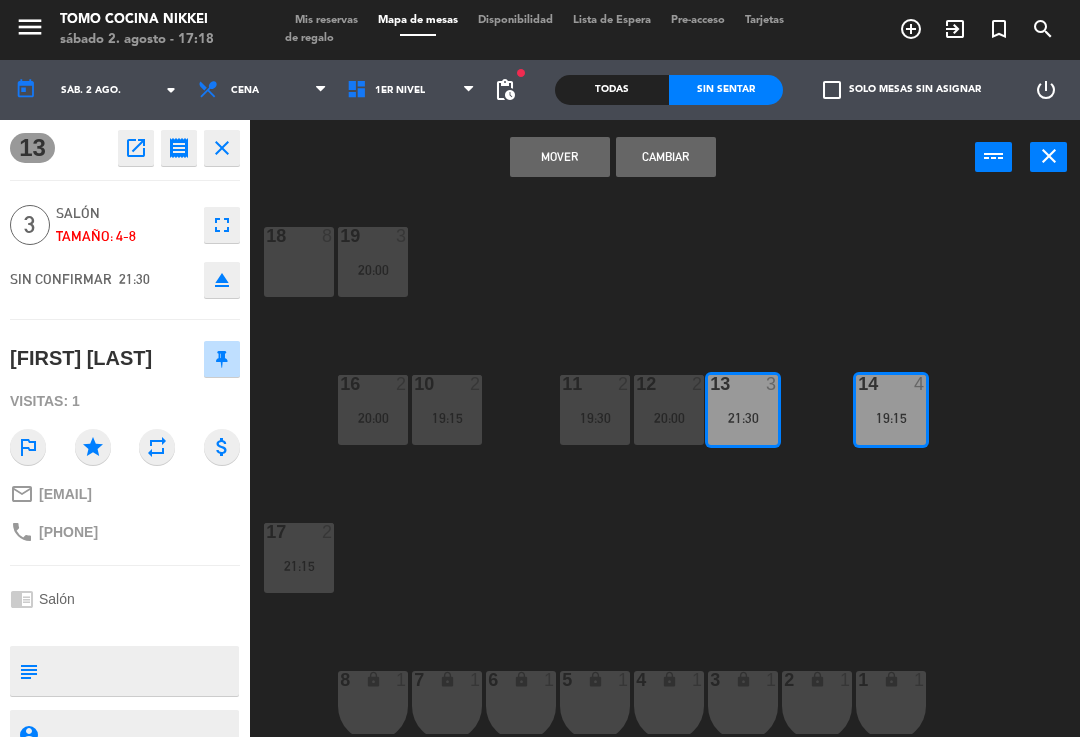 click on "Mover" at bounding box center [560, 157] 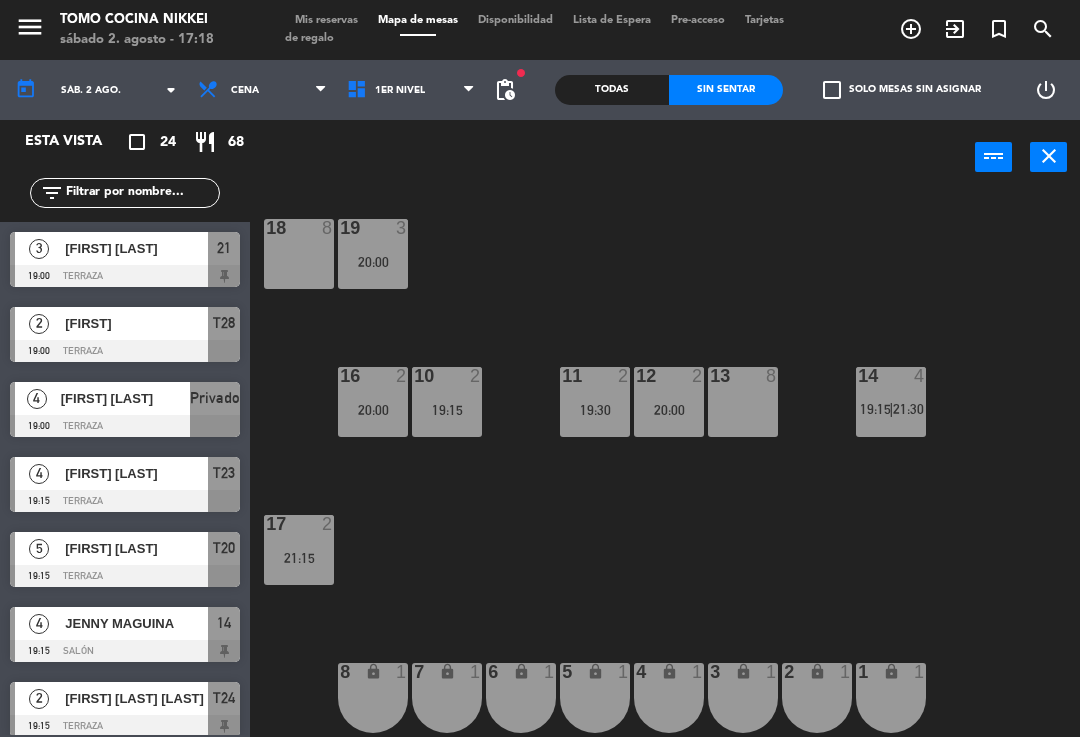 scroll, scrollTop: 489, scrollLeft: 0, axis: vertical 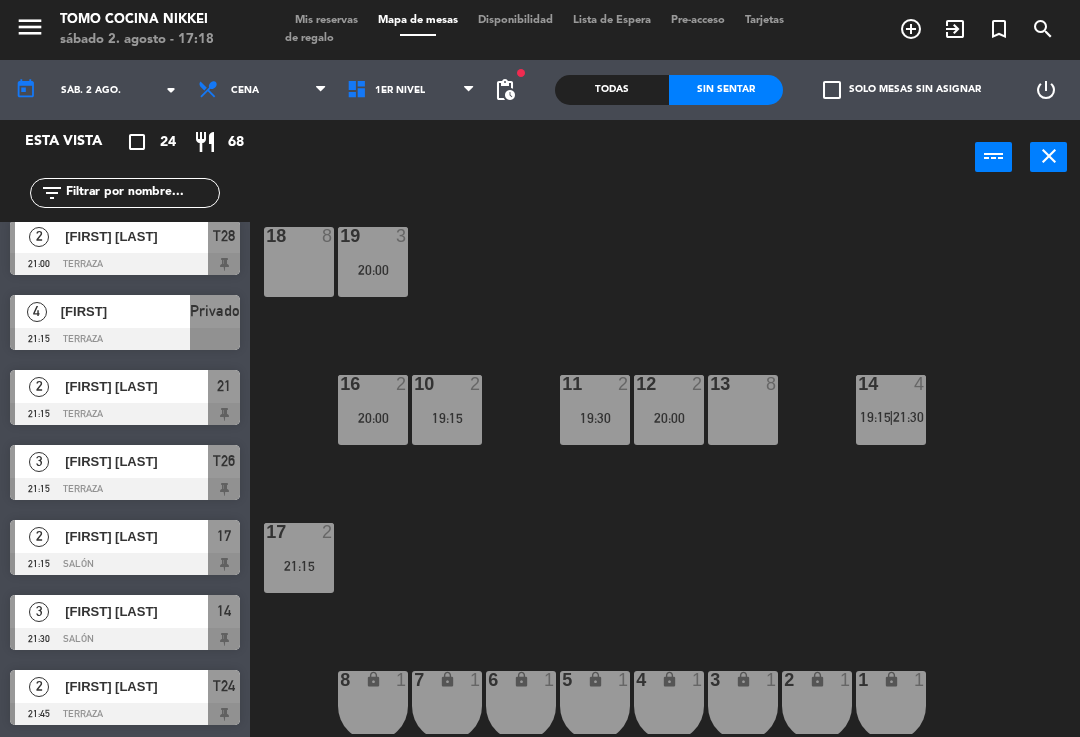 click on "1er Nivel" at bounding box center [411, 90] 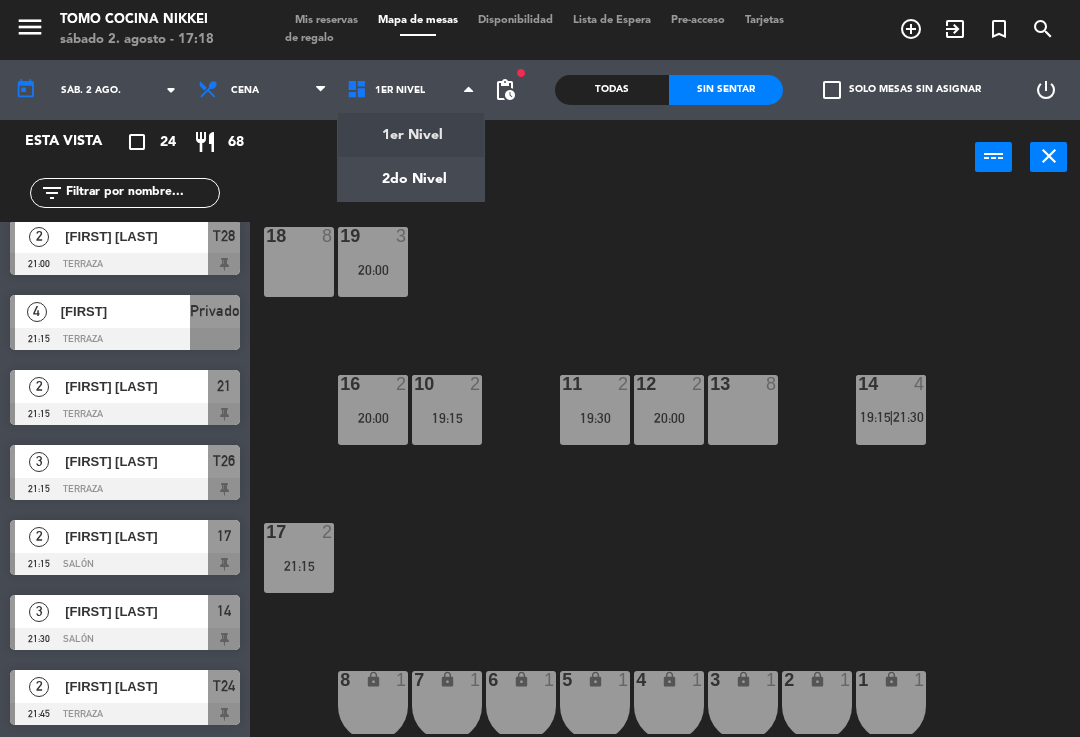 click on "18  8  19  3   20:00  16  2   20:00  10  2   19:15  11  2   19:30  12  2   20:00  13  8  14  4   19:15    |    21:30     17  2   21:15  7 lock  1  8 lock  1  6 lock  1  5 lock  1  4 lock  1  3 lock  1  2 lock  1  1 lock  1" 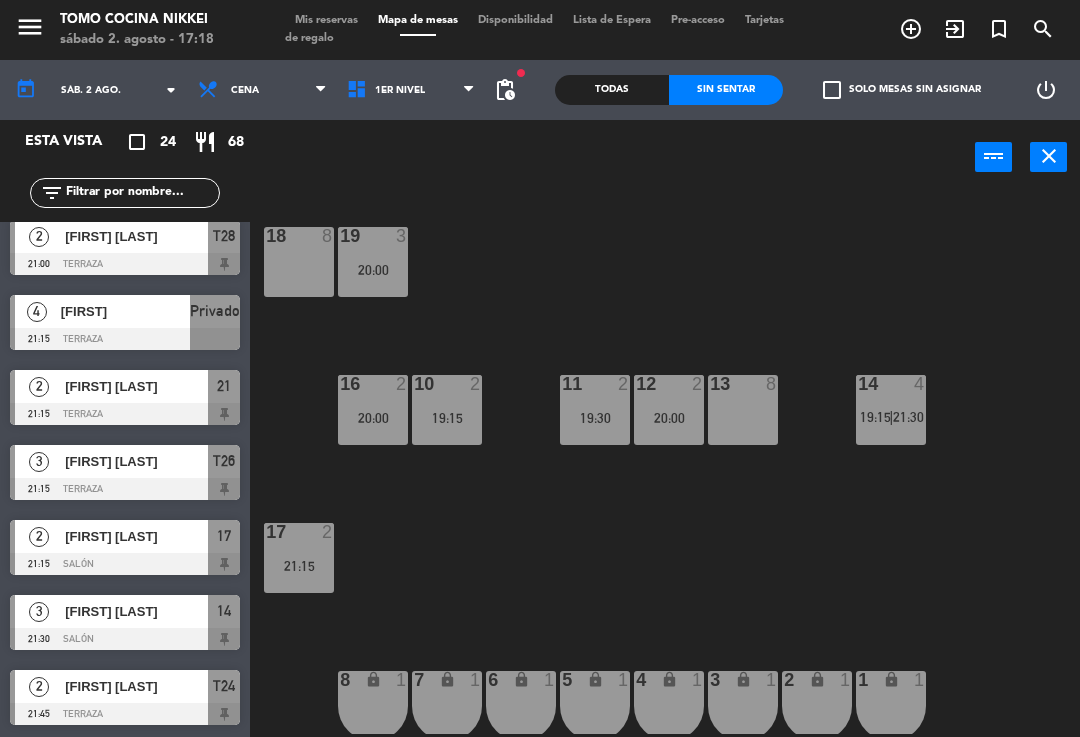click on "18  8  19  3   20:00  16  2   20:00  10  2   19:15  11  2   19:30  12  2   20:00  13  8  14  4   19:15    |    21:30     17  2   21:15  7 lock  1  8 lock  1  6 lock  1  5 lock  1  4 lock  1  3 lock  1  2 lock  1  1 lock  1" 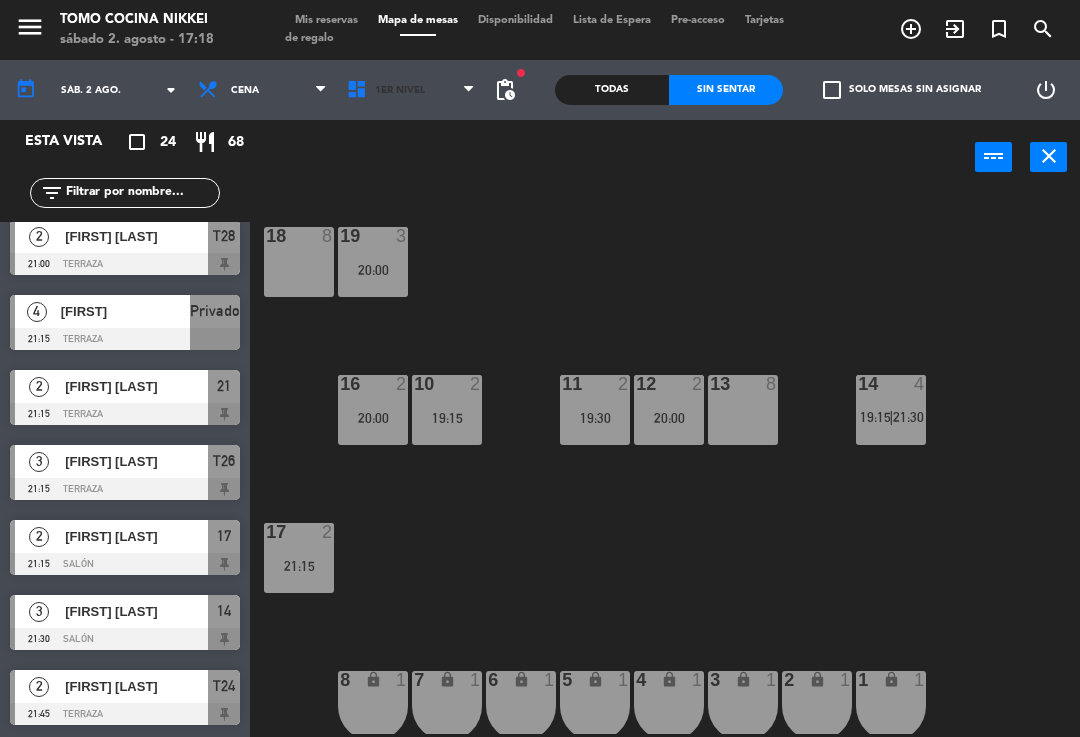 click on "1er Nivel" at bounding box center [411, 90] 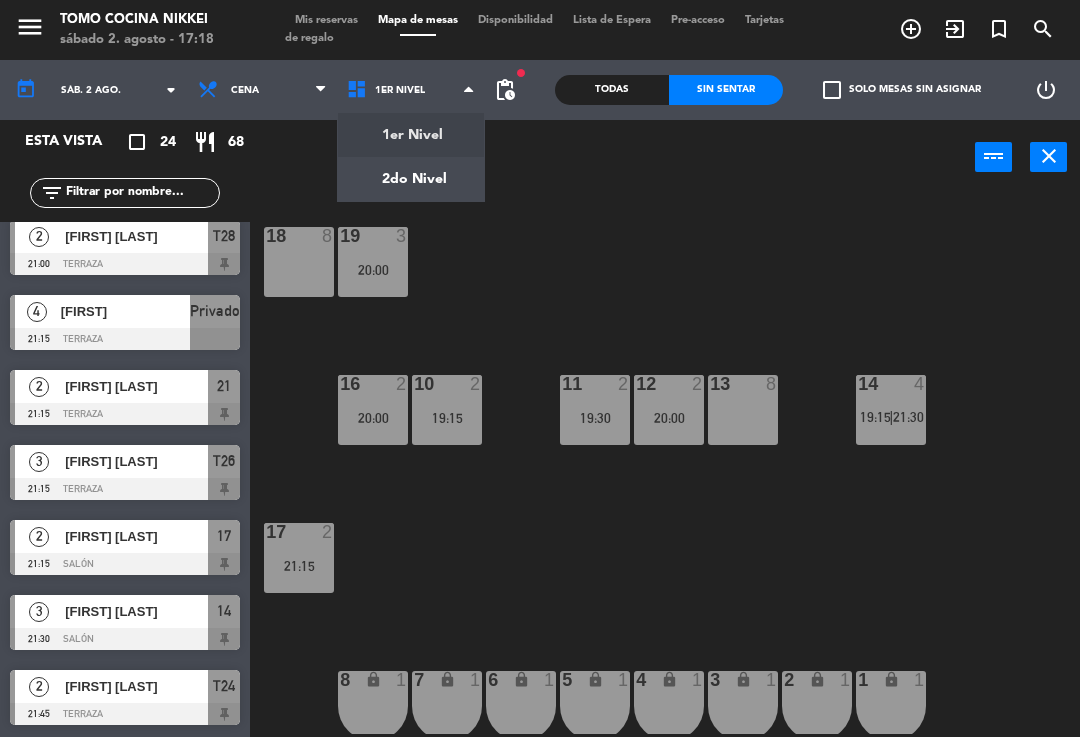 click on "menu Tomo Cocina Nikkei sábado 2. agosto - 17:18 Mis reservas Mapa de mesas Disponibilidad Lista de Espera Pre-acceso Tarjetas de regalo add_circle_outline exit_to_app turned_in_not search today sáb. 2 ago. arrow_drop_down Almuerzo Cena Cena Almuerzo Cena 1er Nivel 2do Nivel 1er Nivel 1er Nivel 2do Nivel crop_square 24 restaurant 68 filter_list 3 [FIRST] [LAST] 19:00 Terraza 21 2 [FIRST] 19:00 Terraza T28 4 [FIRST] [LAST] 19:00 Terraza Privado 4 [FIRST] [LAST] 19:15 Terraza T23 5 [FIRST] [LAST] 19:15 Terraza T20 4 JENNY MAGUINA 19:15 Salón 14 2 Joselyne Farfan O Brien 19:15 Terraza T24 4 Renzo Guerrero 19:15 Terraza T26 2 Yahayra Cornejo 19:15 Salón 10 2 Benoit Des 19:30 Salón 11 3 CARLOS VERDUGO 20:00 Privado 19 2 Clemente Arnolds 20:00 7" 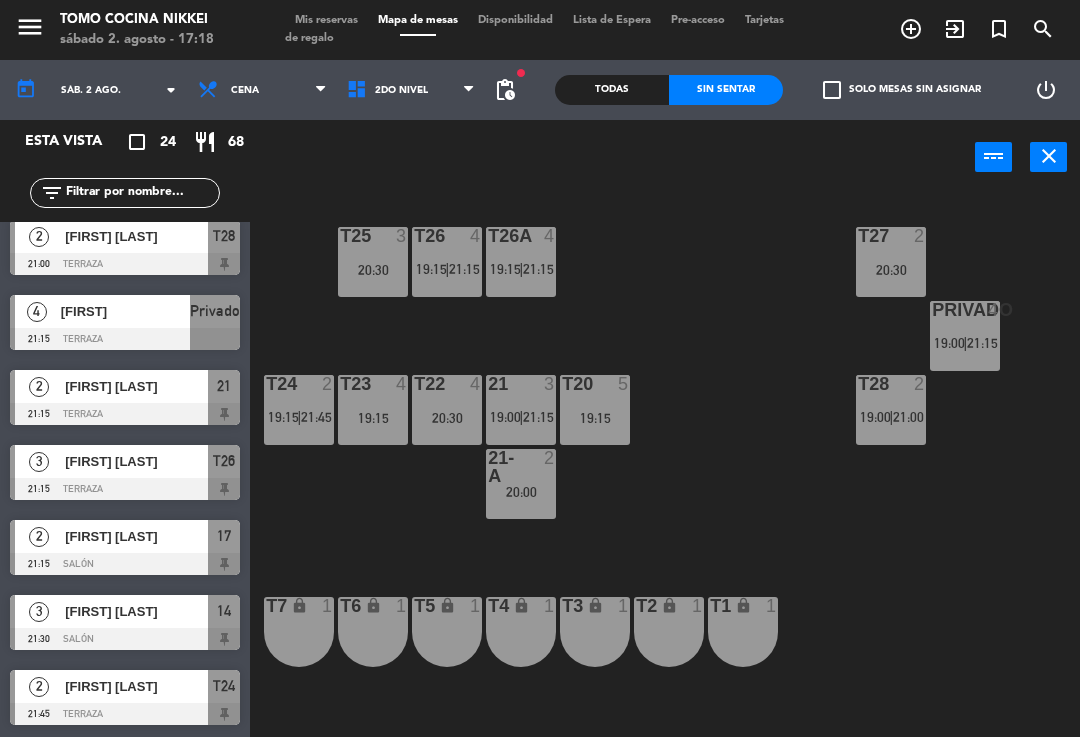 click on "T27 2 20:30 T25 3 20:30 T26A 4 19:15 | 21:15 T26 4 19:15 | 21:15 Privado 4 19:00 | 21:15 T24 2 19:15 | 21:45 T23 4 19:15 T22 4 20:30 21 3 19:00 | 21:15 T20 5 19:15 T28 2 19:00 | 21:00 21-A 2 20:00 T7 lock 1 T6 lock 1 T5 lock 1 T4 lock 1 T3 lock 1 T2 lock 1 T1 lock 1" 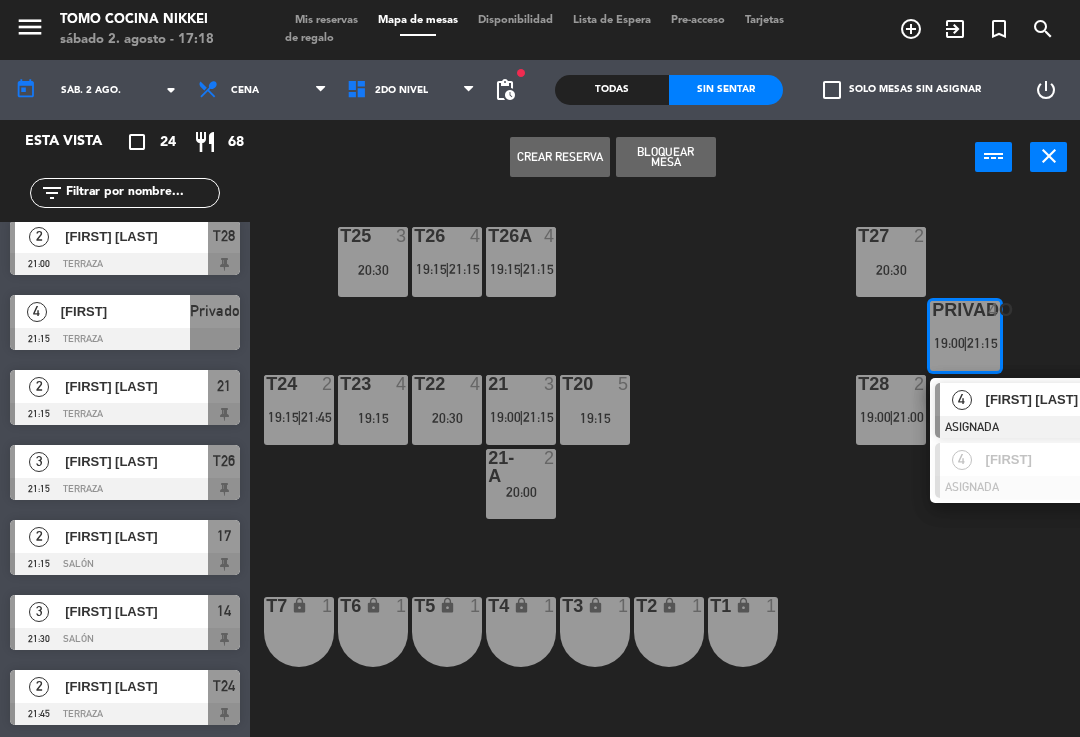 click on "[FIRST]" at bounding box center (1050, 459) 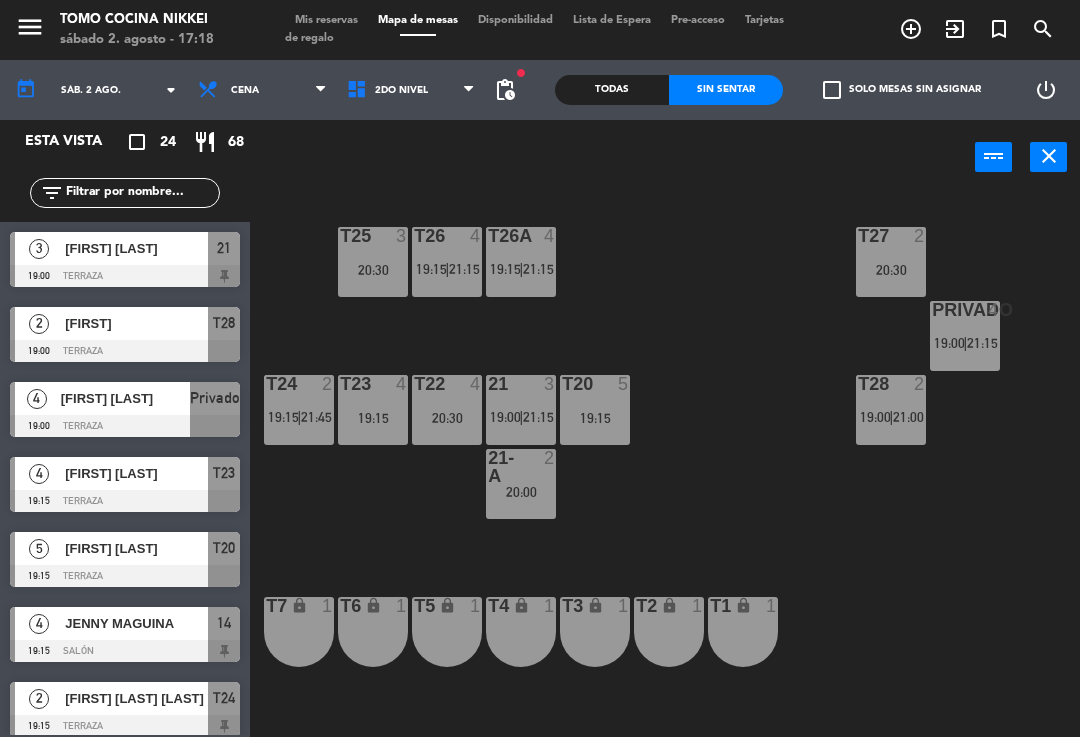 scroll, scrollTop: 0, scrollLeft: 0, axis: both 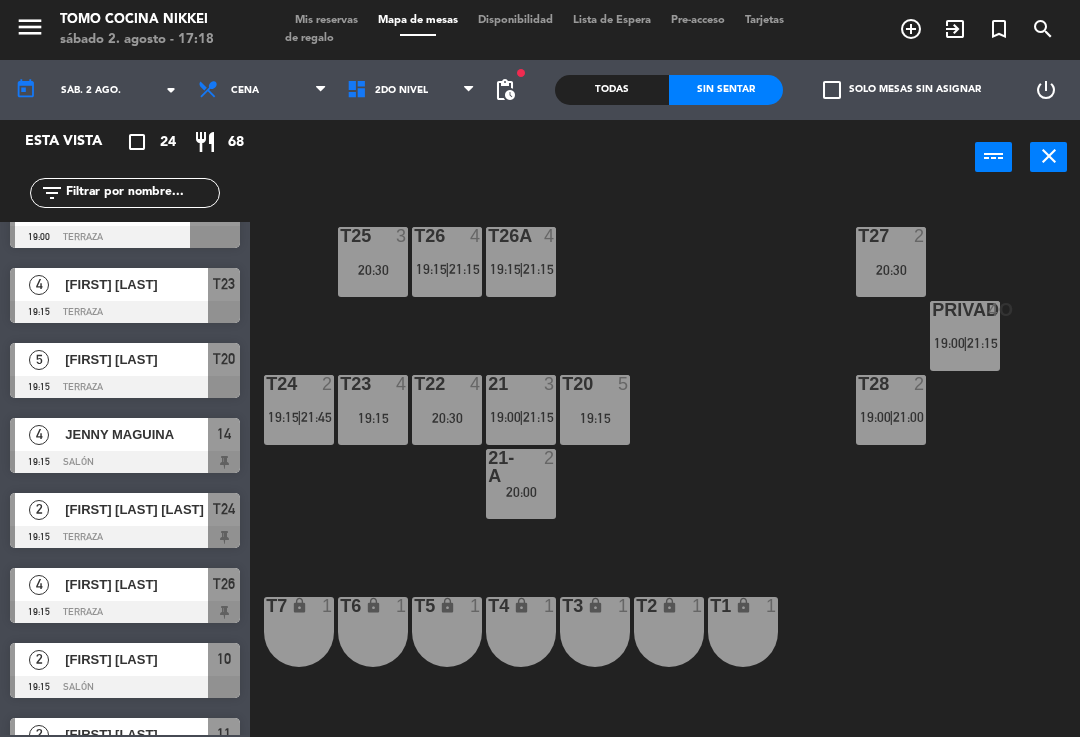 click on "21:15" at bounding box center (982, 343) 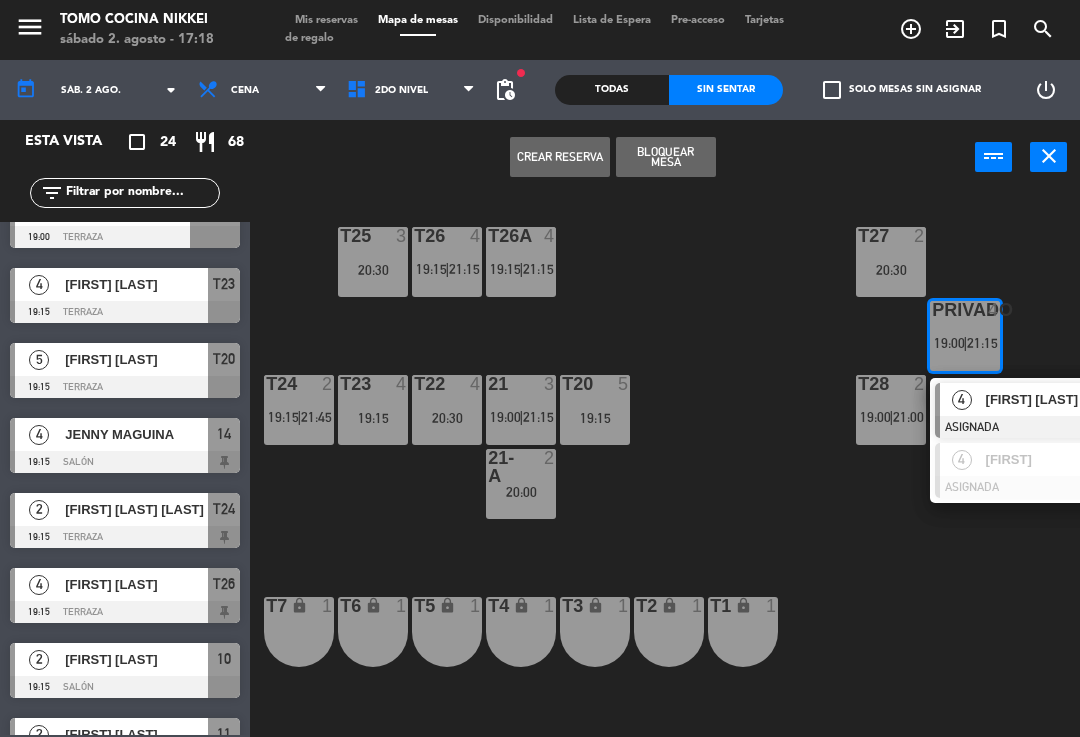click on "[FIRST]" at bounding box center (1050, 459) 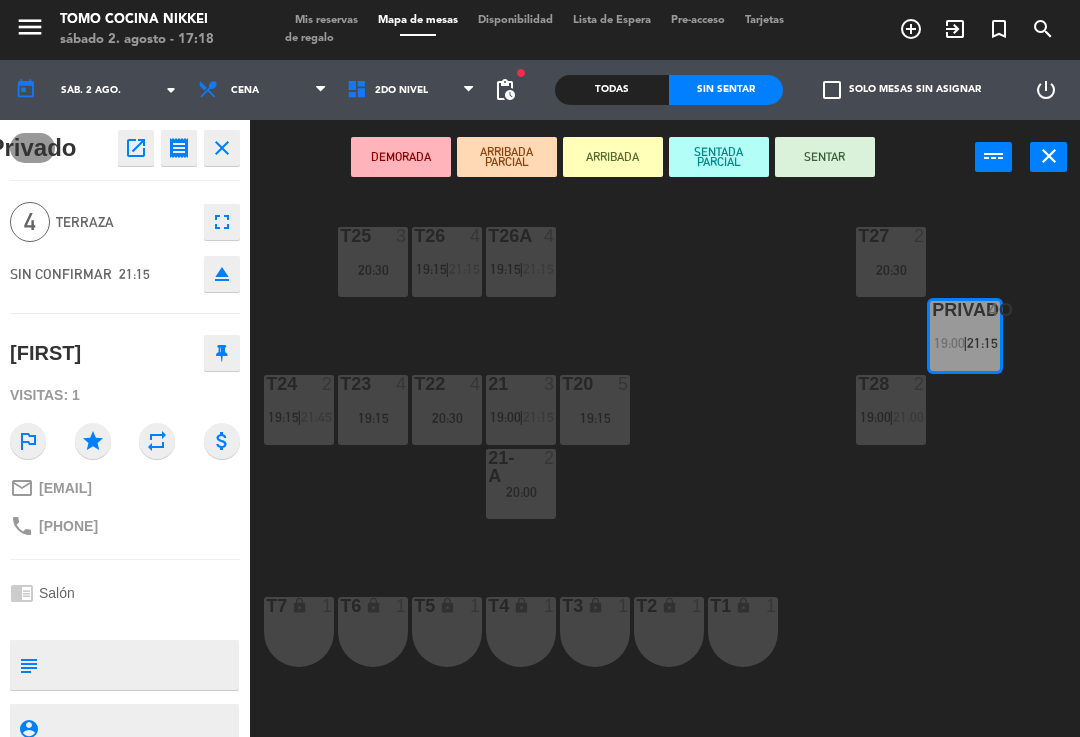 scroll, scrollTop: 0, scrollLeft: 0, axis: both 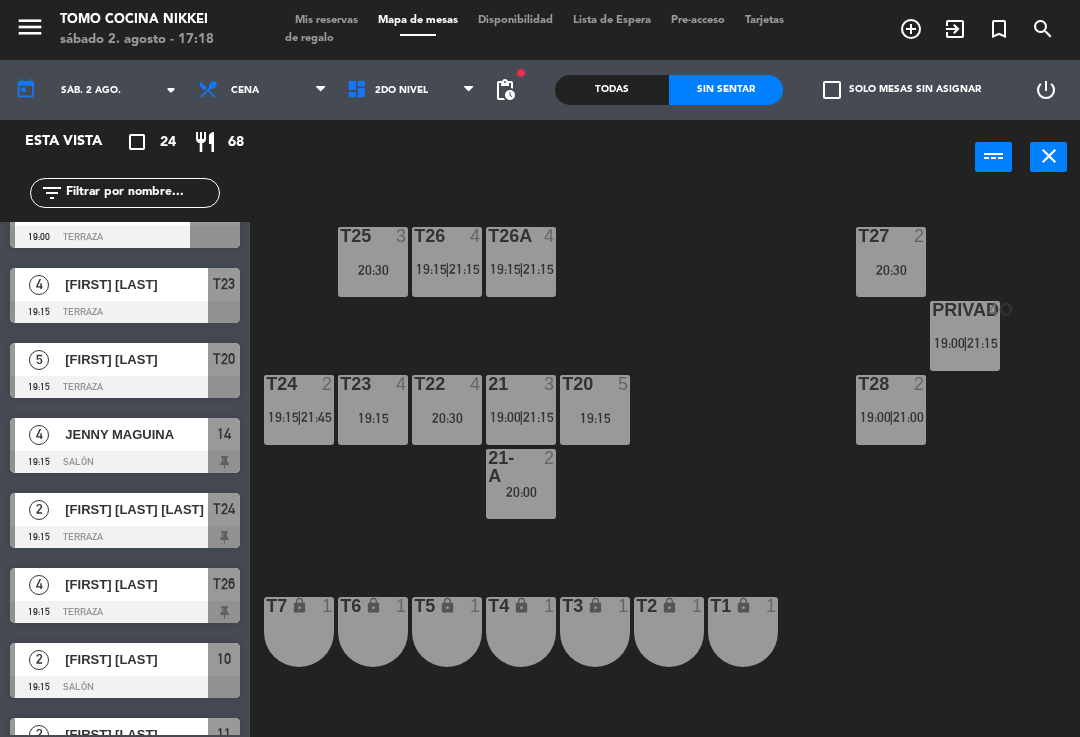 click on "Privado  4   19:00    |    21:15" at bounding box center [965, 336] 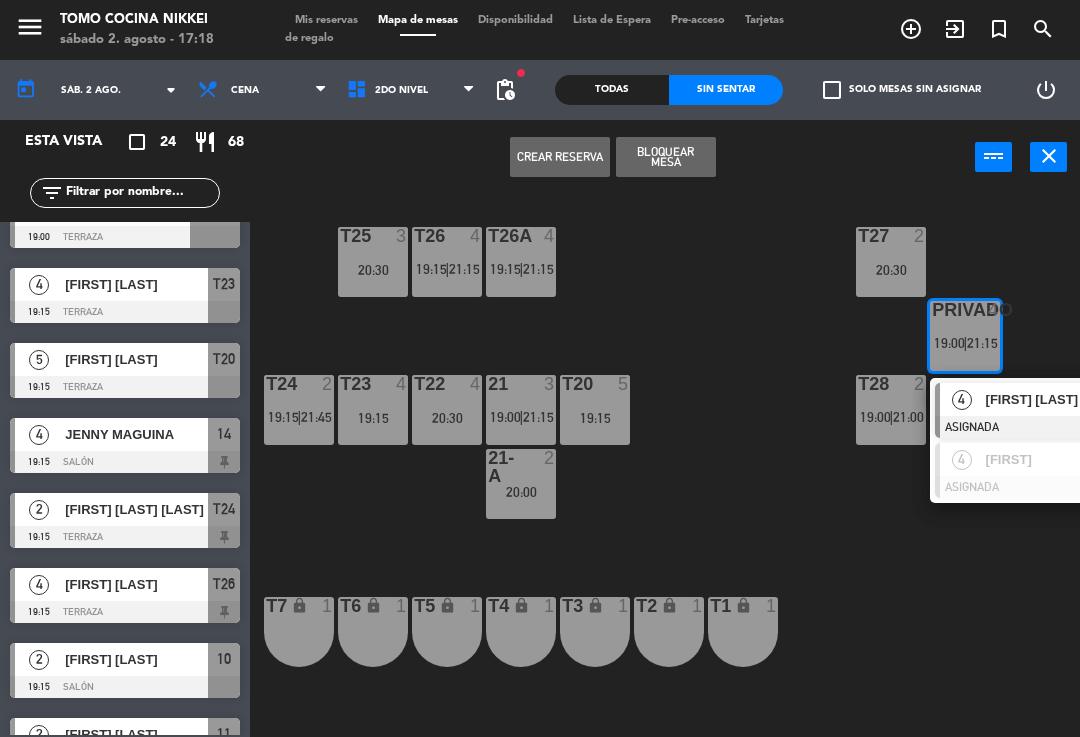 click on "[FIRST]" at bounding box center [1050, 459] 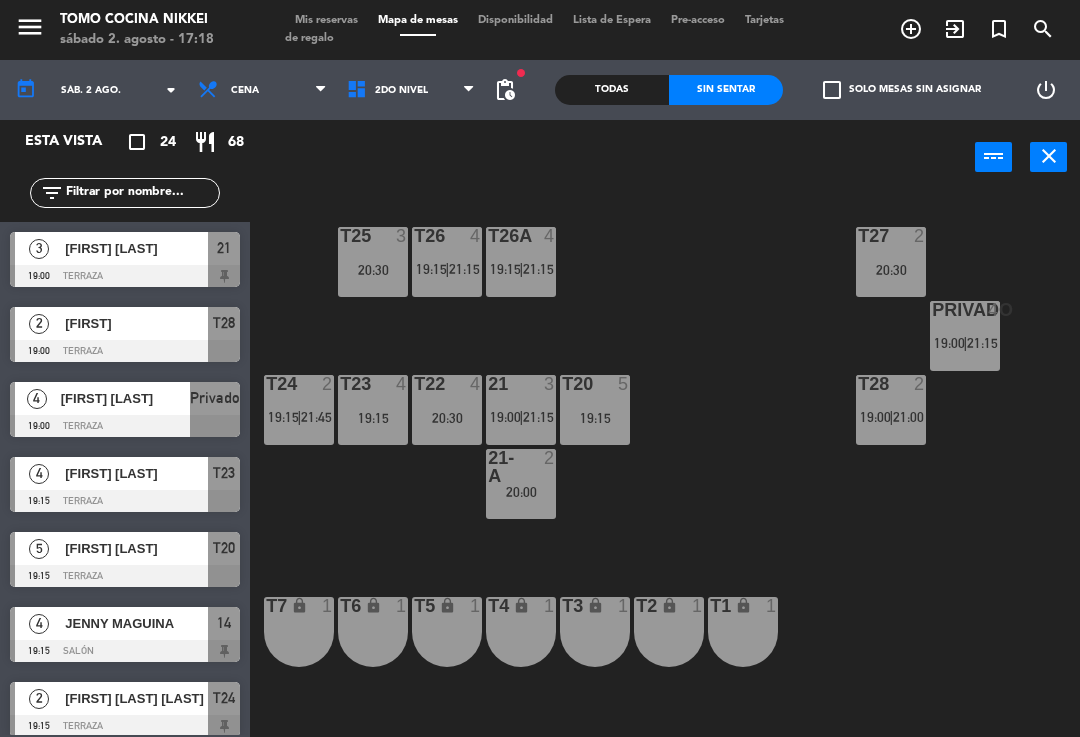 scroll, scrollTop: 0, scrollLeft: 0, axis: both 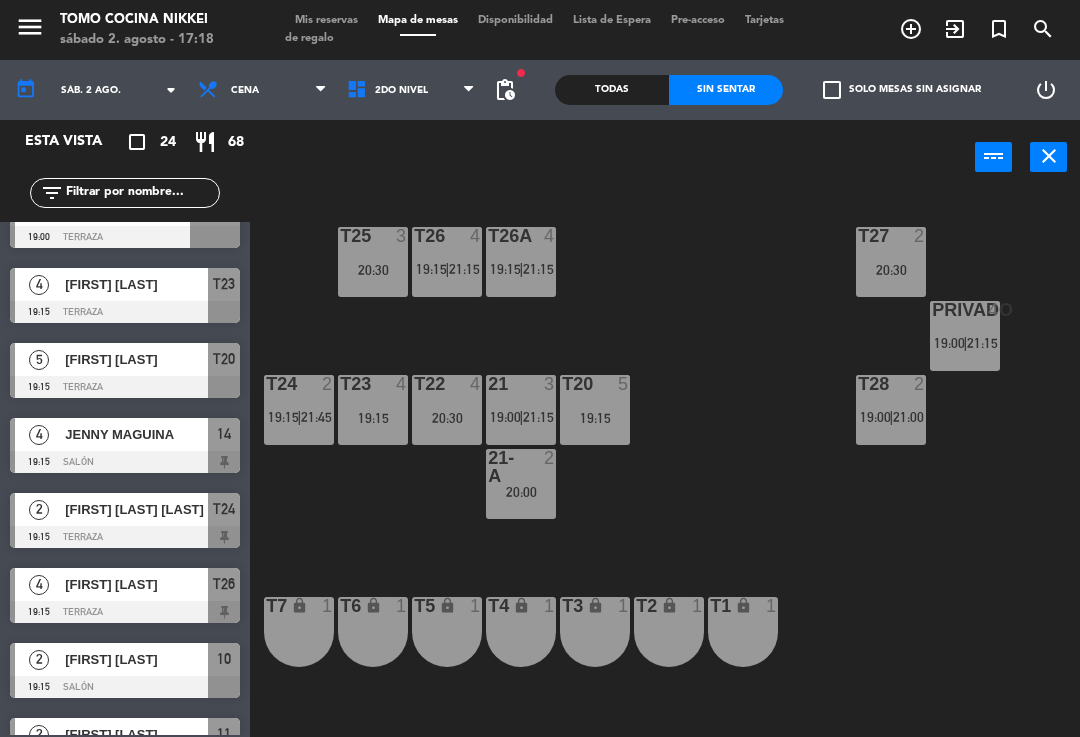 click on "21:15" at bounding box center (982, 343) 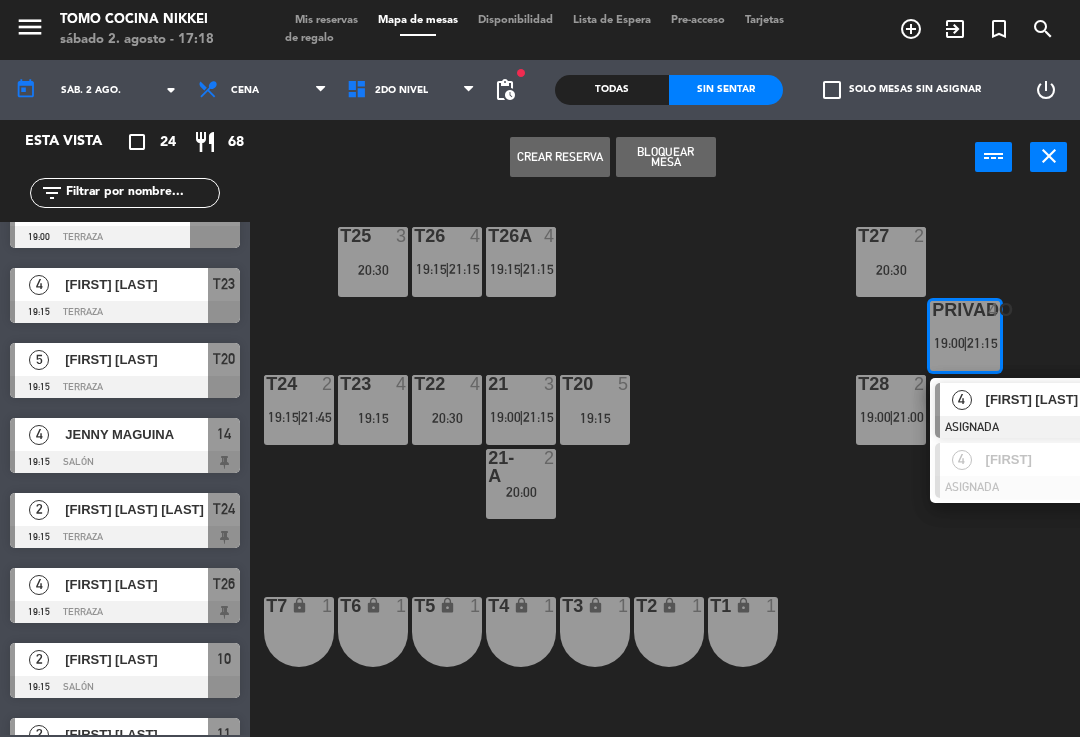 click on "[FIRST]" at bounding box center (1050, 459) 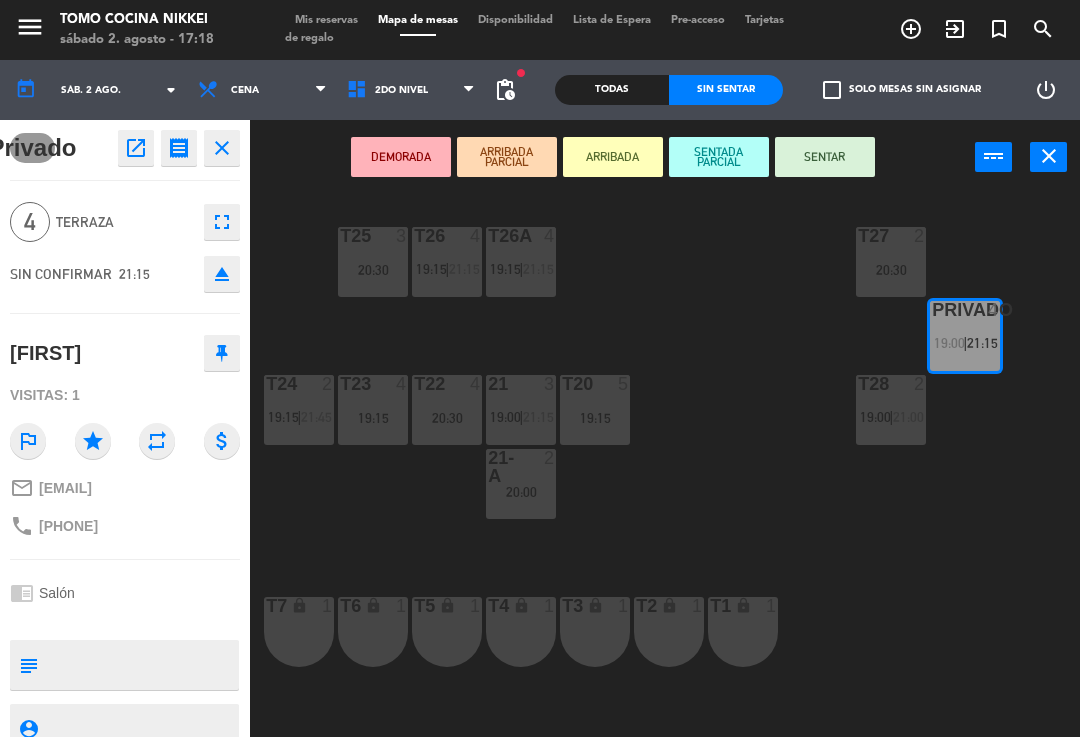 click on "21:15" at bounding box center (982, 343) 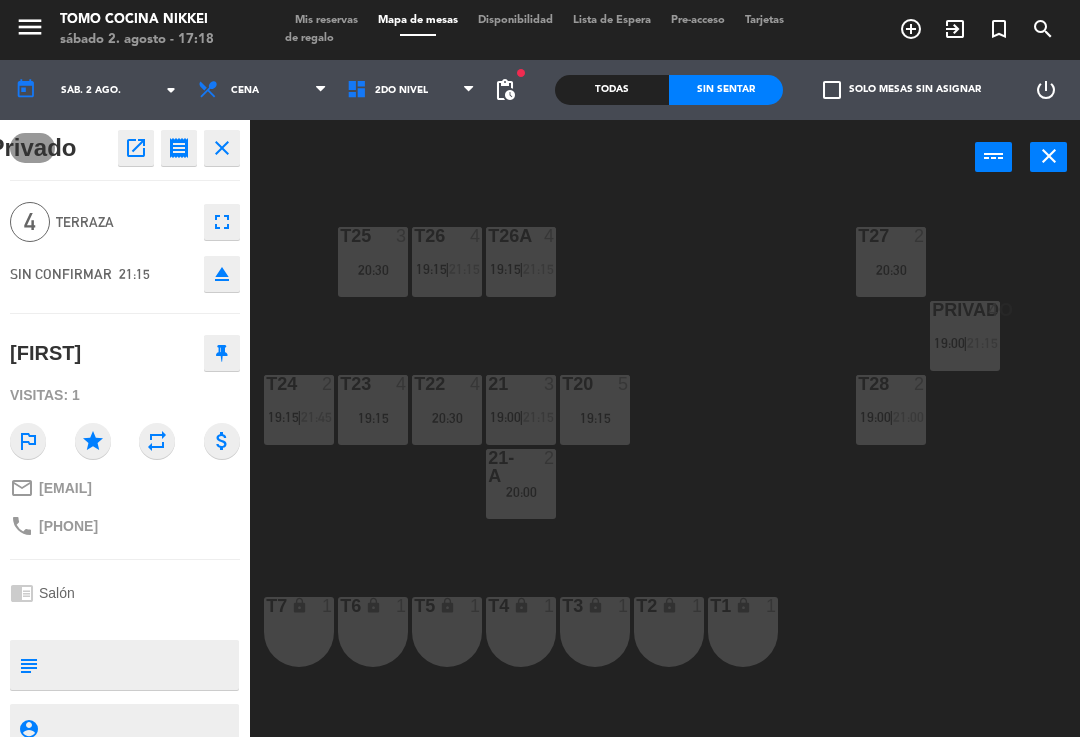 scroll, scrollTop: 0, scrollLeft: 0, axis: both 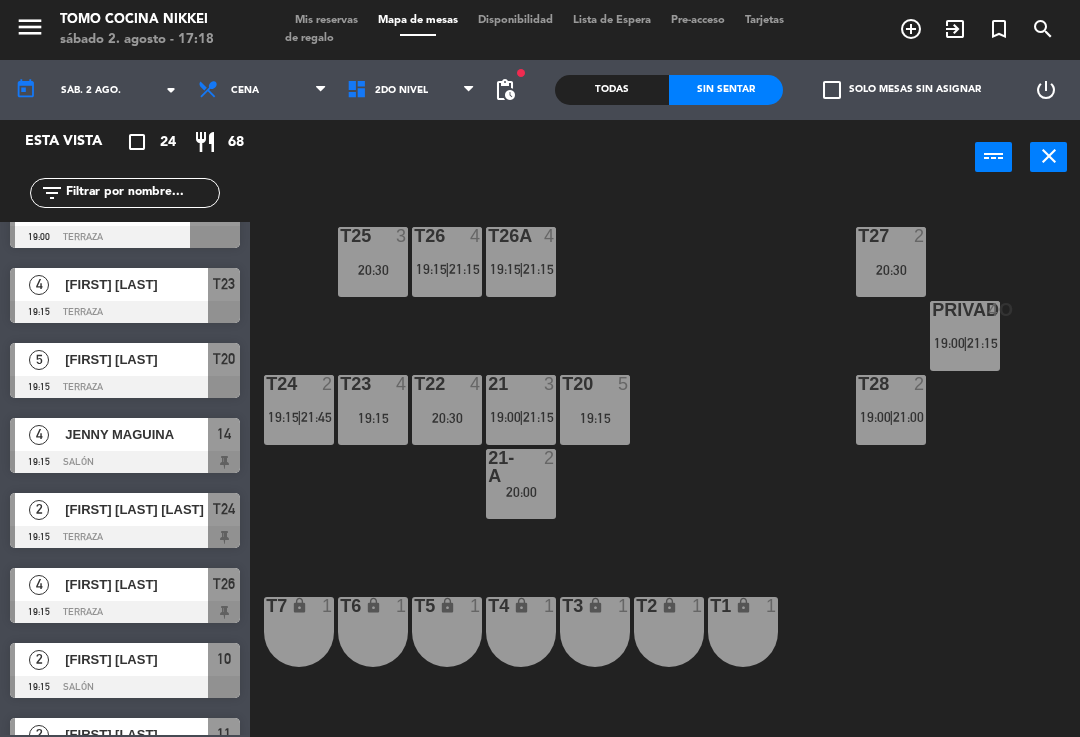 click on "21:15" at bounding box center [982, 343] 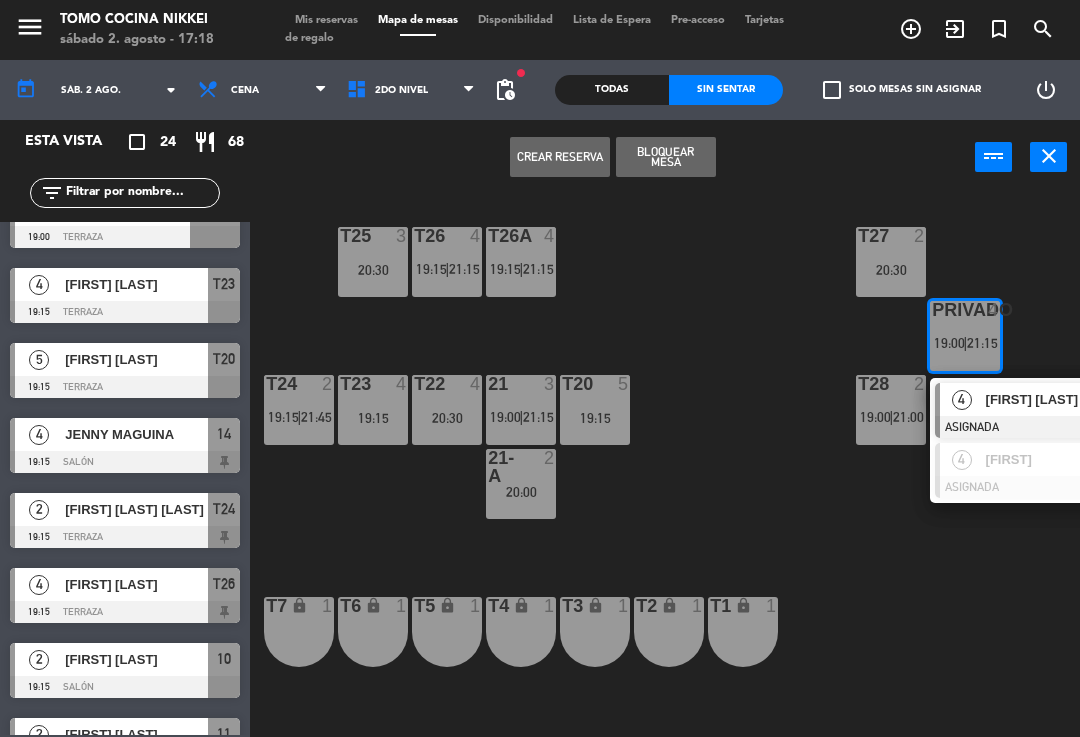 click at bounding box center [1042, 487] 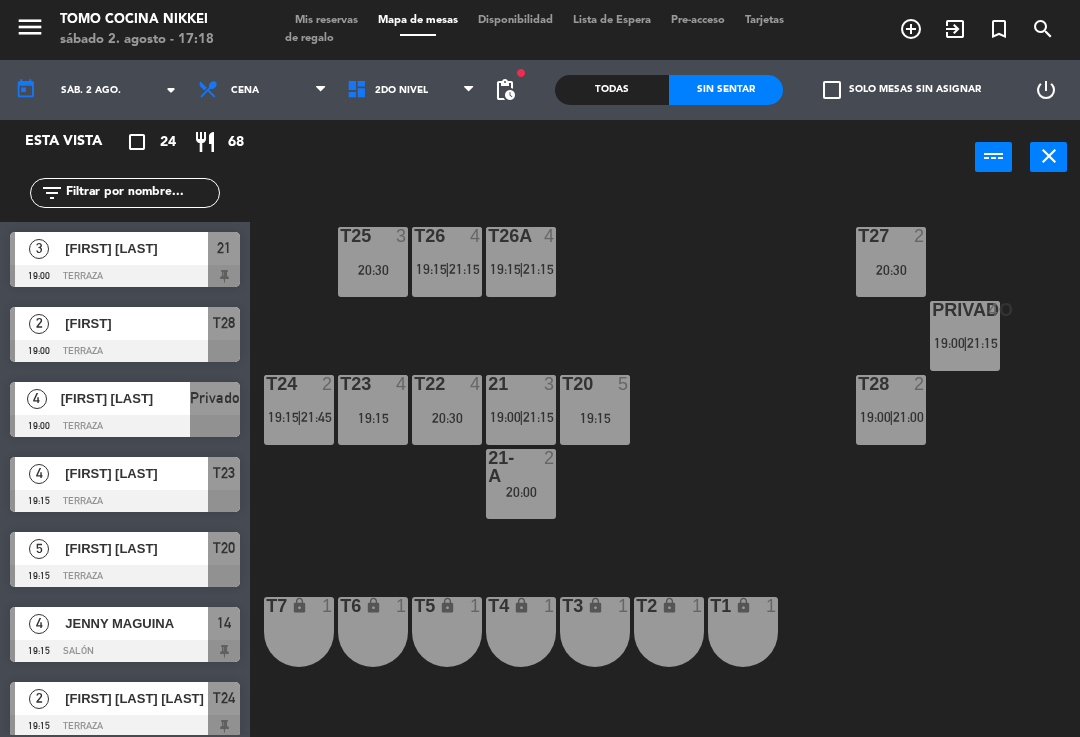 scroll, scrollTop: 0, scrollLeft: 0, axis: both 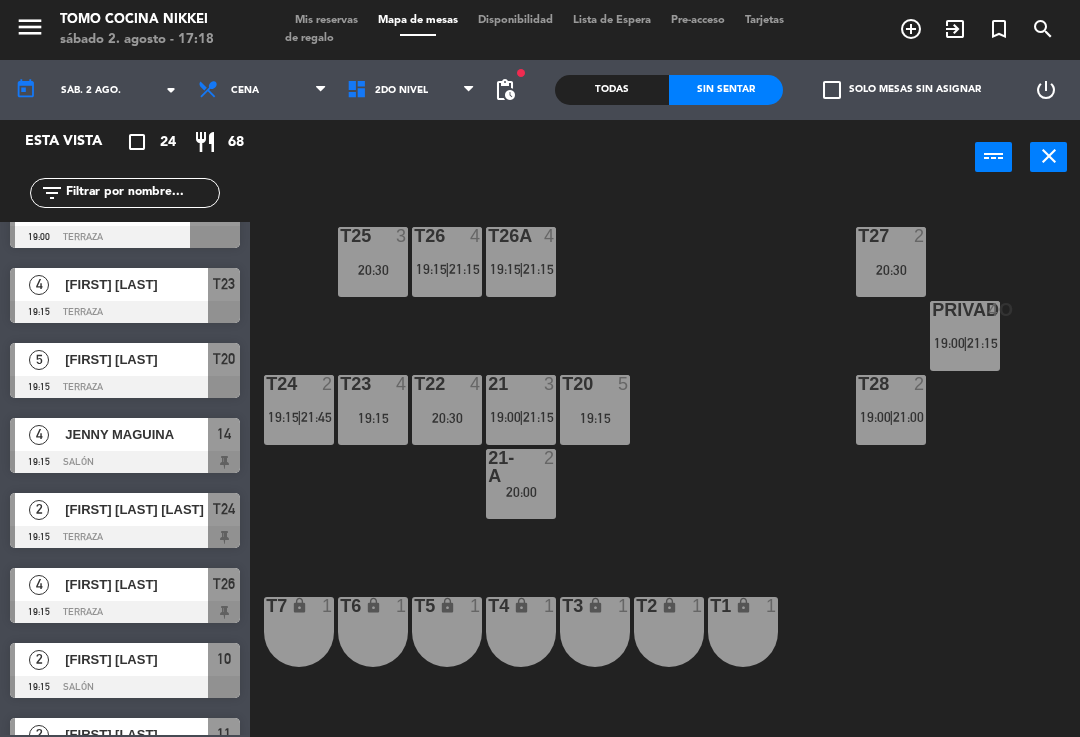 click on "T27 2 20:30 T25 3 20:30 T26A 4 19:15 | 21:15 T26 4 19:15 | 21:15 Privado 4 19:00 | 21:15 T24 2 19:15 | 21:45 T23 4 19:15 T22 4 20:30 21 3 19:00 | 21:15 T20 5 19:15 T28 2 19:00 | 21:00 21-A 2 20:00 T7 lock 1 T6 lock 1 T5 lock 1 T4 lock 1 T3 lock 1 T2 lock 1 T1 lock 1" 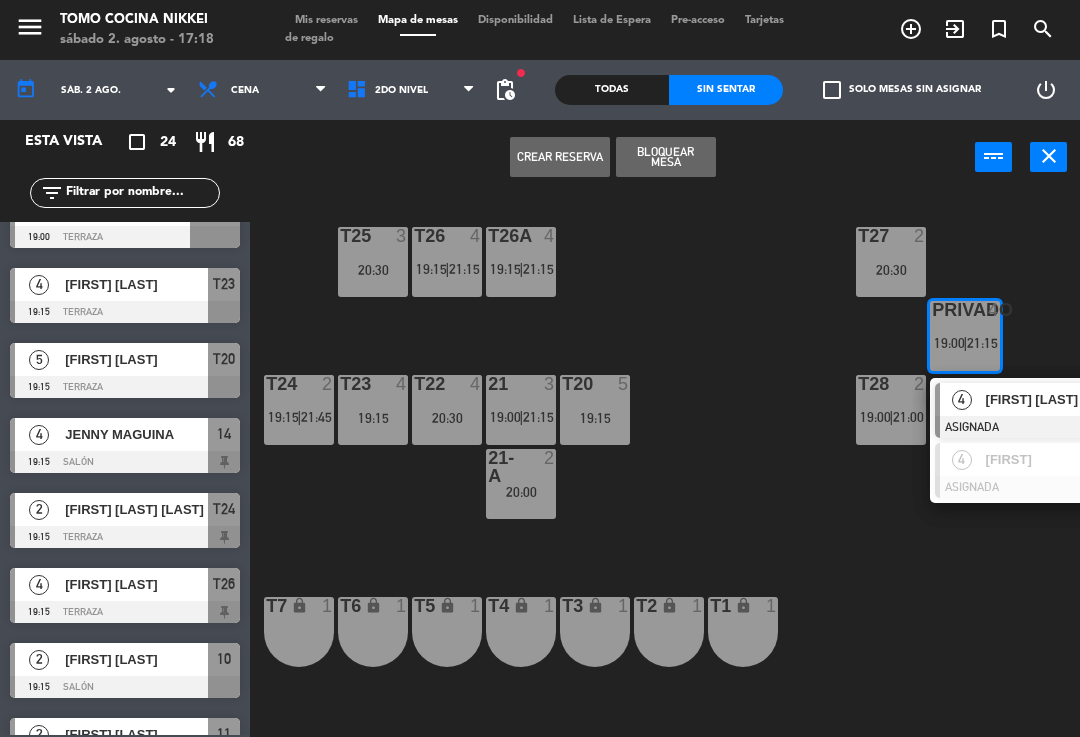 click at bounding box center (1042, 487) 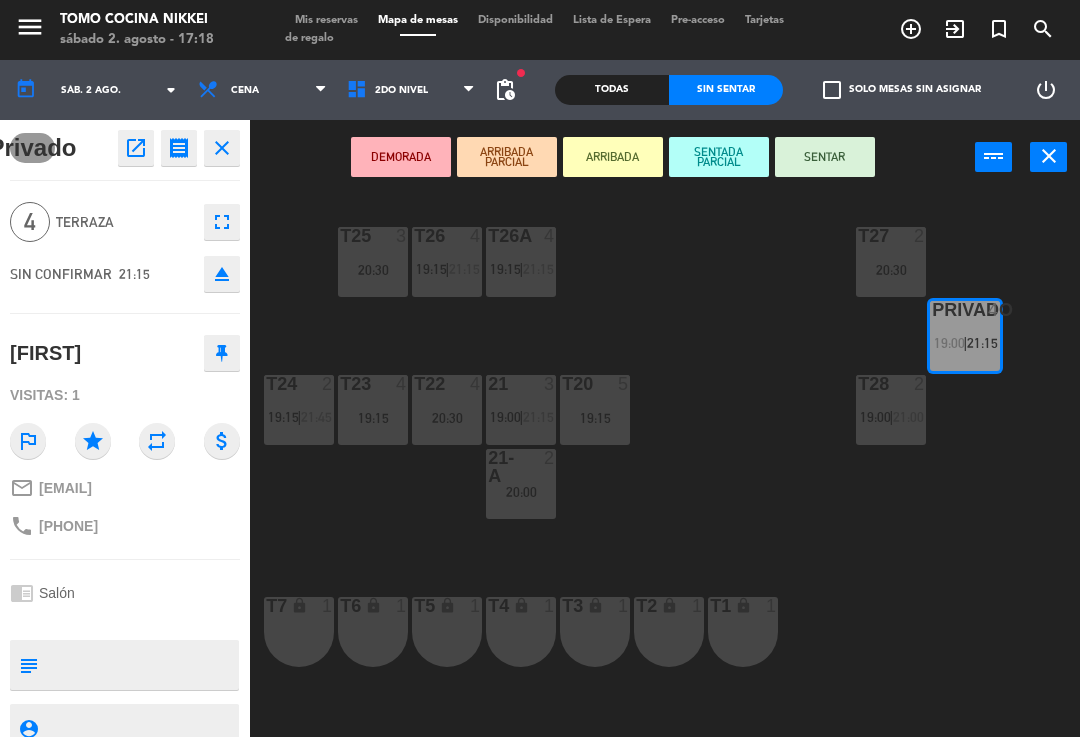 scroll, scrollTop: 0, scrollLeft: 0, axis: both 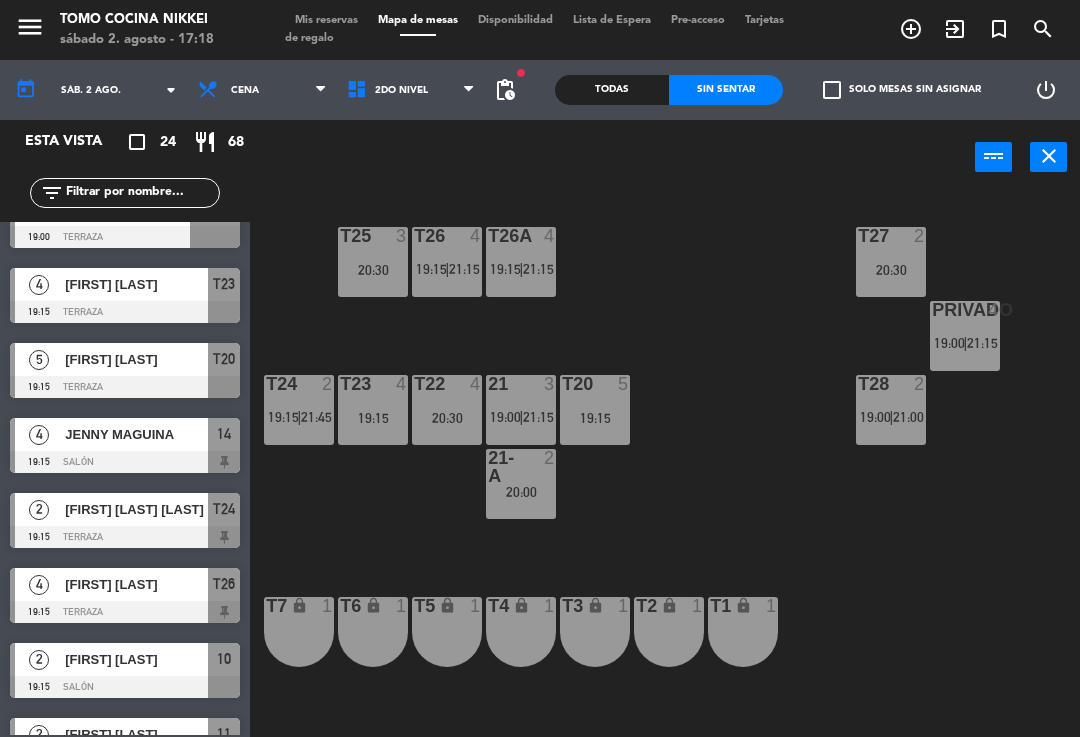 click on "Privado  4   19:00    |    21:15" at bounding box center [965, 336] 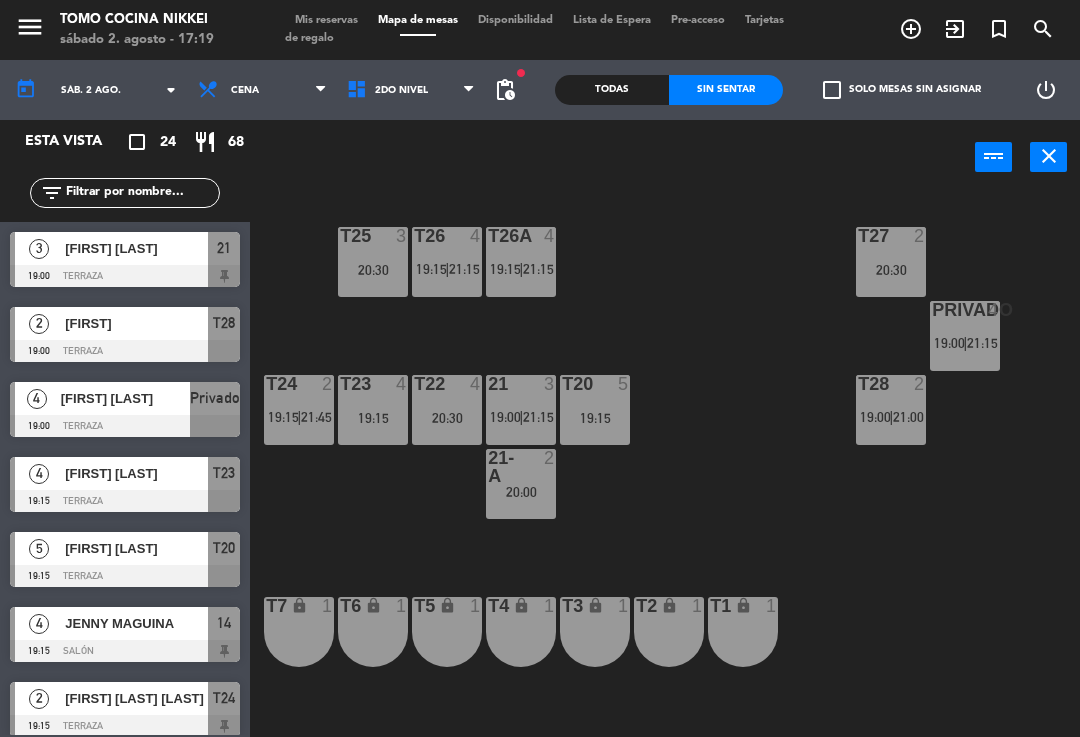 scroll, scrollTop: 0, scrollLeft: 0, axis: both 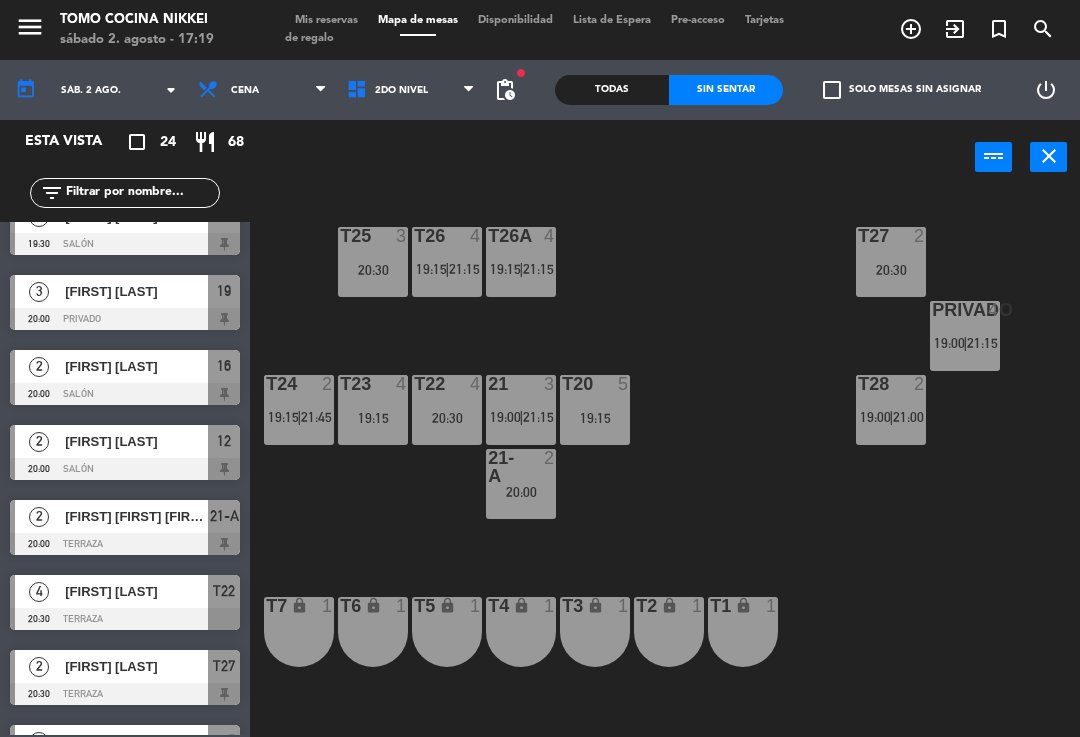 click 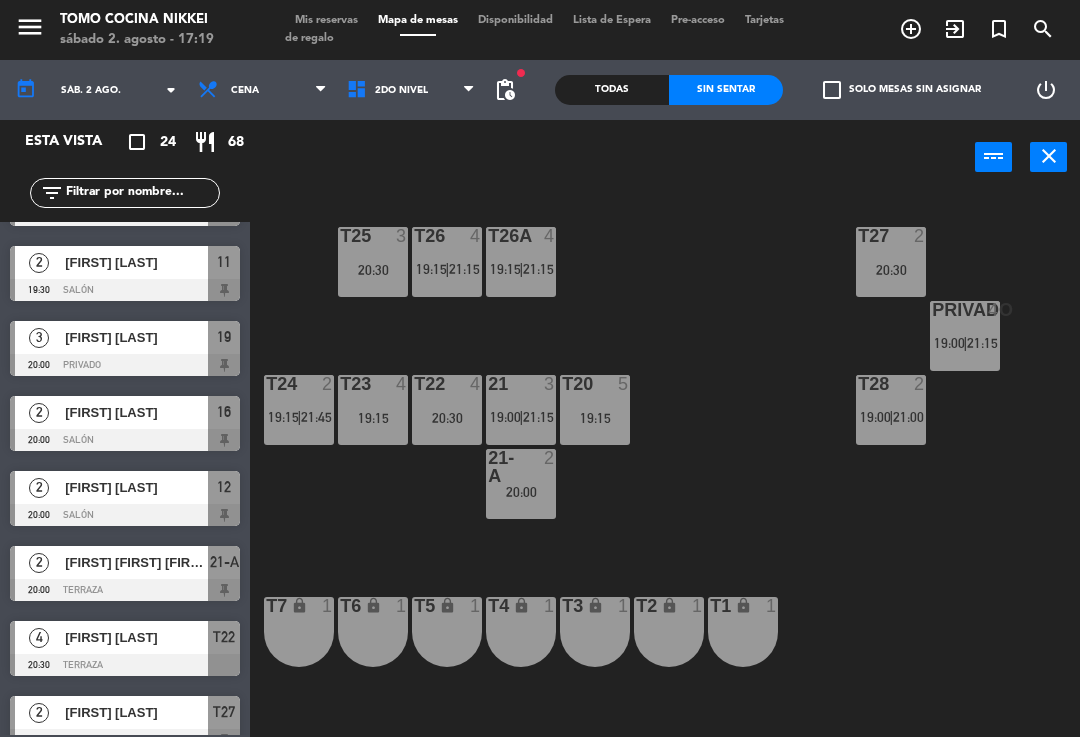 scroll, scrollTop: 659, scrollLeft: 0, axis: vertical 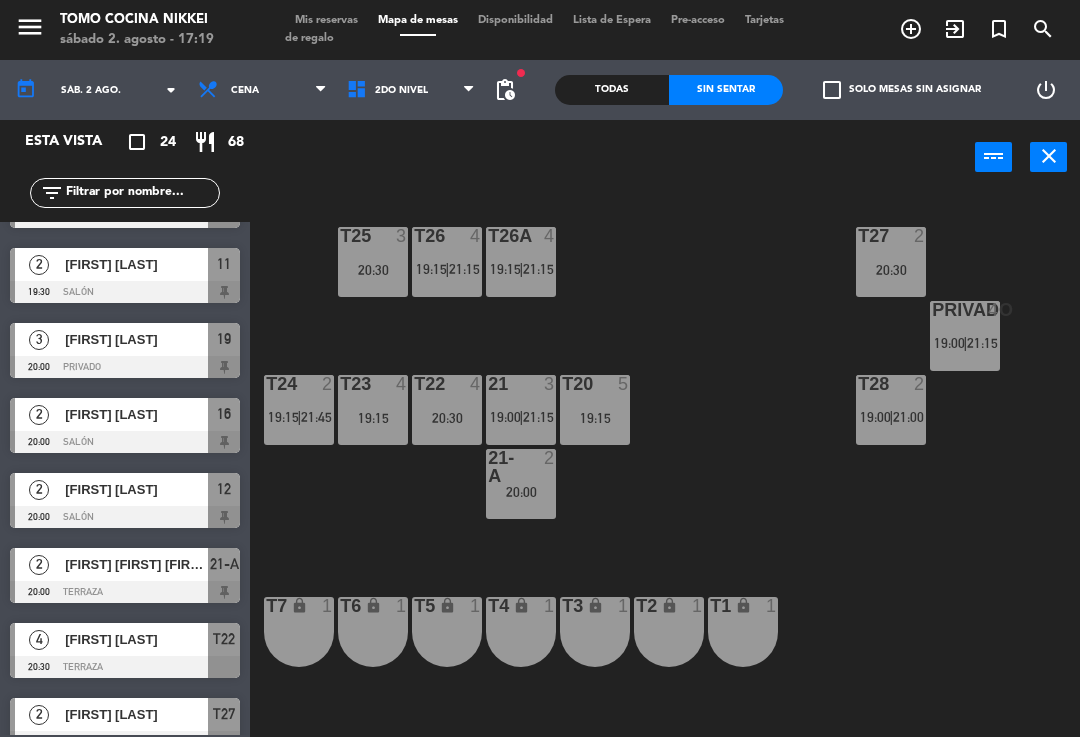 click on "T27 2 20:30 T25 3 20:30 T26A 4 19:15 | 21:15 T26 4 19:15 | 21:15 Privado 4 19:00 | 21:15 T24 2 19:15 | 21:45 T23 4 19:15 T22 4 20:30 21 3 19:00 | 21:15 T20 5 19:15 T28 2 19:00 | 21:00 21-A 2 20:00 T7 lock 1 T6 lock 1 T5 lock 1 T4 lock 1 T3 lock 1 T2 lock 1 T1 lock 1" 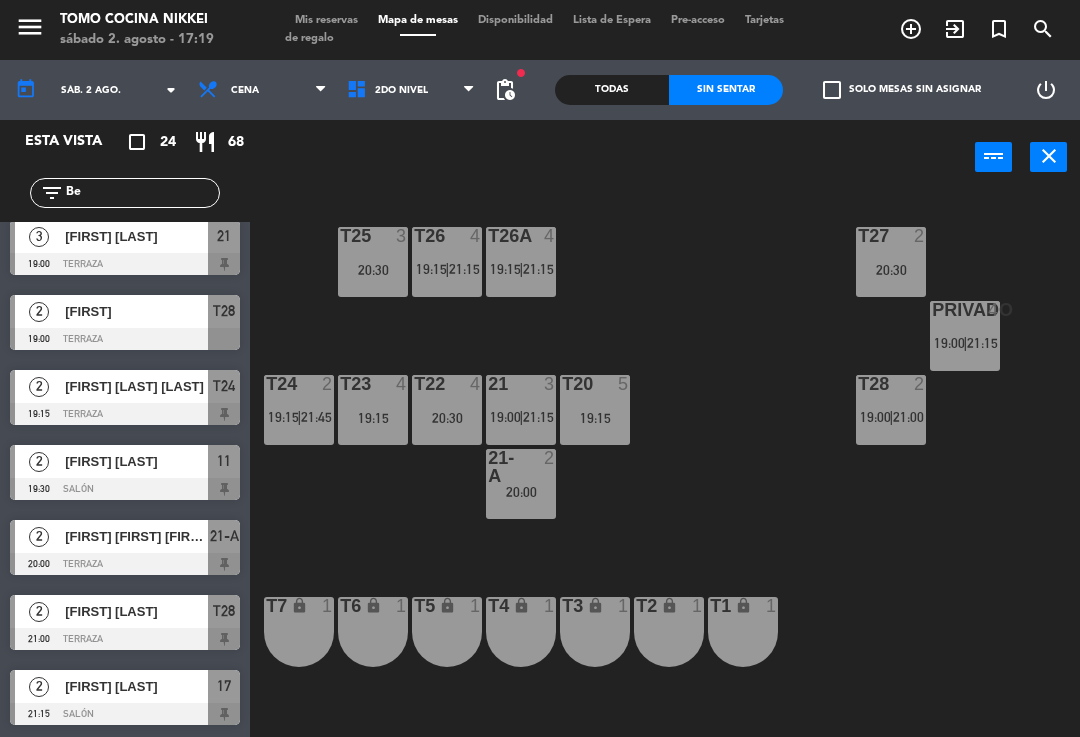 scroll, scrollTop: 0, scrollLeft: 0, axis: both 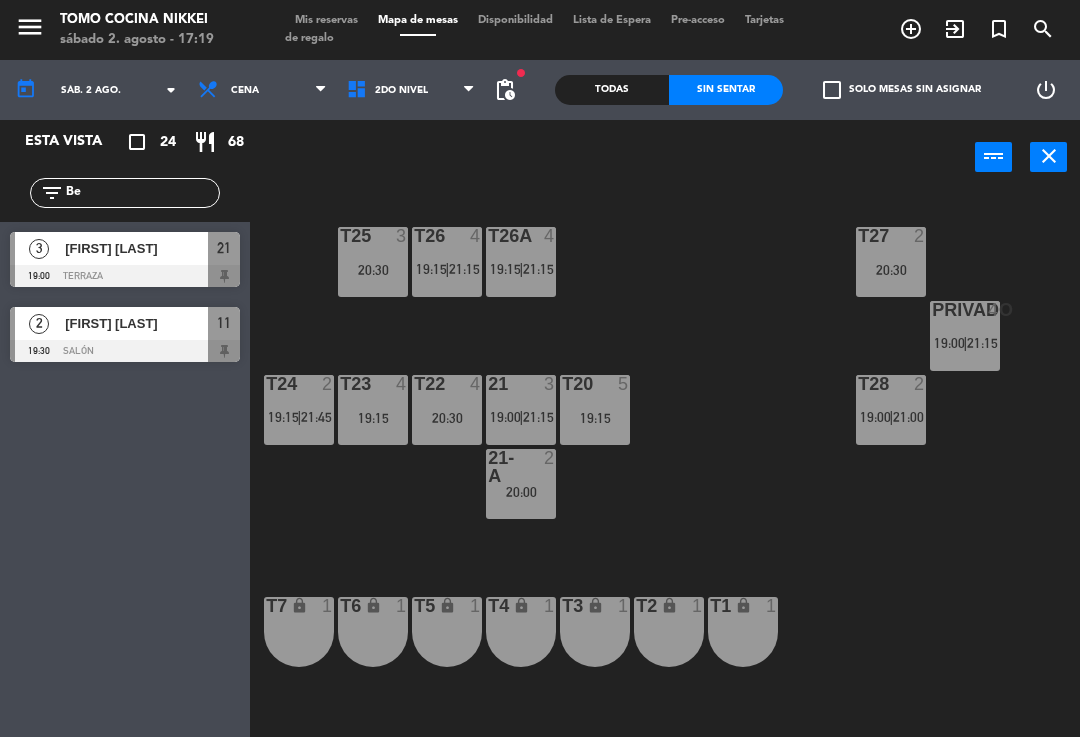 type on "Be" 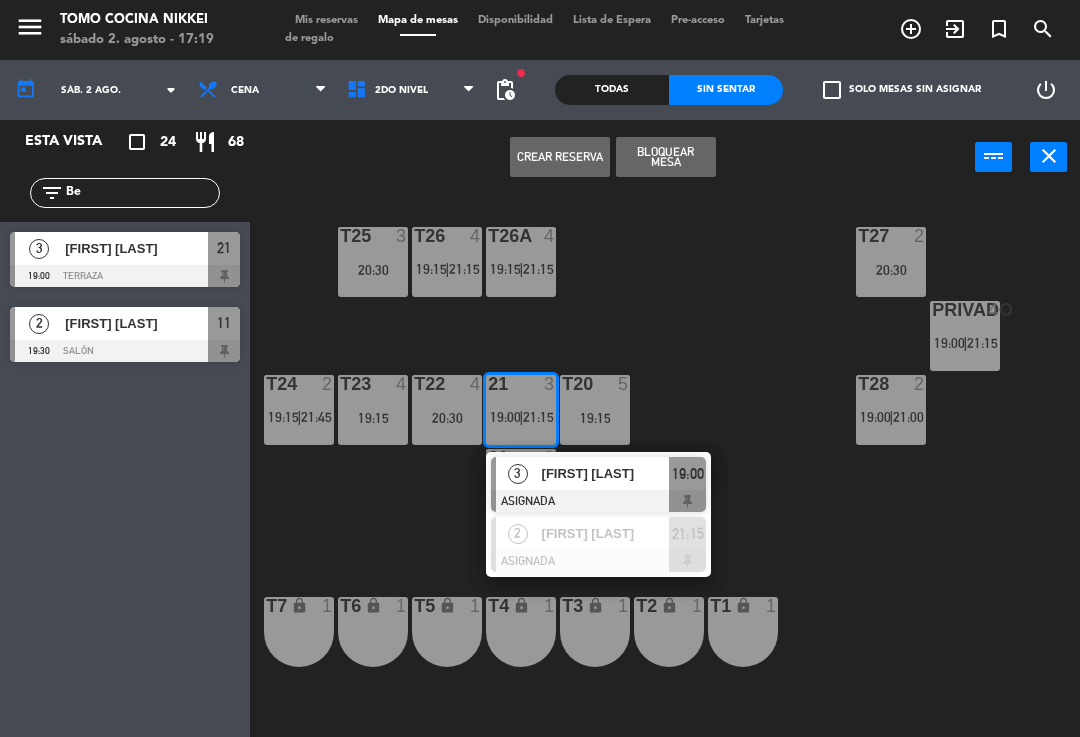 click on "T27 2 20:30 T25 3 20:30 T26A 4 19:15 | 21:15 T26 4 19:15 | 21:15 Privado 4 19:00 | 21:15 T24 2 19:15 | 21:45 T23 4 19:15 T22 4 20:30 21 3 19:00 | 21:15 3 [FIRST] [LAST] ASIGNADA 19:00 2 [FIRST] [LAST] ASIGNADA 21:15 T20 5 19:15 T28 2 19:00 | 21:00 21-A 2 20:00 T7 lock 1 T6 lock 1 T5 lock 1 T4 lock 1 T3 lock 1 T2 lock 1 T1 lock 1" 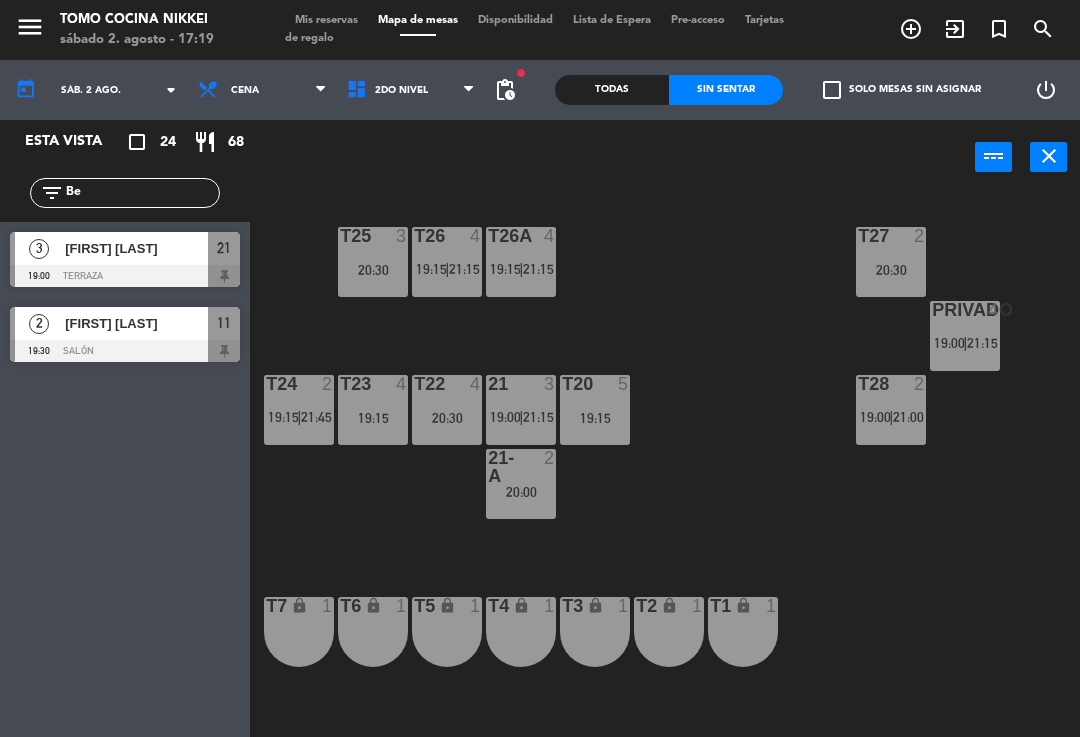 click on "21:15" at bounding box center (538, 417) 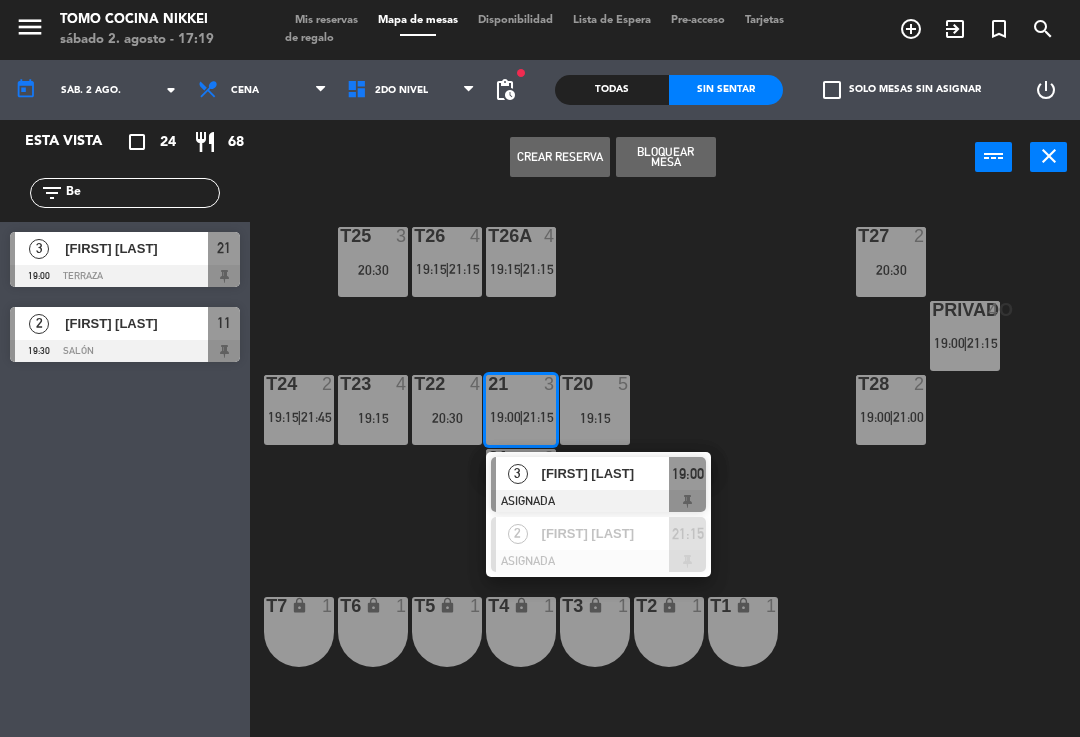 click on "[FIRST] [LAST]" at bounding box center [606, 473] 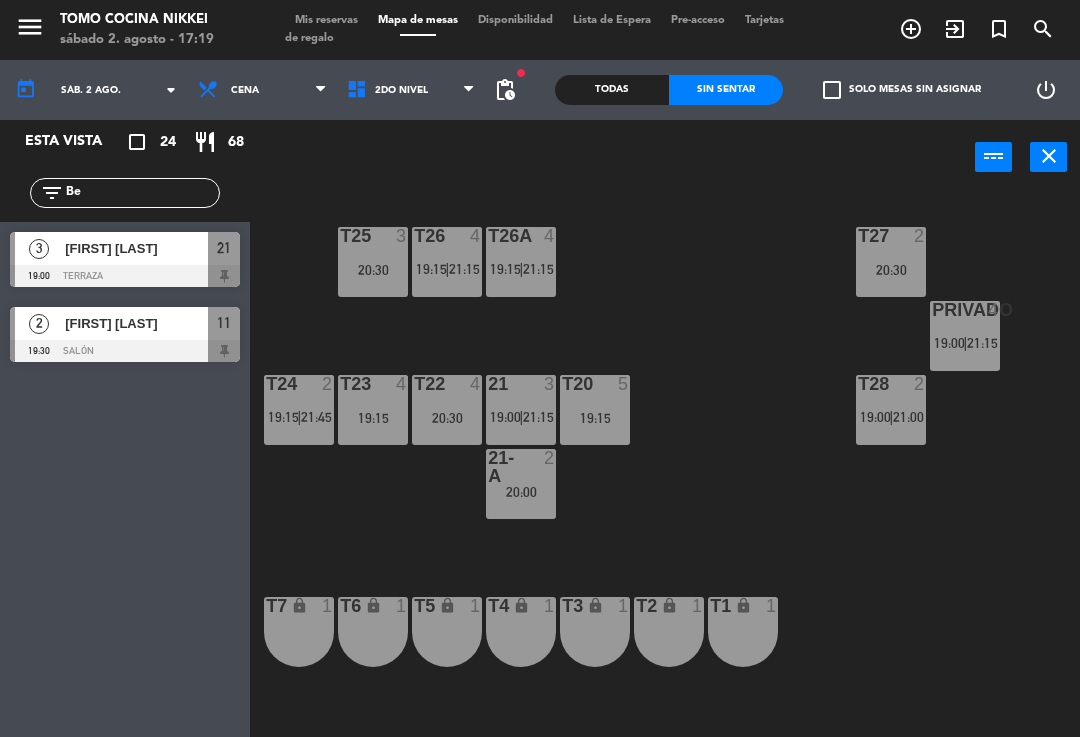 click on "21:15" at bounding box center (538, 417) 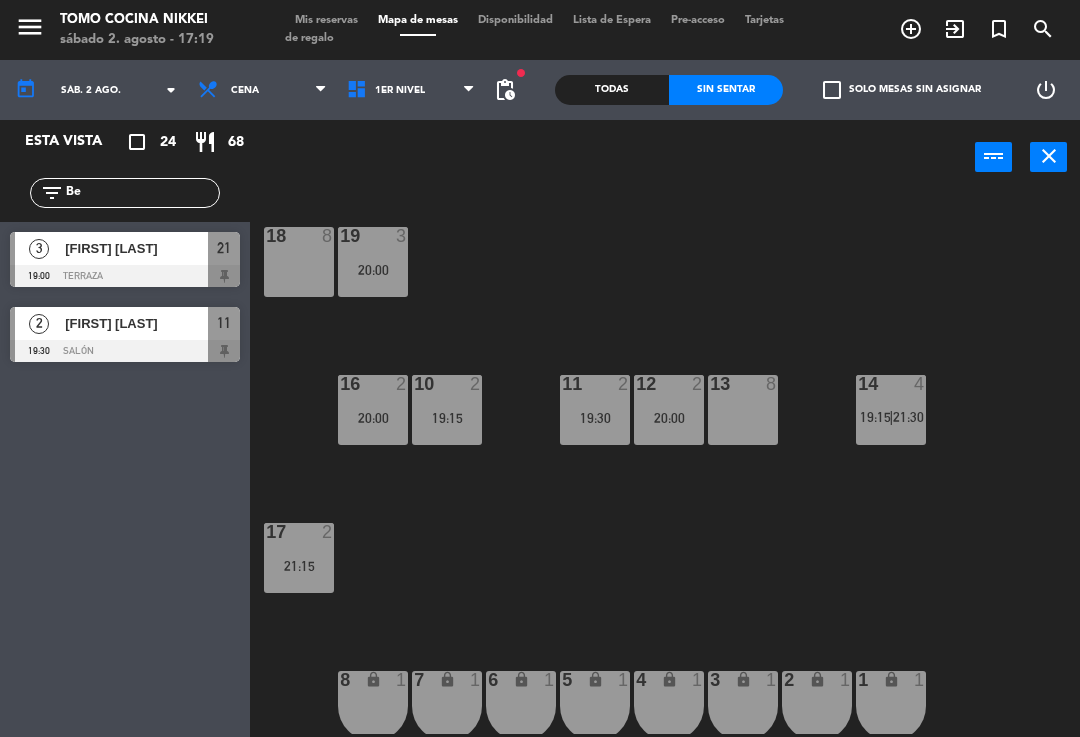 click on "18  8  19  3   20:00  16  2   20:00  10  2   19:15  11  2   19:30  12  2   20:00  13  8  14  4   19:15    |    21:30     17  2   21:15  7 lock  1  8 lock  1  6 lock  1  5 lock  1  4 lock  1  3 lock  1  2 lock  1  1 lock  1" 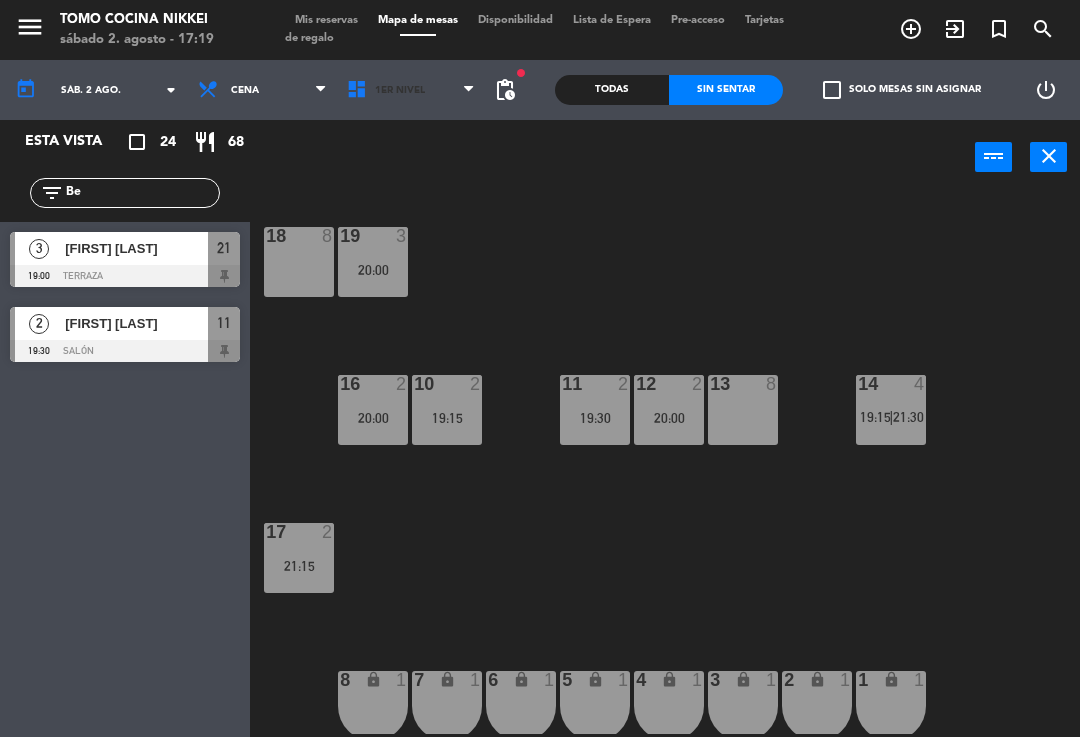 click on "1er Nivel" at bounding box center [411, 90] 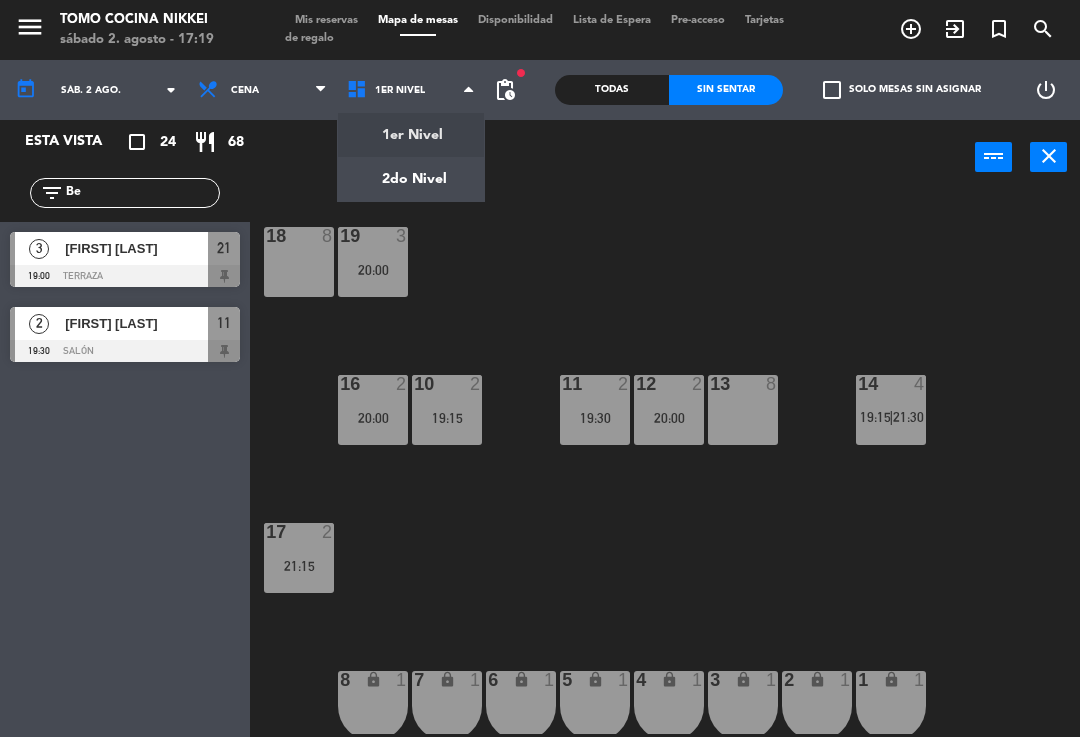 click on "menu Tomo Cocina Nikkei sábado 2. agosto - 17:19 Mis reservas Mapa de mesas Disponibilidad Lista de Espera Pre-acceso Tarjetas de regalo add_circle_outline exit_to_app turned_in_not search today sáb. 2 ago. arrow_drop_down Almuerzo Cena Cena Almuerzo Cena 1er Nivel 2do Nivel 1er Nivel 1er Nivel 2do Nivel fiber_manual_record pending_actions Todas Sin sentar check_box_outline_blank Solo mesas sin asignar power_settings_new Esta vista crop_square 24 restaurant 68 filter_list 3 [FIRST] [LAST] 19:00 Terraza 21 2 Benoit Des 19:30 Salón 11 power_input close 18 8 19 3 20:00 16 2 20:00 10 2 19:15 11 2 19:30 12 2 20:00 13 8 14 4 19:15 | 21:30 17 2 21:15 7 lock 1 8 lock 1 6 lock 1 5 lock 1 4 lock 1 3 lock 1 2 lock 1 1 lock 1" 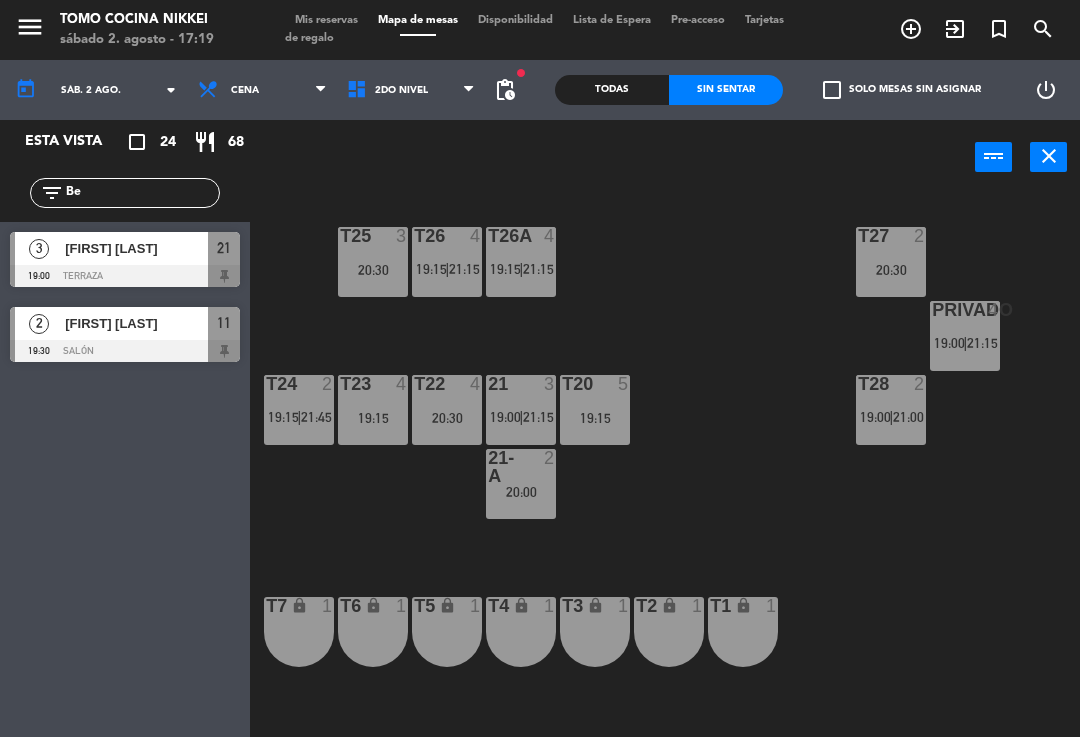 click on "21:15" at bounding box center [538, 417] 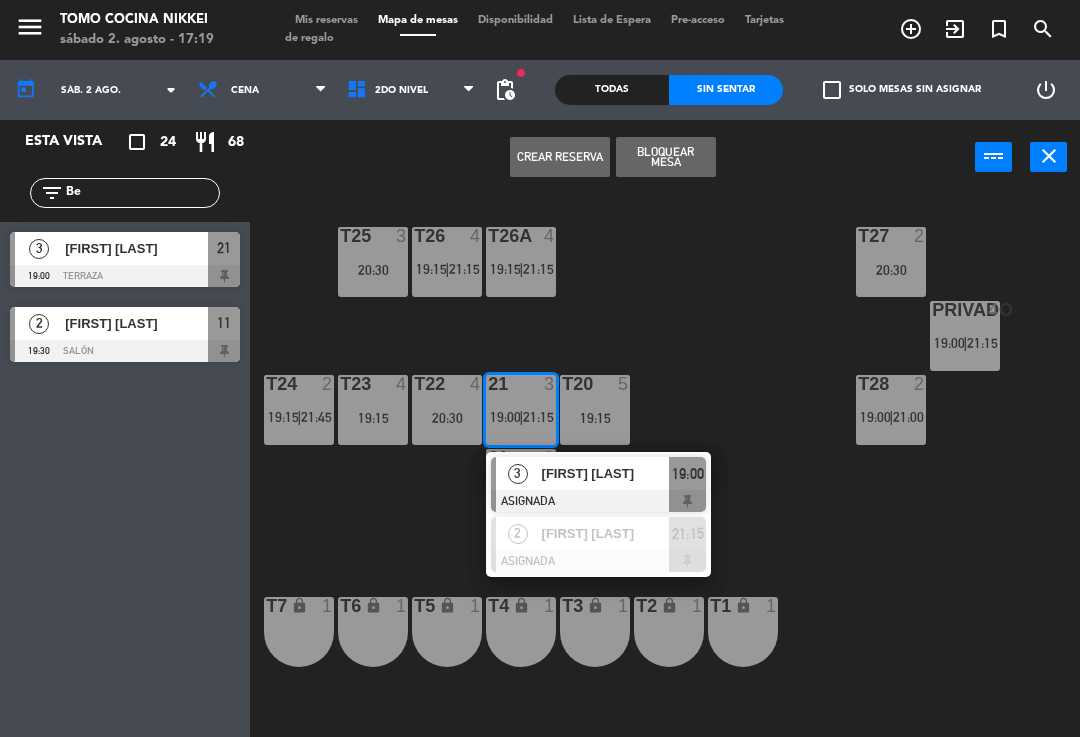 click at bounding box center [598, 501] 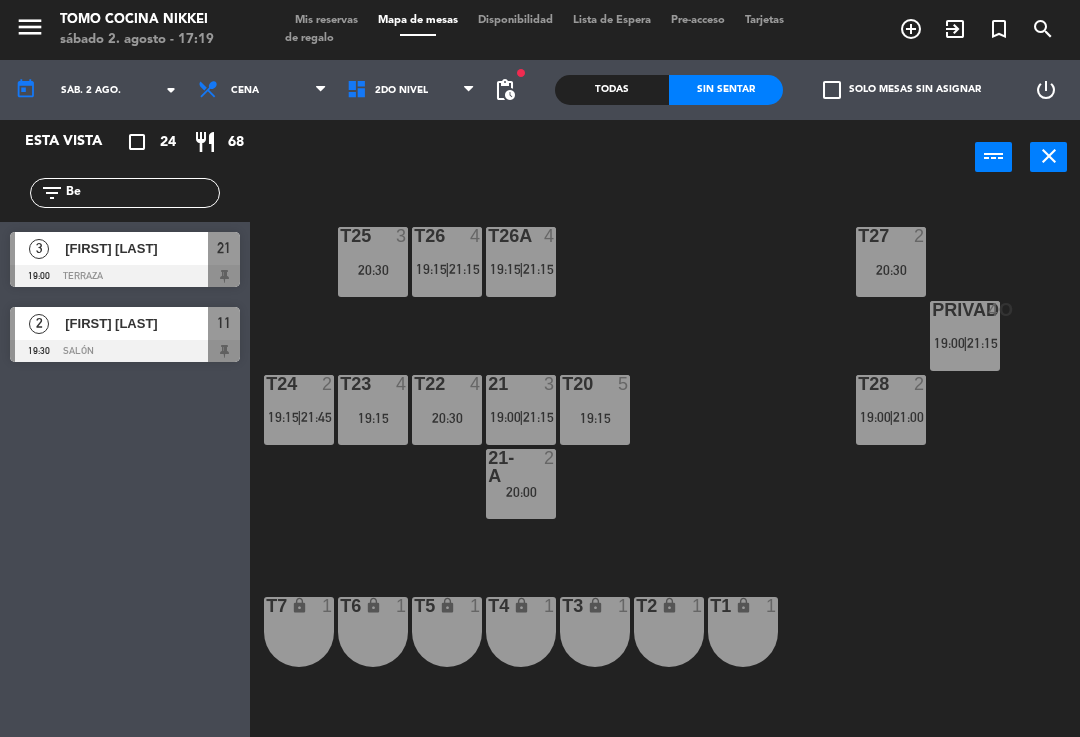 click on "T27 2 20:30 T25 3 20:30 T26A 4 19:15 | 21:15 T26 4 19:15 | 21:15 Privado 4 19:00 | 21:15 T24 2 19:15 | 21:45 T23 4 19:15 T22 4 20:30 21 3 19:00 | 21:15 T20 5 19:15 T28 2 19:00 | 21:00 21-A 2 20:00 T7 lock 1 T6 lock 1 T5 lock 1 T4 lock 1 T3 lock 1 T2 lock 1 T1 lock 1" 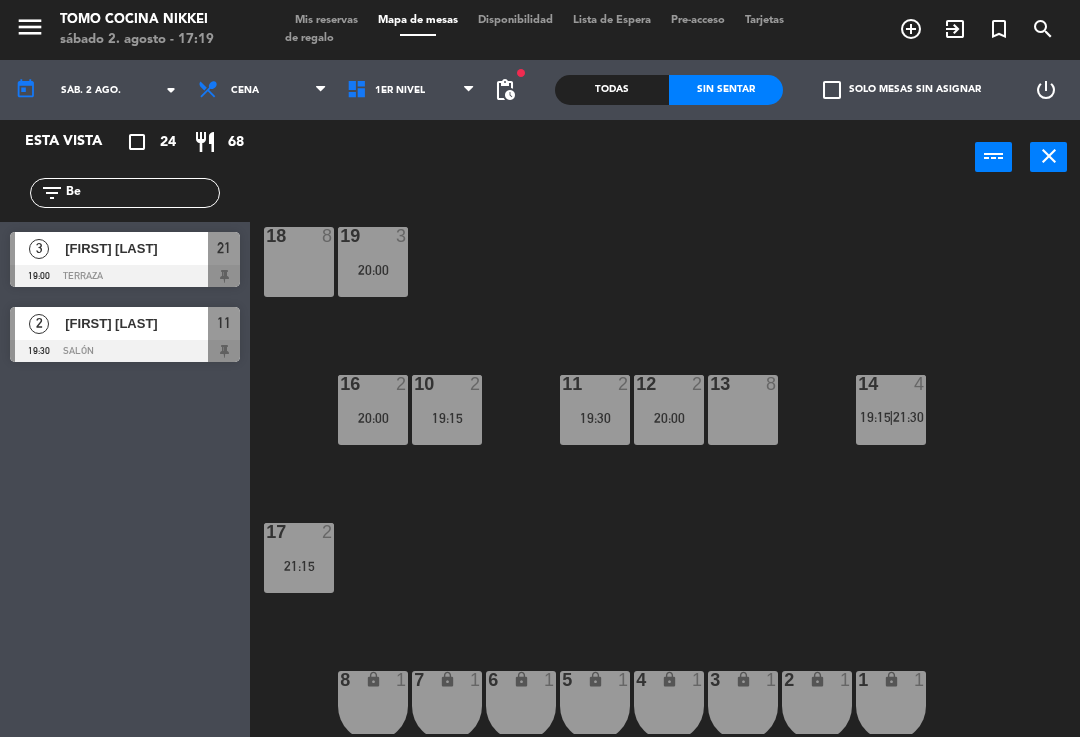 scroll, scrollTop: 0, scrollLeft: 0, axis: both 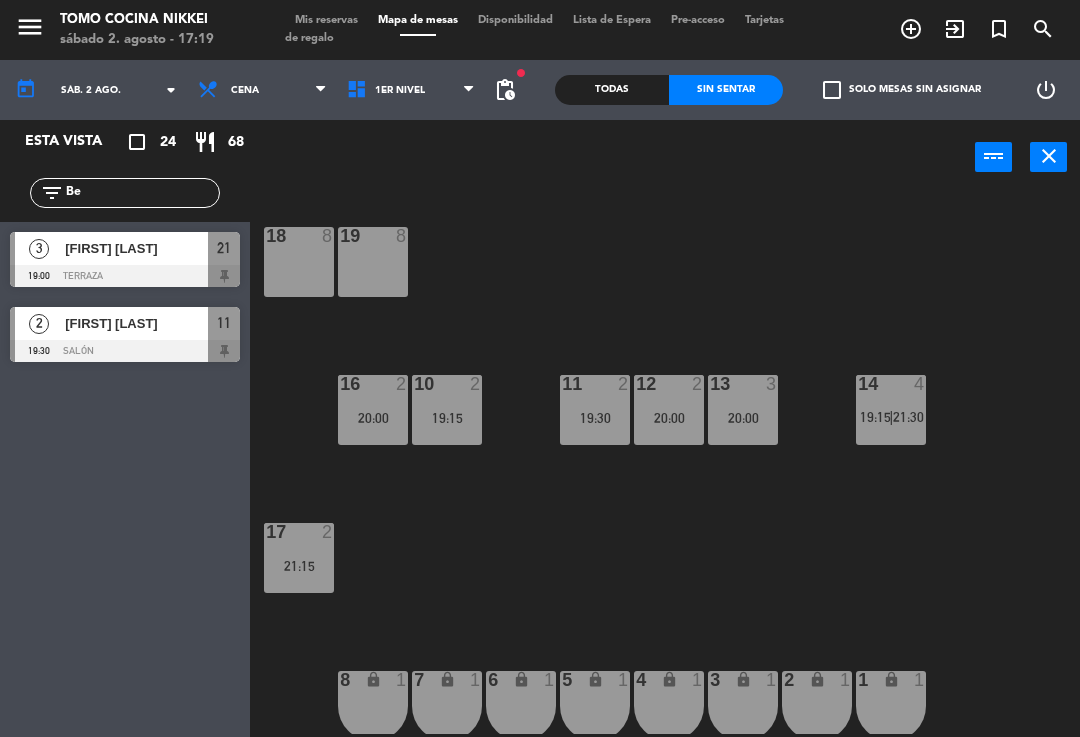 click on "18  8  19  8  16  2   20:00  10  2   19:15  11  2   19:30  12  2   20:00  13  3   20:00  14  4   19:15    |    21:30     17  2   21:15  7 lock  1  8 lock  1  6 lock  1  5 lock  1  4 lock  1  3 lock  1  2 lock  1  1 lock  1" 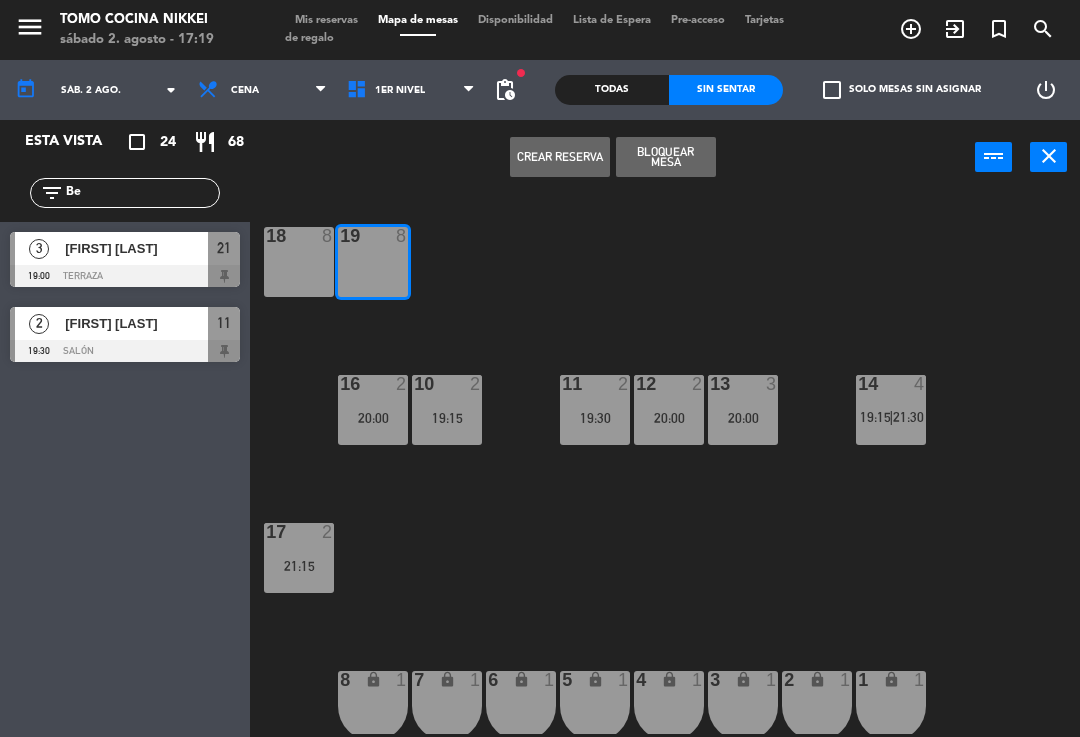 click on "18  8  19  8  16  2   20:00  10  2   19:15  11  2   19:30  12  2   20:00  13  3   20:00  14  4   19:15    |    21:30     17  2   21:15  7 lock  1  8 lock  1  6 lock  1  5 lock  1  4 lock  1  3 lock  1  2 lock  1  1 lock  1" 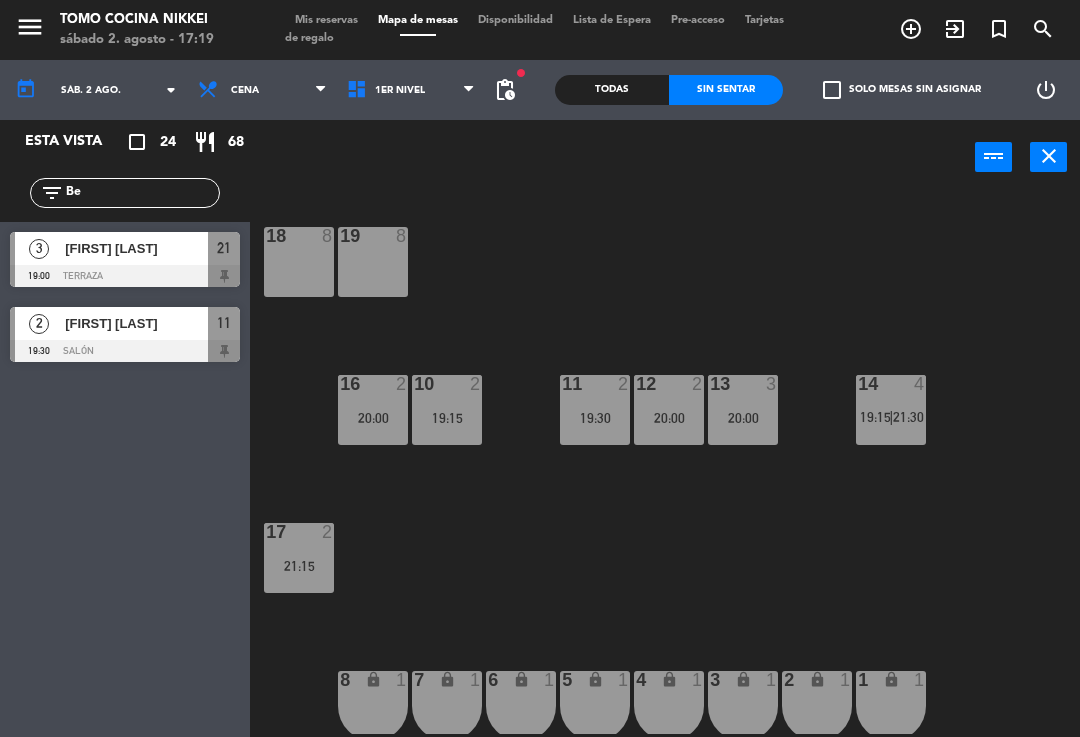 click on "19 8" at bounding box center [373, 262] 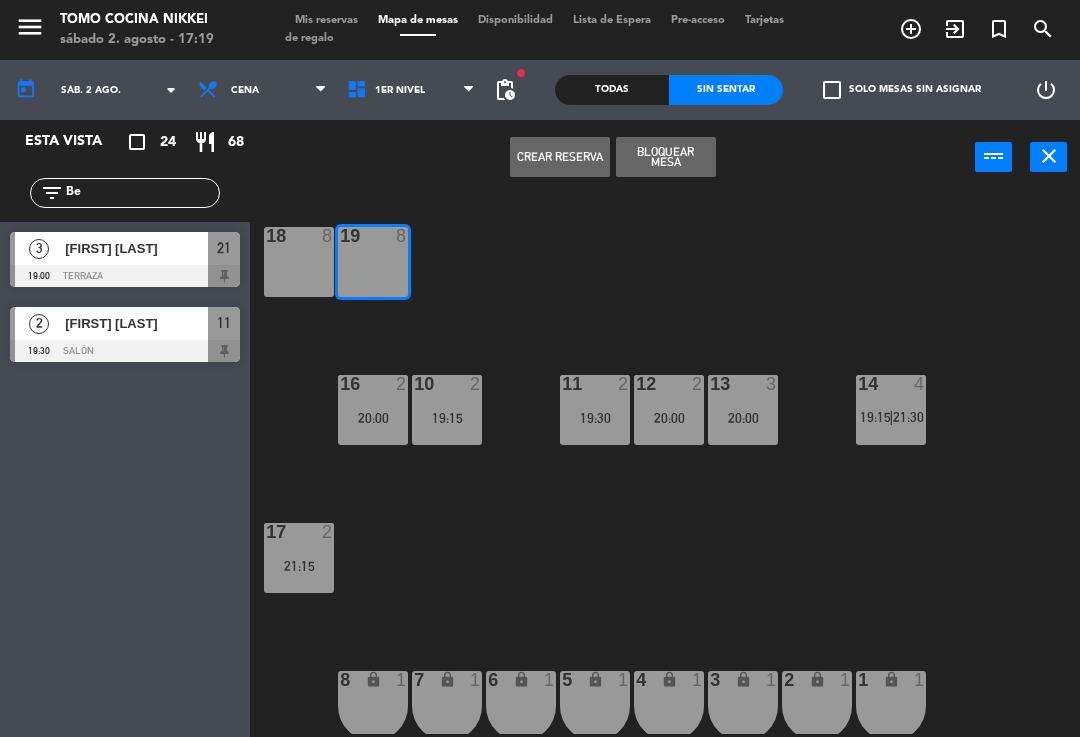click on "Crear Reserva" at bounding box center [560, 157] 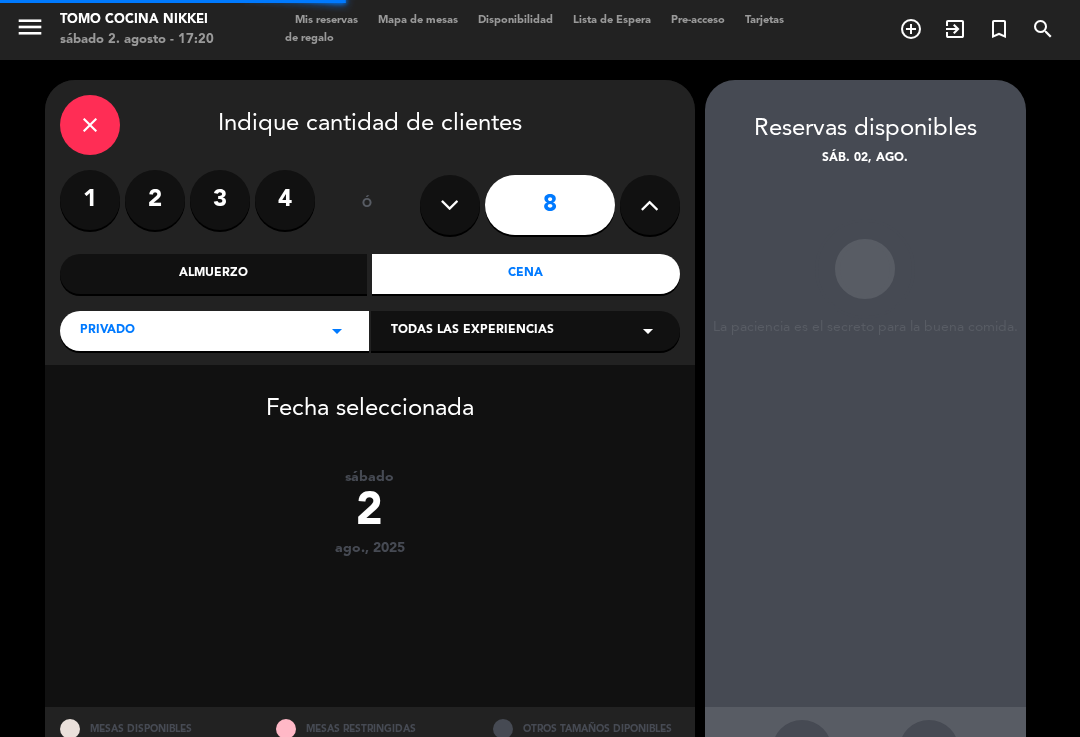 click on "close" at bounding box center (90, 125) 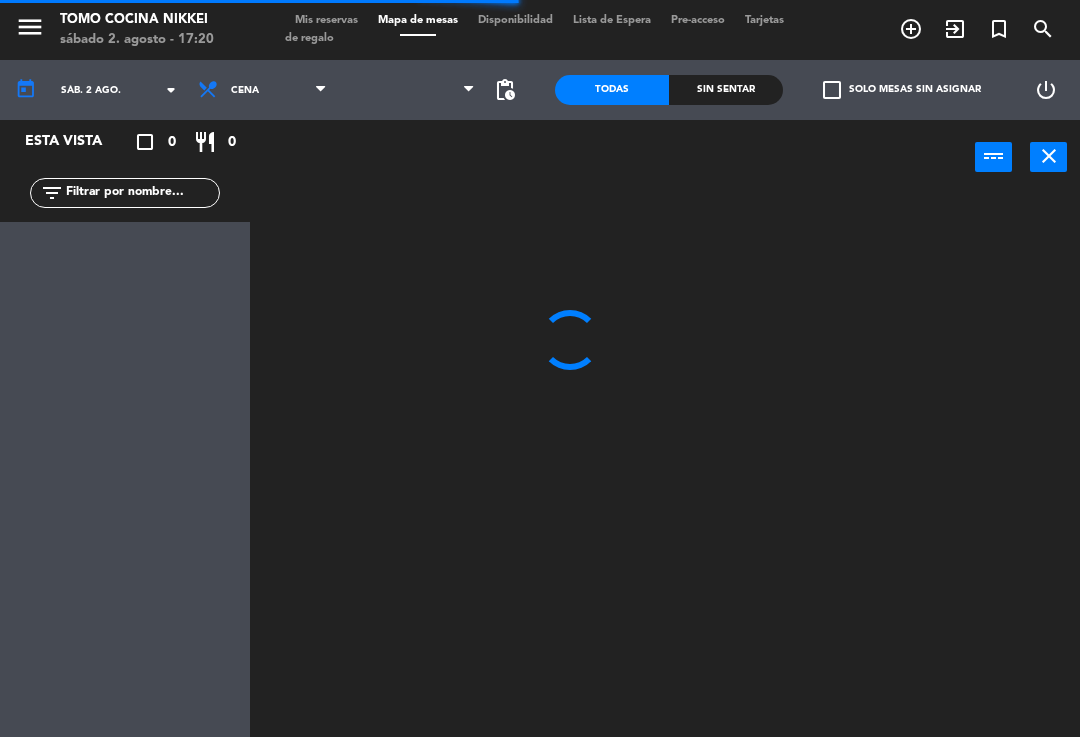 click 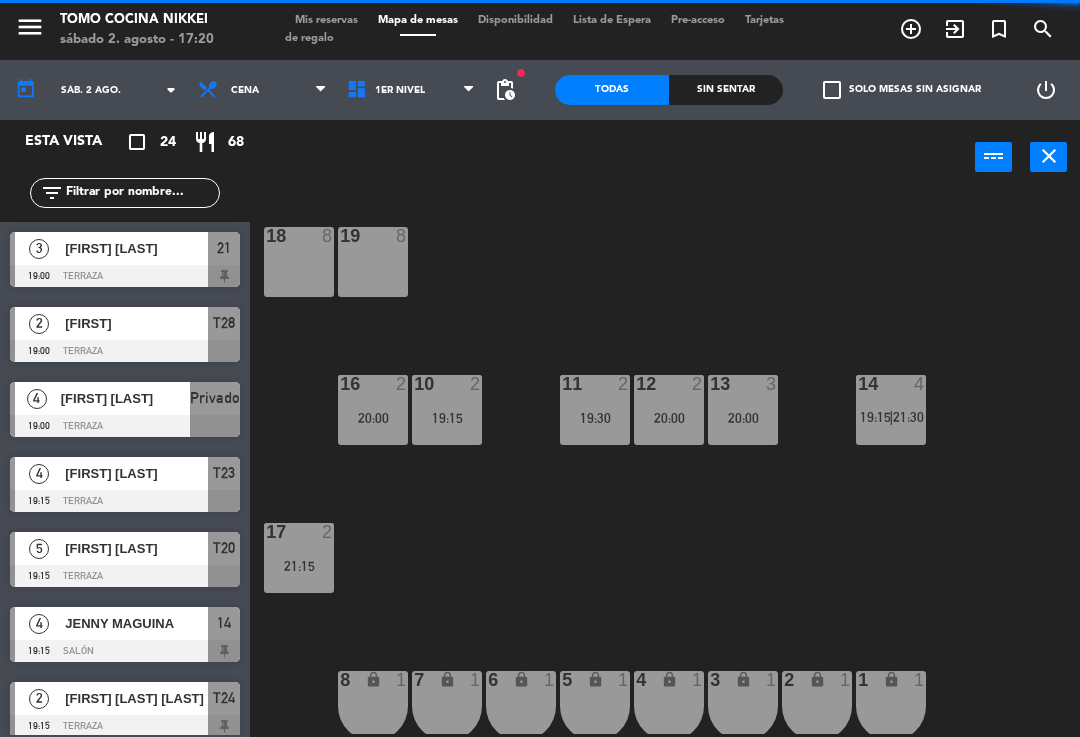 click on "18  8  19  8  16  2   20:00  10  2   19:15  11  2   19:30  12  2   20:00  13  3   20:00  14  4   19:15    |    21:30     17  2   21:15  7 lock  1  8 lock  1  6 lock  1  5 lock  1  4 lock  1  3 lock  1  2 lock  1  1 lock  1" 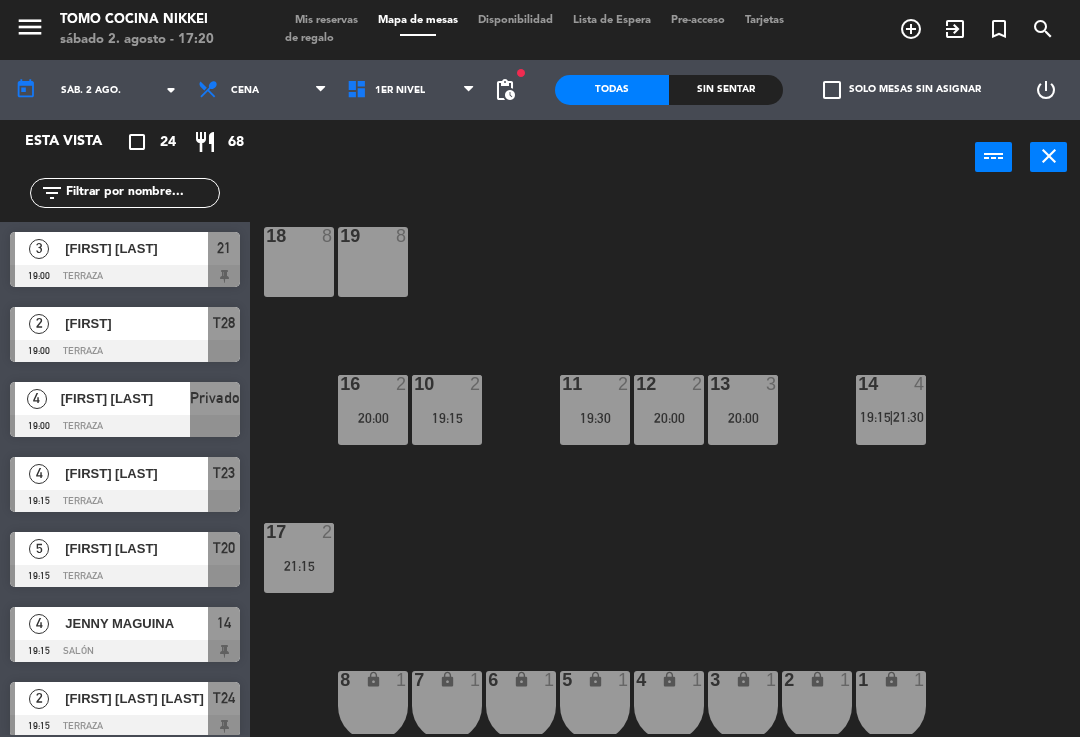 click on "power_input close" at bounding box center (612, 158) 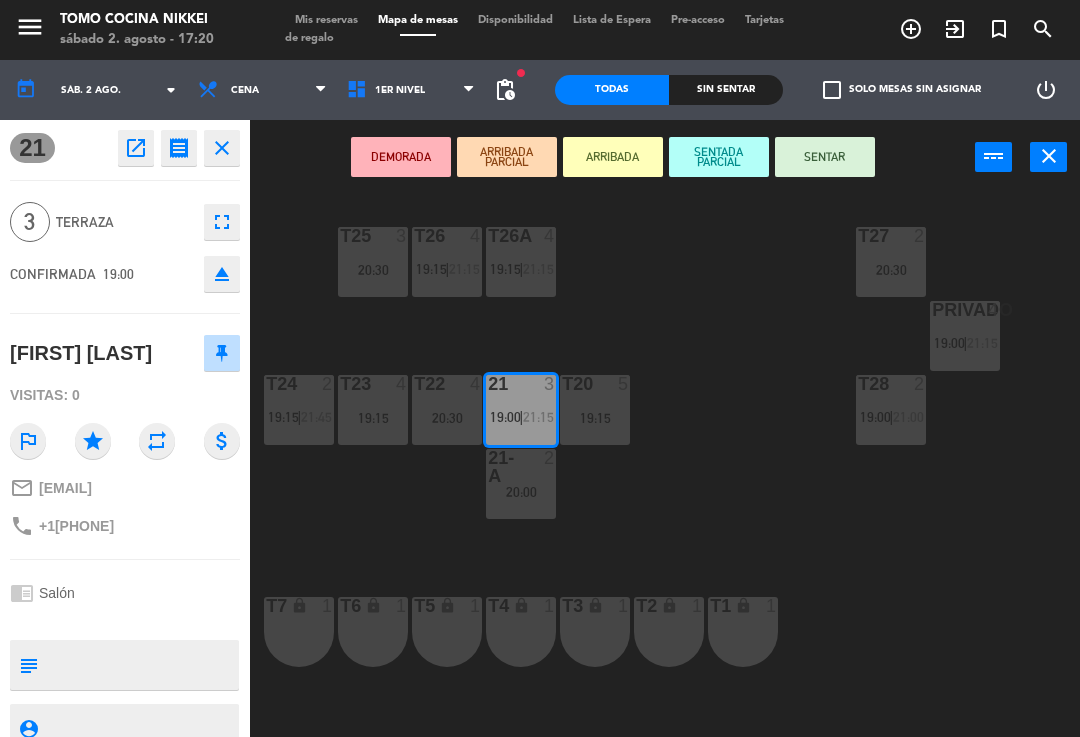 click on "open_in_new" 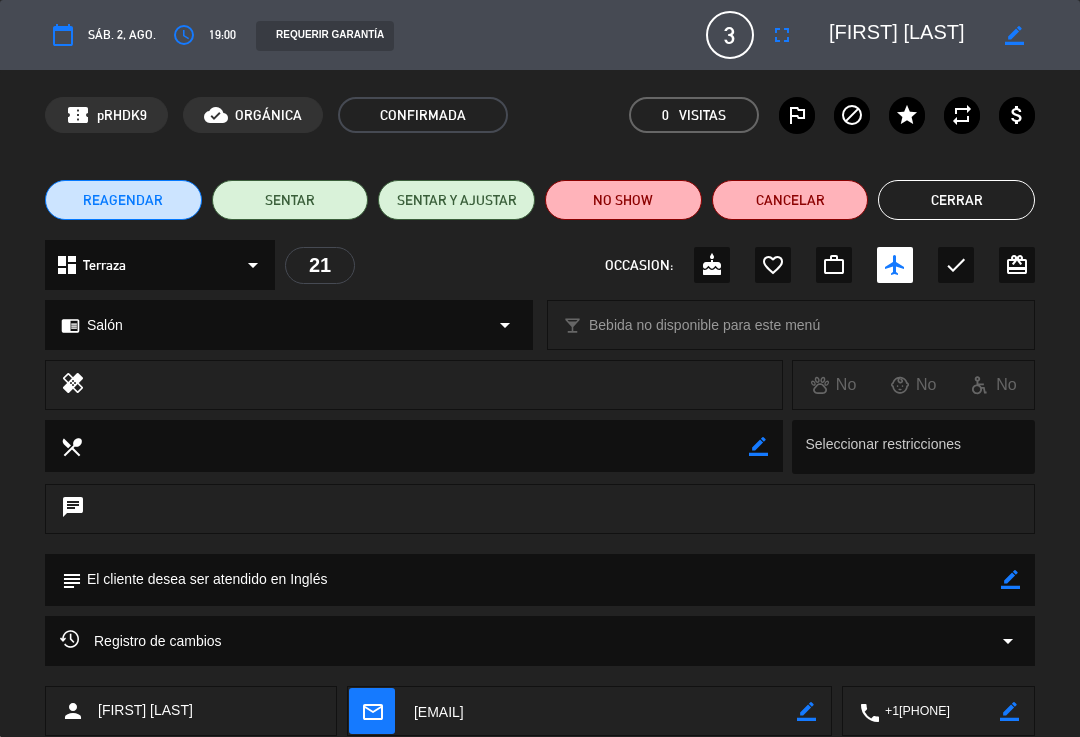 scroll, scrollTop: 0, scrollLeft: 0, axis: both 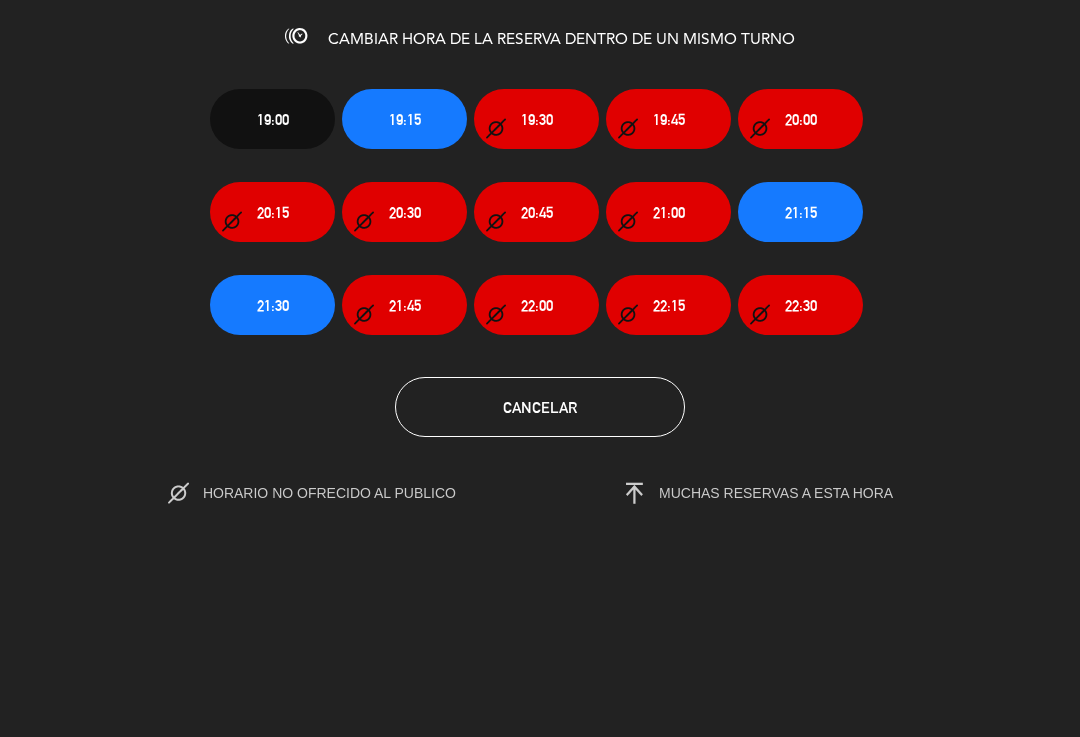 click on "20:00" 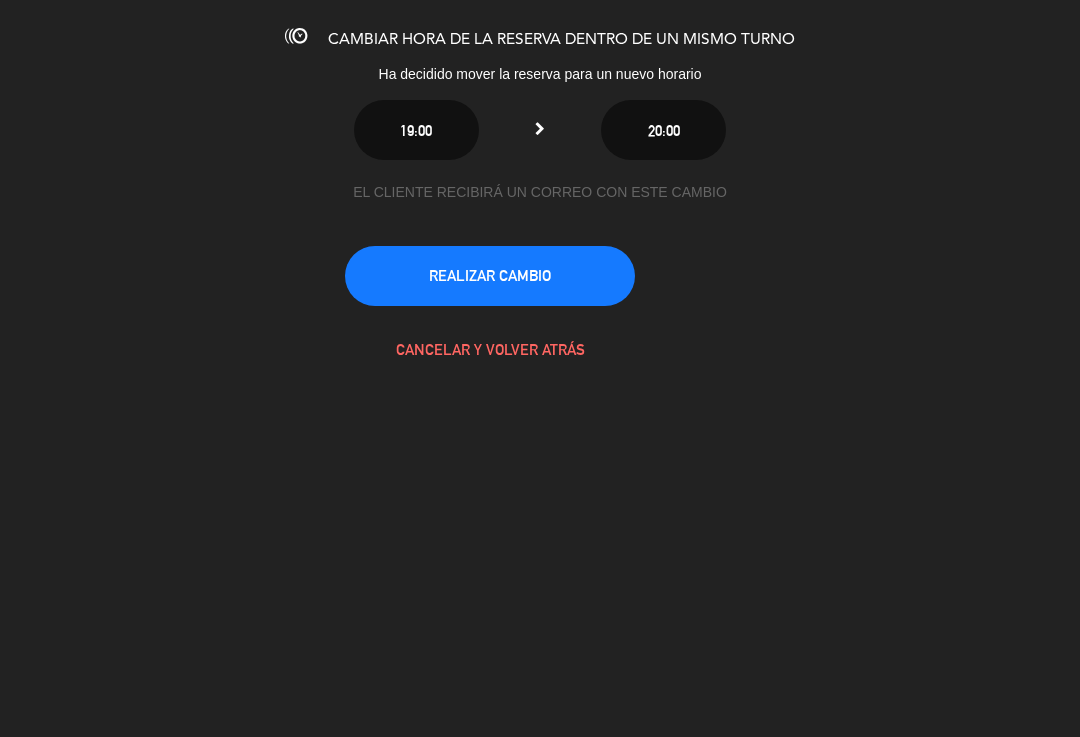 click on "REALIZAR CAMBIO" 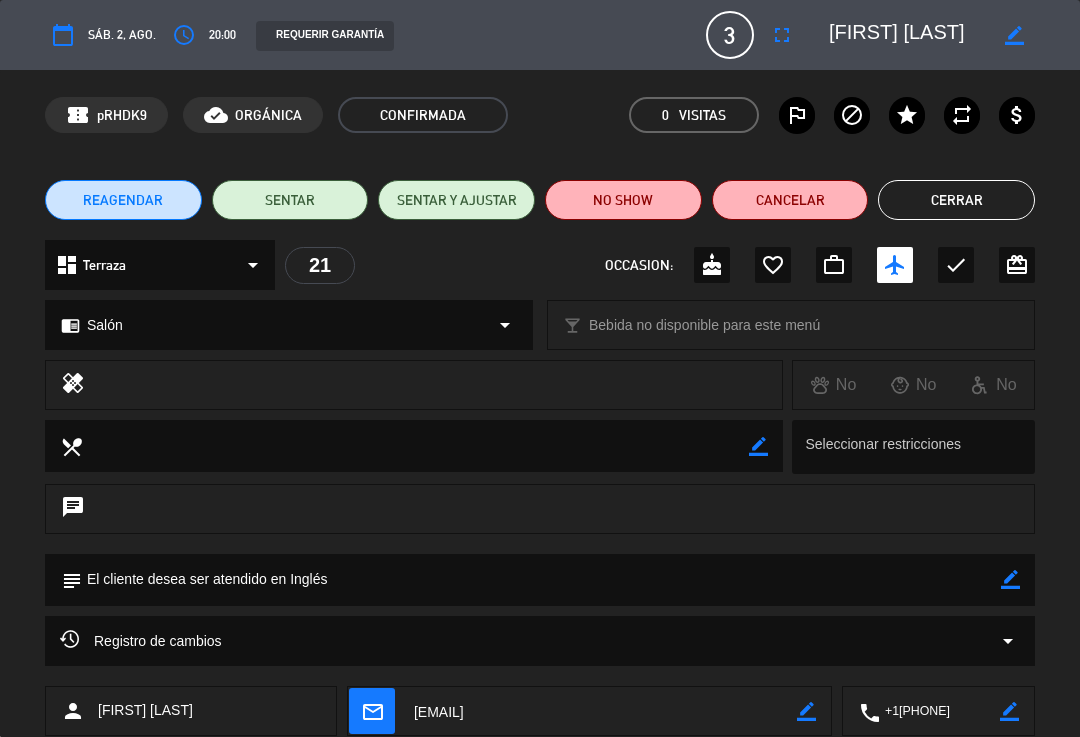 click on "Cerrar" 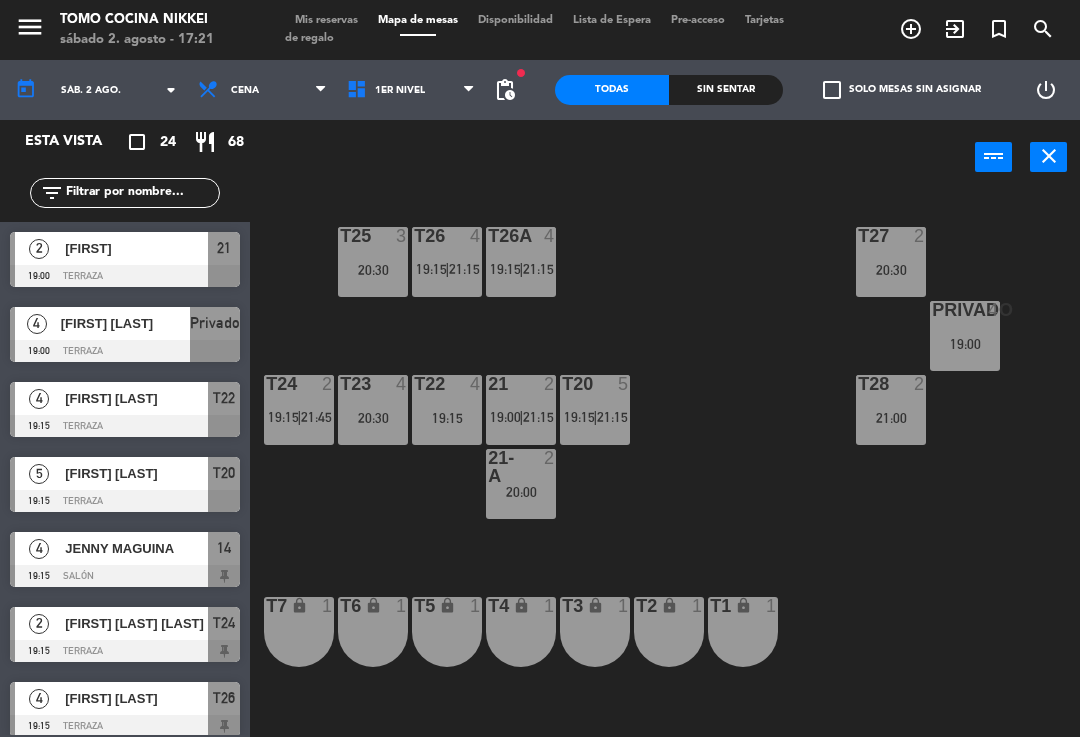 click on "T27  2   20:30  T25  3   20:30  T26A  4   19:15    |    21:15     T26  4   19:15    |    21:15     Privado  4   19:00  T24  2   19:15    |    21:45     T23  4   20:30  T22  4   19:15  21  2   19:00    |    21:15     T20  5   19:15    |    21:15     T28  2   21:00  21-A  2   20:00  T7 lock  1  T6 lock  1  T5 lock  1  T4 lock  1  T3 lock  1  T2 lock  1  T1 lock  1" 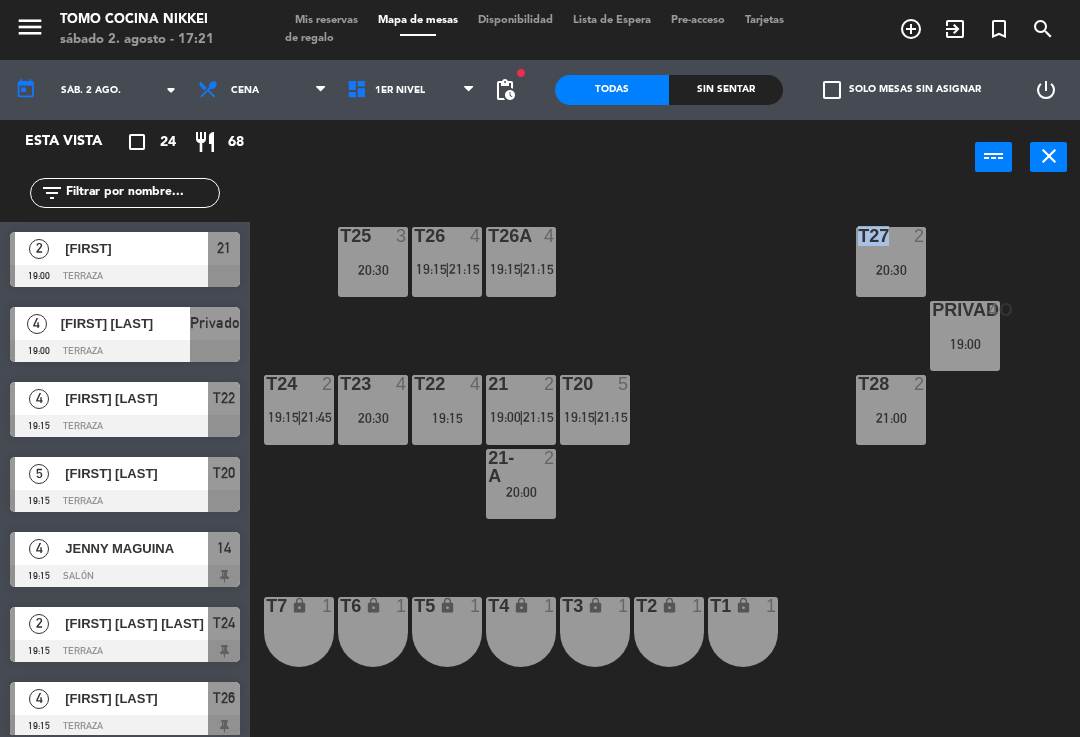 click on "T27  2   20:30  T25  3   20:30  T26A  4   19:15    |    21:15     T26  4   19:15    |    21:15     Privado  4   19:00  T24  2   19:15    |    21:45     T23  4   20:30  T22  4   19:15  21  2   19:00    |    21:15     T20  5   19:15    |    21:15     T28  2   21:00  21-A  2   20:00  T7 lock  1  T6 lock  1  T5 lock  1  T4 lock  1  T3 lock  1  T2 lock  1  T1 lock  1" 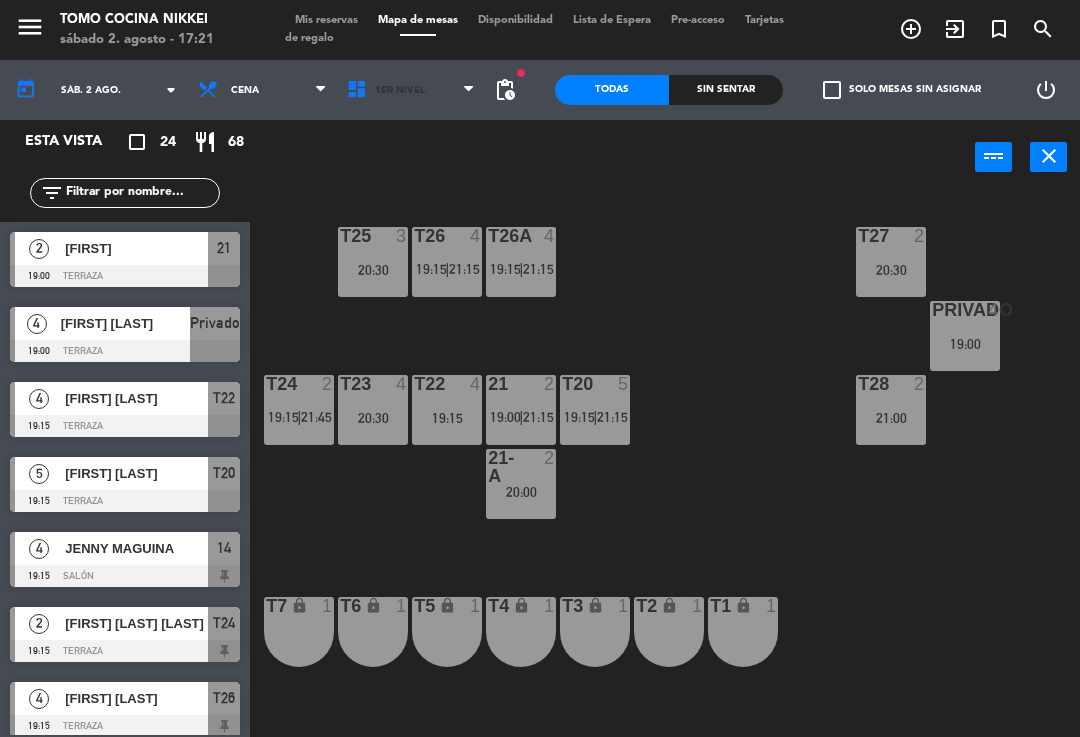click on "1er Nivel" at bounding box center [411, 90] 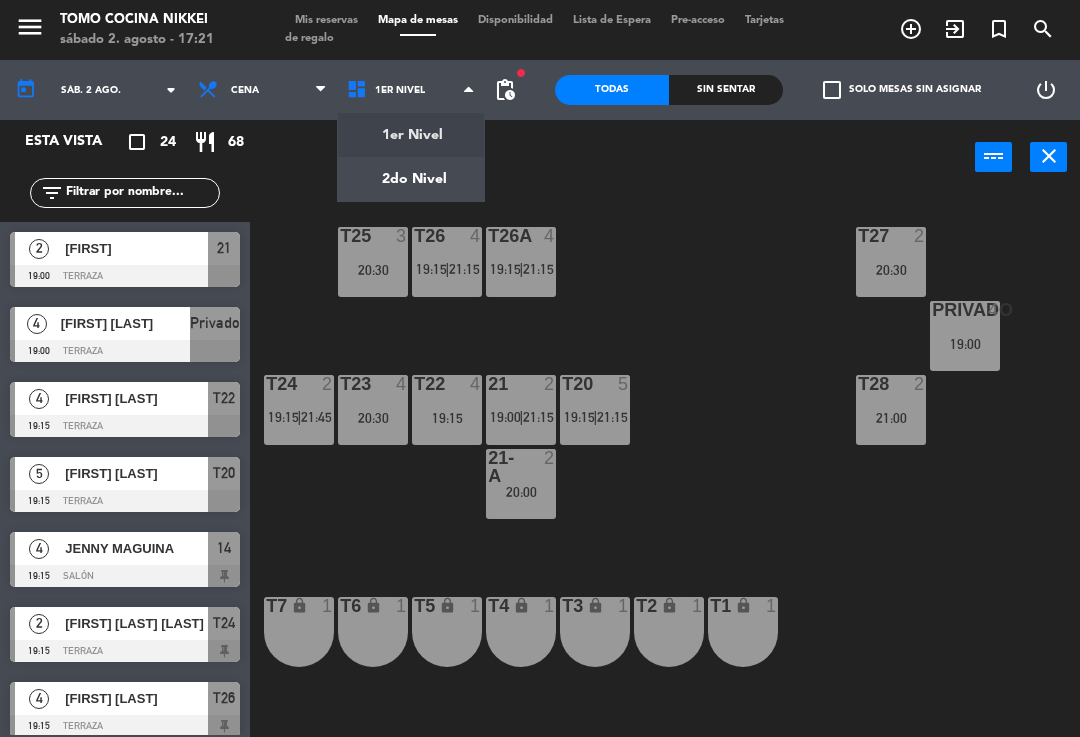 click on "T27  2   20:30  T25  3   20:30  T26A  4   19:15    |    21:15     T26  4   19:15    |    21:15     Privado  4   19:00  T24  2   19:15    |    21:45     T23  4   20:30  T22  4   19:15  21  2   19:00    |    21:15     T20  5   19:15    |    21:15     T28  2   21:00  21-A  2   20:00  T7 lock  1  T6 lock  1  T5 lock  1  T4 lock  1  T3 lock  1  T2 lock  1  T1 lock  1" 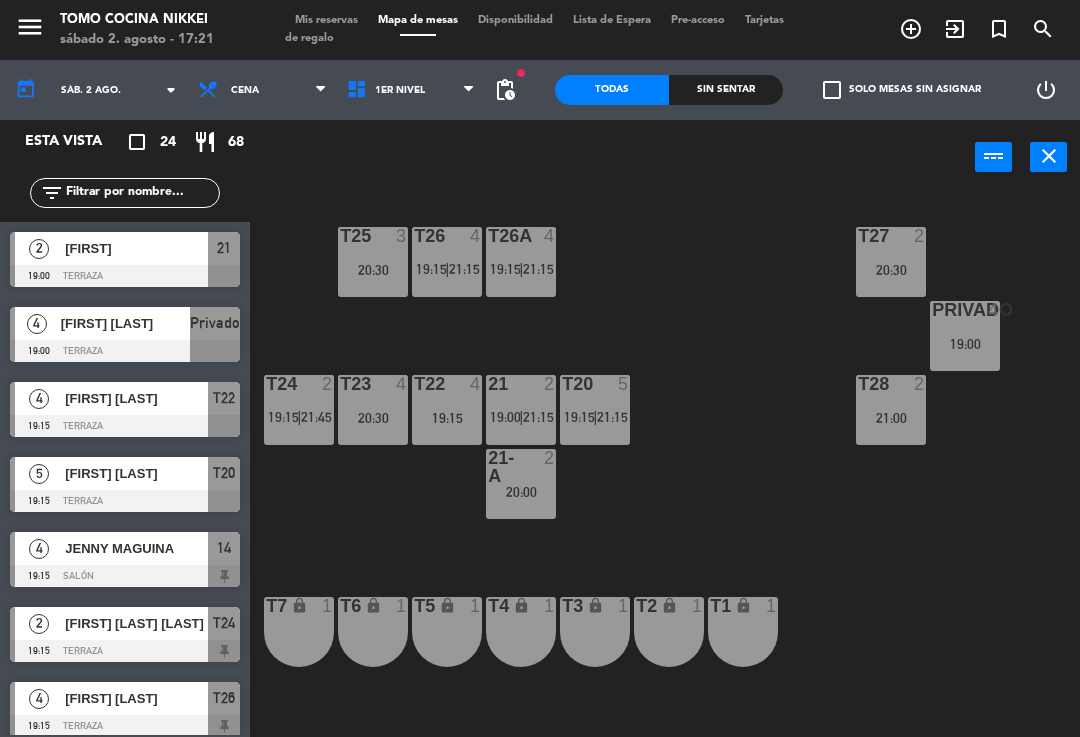 click on "1er Nivel" at bounding box center (411, 90) 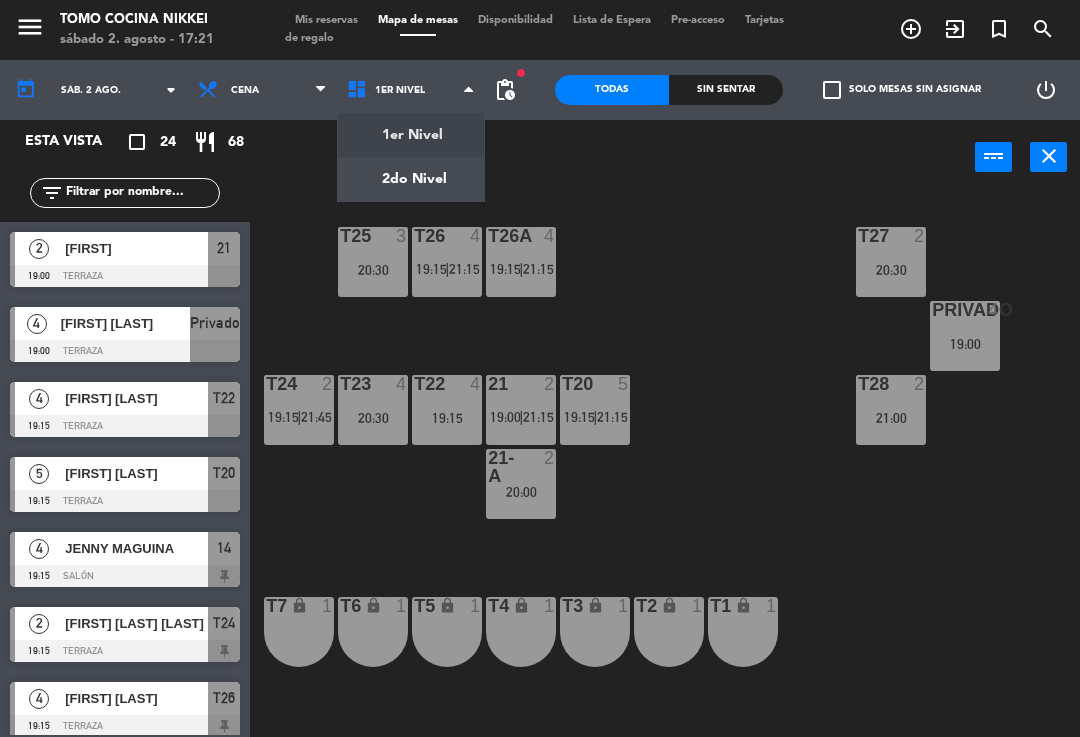click on "power_input close" at bounding box center (612, 158) 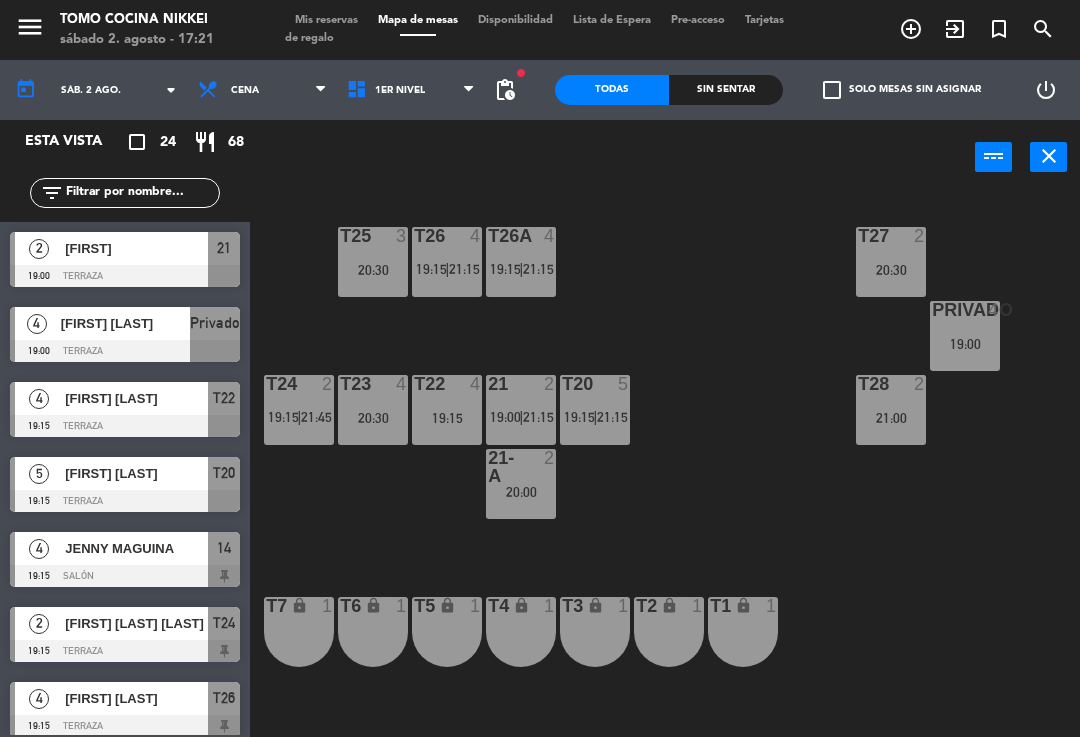 click on "20:30" at bounding box center (373, 418) 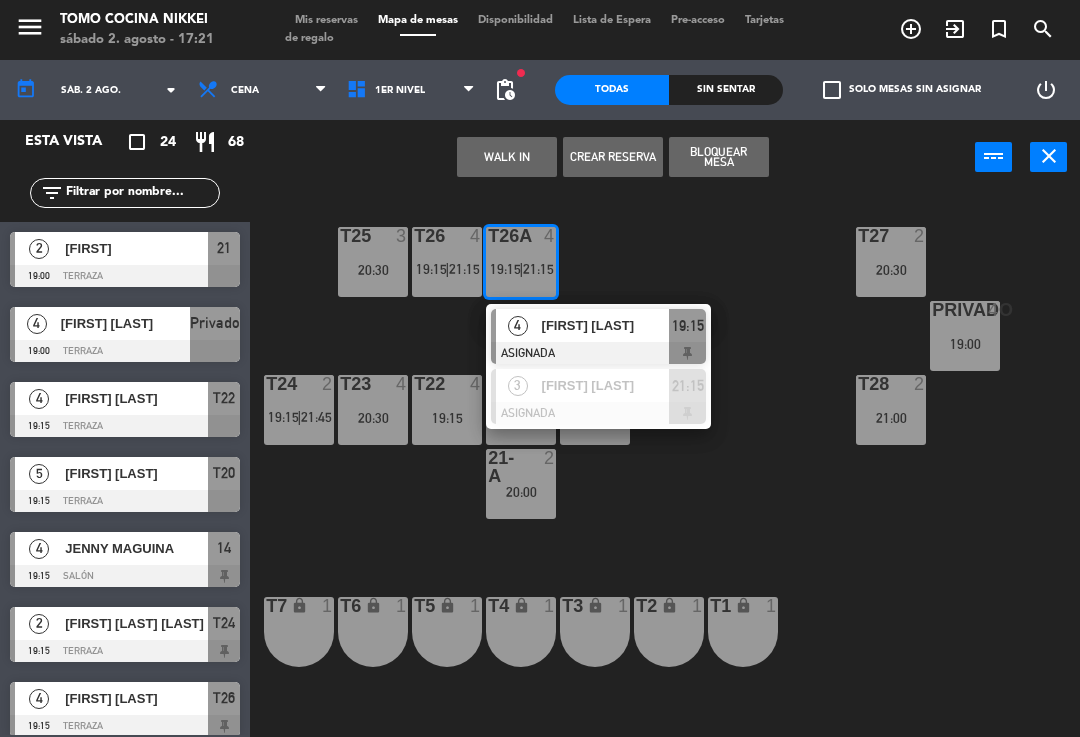 click on "[FIRST] [LAST]" at bounding box center [606, 385] 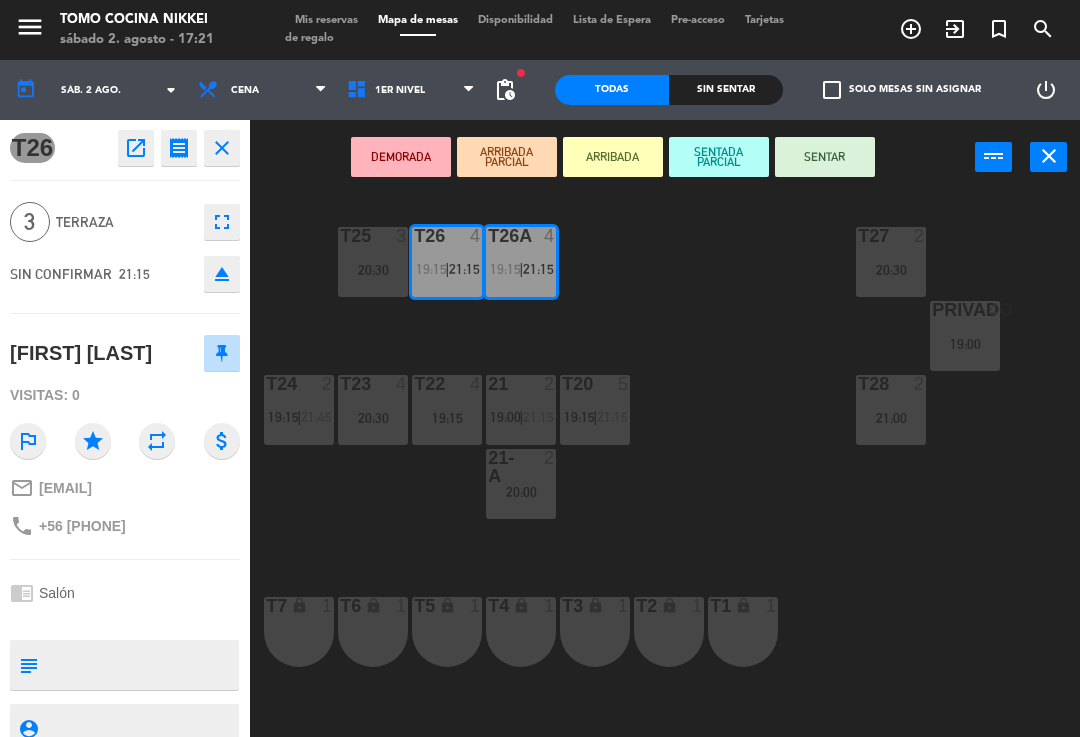 scroll, scrollTop: 0, scrollLeft: 0, axis: both 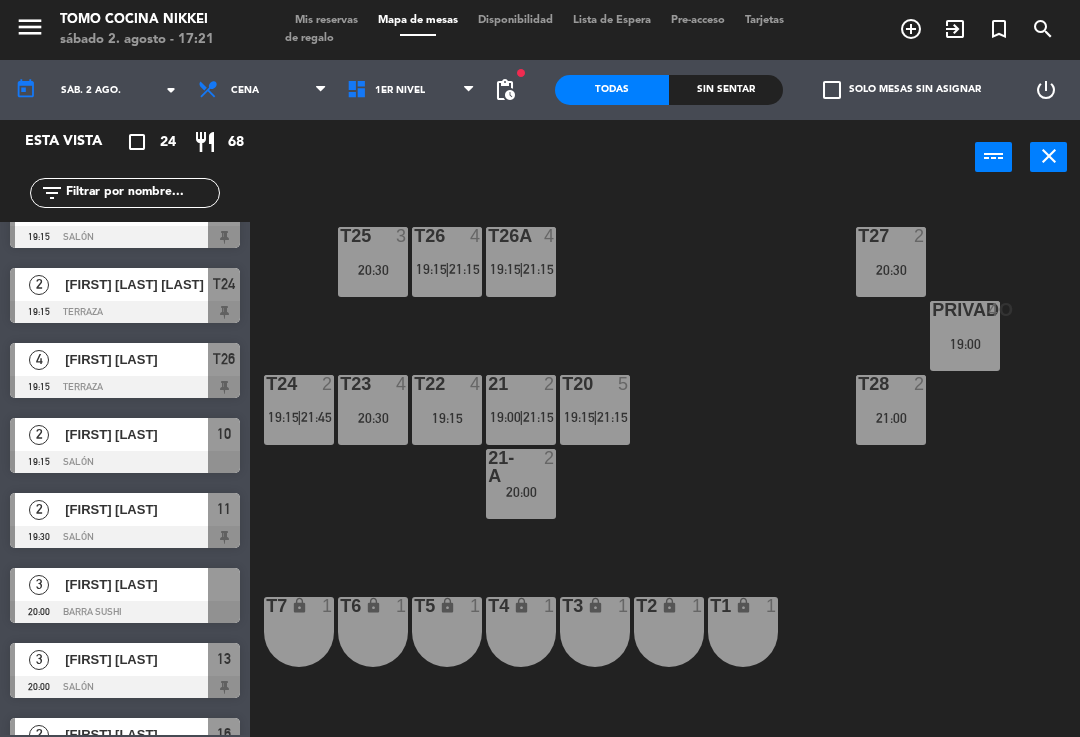 click on "T27  2   20:30  T25  3   20:30  T26A  4   19:15    |    21:15     T26  4   19:15    |    21:15     Privado  4   19:00  T24  2   19:15    |    21:45     T23  4   20:30  T22  4   19:15  21  2   19:00    |    21:15     T20  5   19:15    |    21:15     T28  2   21:00  21-A  2   20:00  T7 lock  1  T6 lock  1  T5 lock  1  T4 lock  1  T3 lock  1  T2 lock  1  T1 lock  1" 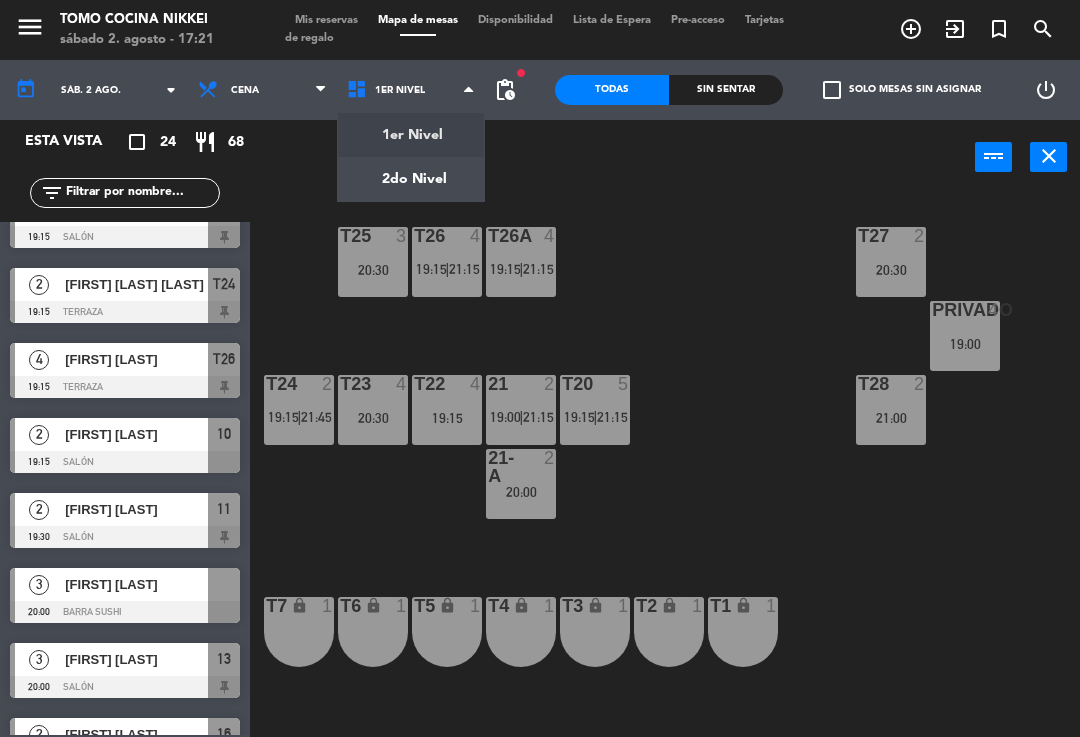 click on "T27  2   20:30  T25  3   20:30  T26A  4   19:15    |    21:15     T26  4   19:15    |    21:15     Privado  4   19:00  T24  2   19:15    |    21:45     T23  4   20:30  T22  4   19:15  21  2   19:00    |    21:15     T20  5   19:15    |    21:15     T28  2   21:00  21-A  2   20:00  T7 lock  1  T6 lock  1  T5 lock  1  T4 lock  1  T3 lock  1  T2 lock  1  T1 lock  1" 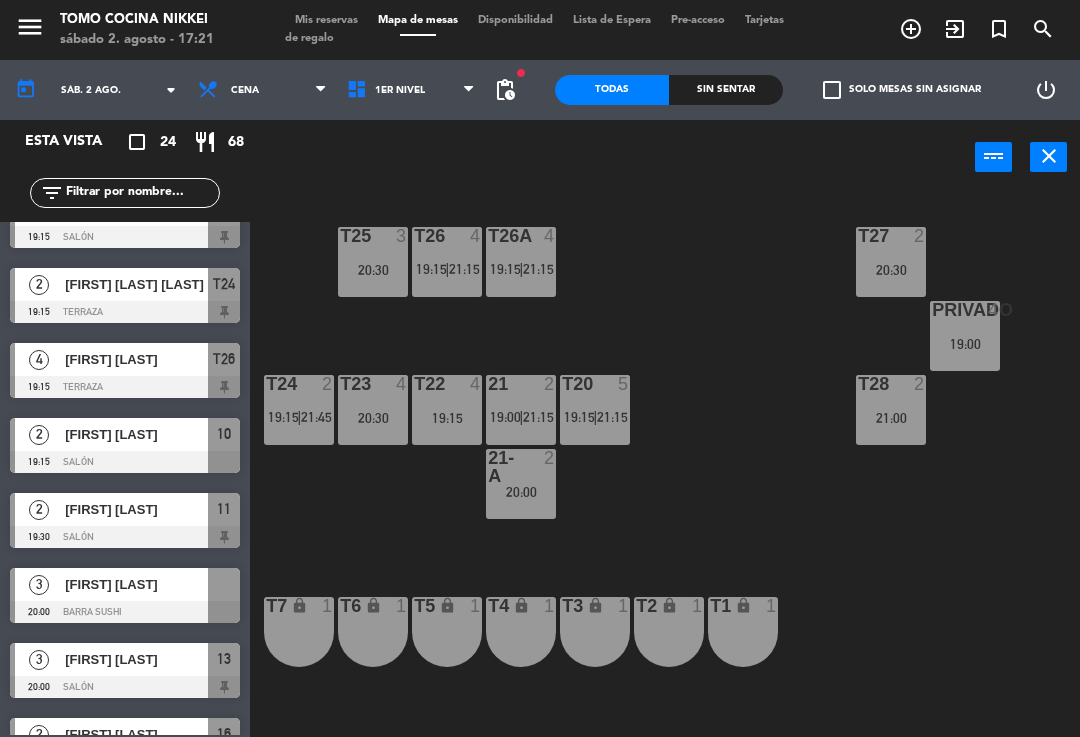 click on "19:15" at bounding box center (579, 417) 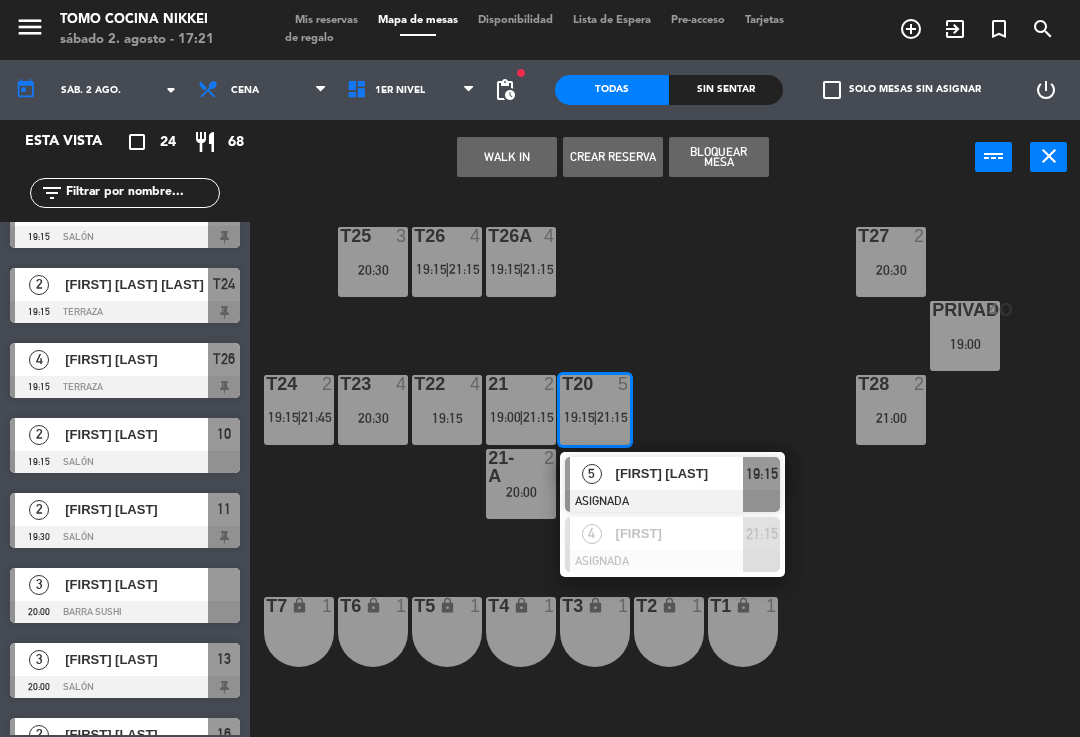 click on "T27  2   20:30  T25  3   20:30  T26A  4   19:15    |    21:15     T26  4   19:15    |    21:15     Privado  4   19:00  T24  2   19:15    |    21:45     T23  4   20:30  T22  4   19:15  21  2   19:00    |    21:15     T20  5   19:15    |    21:15      5   [FIRST] [LAST]   ASIGNADA  19:15  4   [FIRST]   ASIGNADA  21:15 T28  2   21:00  21-A  2   20:00  T7 lock  1  T6 lock  1  T5 lock  1  T4 lock  1  T3 lock  1  T2 lock  1  T1 lock  1" 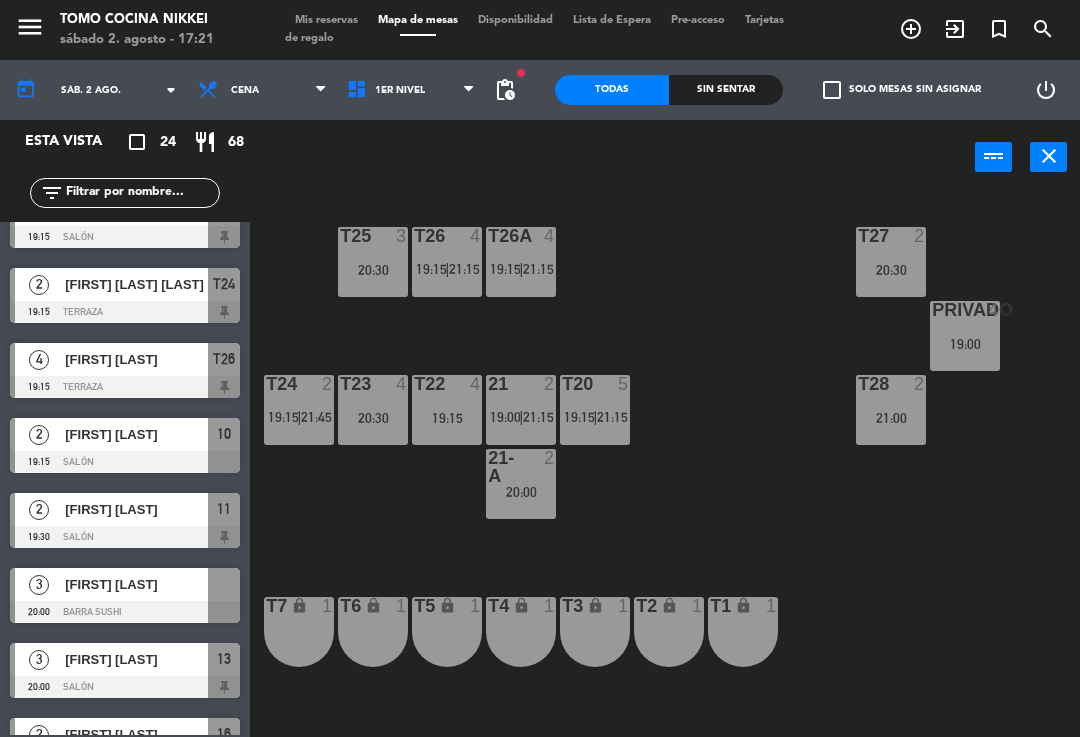 click on "21:15" at bounding box center (538, 417) 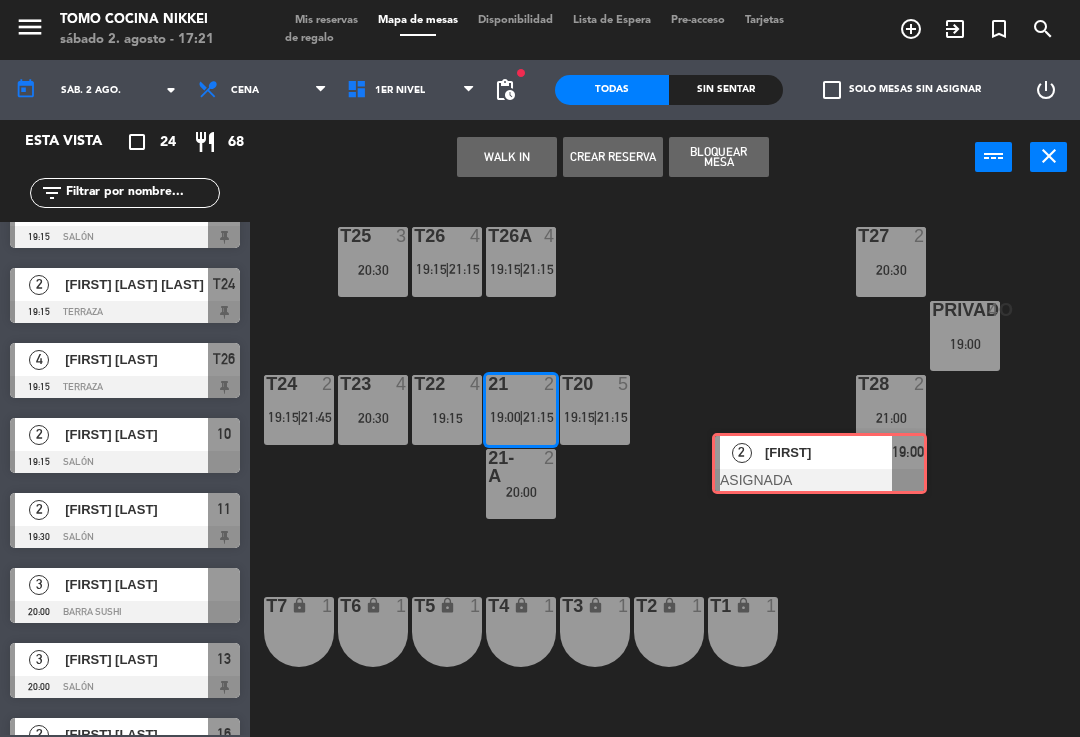 scroll, scrollTop: 0, scrollLeft: 15, axis: horizontal 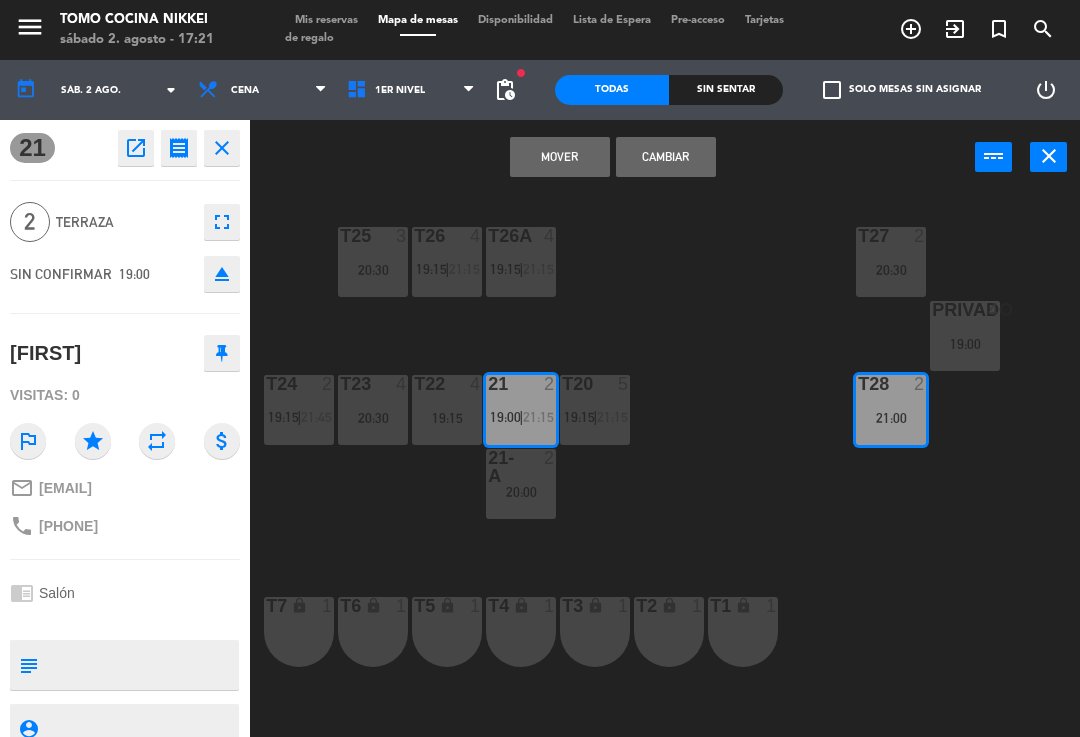 click on "Mover" at bounding box center [560, 157] 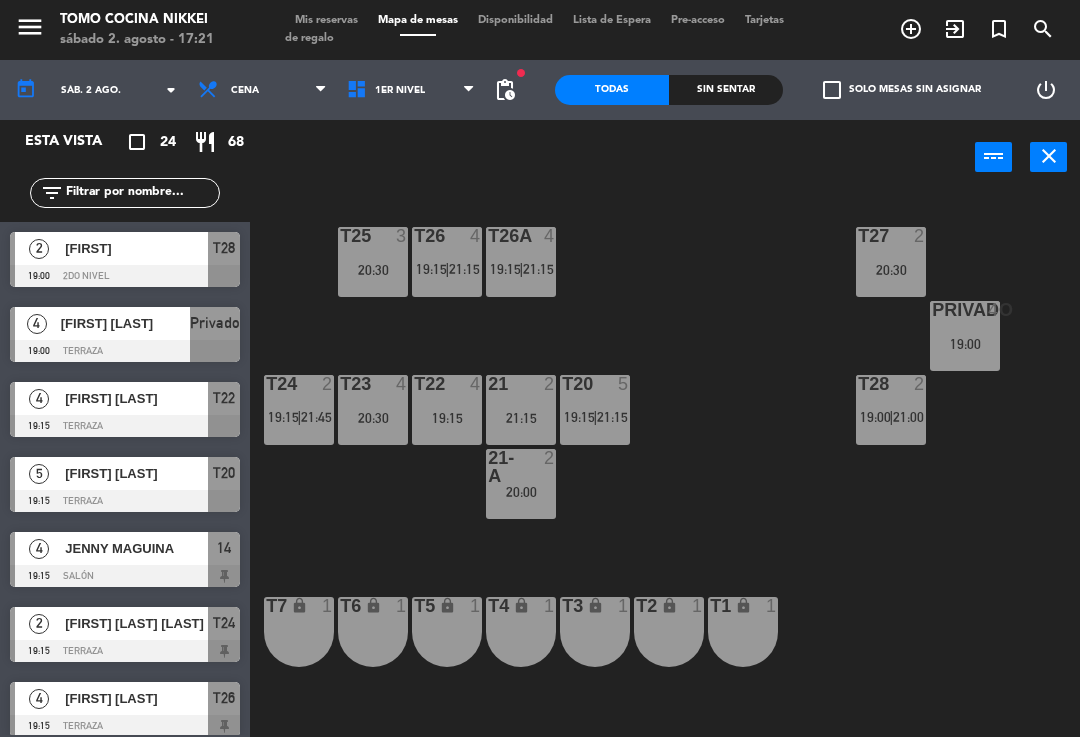 click on "T27 2 20:30 T25 3 20:30 T26A 4 19:15 | 21:15 T26 4 19:15 | 21:15 Privado 4 19:00 T24 2 19:15 | 21:45 T23 4 20:30 T22 4 19:15 21 2 21:15 T20 5 19:15 | 21:15 T28 2 19:00 | 21:00 21-A 2 20:00 T7 lock 1 T6 lock 1 T5 lock 1 T4 lock 1 T3 lock 1 T2 lock 1 T1 lock 1" 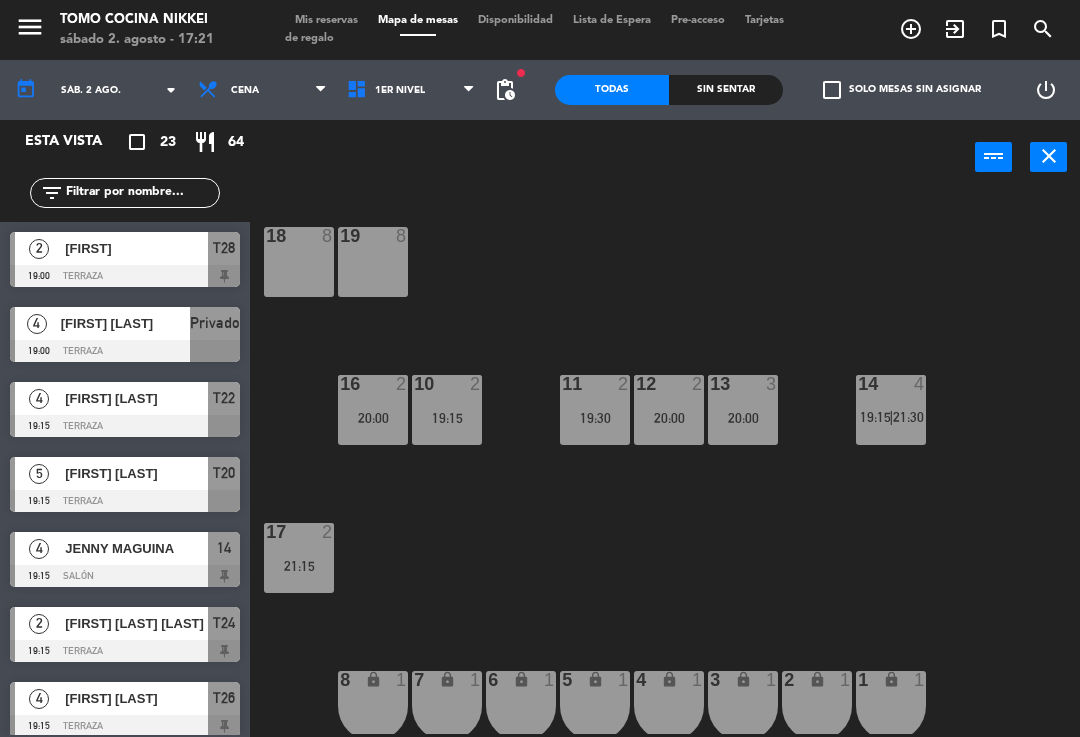 click on "18  8  19  8  16  2   20:00  10  2   19:15  11  2   19:30  12  2   20:00  13  3   20:00  14  4   19:15    |    21:30     17  2   21:15  7 lock  1  8 lock  1  6 lock  1  5 lock  1  4 lock  1  3 lock  1  2 lock  1  1 lock  1" 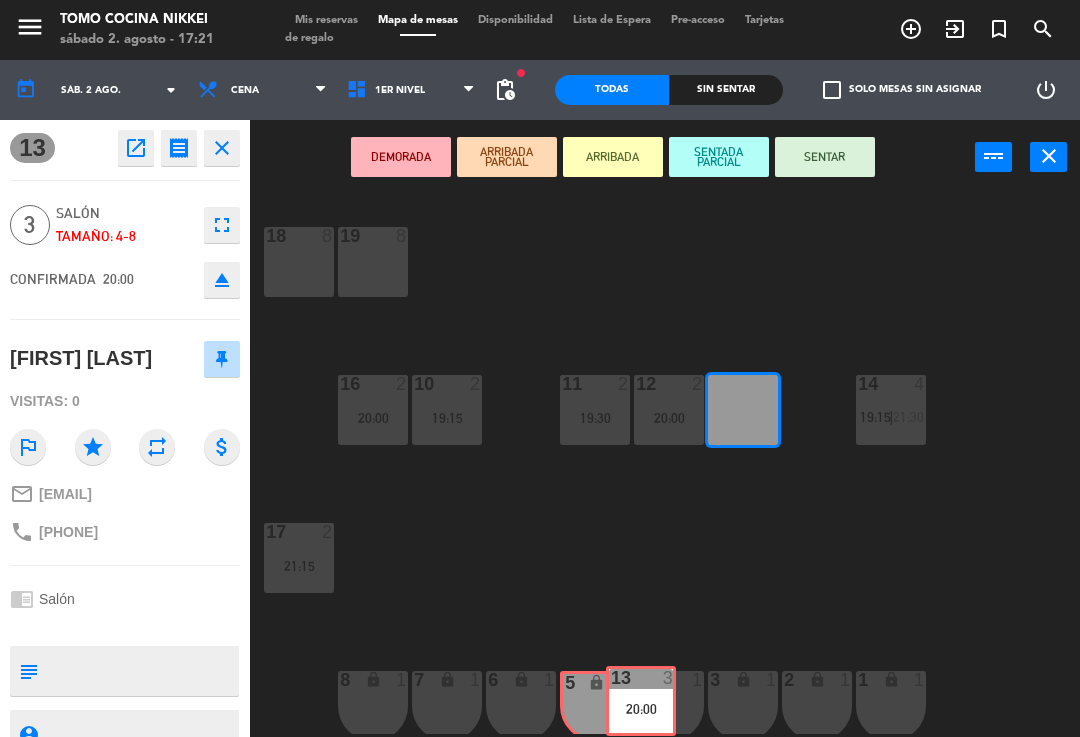 scroll, scrollTop: 8, scrollLeft: 0, axis: vertical 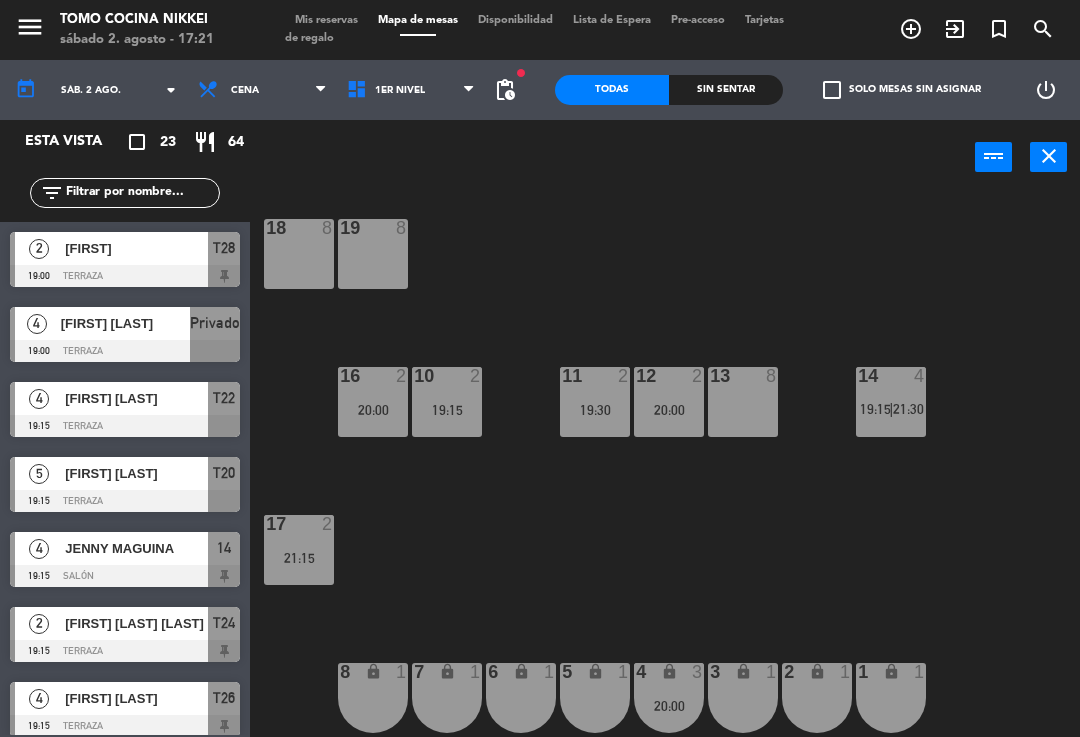 click on "18  8  19  8  16  2   20:00  10  2   19:15  11  2   19:30  12  2   20:00  13  8  14  4   19:15    |    21:30     17  2   21:15  7 lock  1  8 lock  1  6 lock  1  5 lock  1  4 lock  3   20:00  3 lock  1  2 lock  1  1 lock  1" 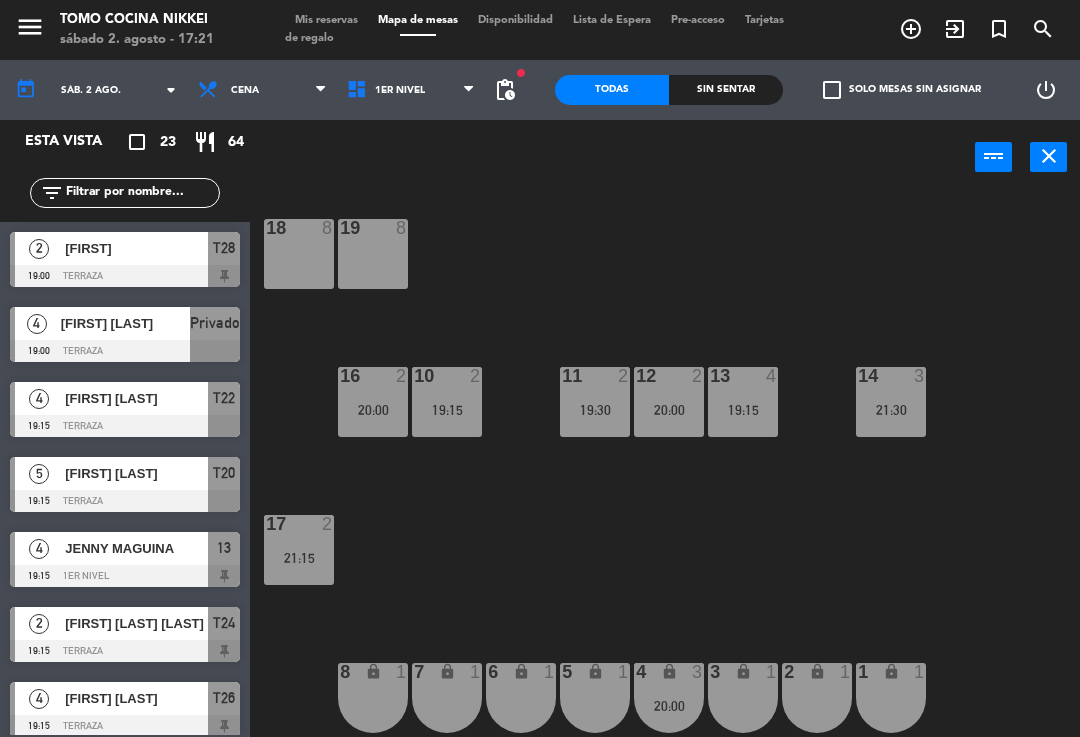 click on "18 8 19 8 16 2 20:00 10 2 19:15 11 2 19:30 12 2 20:00 13 4 19:15 14 3 21:30 17 2 21:15 7 lock 1 8 lock 1 6 lock 1 5 lock 1 4 lock 3 20:00 3 lock 1 2 lock 1 1 lock 1" 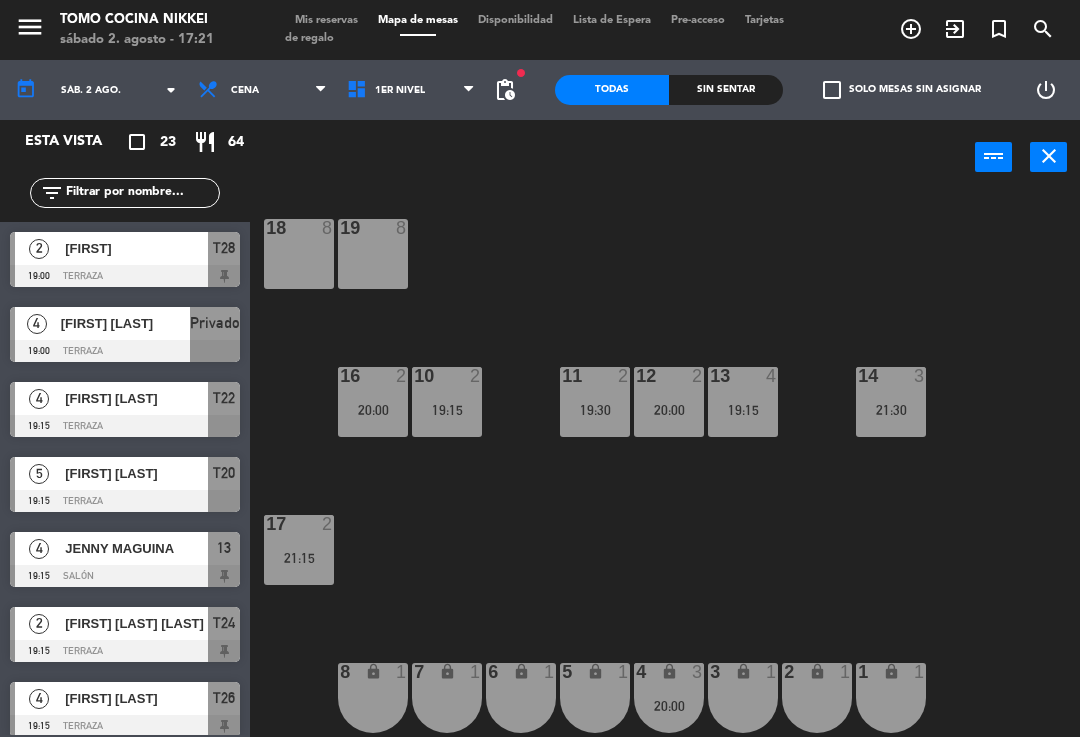 scroll, scrollTop: 0, scrollLeft: 0, axis: both 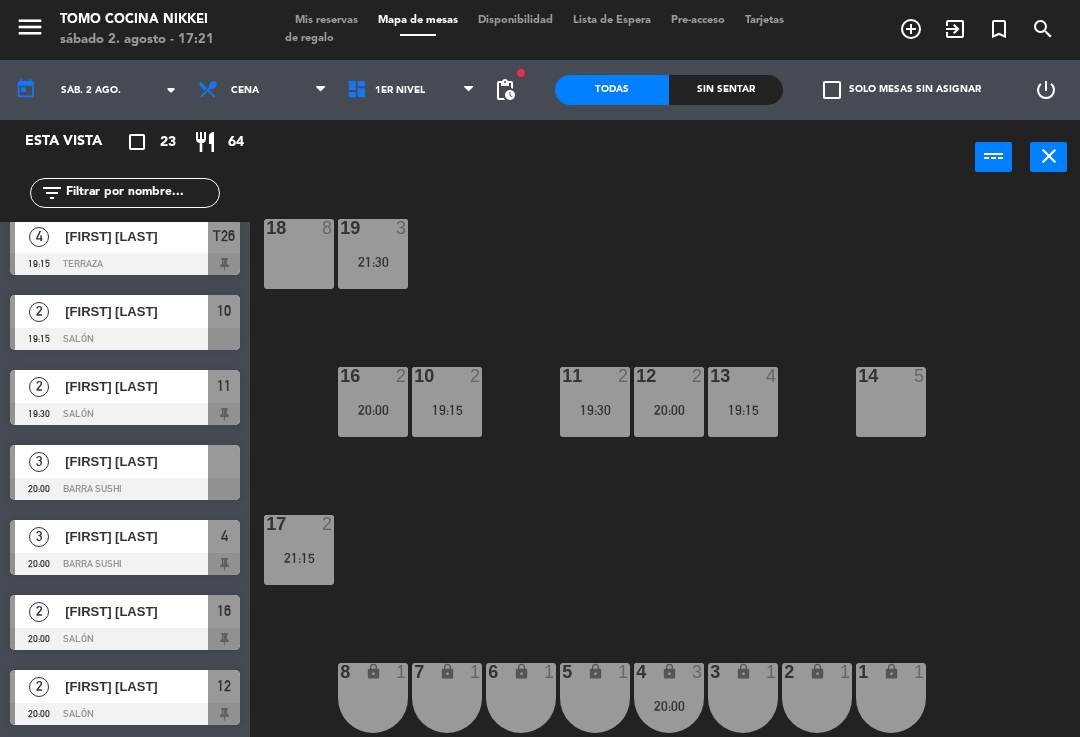 click on "18 8 19 3 21:30 16 2 20:00 10 2 19:15 | 21:15 11 2 19:30 12 2 20:00 13 4 19:15 14 5 17 2 21:15 7 lock 1 8 lock 1 6 lock 1 5 lock 1 4 lock 3 20:00 3 lock 1 2 lock 1 1 lock 1" 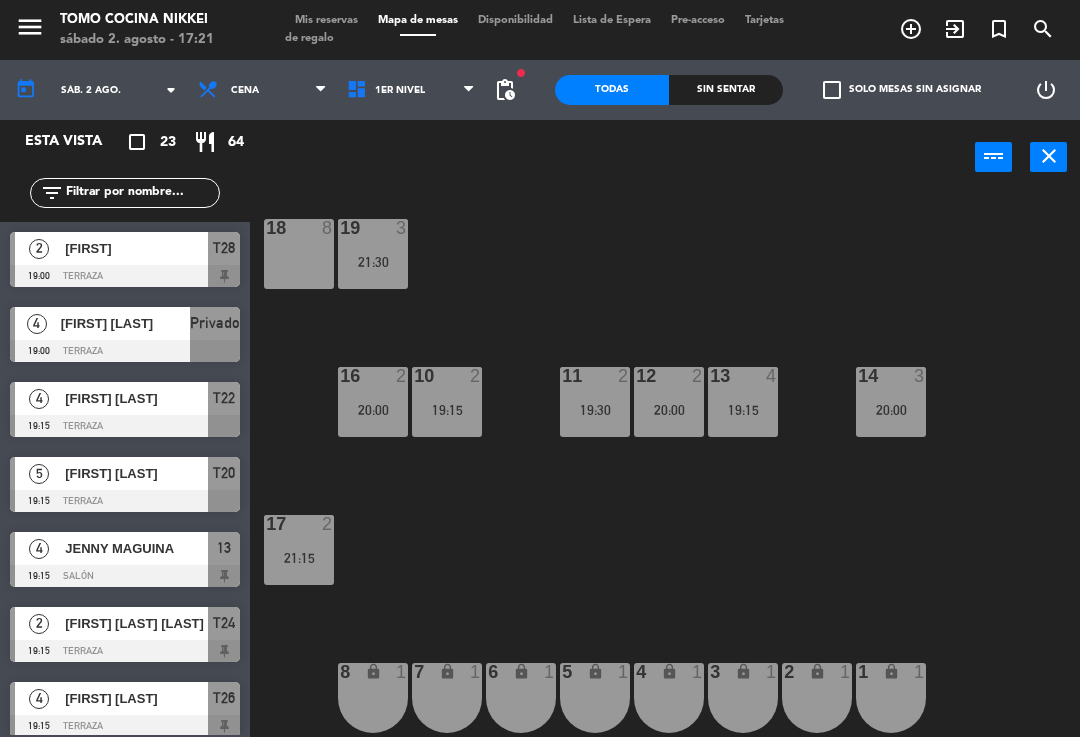 scroll, scrollTop: 0, scrollLeft: 0, axis: both 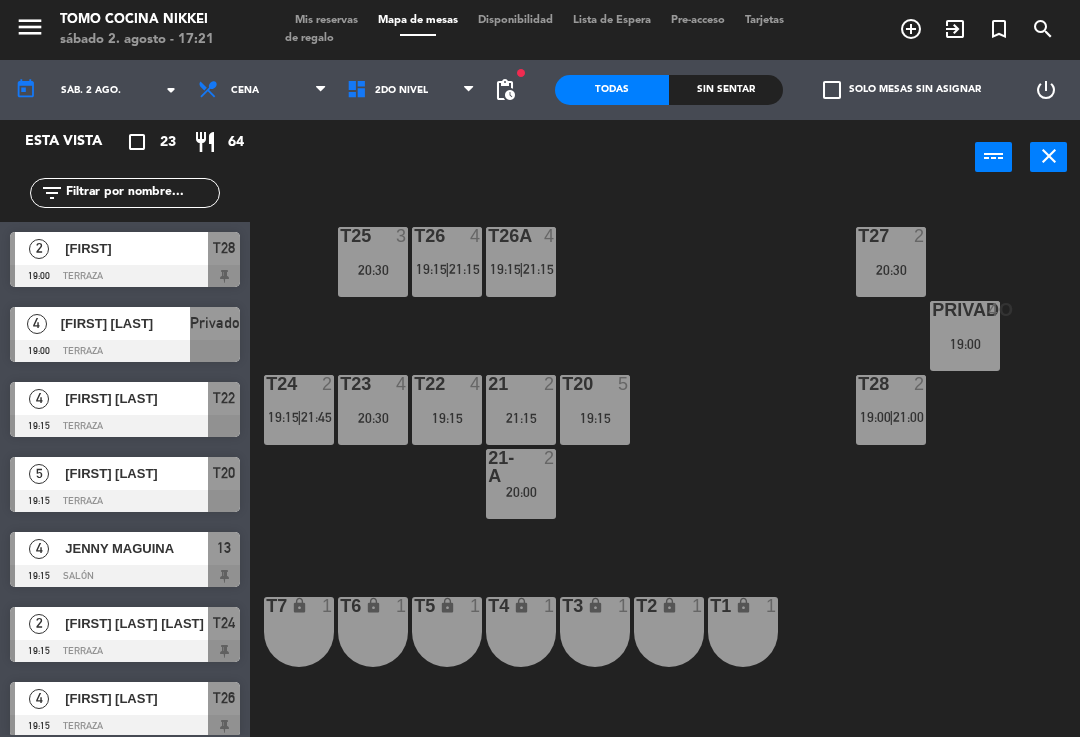 click on "power_input close" at bounding box center (612, 158) 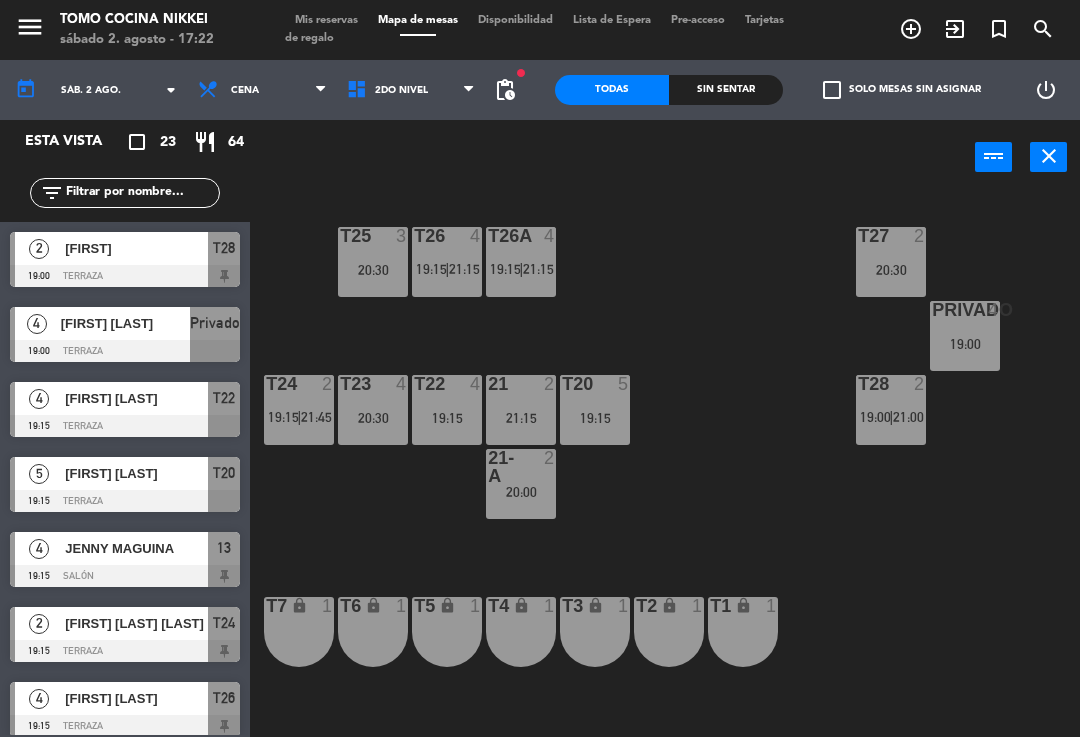 click on "T27  2   20:30  T25  3   20:30  T26A  4   19:15    |    21:15     T26  4   19:15    |    21:15     Privado  4   19:00  T24  2   19:15    |    21:45     T23  4   20:30  T22  4   19:15  21  2   21:15  T20  5   19:15  T28  2   19:00    |    21:00     21-A  2   20:00  T7 lock  1  T6 lock  1  T5 lock  1  T4 lock  1  T3 lock  1  T2 lock  1  T1 lock  1" 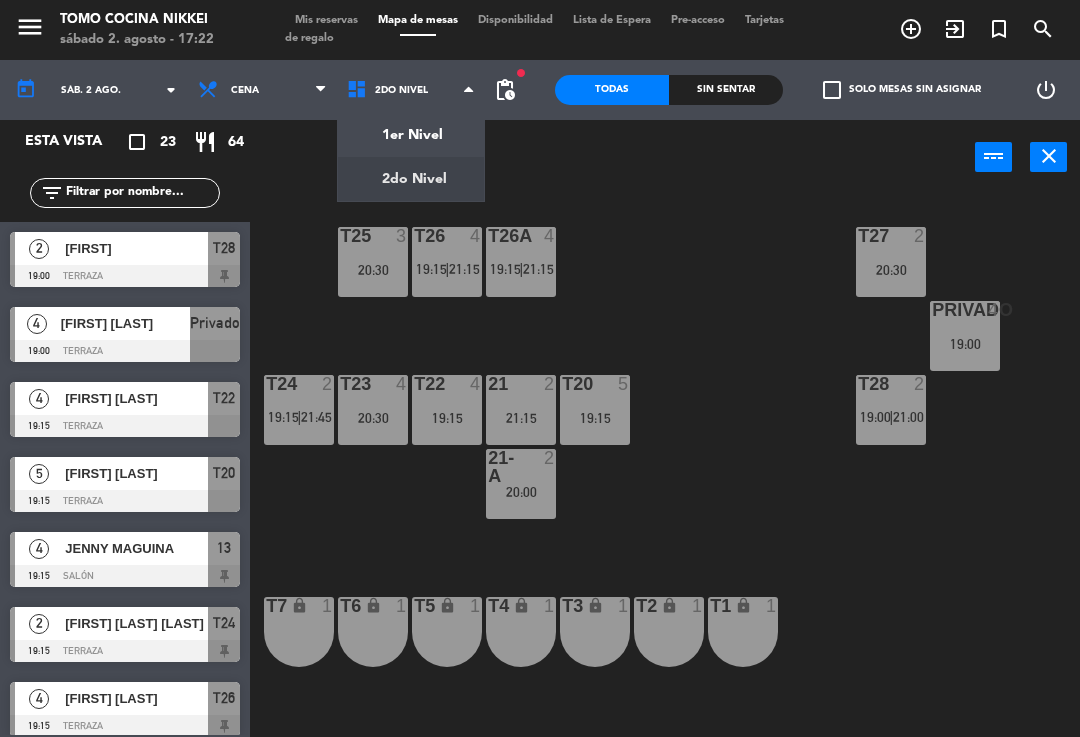 click on "menu  Tomo Cocina Nikkei   sábado 2. agosto - 17:22   Mis reservas   Mapa de mesas   Disponibilidad   Lista de Espera   Pre-acceso   Tarjetas de regalo  add_circle_outline exit_to_app turned_in_not search today    sáb. 2 ago. arrow_drop_down  Almuerzo  Cena  Cena  Almuerzo  Cena  1er Nivel   2do Nivel   2do Nivel   1er Nivel   2do Nivel  fiber_manual_record pending_actions  Todas  Sin sentar  check_box_outline_blank   Solo mesas sin asignar   power_settings_new   Esta vista   crop_square  23  restaurant  64 filter_list  2   [FIRST]   19:00   Terraza  T28  4   [FIRST] [LAST]   19:00   Terraza  Privado  4   [FIRST] [LAST]   19:15   Terraza  T22  5   [FIRST] [LAST]   19:15   Terraza  T20  4   [FIRST] [LAST]   19:15   Salón  13  2   [FIRST] [LAST]   19:15   Terraza  T24  4   [FIRST] [LAST]   19:15   Terraza  T26  2   [FIRST] [LAST]   19:15   Salón  10  2   [FIRST] [LAST]   19:30   Salón  11  3   [FIRST] [LAST]   20:00   Barra Sushi   3   [FIRST] [LAST]   20:00   Salón  14  2   [FIRST] [LAST]   20:00" 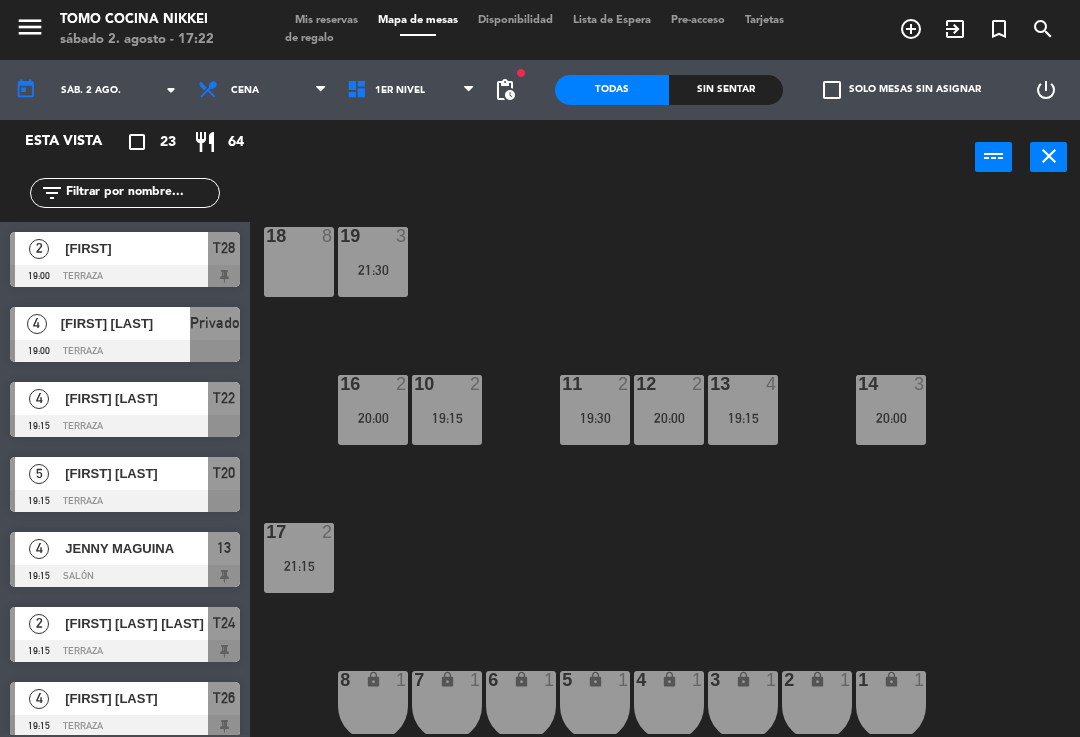 click on "1er Nivel" at bounding box center [411, 90] 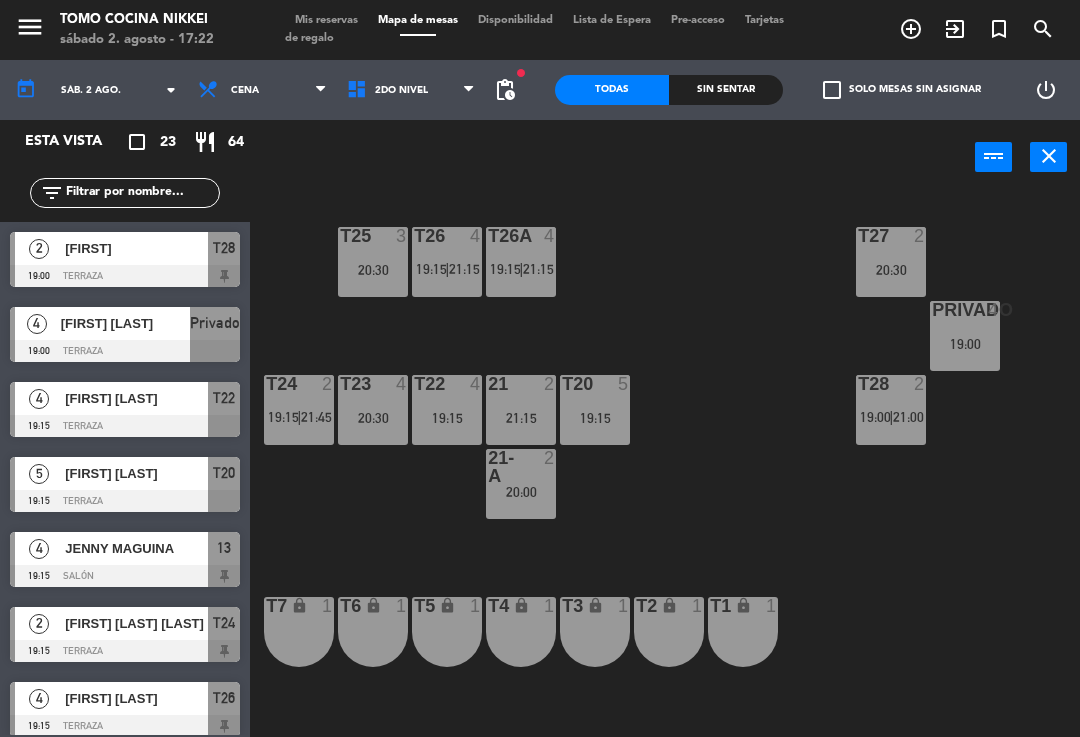 click on "T27  2   20:30  T25  3   20:30  T26A  4   19:15    |    21:15     T26  4   19:15    |    21:15     Privado  4   19:00  T24  2   19:15    |    21:45     T23  4   20:30  T22  4   19:15  21  2   21:15  T20  5   19:15  T28  2   19:00    |    21:00     21-A  2   20:00  T7 lock  1  T6 lock  1  T5 lock  1  T4 lock  1  T3 lock  1  T2 lock  1  T1 lock  1" 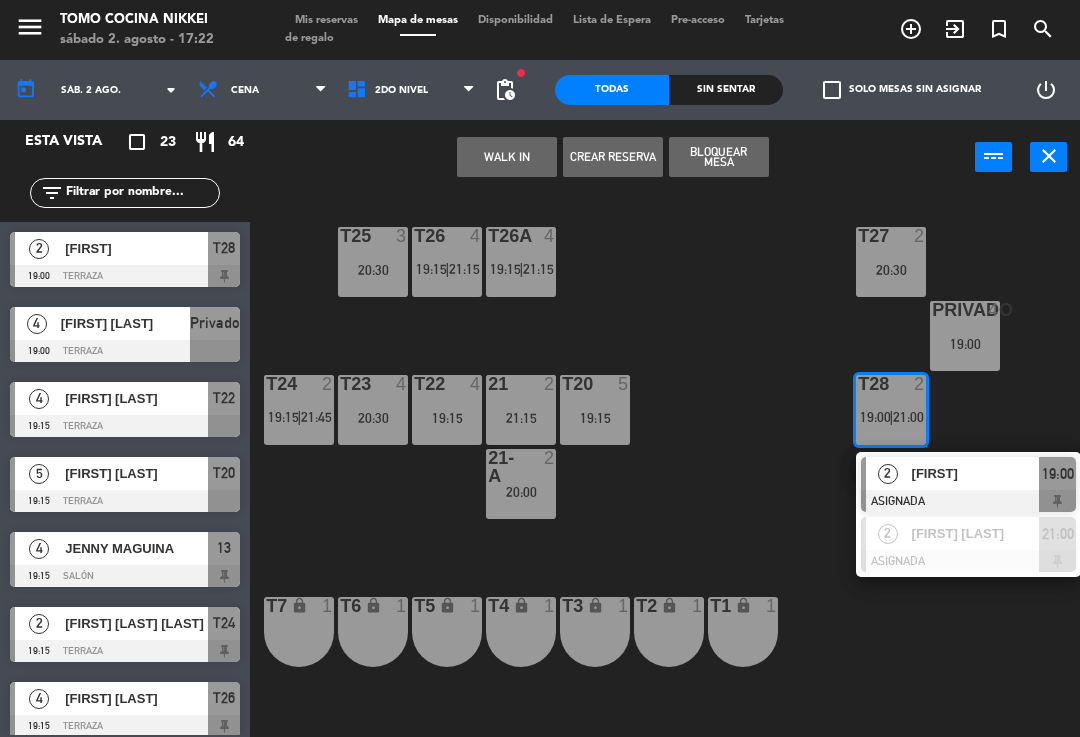 click at bounding box center (968, 561) 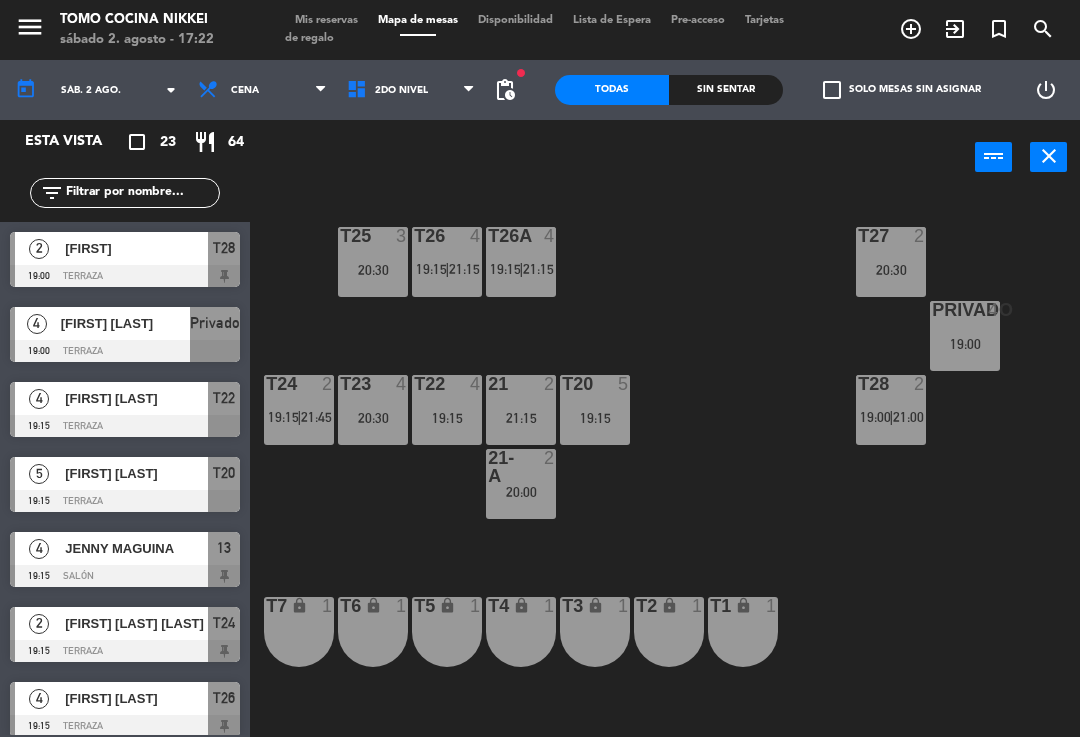 scroll, scrollTop: 0, scrollLeft: 0, axis: both 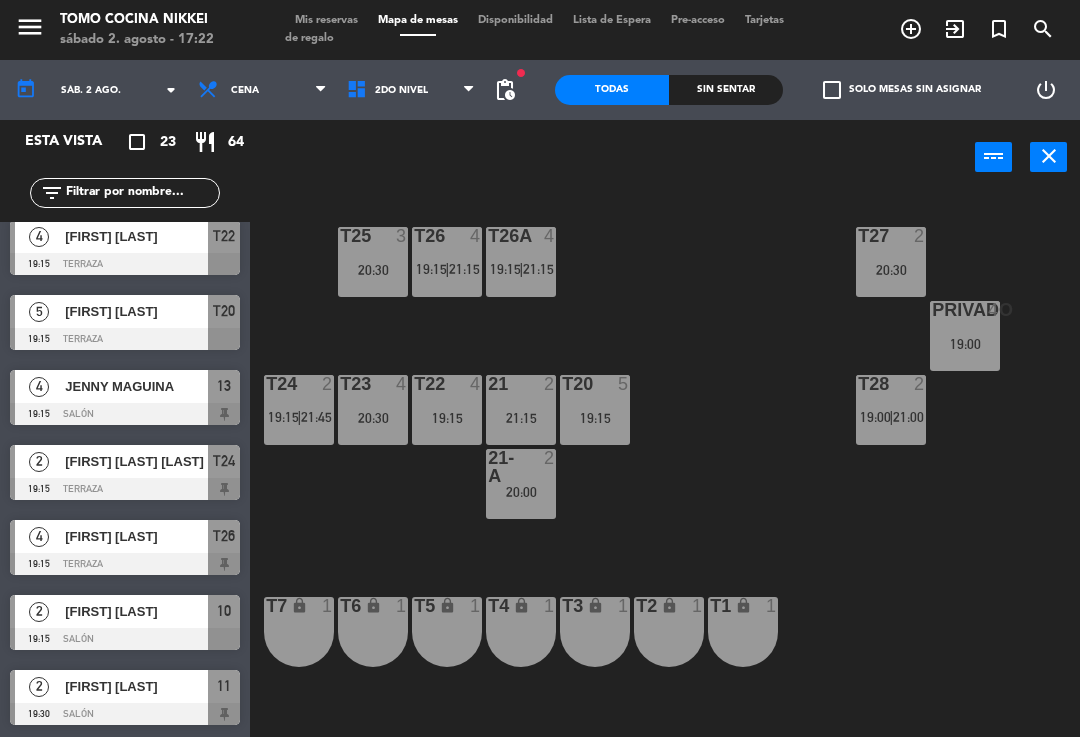 click on "2do Nivel" at bounding box center (411, 90) 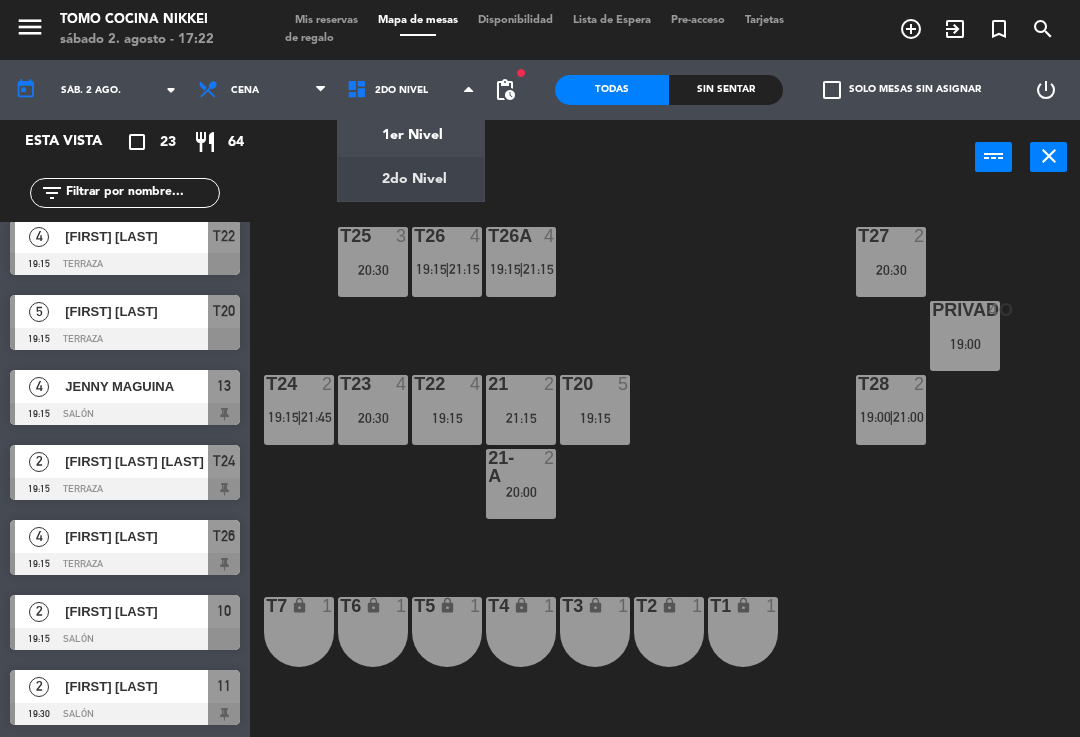 click on "menu  Tomo Cocina Nikkei   sábado 2. agosto - 17:22   Mis reservas   Mapa de mesas   Disponibilidad   Lista de Espera   Pre-acceso   Tarjetas de regalo  add_circle_outline exit_to_app turned_in_not search today    sáb. 2 ago. arrow_drop_down  Almuerzo  Cena  Cena  Almuerzo  Cena  1er Nivel   2do Nivel   2do Nivel   1er Nivel   2do Nivel  fiber_manual_record pending_actions  Todas  Sin sentar  check_box_outline_blank   Solo mesas sin asignar   power_settings_new   Esta vista   crop_square  23  restaurant  64 filter_list  2   [FIRST]   19:00   Terraza  T28  4   [FIRST] [LAST]   19:00   Terraza  Privado  4   [FIRST] [LAST]   19:15   Terraza  T22  5   [FIRST] [LAST]   19:15   Terraza  T20  4   [FIRST] [LAST]   19:15   Salón  13  2   [FIRST] [LAST]   19:15   Terraza  T24  4   [FIRST] [LAST]   19:15   Terraza  T26  2   [FIRST] [LAST]   19:15   Salón  10  2   [FIRST] [LAST]   19:30   Salón  11  3   [FIRST] [LAST]   20:00   Barra Sushi   3   [FIRST] [LAST]   20:00   Salón  14  2   [FIRST] [LAST]   20:00" 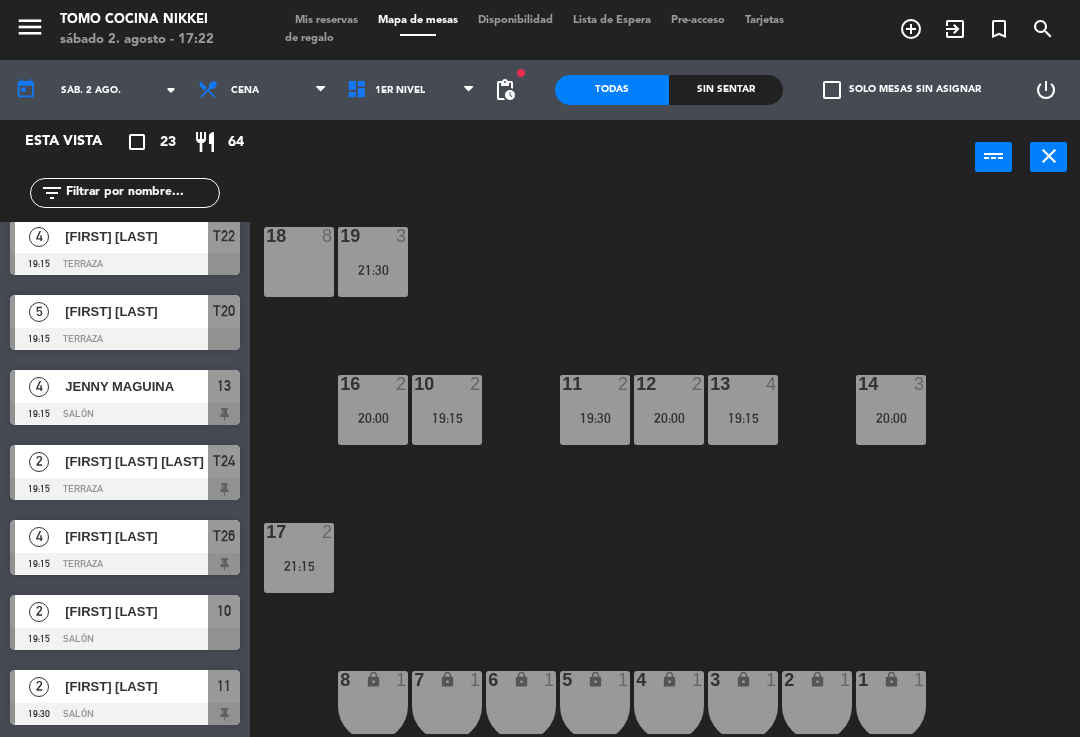 click on "filter_list" 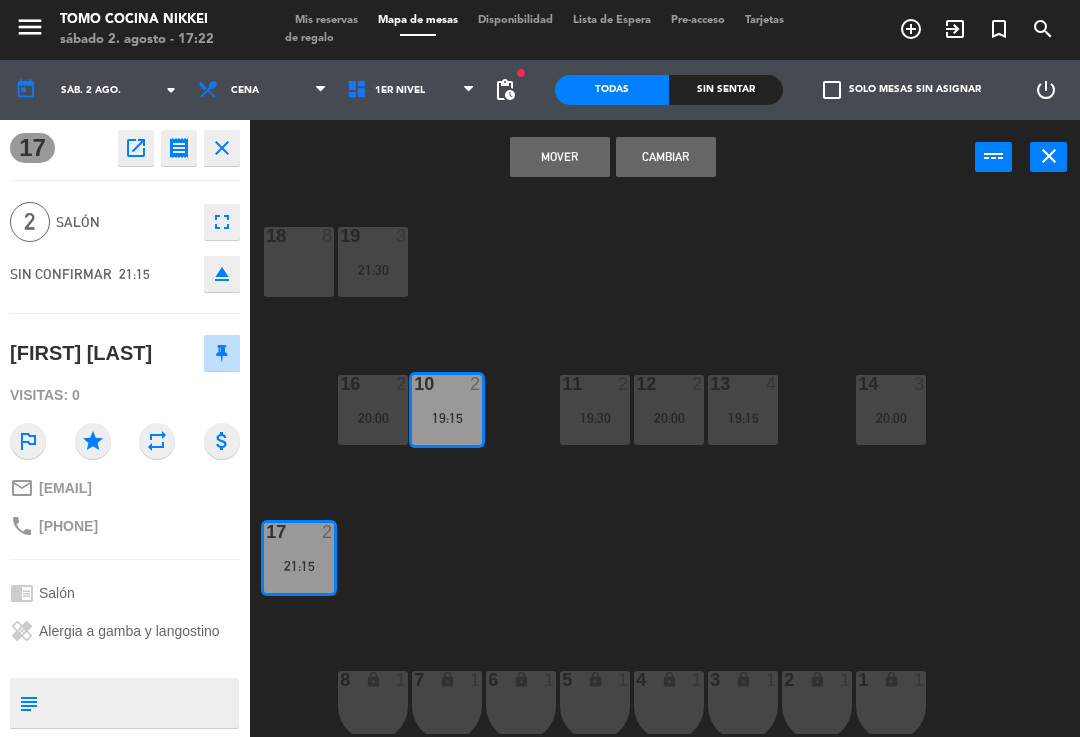 click on "Mover" at bounding box center (560, 157) 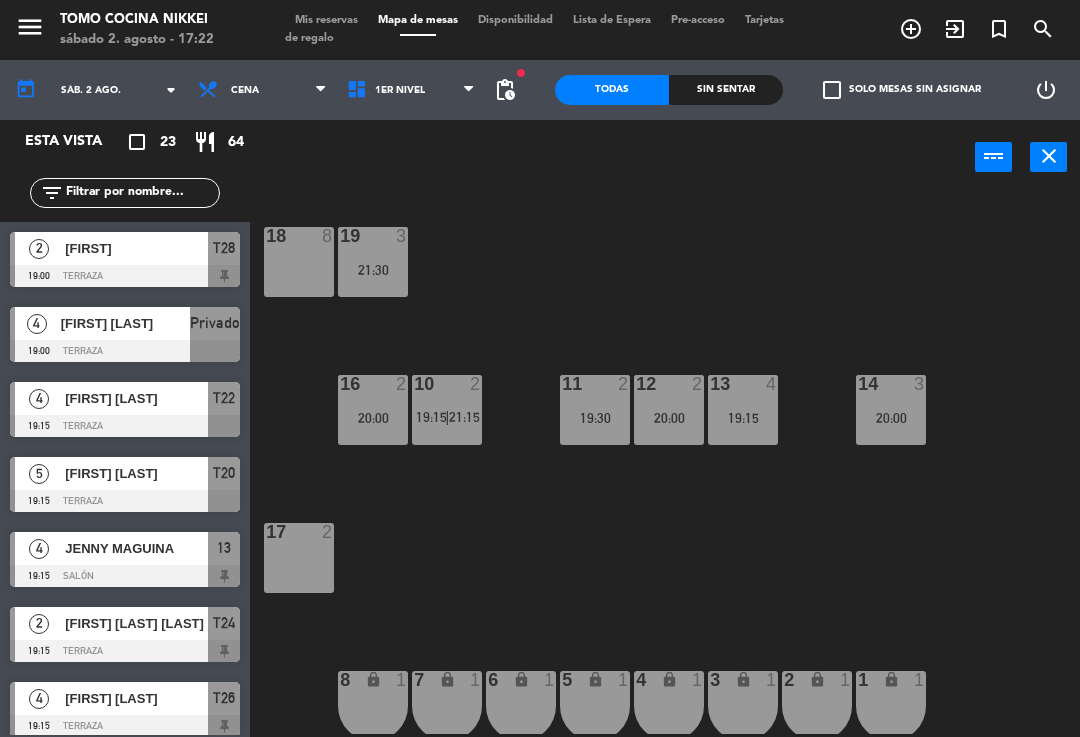 click on "18  8  19  3   21:30  16  2   20:00  10  2   19:15    |    21:15     11  2   19:30  12  2   20:00  13  4   19:15  14  3   20:00  17  2  7 lock  1  8 lock  1  6 lock  1  5 lock  1  4 lock  1  3 lock  1  2 lock  1  1 lock  1" 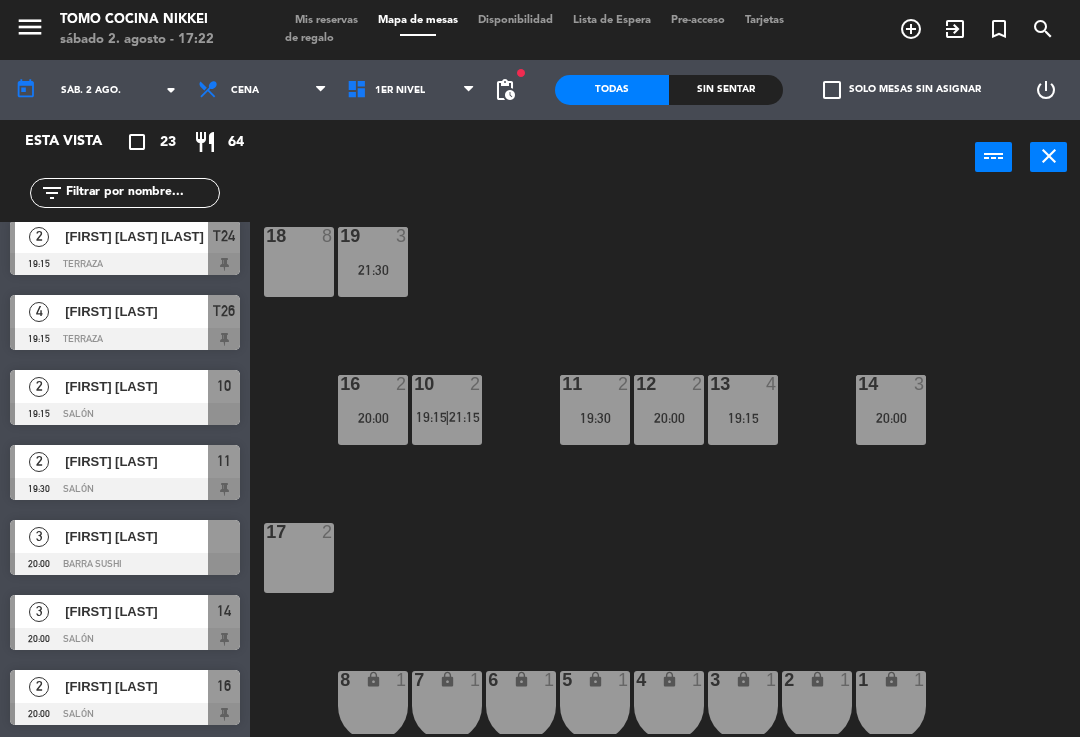 click 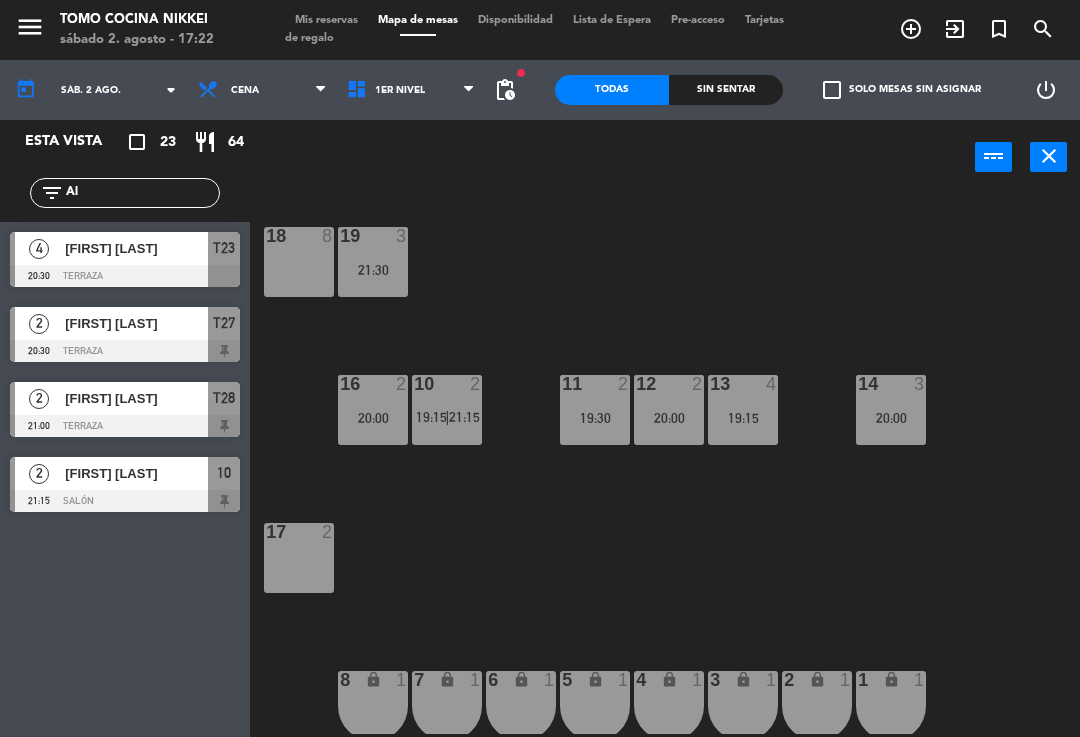 scroll, scrollTop: 0, scrollLeft: 0, axis: both 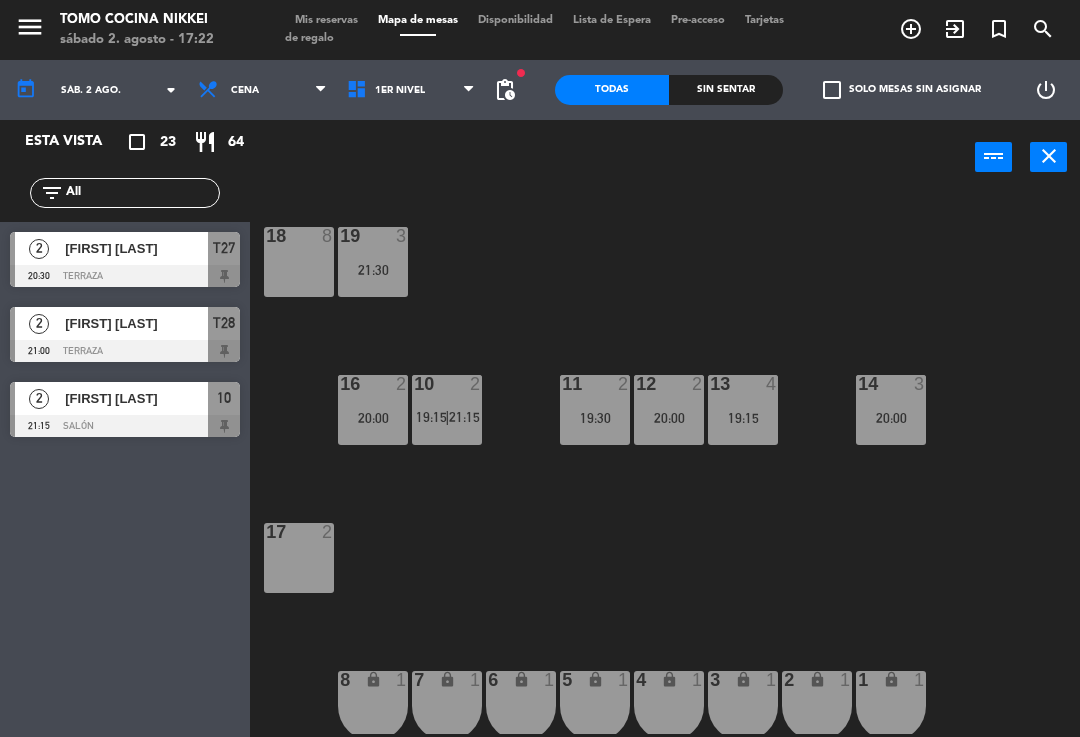 click on "18  8  19  3   21:30  16  2   20:00  10  2   19:15    |    21:15     11  2   19:30  12  2   20:00  13  4   19:15  14  3   20:00  17  2  7 lock  1  8 lock  1  6 lock  1  5 lock  1  4 lock  1  3 lock  1  2 lock  1  1 lock  1" 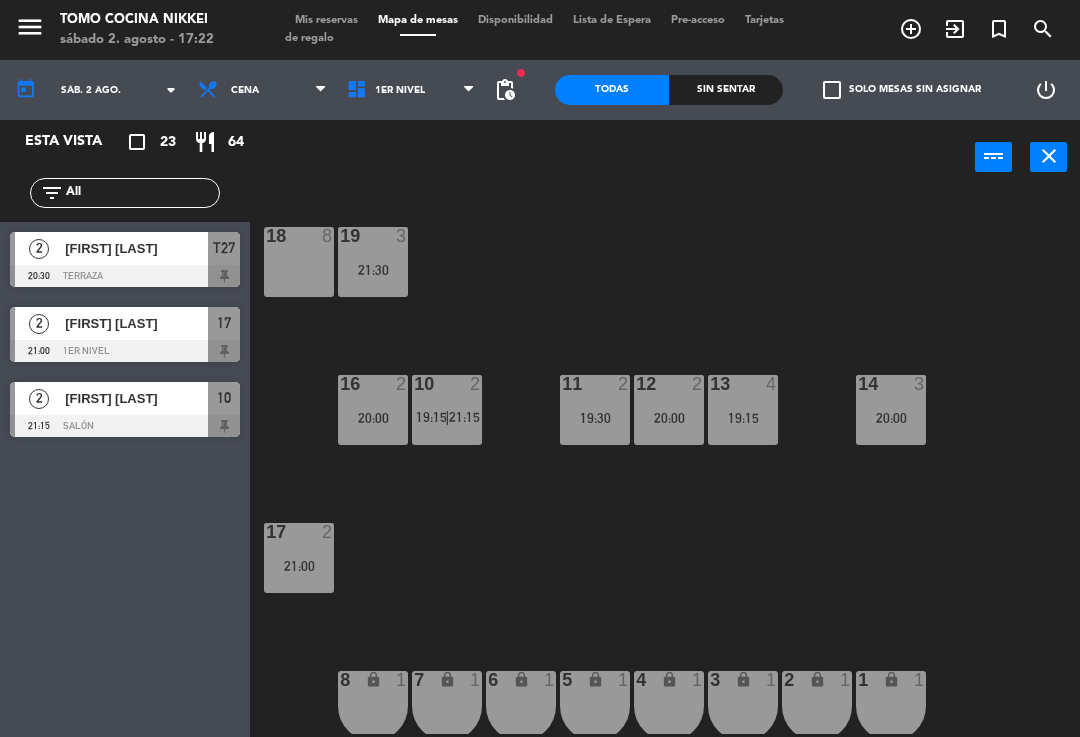 click on "18 8 19 3 21:30 16 2 20:00 10 2 19:15 | 21:15 11 2 19:30 12 2 20:00 13 4 19:15 14 3 20:00 17 2 21:00 7 lock 1 8 lock 1 6 lock 1 5 lock 1 4 lock 1 3 lock 1 2 lock 1 1 lock 1" 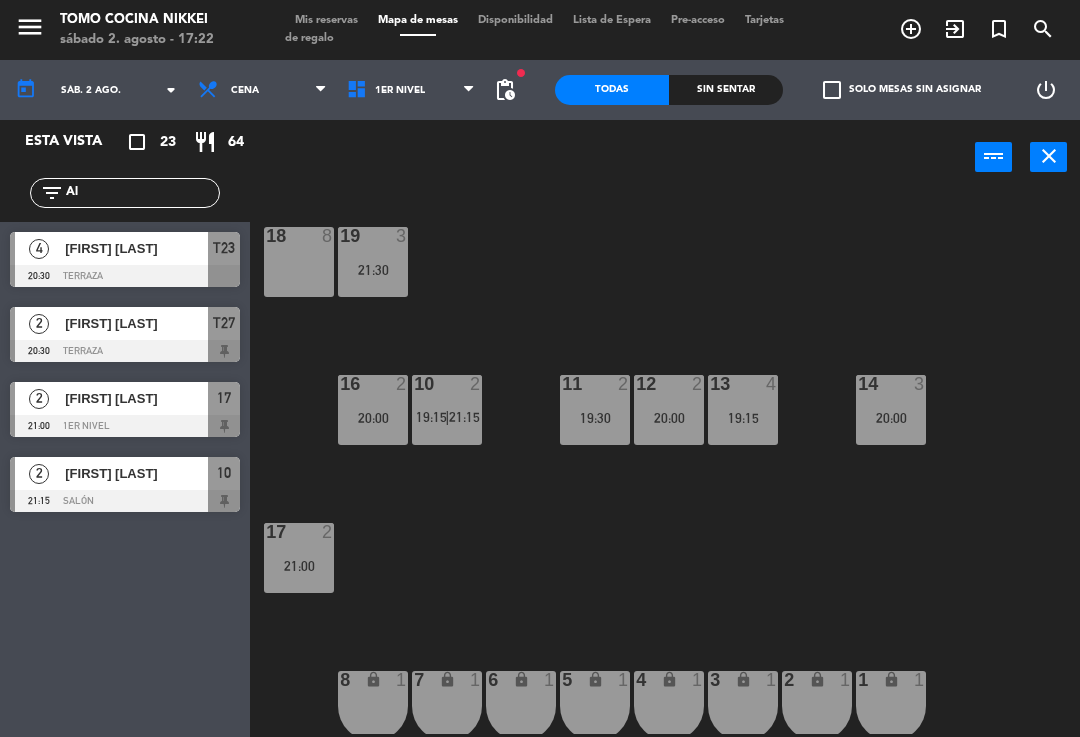 type on "A" 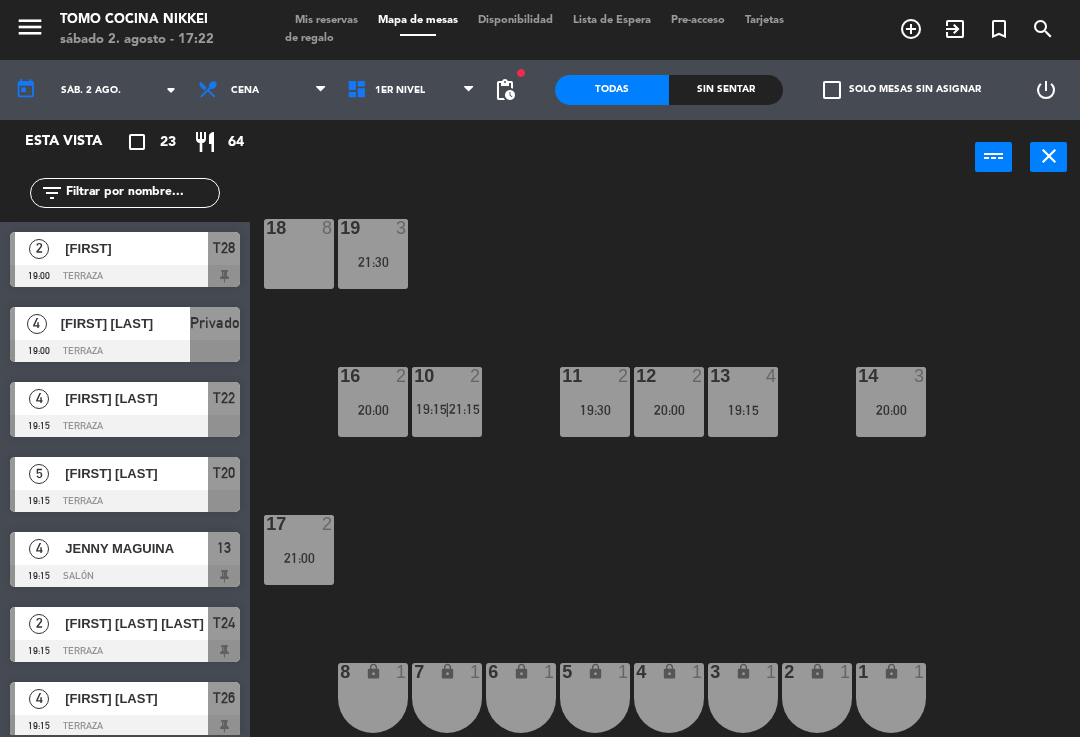 scroll, scrollTop: 8, scrollLeft: 0, axis: vertical 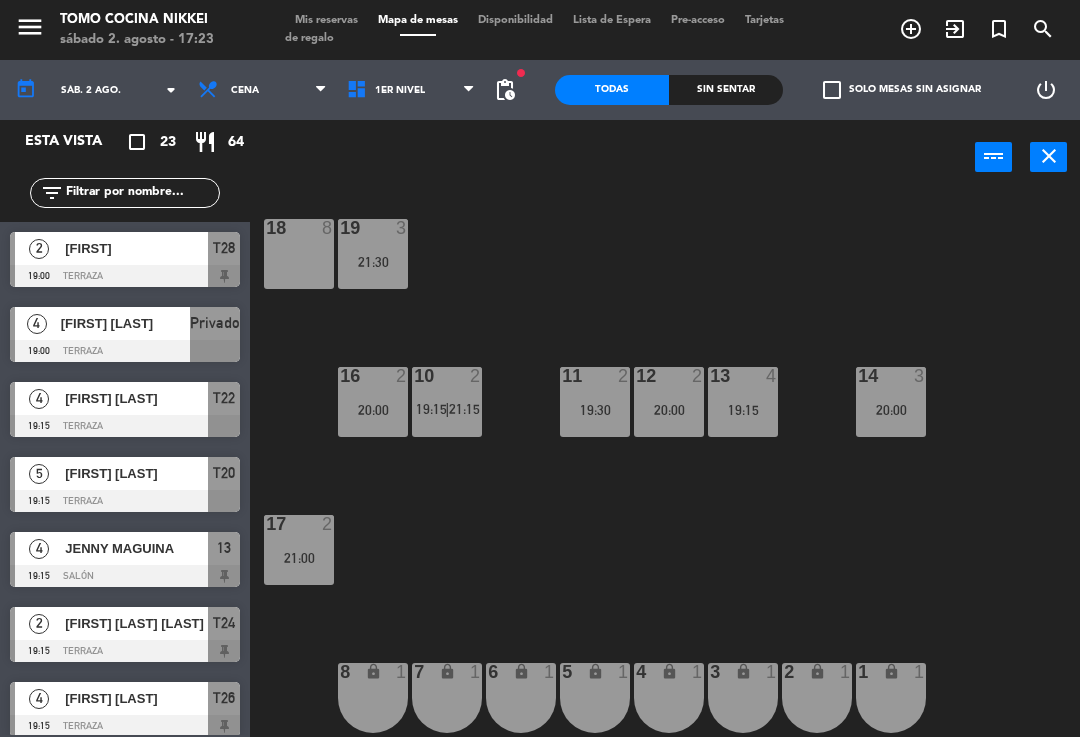 click on "18 8 19 3 21:30 16 2 20:00 10 2 19:15 | 21:15 11 2 19:30 12 2 20:00 13 4 19:15 14 3 20:00 17 2 21:00 7 lock 1 8 lock 1 6 lock 1 5 lock 1 4 lock 1 3 lock 1 2 lock 1 1 lock 1" 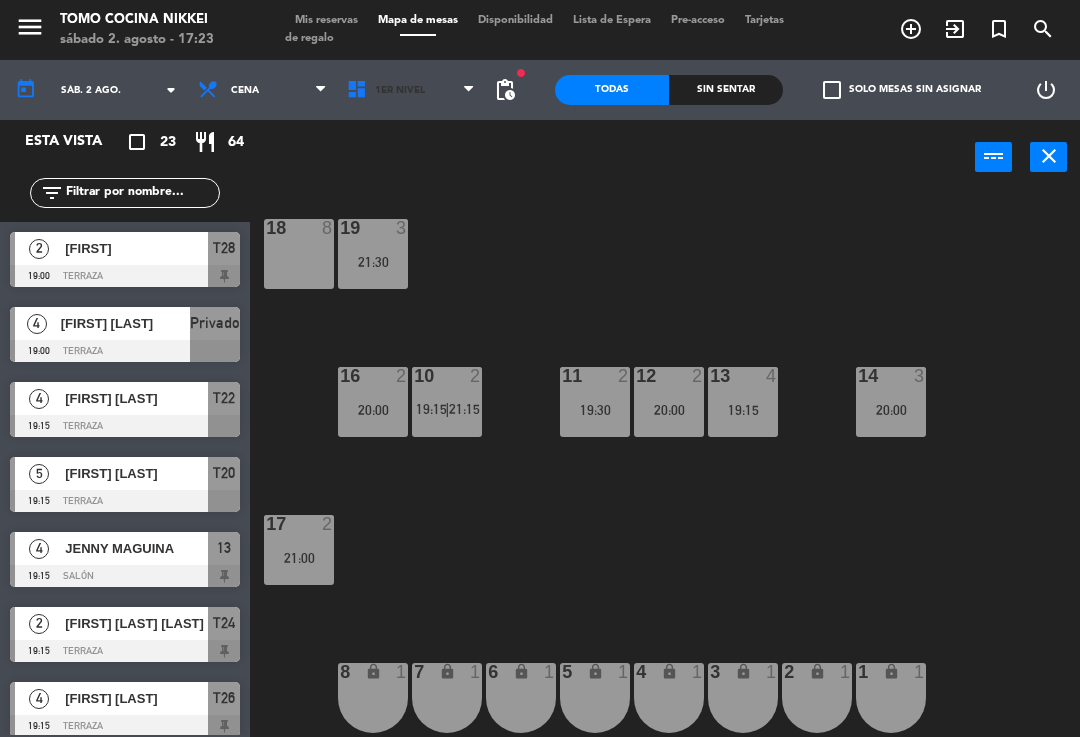 click on "1er Nivel" at bounding box center [411, 90] 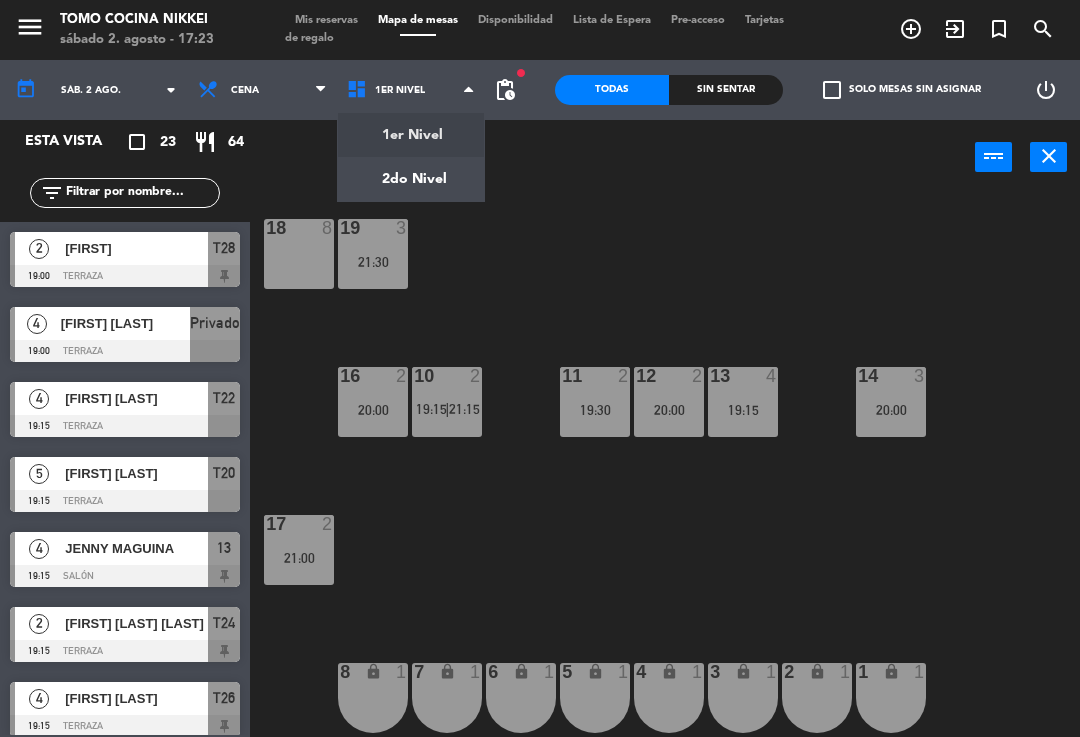 click on "menu Tomo Cocina Nikkei sábado 2. agosto - 17:23 Mis reservas Mapa de mesas Disponibilidad Lista de Espera Pre-acceso Tarjetas de regalo add_circle_outline exit_to_app turned_in_not search today sáb. 2 ago. arrow_drop_down Almuerzo Cena Cena Almuerzo Cena 1er Nivel 2do Nivel 1er Nivel 1er Nivel 2do Nivel fiber_manual_record pending_actions Todas Sin sentar check_box_outline_blank Solo mesas sin asignar power_settings_new Esta vista crop_square 23 restaurant 64 filter_list 2 [FIRST] 19:00 Terraza T28 4 [FIRST] [LAST] 19:00 Terraza Privado 4 [FIRST] [LAST] 19:15 Terraza T22 5 [FIRST] [LAST] 19:15 Terraza T20 4 JENNY MAGUINA 19:15 Salón 13 2 Joselyne Farfan O Brien 19:15 Terraza T24 4 Renzo Guerrero 19:15 Terraza T26 2 Yahayra Cornejo 19:15 Salón 10 2 Benoit Des 19:30 Salón 11 3 Beth Abriatis 20:00 Barra Sushi 3 CARLOS VERDUGO 20:00 Salón 14 2 Clemente Arnolds 20:00 7" 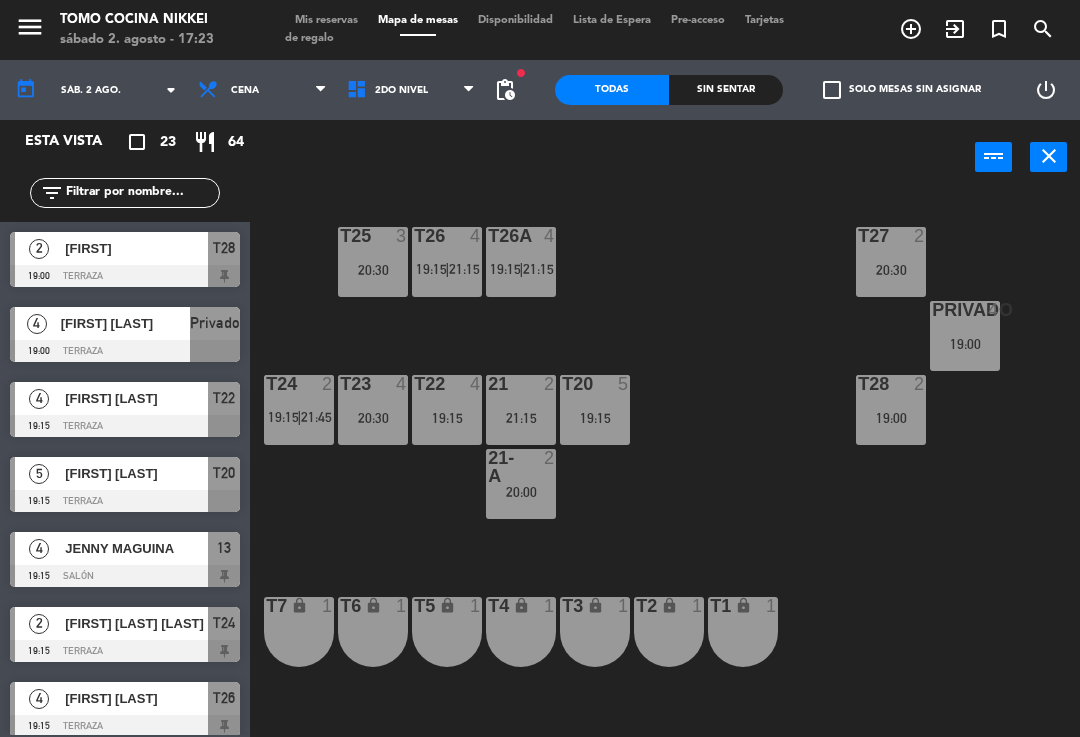 click on "T27  2   20:30  T25  3   20:30  T26A  4   19:15    |    21:15     T26  4   19:15    |    21:15     Privado  4   19:00  T24  2   19:15    |    21:45     T23  4   20:30  T22  4   19:15  21  2   21:15  T20  5   19:15  T28  2   19:00  21-A  2   20:00  T7 lock  1  T6 lock  1  T5 lock  1  T4 lock  1  T3 lock  1  T2 lock  1  T1 lock  1" 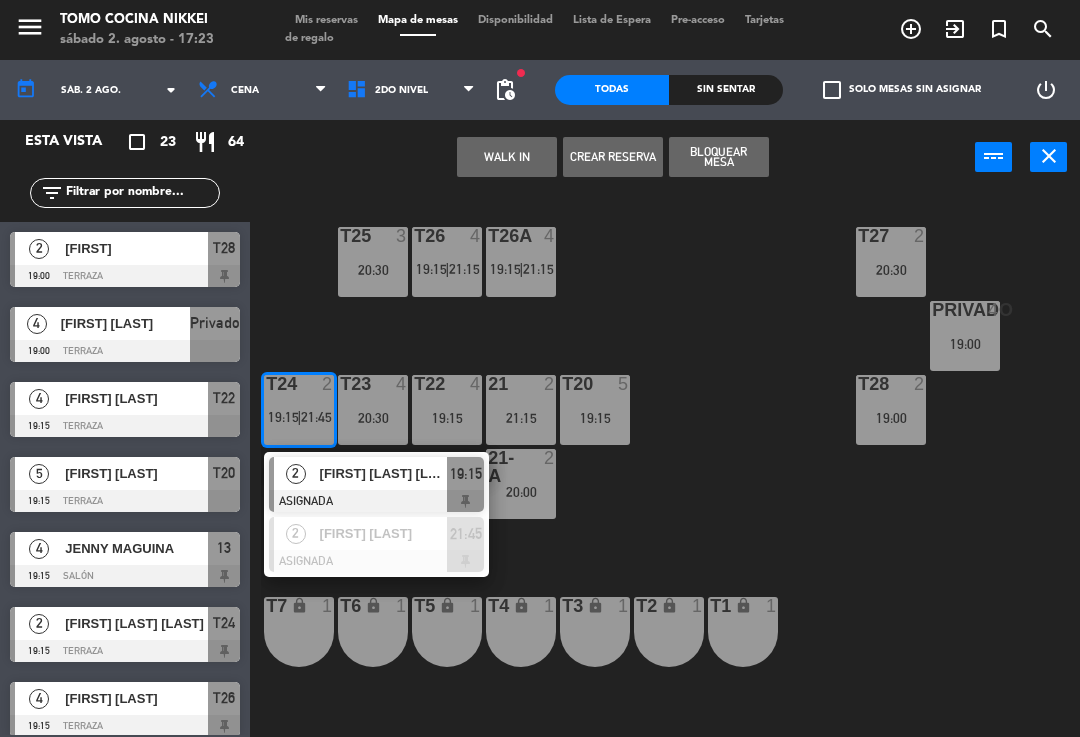 click on "T7 lock 1" at bounding box center [299, 632] 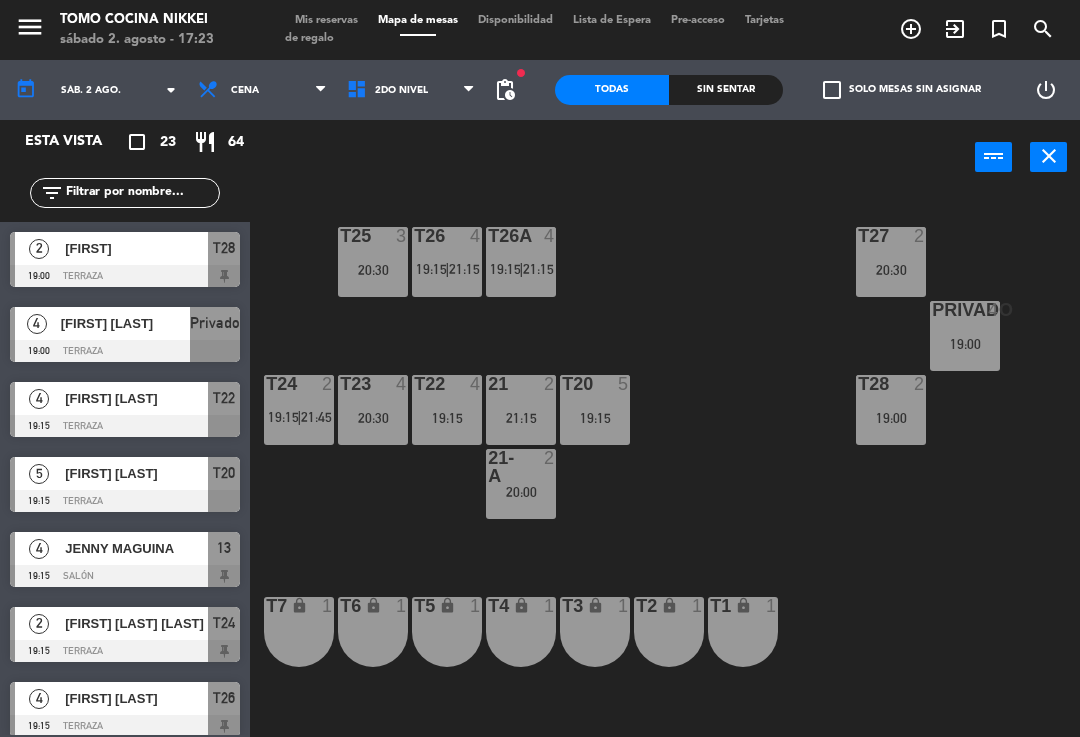 click on "T27  2   20:30  T25  3   20:30  T26A  4   19:15    |    21:15     T26  4   19:15    |    21:15     Privado  4   19:00  T24  2   19:15    |    21:45     T23  4   20:30  T22  4   19:15  21  2   21:15  T20  5   19:15  T28  2   19:00  21-A  2   20:00  T7 lock  1  T6 lock  1  T5 lock  1  T4 lock  1  T3 lock  1  T2 lock  1  T1 lock  1" 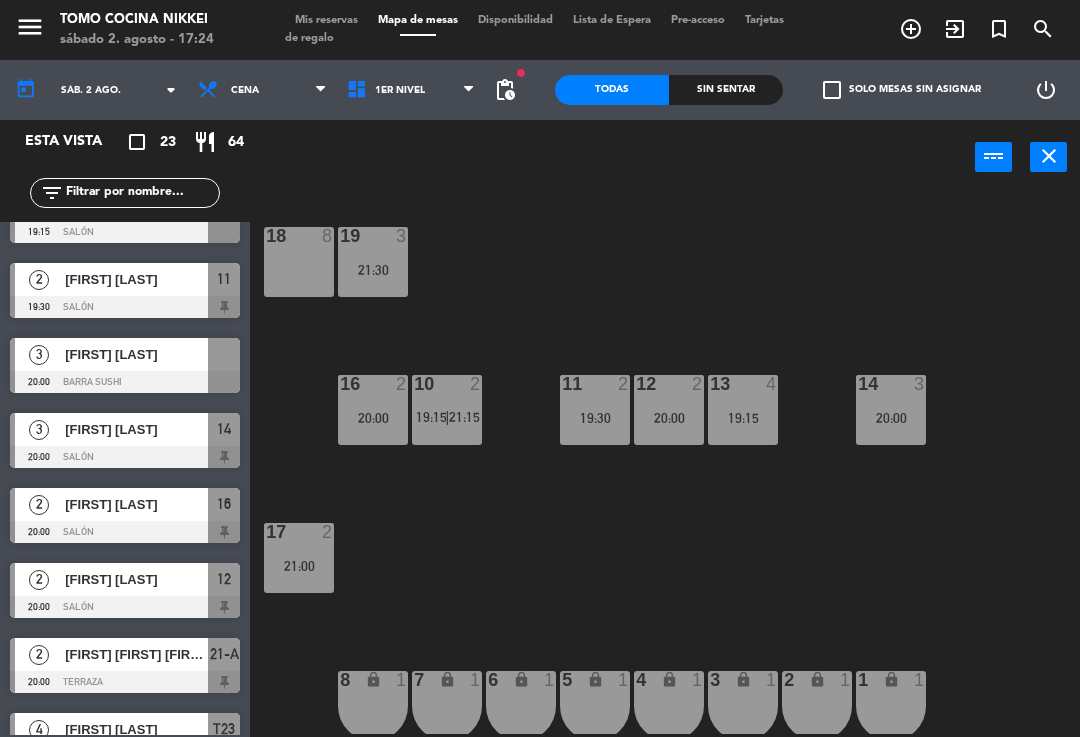 scroll, scrollTop: 563, scrollLeft: 0, axis: vertical 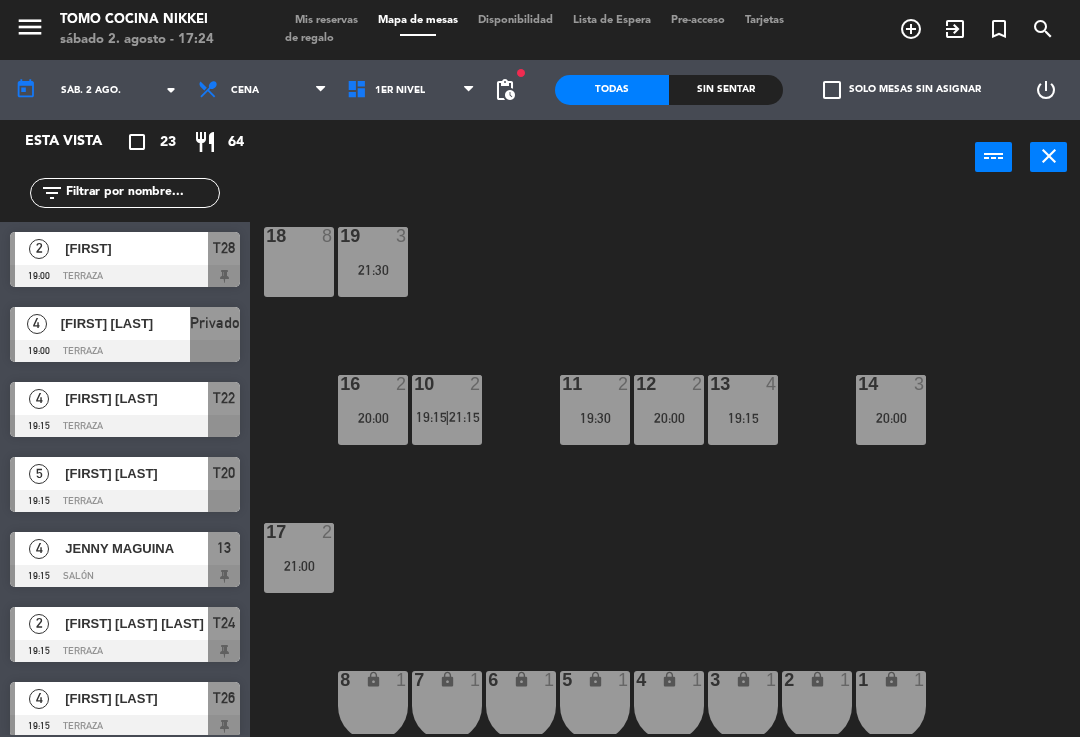 click on "18 8 19 3 21:30 16 2 20:00 10 2 19:15 | 21:15 11 2 19:30 12 2 20:00 13 4 19:15 14 3 20:00 17 2 21:00 7 lock 1 8 lock 1 6 lock 1 5 lock 1 4 lock 1 3 lock 1 2 lock 1 1 lock 1" 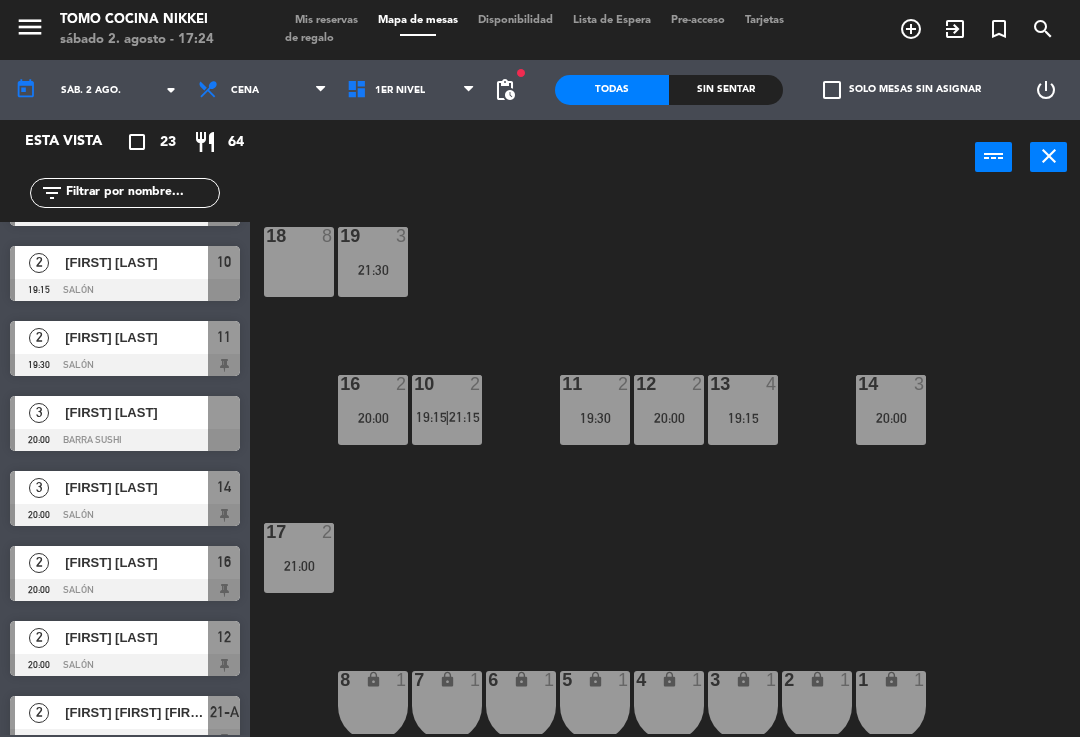 scroll, scrollTop: 521, scrollLeft: 0, axis: vertical 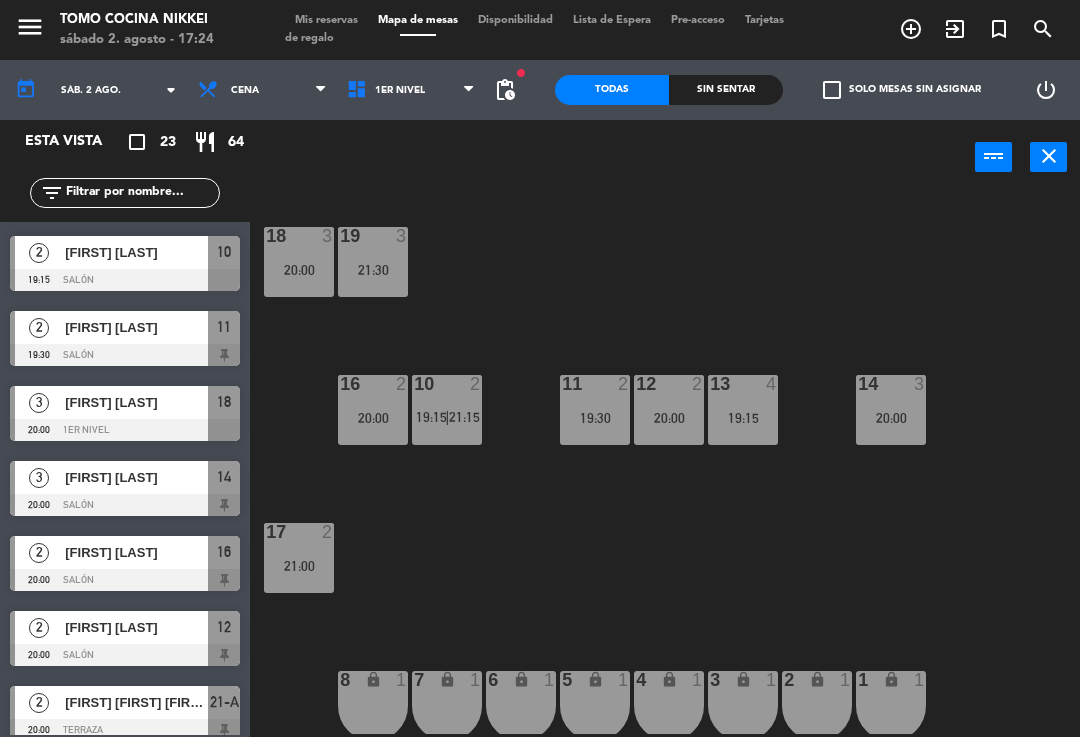 click on "18  3   20:00  19  3   21:30  16  2   20:00  10  2   19:15    |    21:15     11  2   19:30  12  2   20:00  13  4   19:15  14  3   20:00  17  2   21:00  7 lock  1  8 lock  1  6 lock  1  5 lock  1  4 lock  1  3 lock  1  2 lock  1  1 lock  1" 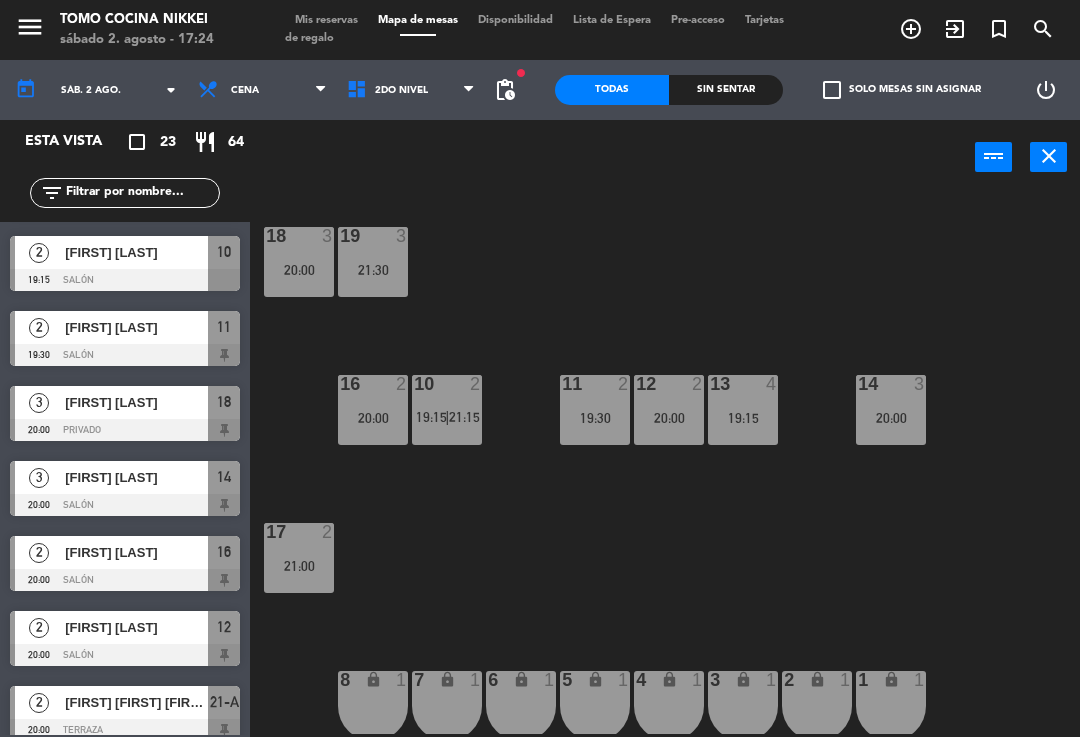 click on "2do Nivel" at bounding box center (411, 90) 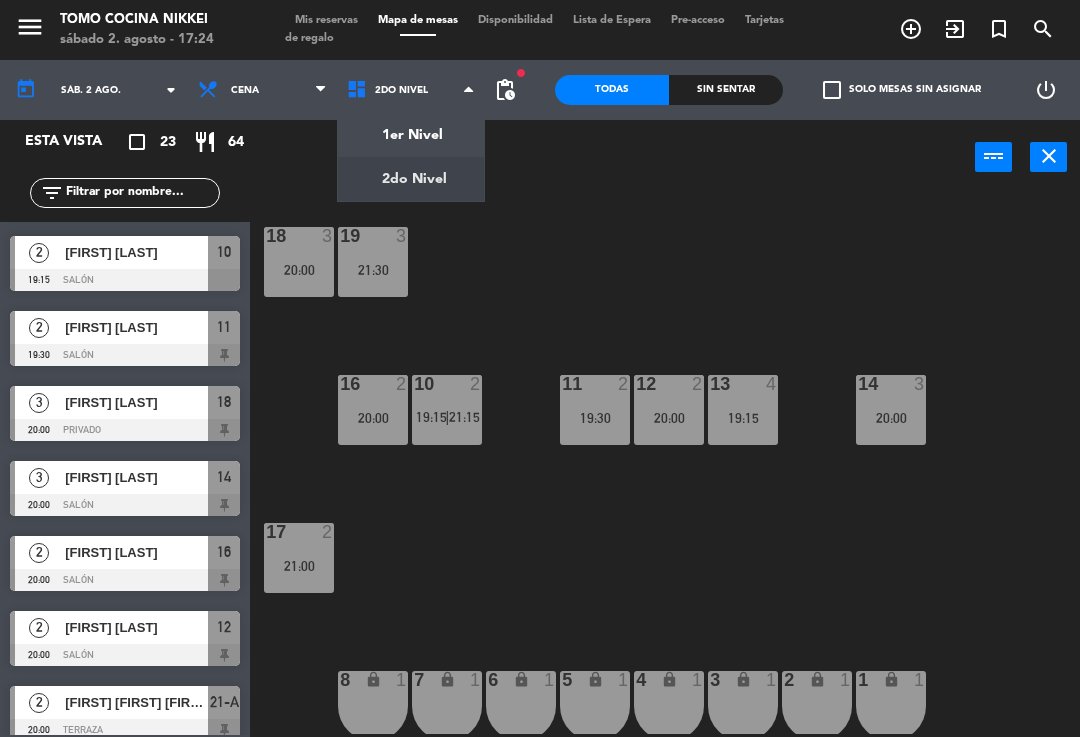 click on "1er Nivel 2do Nivel" at bounding box center (411, 157) 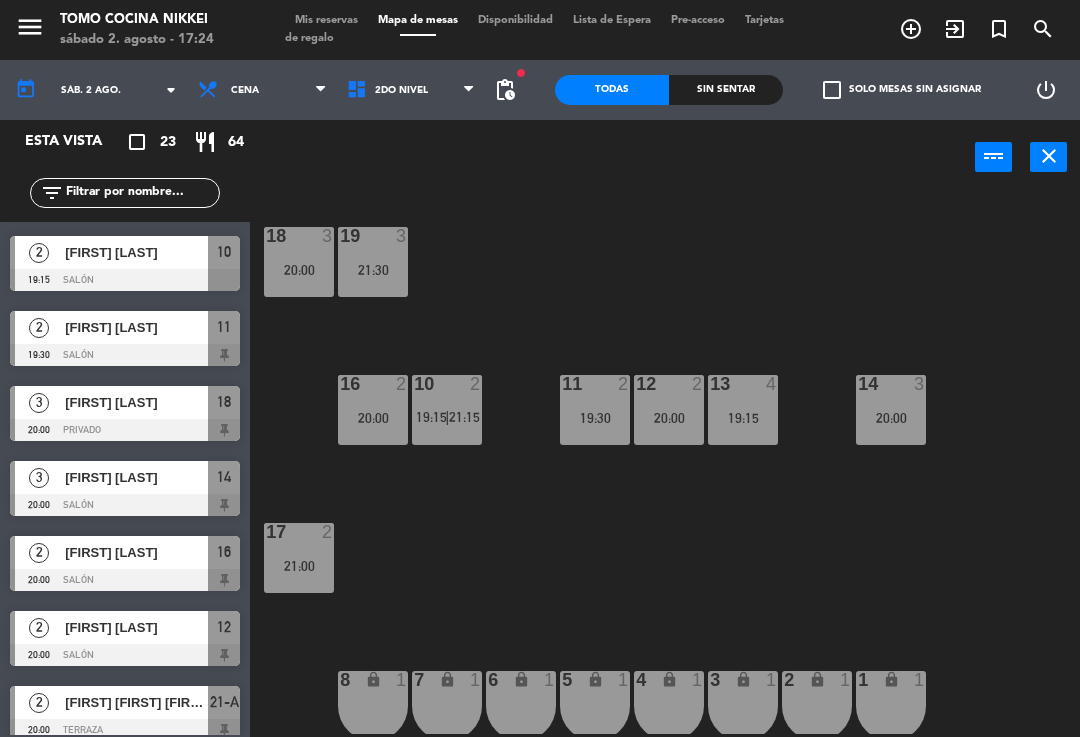 click on "2do Nivel" at bounding box center (411, 90) 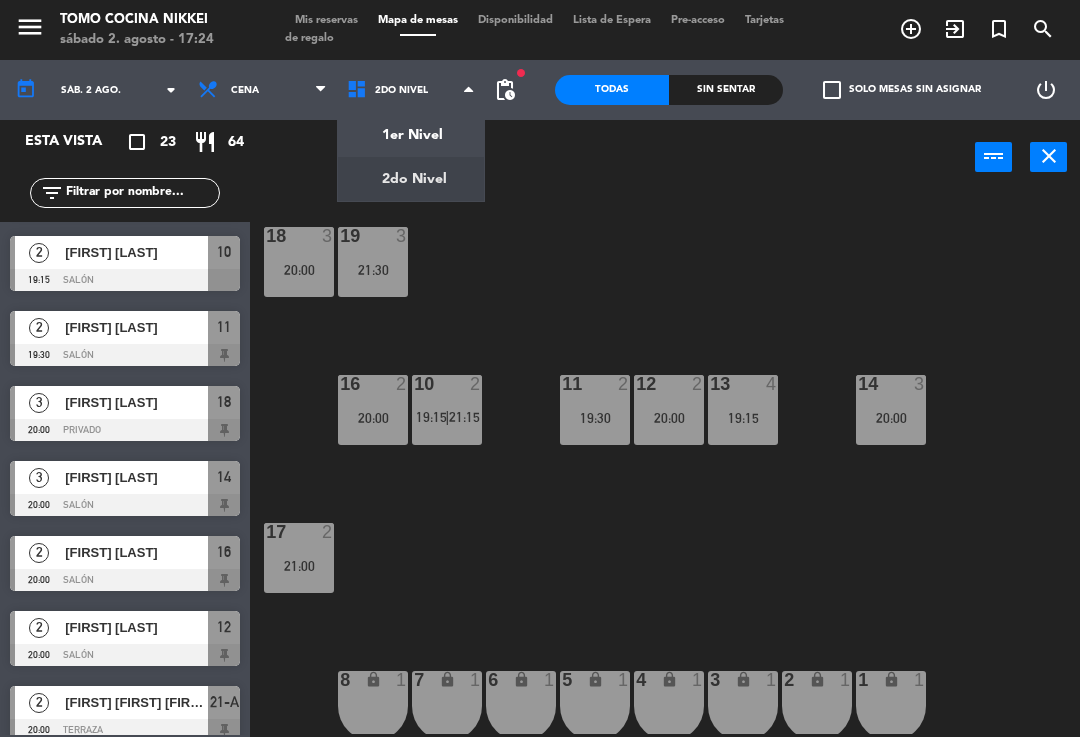 click on "menu  Tomo Cocina Nikkei   sábado 2. agosto - 17:24   Mis reservas   Mapa de mesas   Disponibilidad   Lista de Espera   Pre-acceso   Tarjetas de regalo  add_circle_outline exit_to_app turned_in_not search today    sáb. 2 ago. arrow_drop_down  Almuerzo  Cena  Cena  Almuerzo  Cena  1er Nivel   2do Nivel   2do Nivel   1er Nivel   2do Nivel  fiber_manual_record pending_actions  Todas  Sin sentar  check_box_outline_blank   Solo mesas sin asignar   power_settings_new   Esta vista   crop_square  23  restaurant  64 filter_list  2   [FIRST]   19:00   Terraza  T28  4   [FIRST] [LAST]   19:00   Terraza  Privado  4   [FIRST] [LAST]   19:15   Terraza  T22  5   [FIRST] [LAST]   19:15   Terraza  T20  4   [FIRST] [LAST]   19:15   Salón  13  2   [FIRST] [LAST]   19:15   Terraza  T24  4   [FIRST] [LAST]   19:15   Terraza  T26  2   [FIRST] [LAST]   19:15   Salón  10  2   [FIRST] [LAST]   19:30   Salón  11  3   [FIRST] [LAST]   20:00   Privado  18  3   [FIRST] [LAST]   20:00   Salón  14  2   [FIRST] [LAST]   20:00  16" 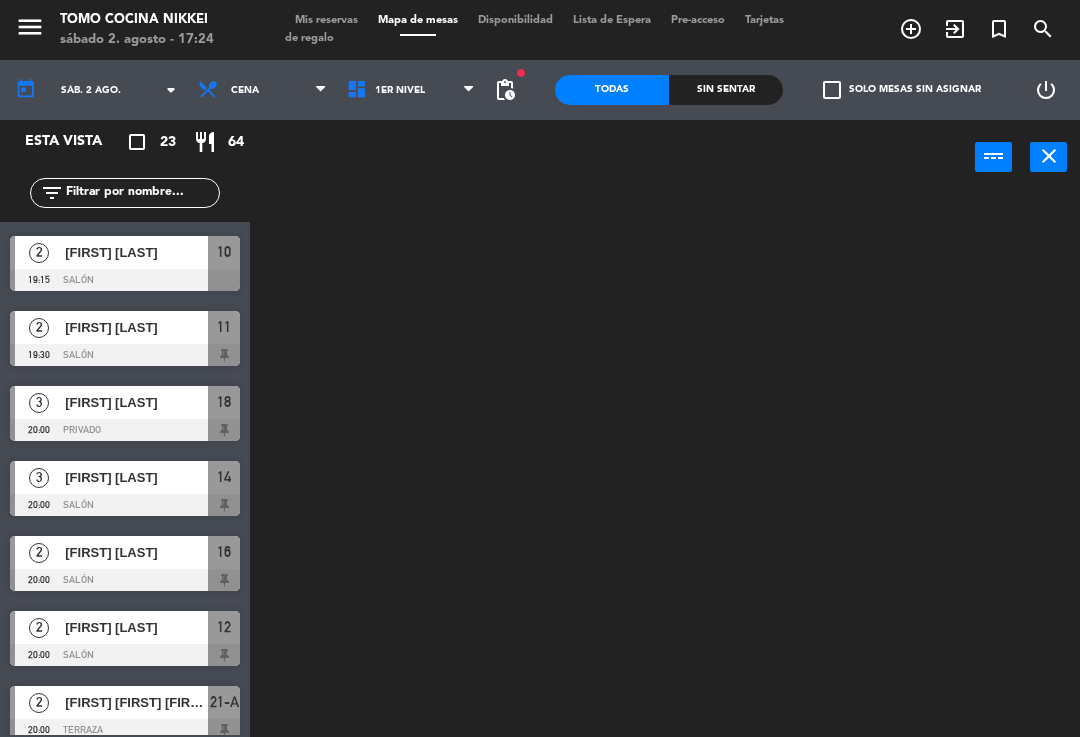 click at bounding box center [468, 90] 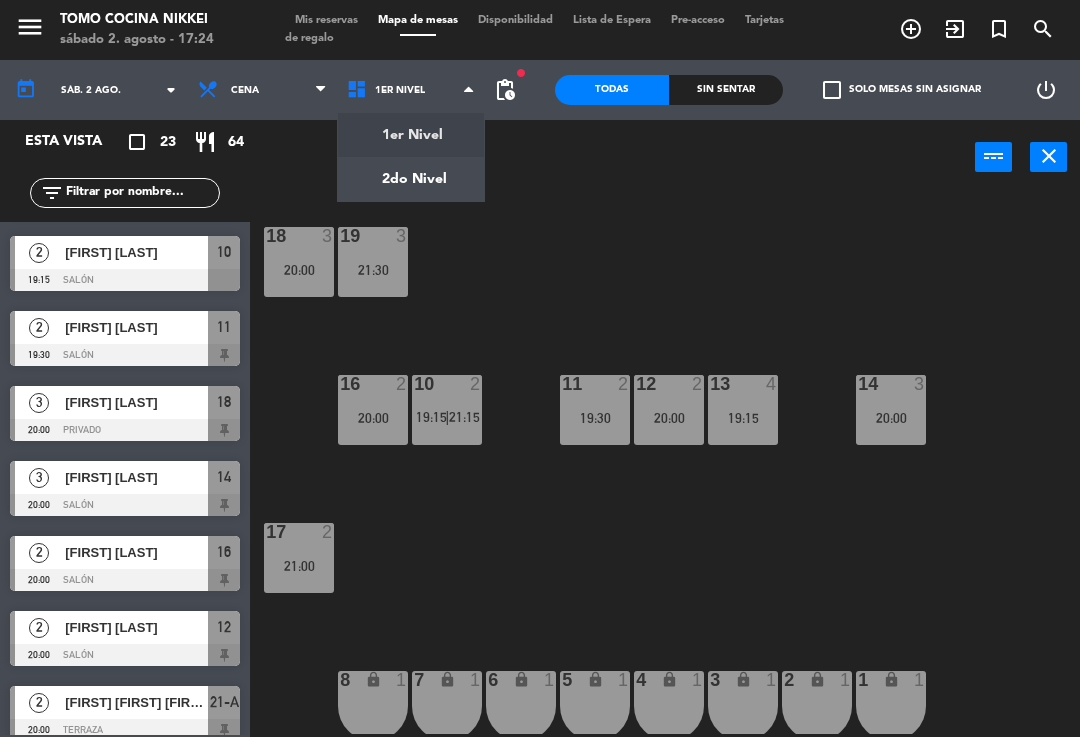 click on "menu  Tomo Cocina Nikkei   sábado 2. agosto - 17:24   Mis reservas   Mapa de mesas   Disponibilidad   Lista de Espera   Pre-acceso   Tarjetas de regalo  add_circle_outline exit_to_app turned_in_not search today    sáb. 2 ago. arrow_drop_down  Almuerzo  Cena  Cena  Almuerzo  Cena  1er Nivel   2do Nivel   2do Nivel   1er Nivel   2do Nivel  fiber_manual_record pending_actions  Todas  Sin sentar  check_box_outline_blank   Solo mesas sin asignar   power_settings_new   Esta vista   crop_square  23  restaurant  64 filter_list  2   [FIRST]   19:00   Terraza  T28  4   [FIRST] [LAST]   19:00   Terraza  Privado  4   [FIRST] [LAST]   19:15   Terraza  T22  5   [FIRST] [LAST]   19:15   Terraza  T20  4   [FIRST] [LAST]   19:15   Salón  13  2   [FIRST] [LAST]   19:15   Terraza  T24  4   [FIRST] [LAST]   19:15   Terraza  T26  2   [FIRST] [LAST]   19:15   Salón  10  2   [FIRST] [LAST]   19:30   Salón  11  3   [FIRST] [LAST]   20:00   Privado  18  3   [FIRST] [LAST]   20:00   Salón  14  2   [FIRST] [LAST]   20:00  16" 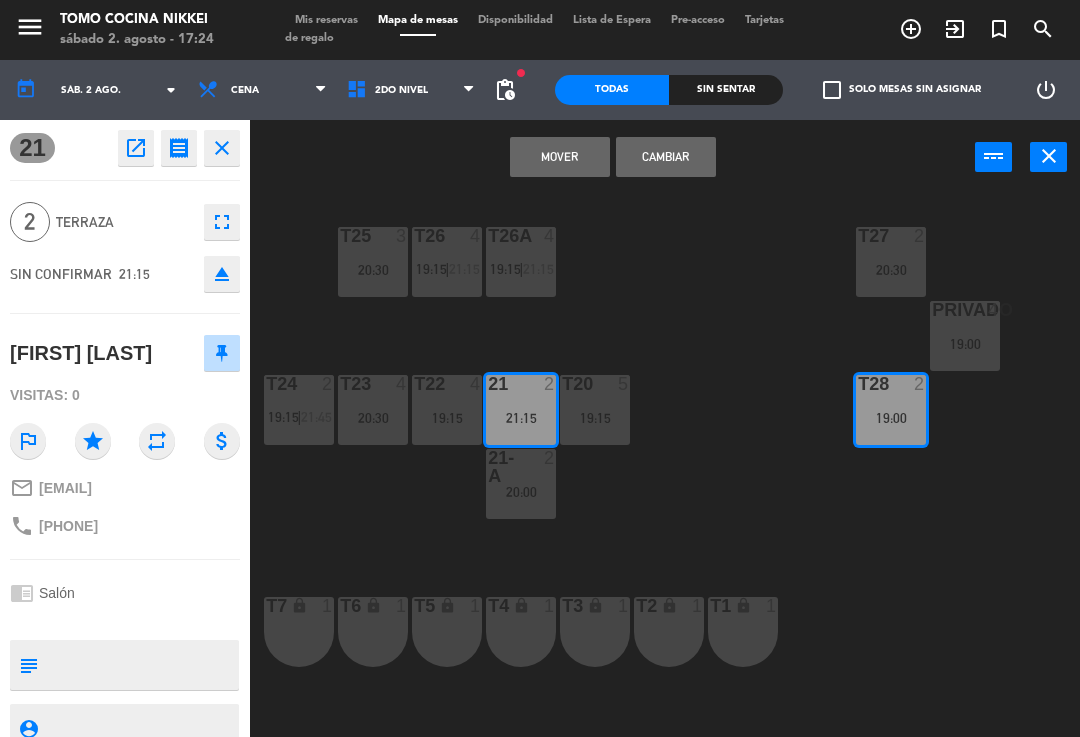 click on "Mover" at bounding box center [560, 157] 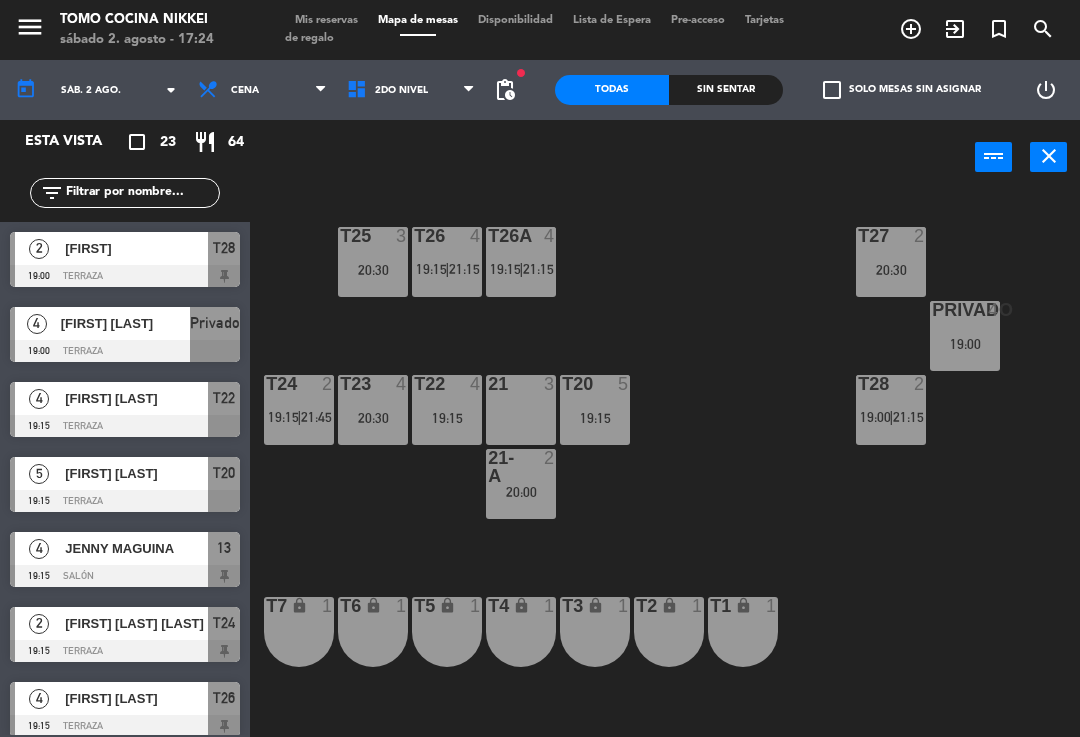 scroll, scrollTop: 0, scrollLeft: 0, axis: both 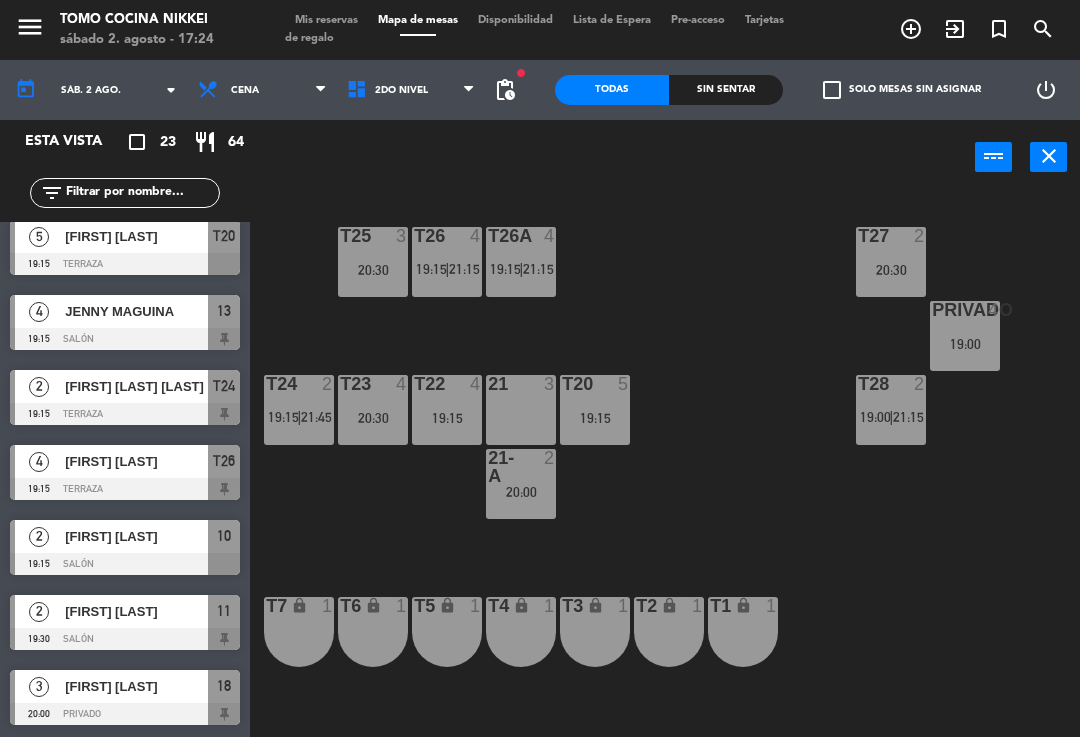 click on "T27  2   20:30  T25  3   20:30  T26A  4   19:15    |    21:15     T26  4   19:15    |    21:15     Privado  4   19:00  T24  2   19:15    |    21:45     T23  4   20:30  T22  4   19:15  21  3  T20  5   19:15  T28  2   19:00    |    21:15     21-A  2   20:00  T7 lock  1  T6 lock  1  T5 lock  1  T4 lock  1  T3 lock  1  T2 lock  1  T1 lock  1" 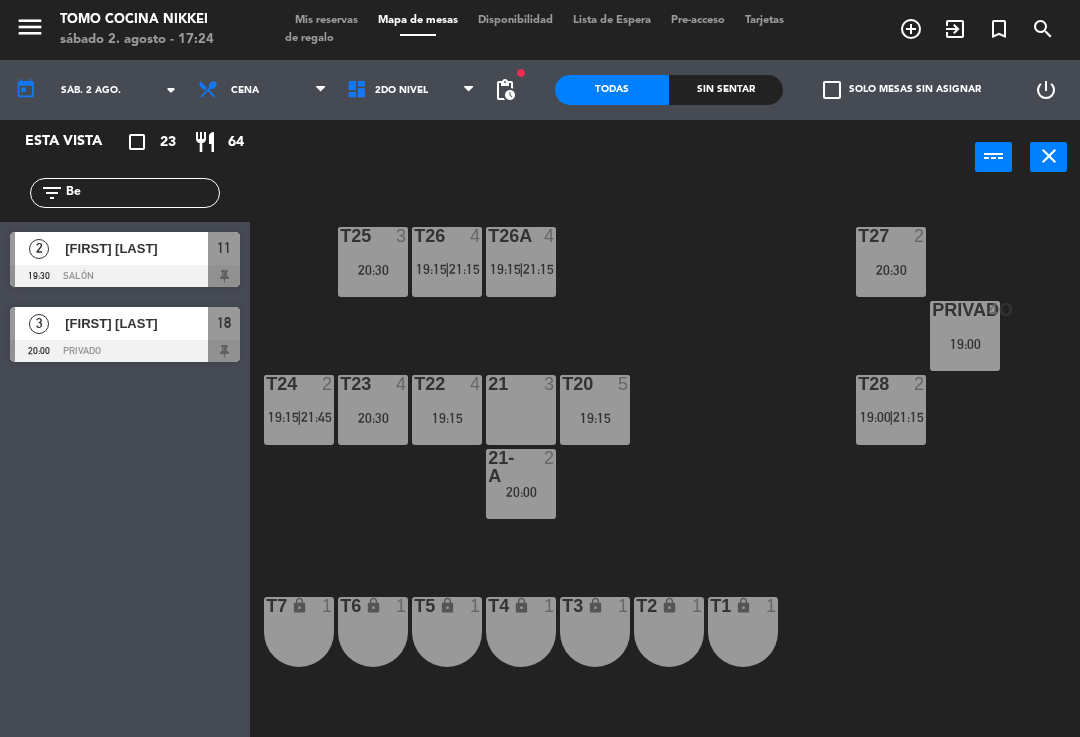 scroll, scrollTop: 0, scrollLeft: 0, axis: both 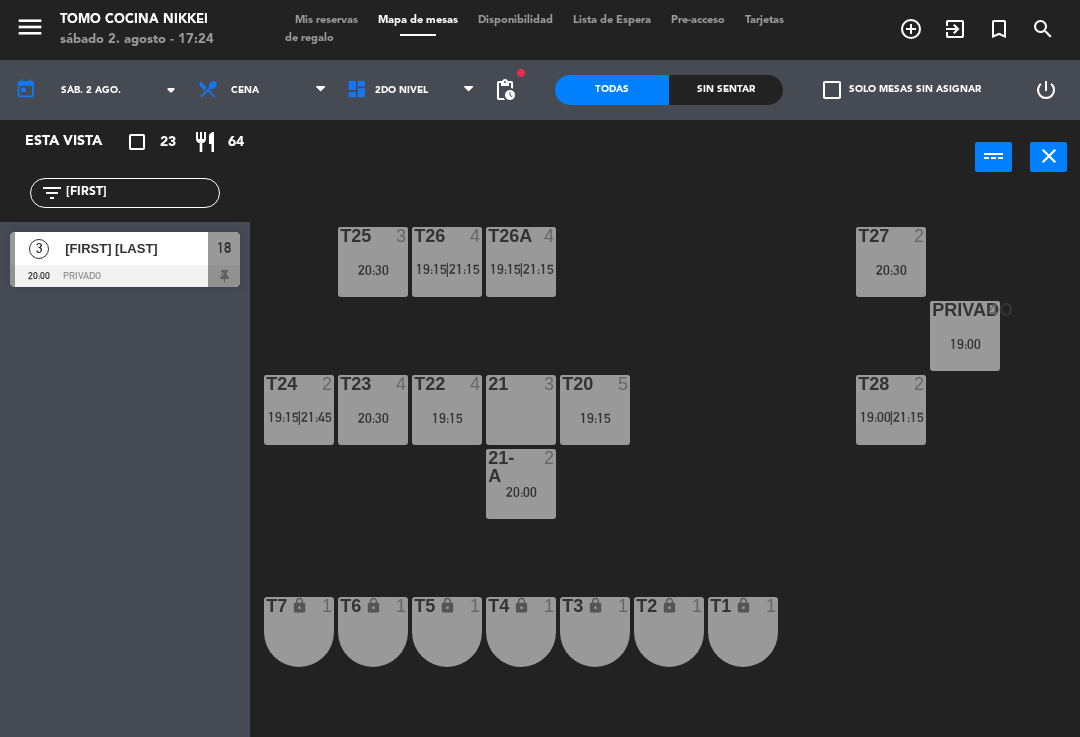 type on "[FIRST]" 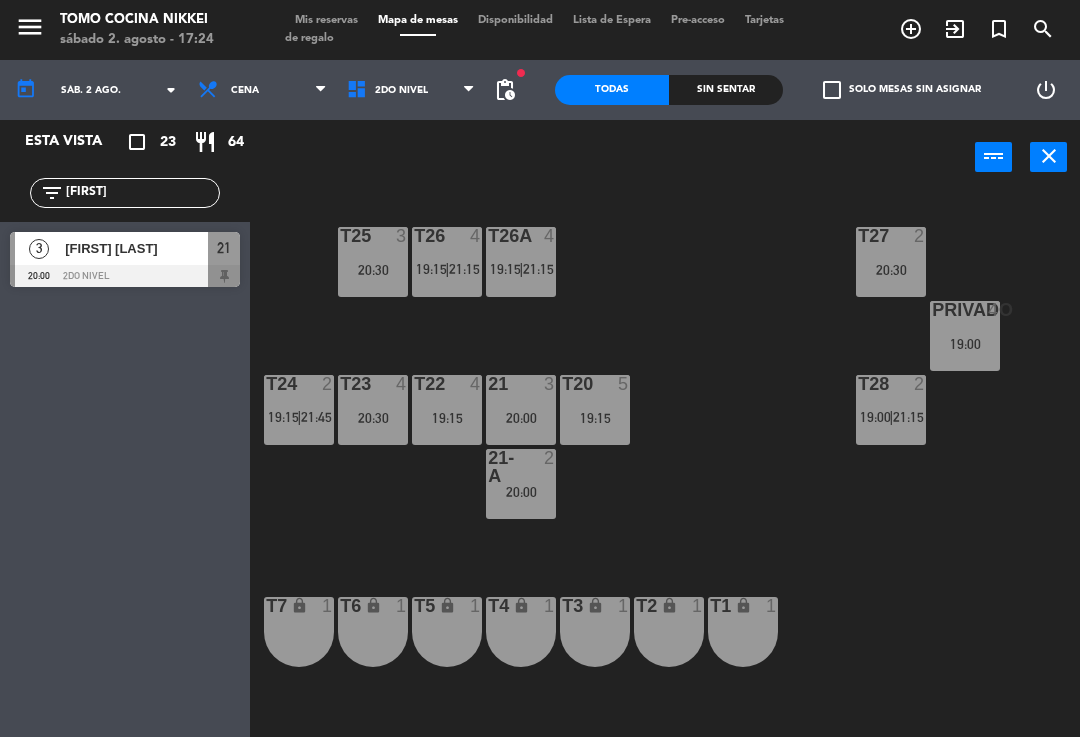 click on "T27 2 20:30 T25 3 20:30 T26A 4 19:15 | 21:15 T26 4 19:15 | 21:15 Privado 4 19:00 T24 2 19:15 | 21:45 T23 4 20:30 T22 4 19:15 21 3 20:00 T20 5 19:15 T28 2 19:00 | 21:15 21-A 2 20:00 T7 lock 1 T6 lock 1 T5 lock 1 T4 lock 1 T3 lock 1 T2 lock 1 T1 lock 1" 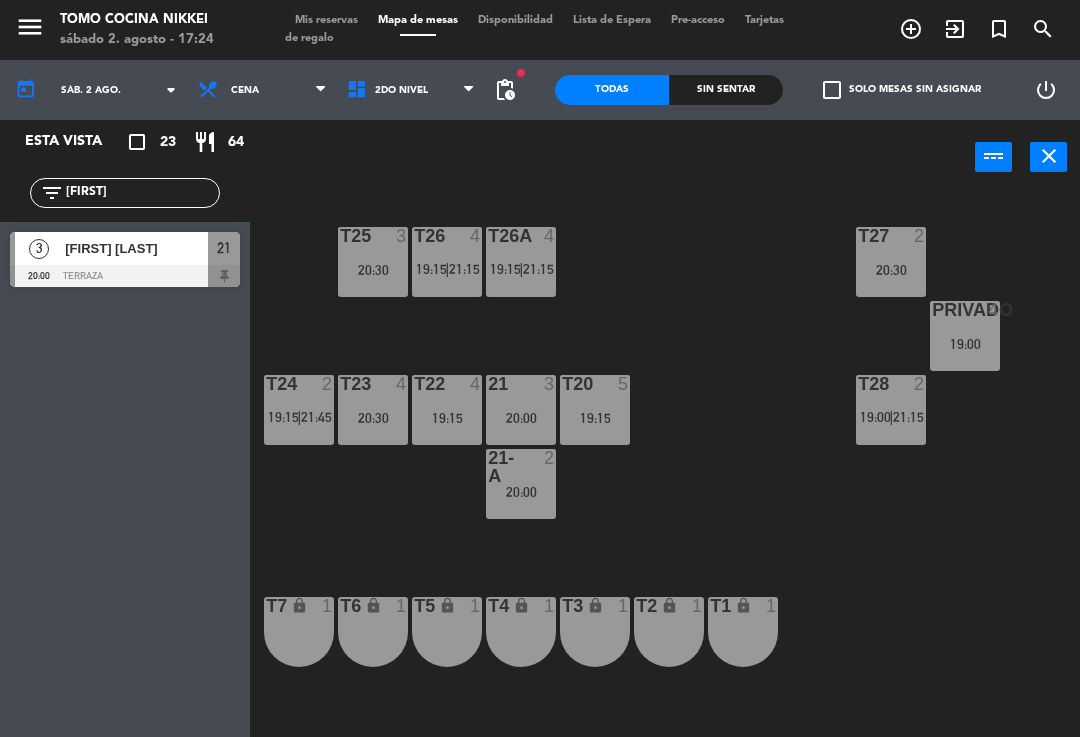 click on "T27 2 20:30 T25 3 20:30 T26A 4 19:15 | 21:15 T26 4 19:15 | 21:15 Privado 4 19:00 T24 2 19:15 | 21:45 T23 4 20:30 T22 4 19:15 21 3 20:00 T20 5 19:15 T28 2 19:00 | 21:15 21-A 2 20:00 T7 lock 1 T6 lock 1 T5 lock 1 T4 lock 1 T3 lock 1 T2 lock 1 T1 lock 1" 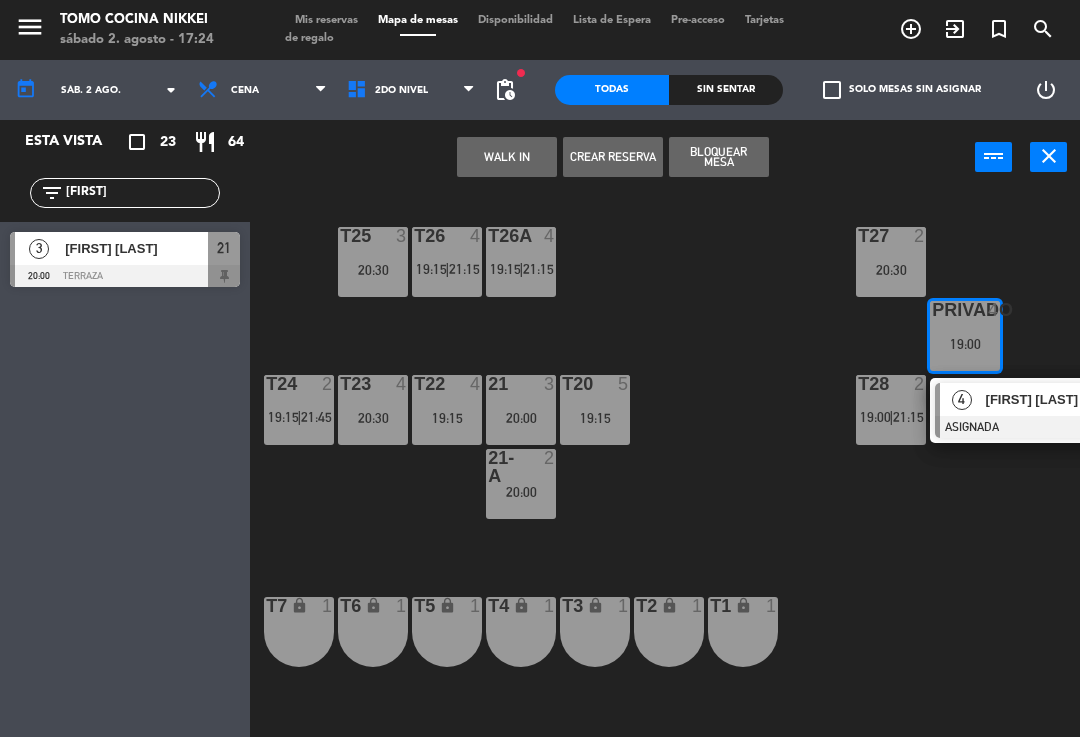 click on "T20  5   19:15" at bounding box center (595, 410) 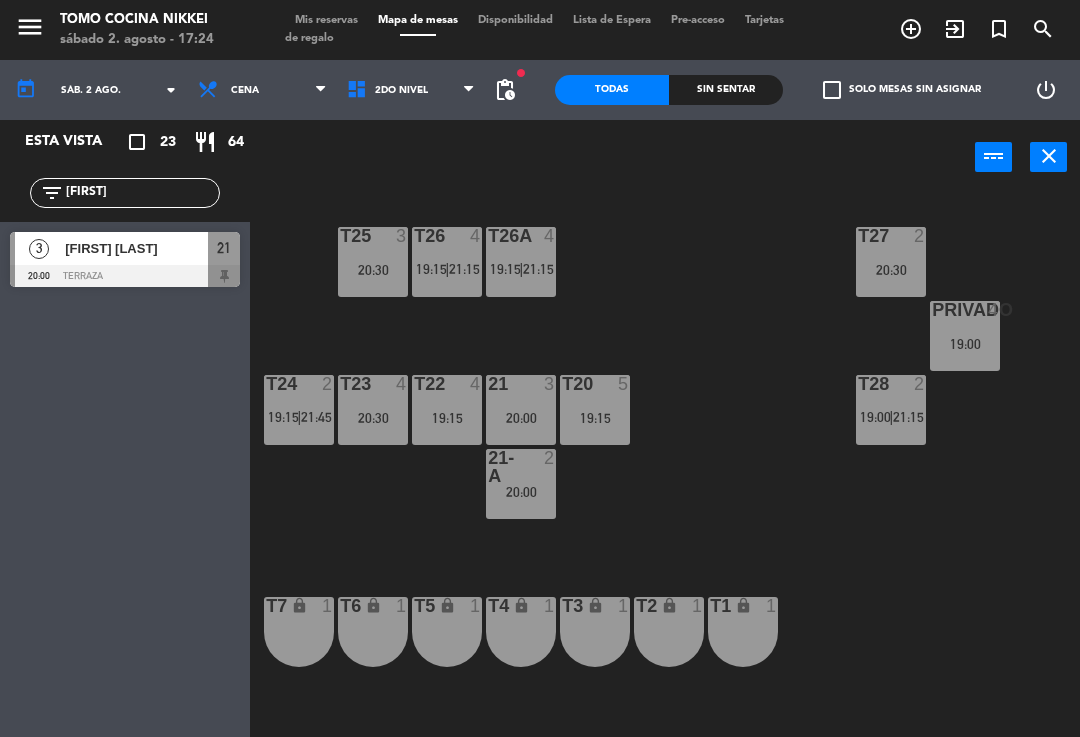 click on "T27 2 20:30 T25 3 20:30 T26A 4 19:15 | 21:15 T26 4 19:15 | 21:15 Privado 4 19:00 T24 2 19:15 | 21:45 T23 4 20:30 T22 4 19:15 21 3 20:00 T20 5 19:15 T28 2 19:00 | 21:15 21-A 2 20:00 T7 lock 1 T6 lock 1 T5 lock 1 T4 lock 1 T3 lock 1 T2 lock 1 T1 lock 1" 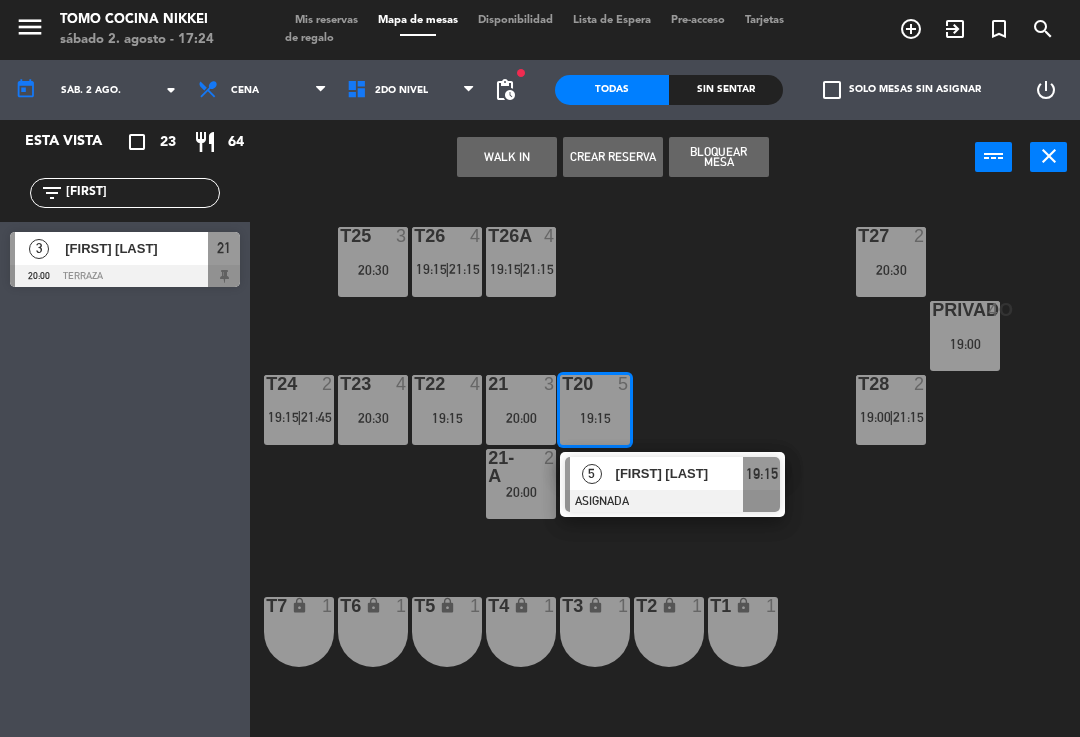 click on "Privado  4   19:00" at bounding box center (965, 336) 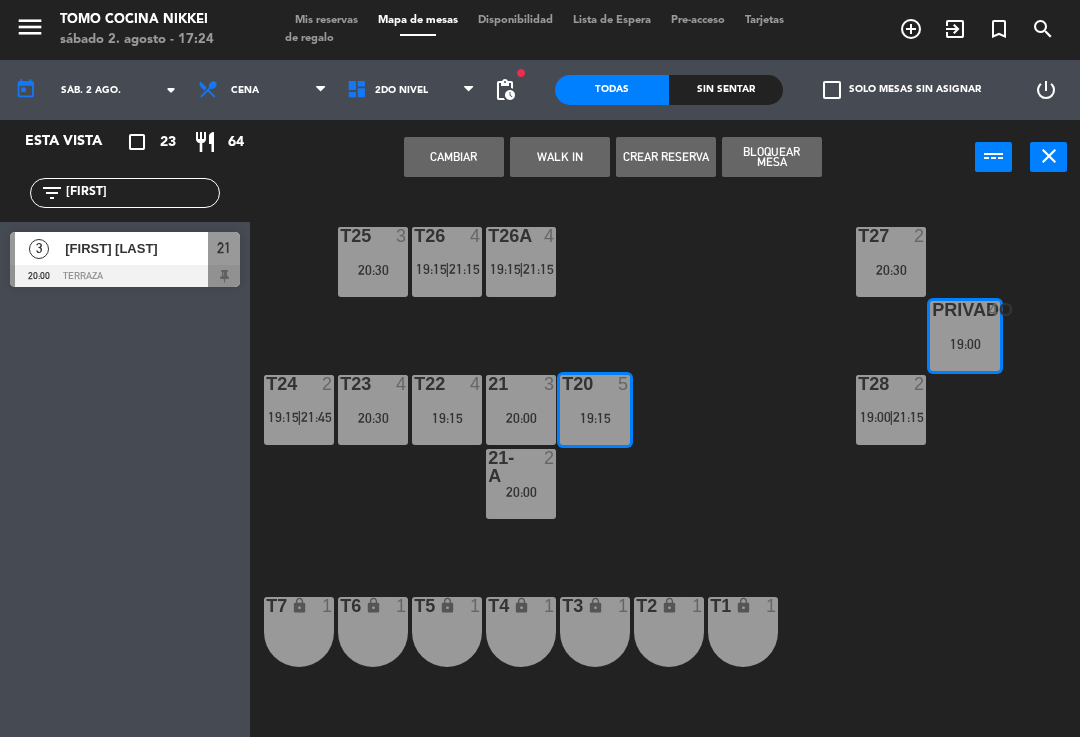 click on "Cambiar" at bounding box center (454, 157) 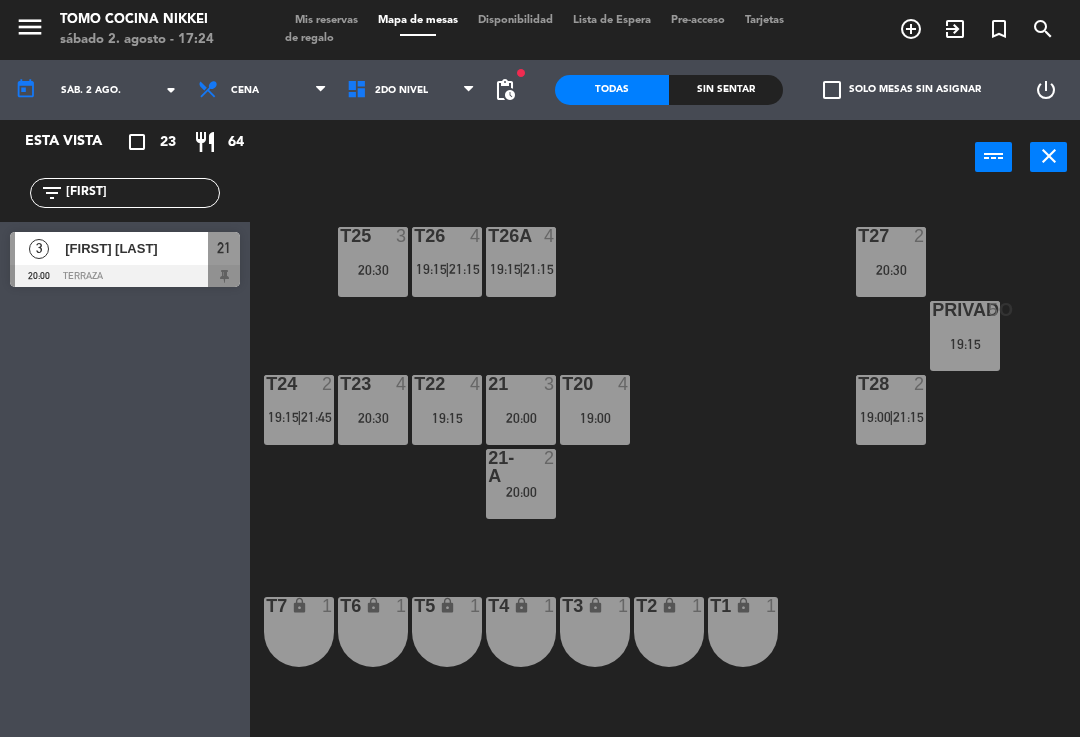 click on "T27  2   20:30  T25  3   20:30  T26A  4   19:15    |    21:15     T26  4   19:15    |    21:15     Privado  5   19:15  T24  2   19:15    |    21:45     T23  4   20:30  T22  4   19:15  21  3   20:00  T20  4   19:00  T28  2   19:00    |    21:15     21-A  2   20:00  T7 lock  1  T6 lock  1  T5 lock  1  T4 lock  1  T3 lock  1  T2 lock  1  T1 lock  1" 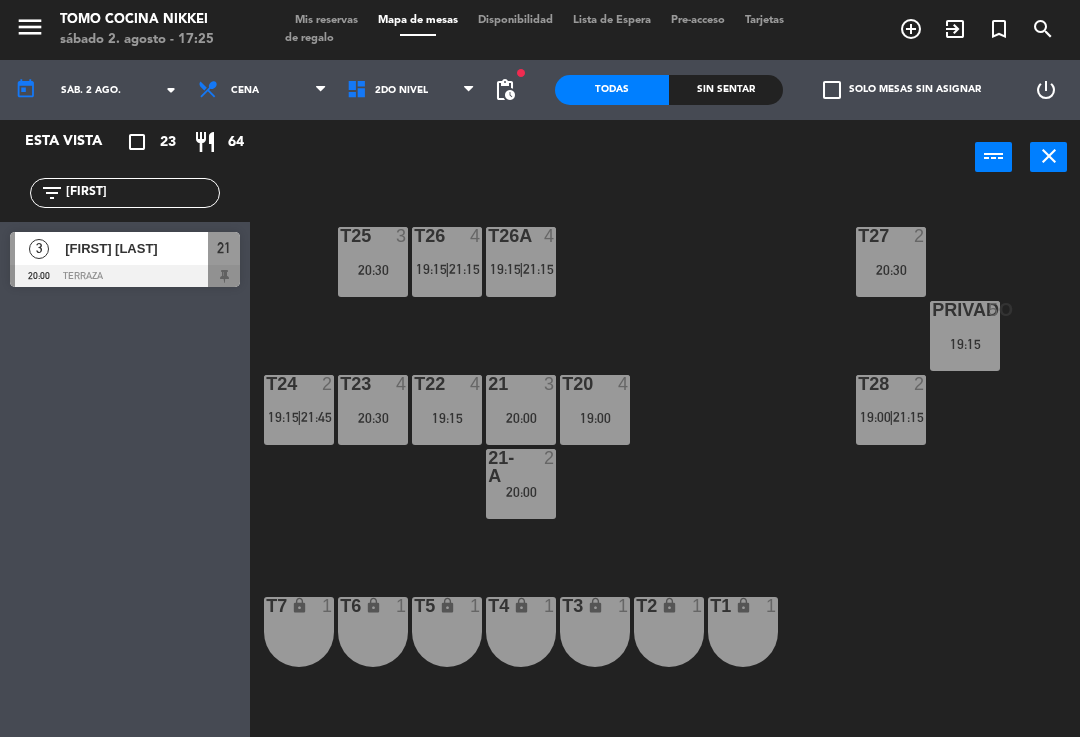 click on "T28  2" at bounding box center (891, 385) 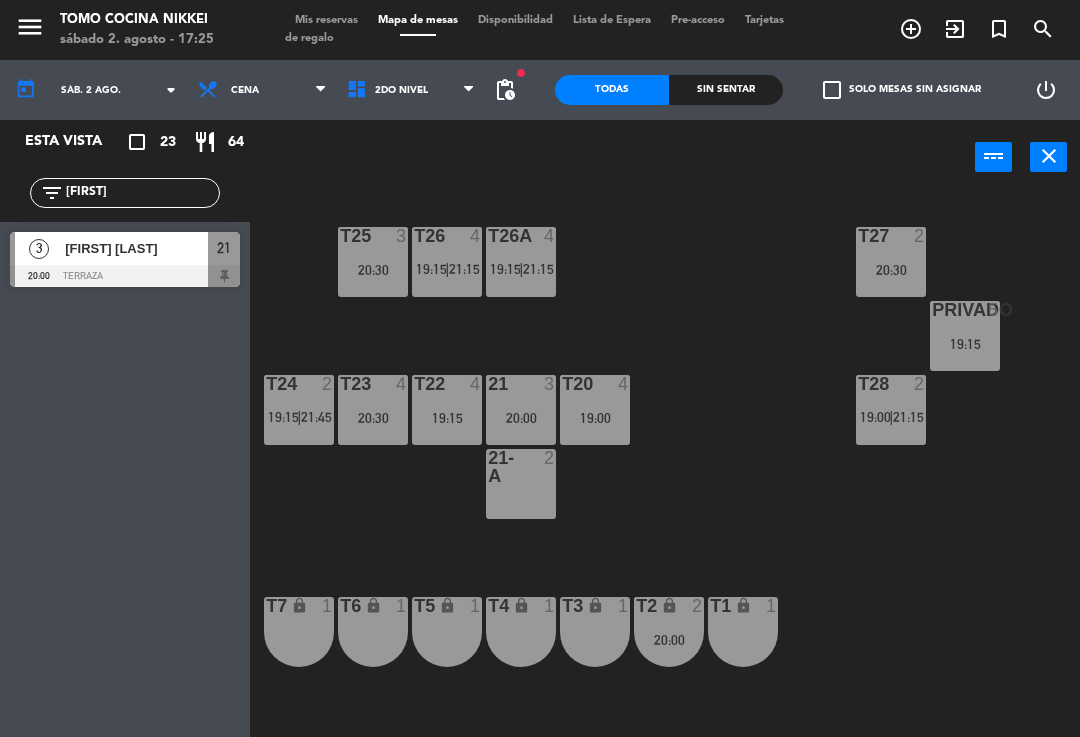 click on "T27 2 20:30 T25 3 20:30 T26A 4 19:15 | 21:15 T26 4 19:15 | 21:15 Privado 5 19:15 T24 2 19:00 | 21:45 T23 4 20:30 T22 4 19:15 21 3 20:00 T20 4 19:00 T28 2 19:00 | 21:15 21-A 2 T7 lock 1 T6 lock 1 T5 lock 1 T4 lock 1 T3 lock 1 T2 lock 2 20:00 T1 lock 1" 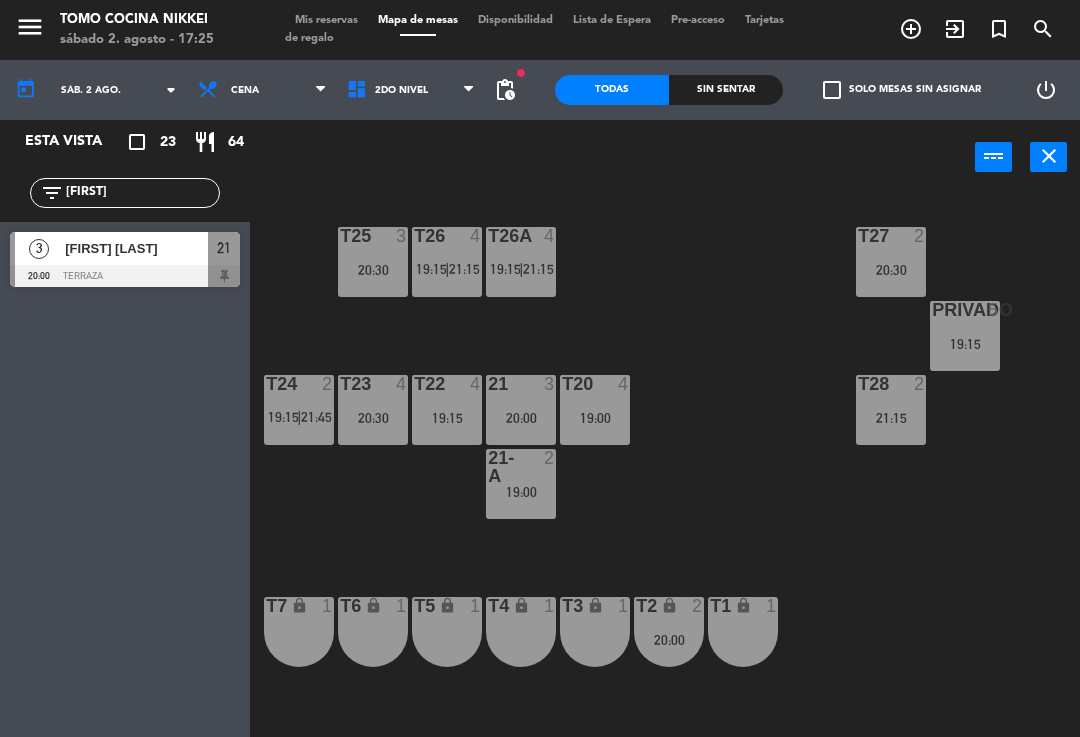 click on "T27  2   20:30  T25  3   20:30  T26A  4   19:15    |    21:15     T26  4   19:15    |    21:15     Privado  5   19:15  T24  2   19:15    |    21:45     T23  4   20:30  T22  4   19:15  21  3   20:00  T20  4   19:00  T28  2   21:15  21-A  2   19:00  T7 lock  1  T6 lock  1  T5 lock  1  T4 lock  1  T3 lock  1  T2 lock  2   20:00  T1 lock  1" 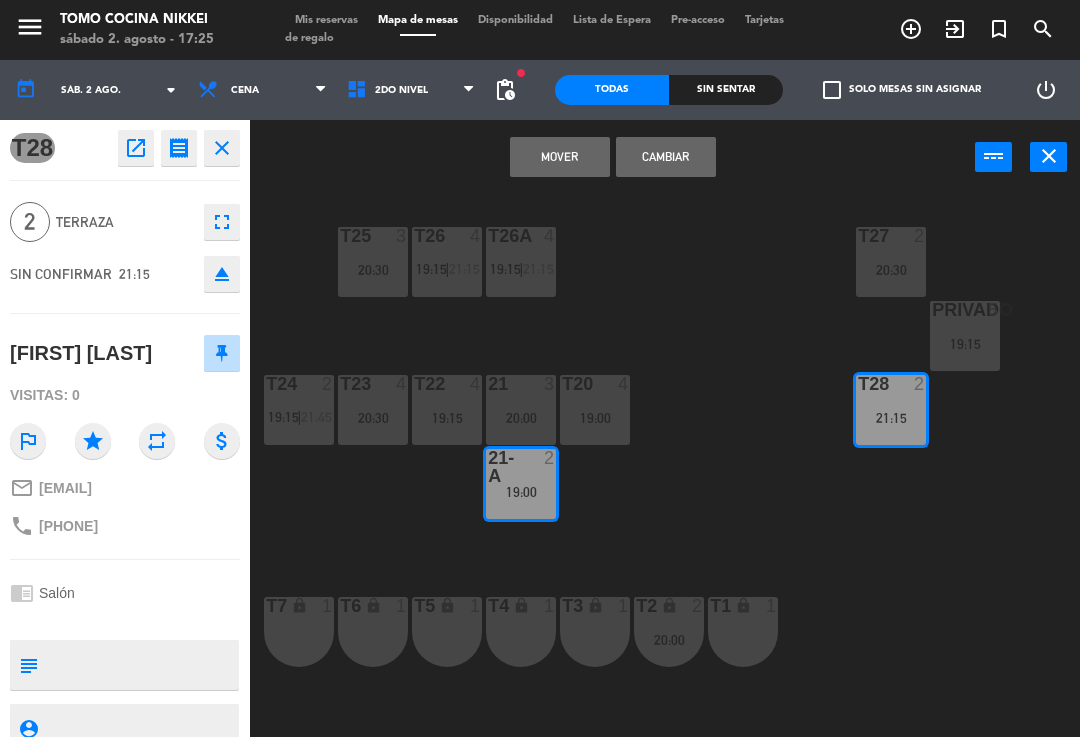 click on "Mover" at bounding box center [560, 157] 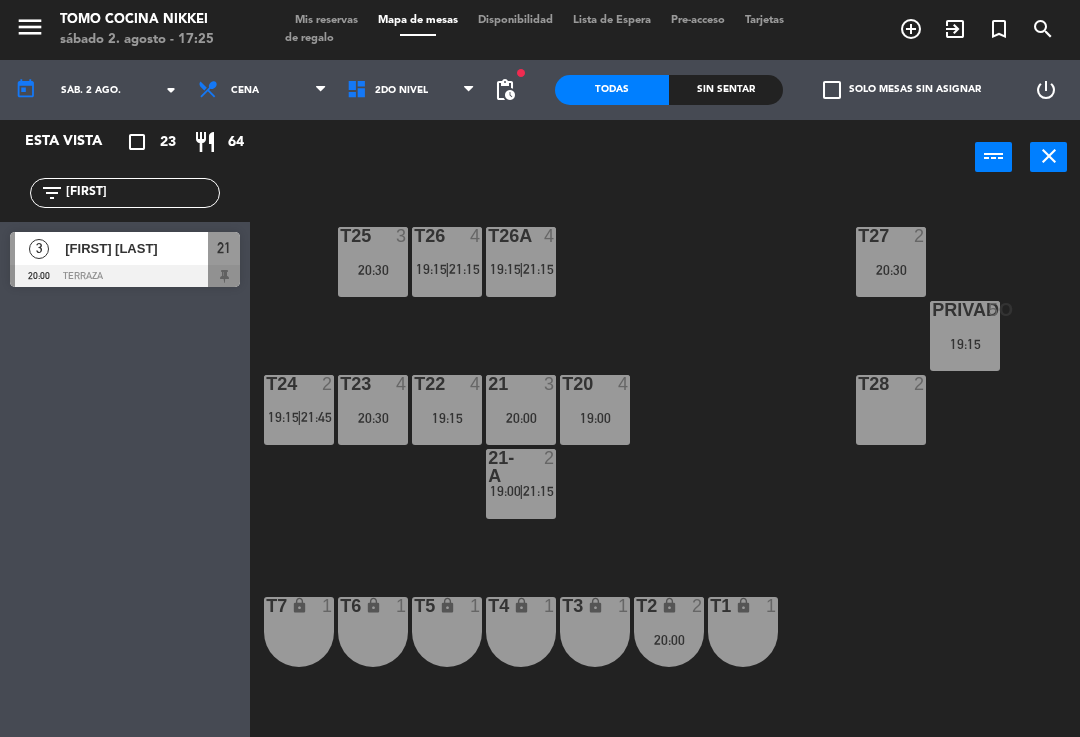 click on "T27  2   20:30  T25  3   20:30  T26A  4   19:15    |    21:15     T26  4   19:15    |    21:15     Privado  5   19:15  T24  2   19:15    |    21:45     T23  4   20:30  T22  4   19:15  21  3   20:00  T20  4   19:00  T28  2  21-A  2   19:00    |    21:15     T7 lock  1  T6 lock  1  T5 lock  1  T4 lock  1  T3 lock  1  T2 lock  2   20:00  T1 lock  1" 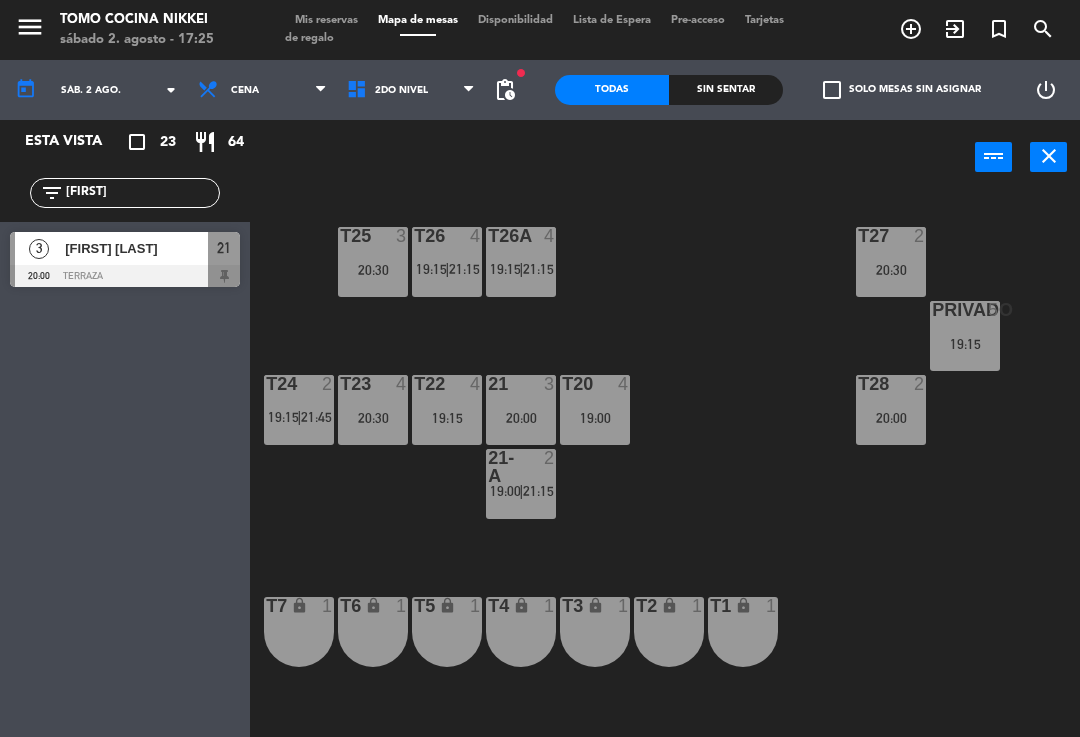 click on "T27 2 20:30 T25 3 20:30 T26A 4 19:15 | 21:15 T26 4 19:15 | 21:15 Privado 5 19:15 T24 2 19:15 | 21:45 T23 4 20:30 T22 4 19:15 21 3 20:00 T20 4 19:00 T28 2 20:00 21-A 2 19:00 | 21:15 T7 lock 1 T6 lock 1 T5 lock 1 T4 lock 1 T3 lock 1 T2 lock 1 T1 lock 1" 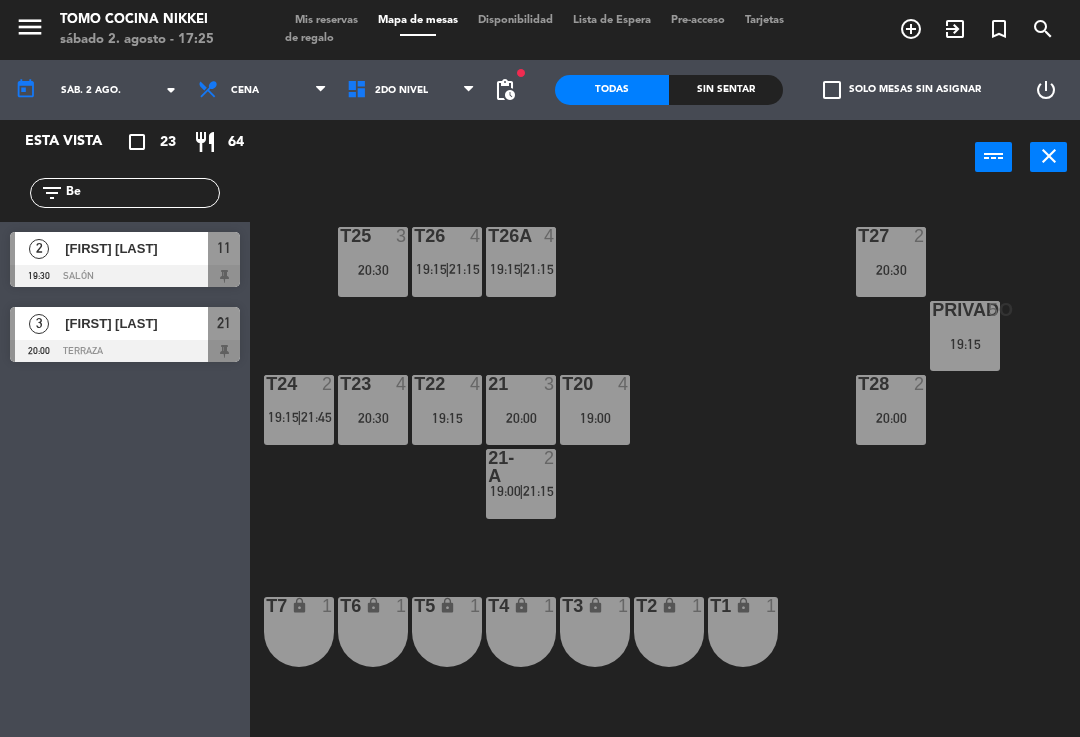 type on "B" 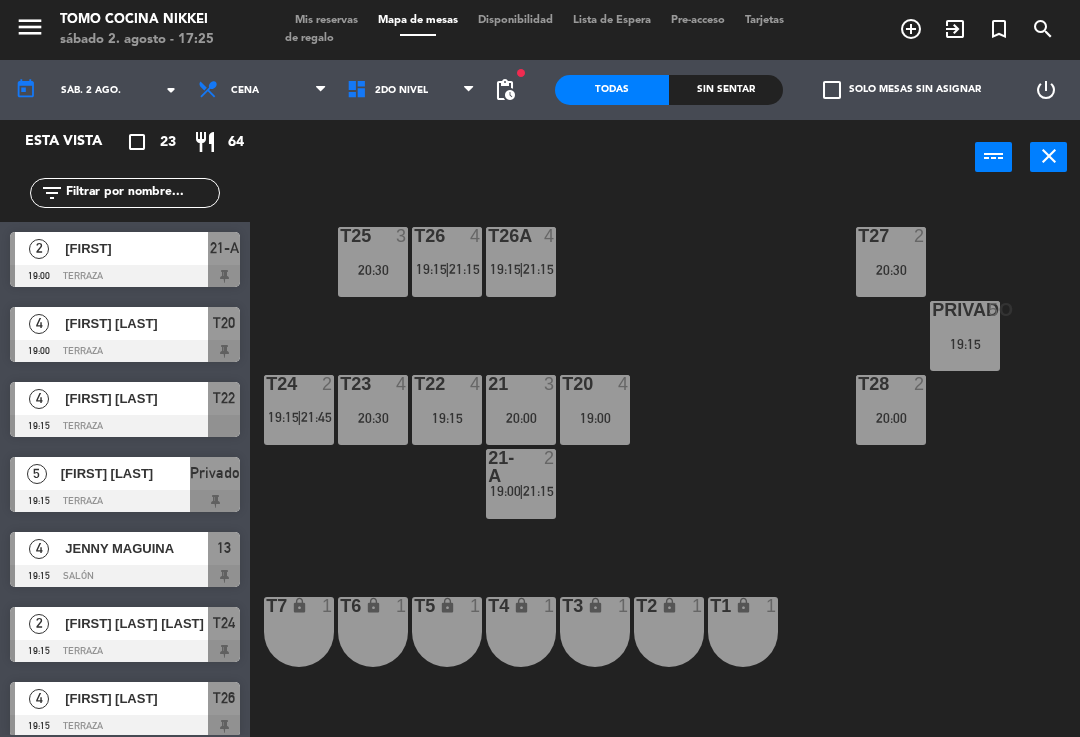 type 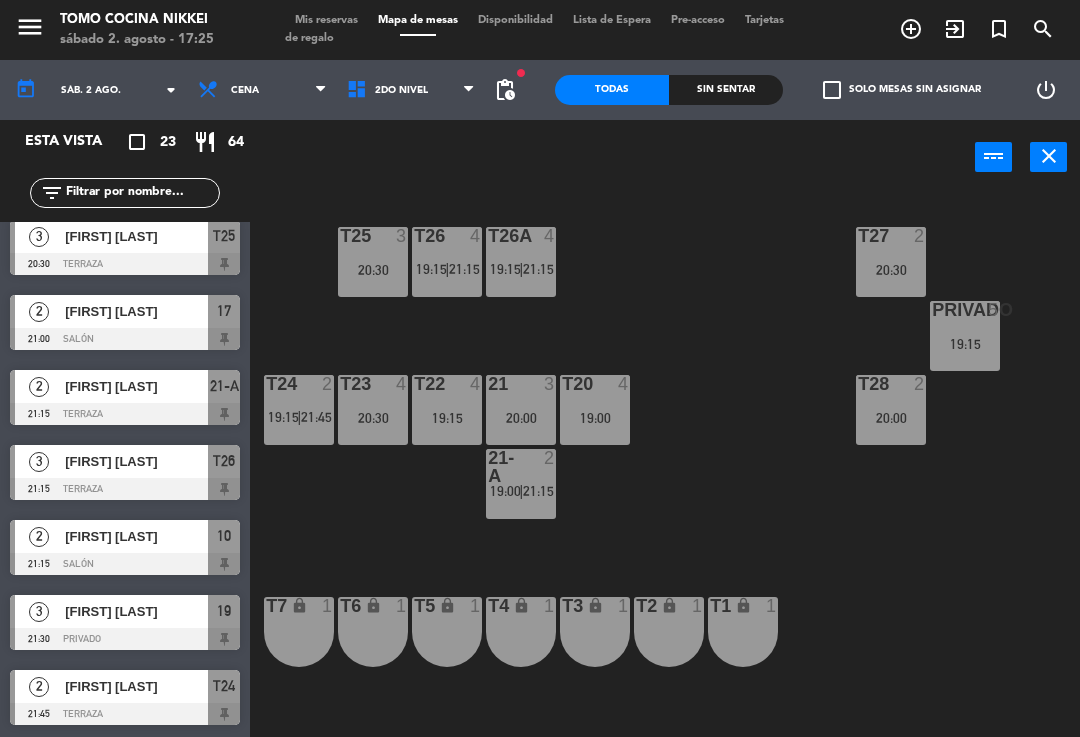 scroll, scrollTop: 1212, scrollLeft: 0, axis: vertical 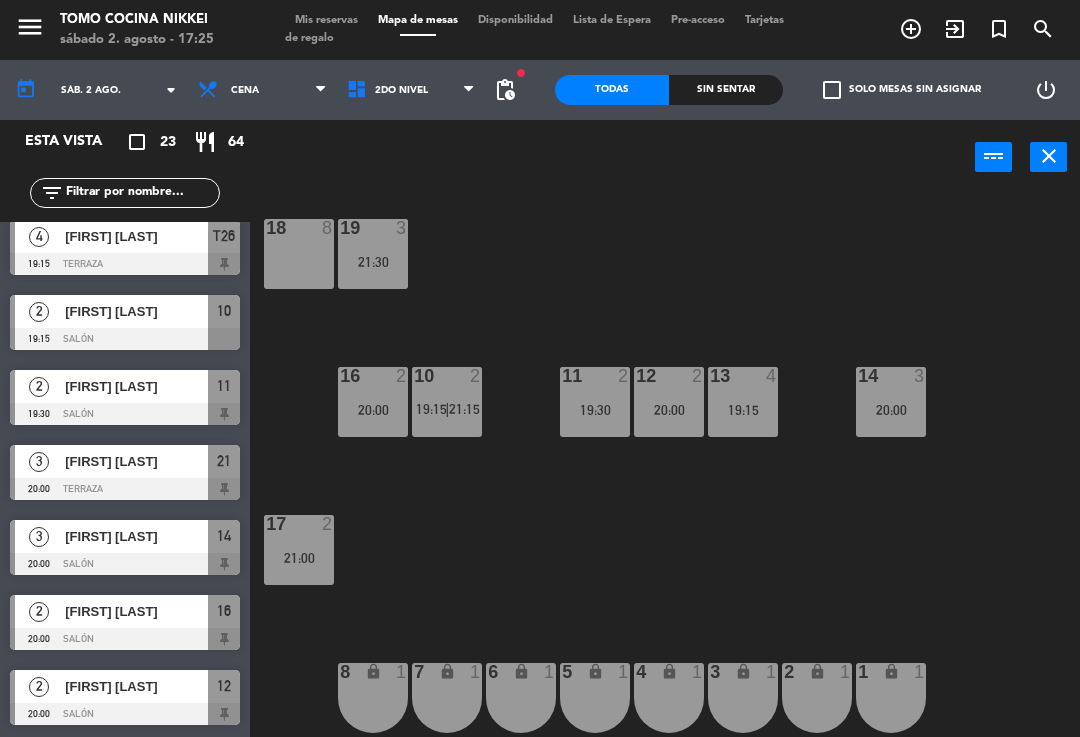 click on "18 8 19 3 21:30 16 2 20:00 10 2 19:15 | 21:15 11 2 19:30 12 2 20:00 13 4 19:15 14 3 20:00 17 2 21:00 7 lock 1 8 lock 1 6 lock 1 5 lock 1 4 lock 1 3 lock 1 2 lock 1 1 lock 1" 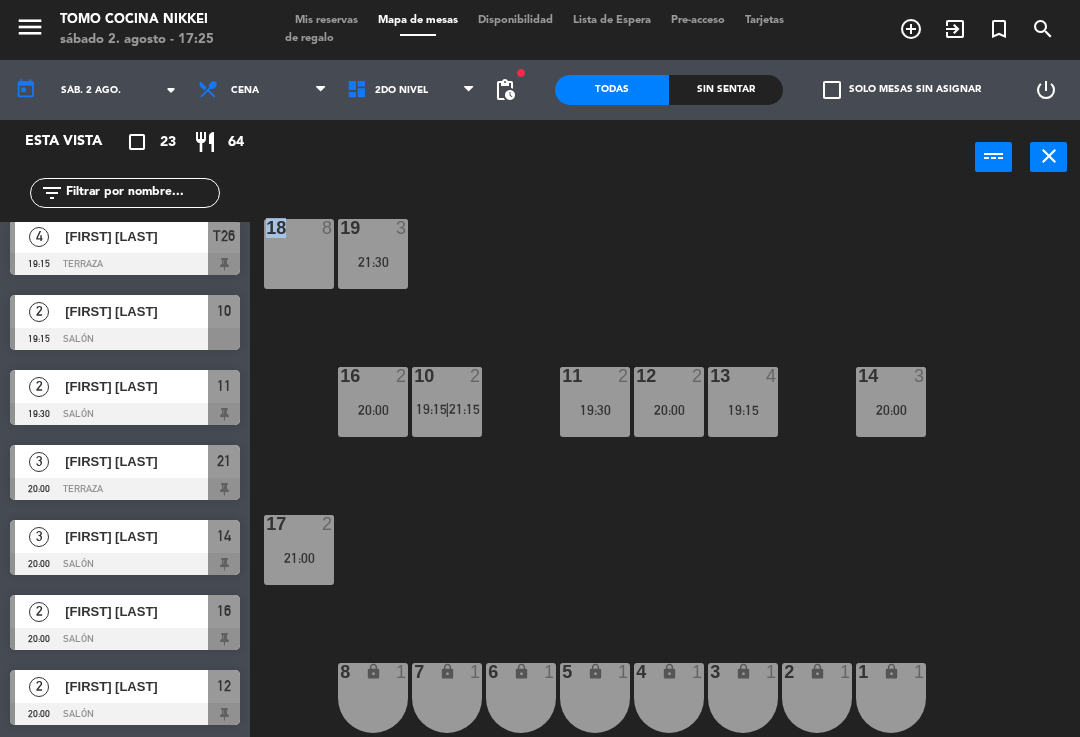click on "18 8 19 3 21:30 16 2 20:00 10 2 19:15 | 21:15 11 2 19:30 12 2 20:00 13 4 19:15 14 3 20:00 17 2 21:00 7 lock 1 8 lock 1 6 lock 1 5 lock 1 4 lock 1 3 lock 1 2 lock 1 1 lock 1" 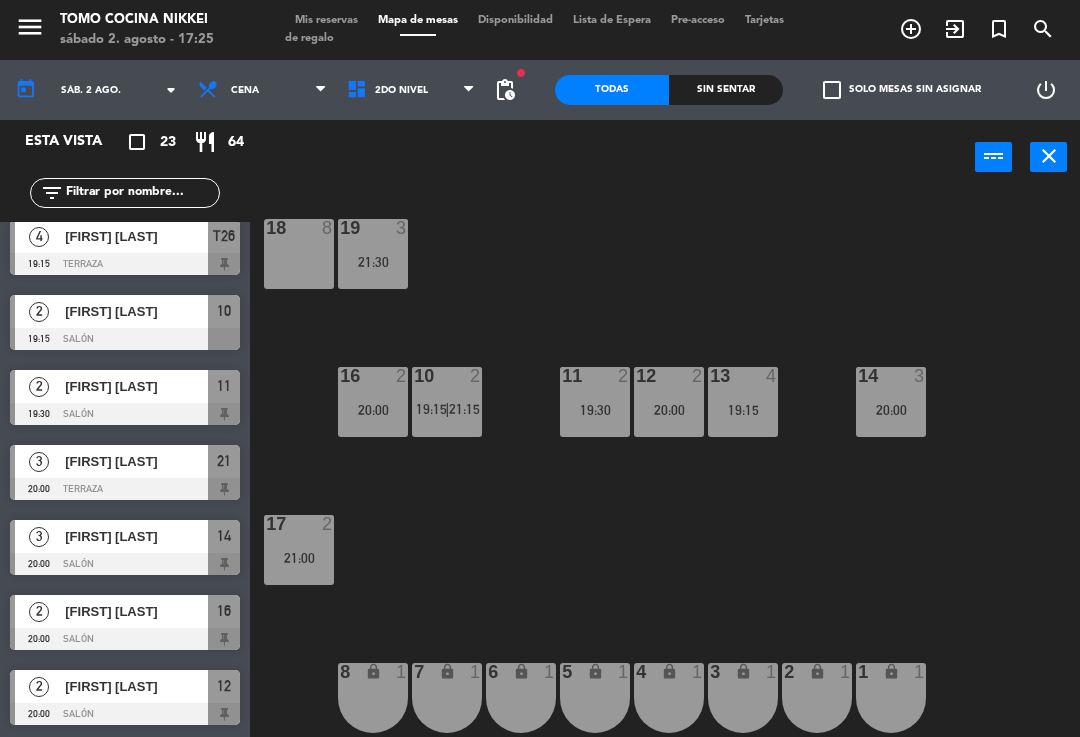 click on "18 8 19 3 21:30 16 2 20:00 10 2 19:15 | 21:15 11 2 19:30 12 2 20:00 13 4 19:15 14 3 20:00 17 2 21:00 7 lock 1 8 lock 1 6 lock 1 5 lock 1 4 lock 1 3 lock 1 2 lock 1 1 lock 1" 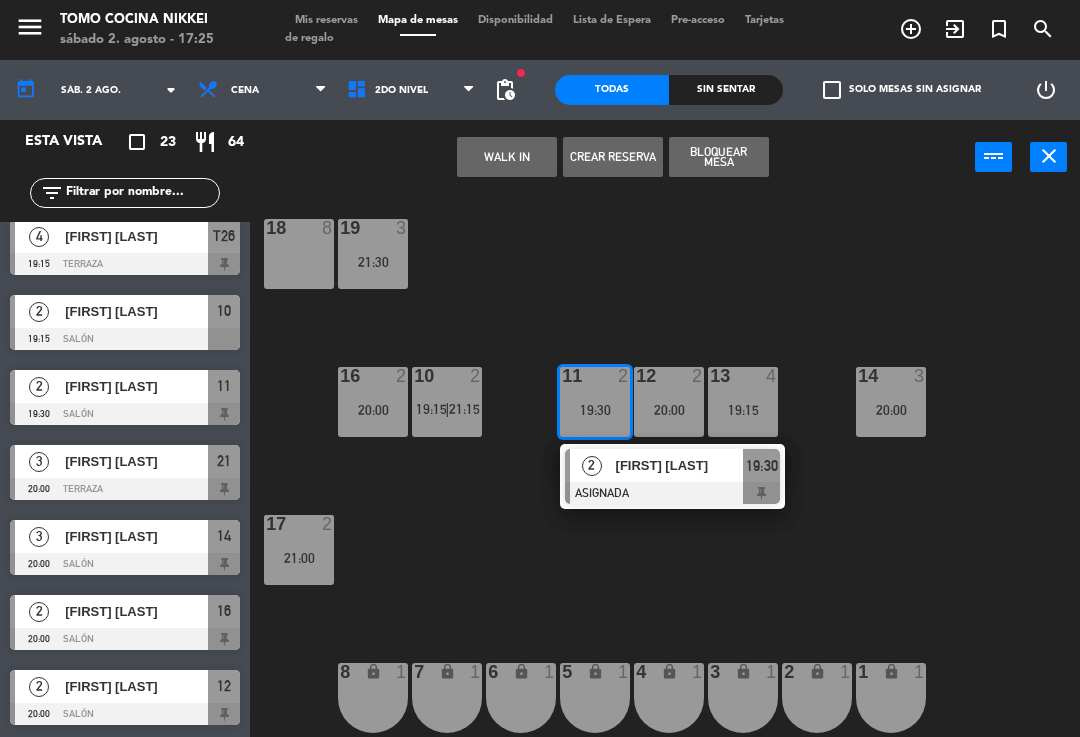 click on "16  2   20:00" at bounding box center [373, 402] 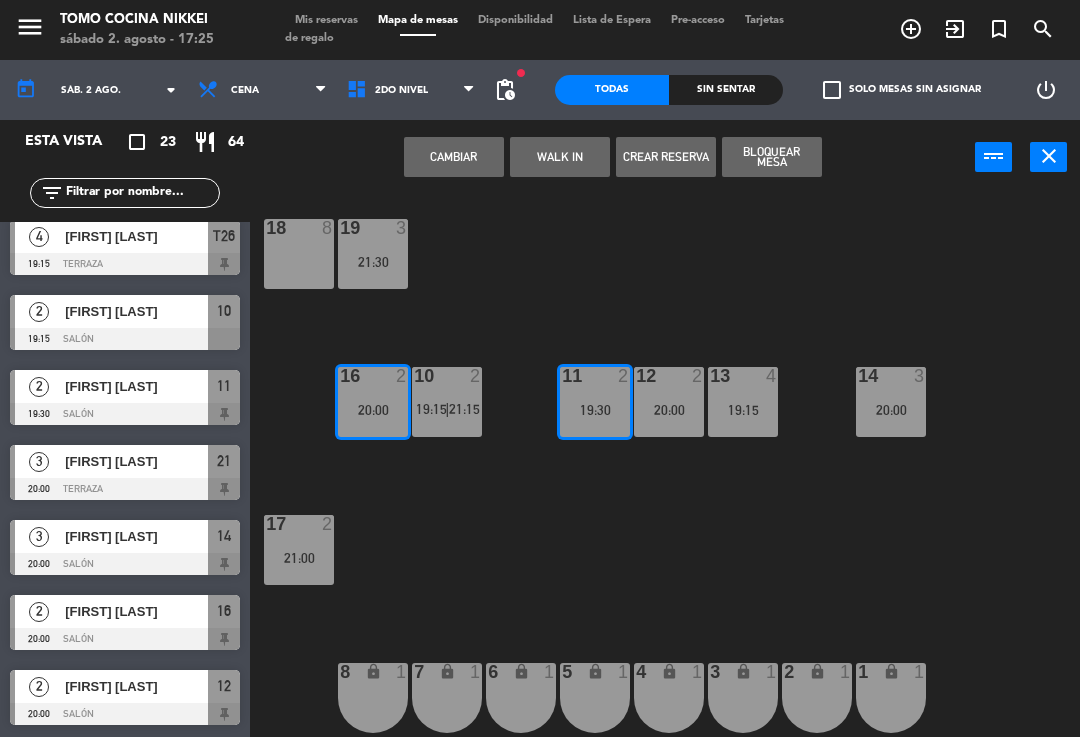 click on "Cambiar" at bounding box center (454, 157) 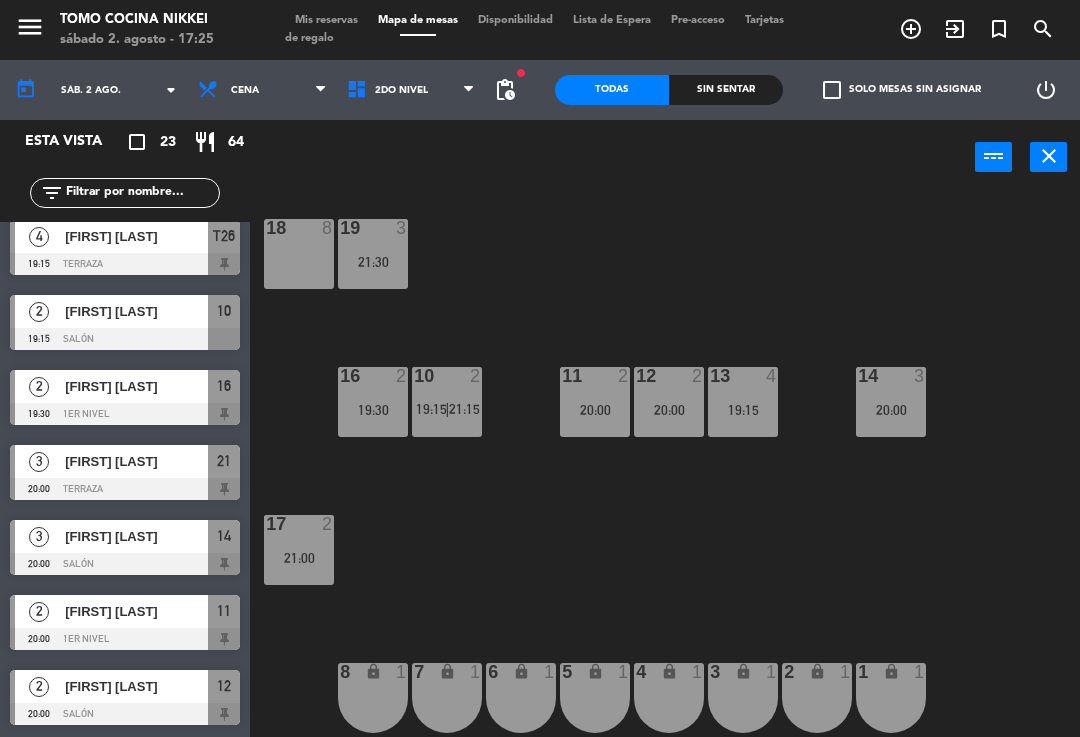 click on "18  8  19  3   21:30  16  2   19:30  10  2   19:15    |    21:15     11  2   20:00  12  2   20:00  13  4   19:15  14  3   20:00  17  2   21:00  7 lock  1  8 lock  1  6 lock  1  5 lock  1  4 lock  1  3 lock  1  2 lock  1  1 lock  1" 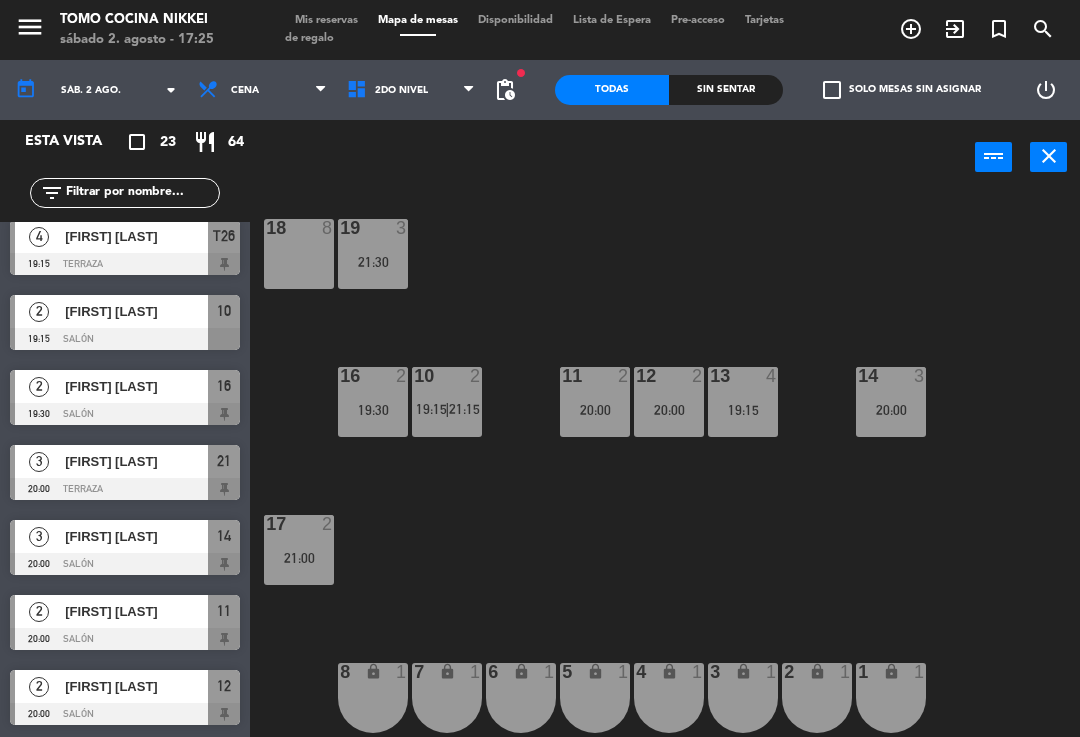 click on "19:15" at bounding box center [431, 409] 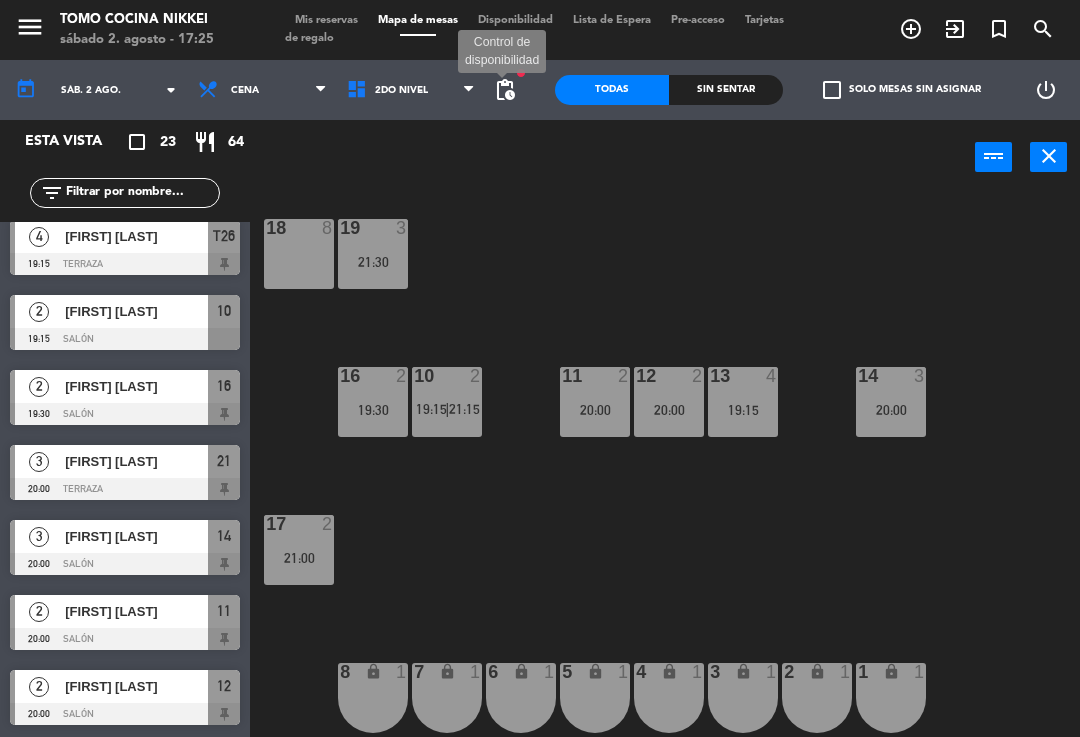 click on "pending_actions" 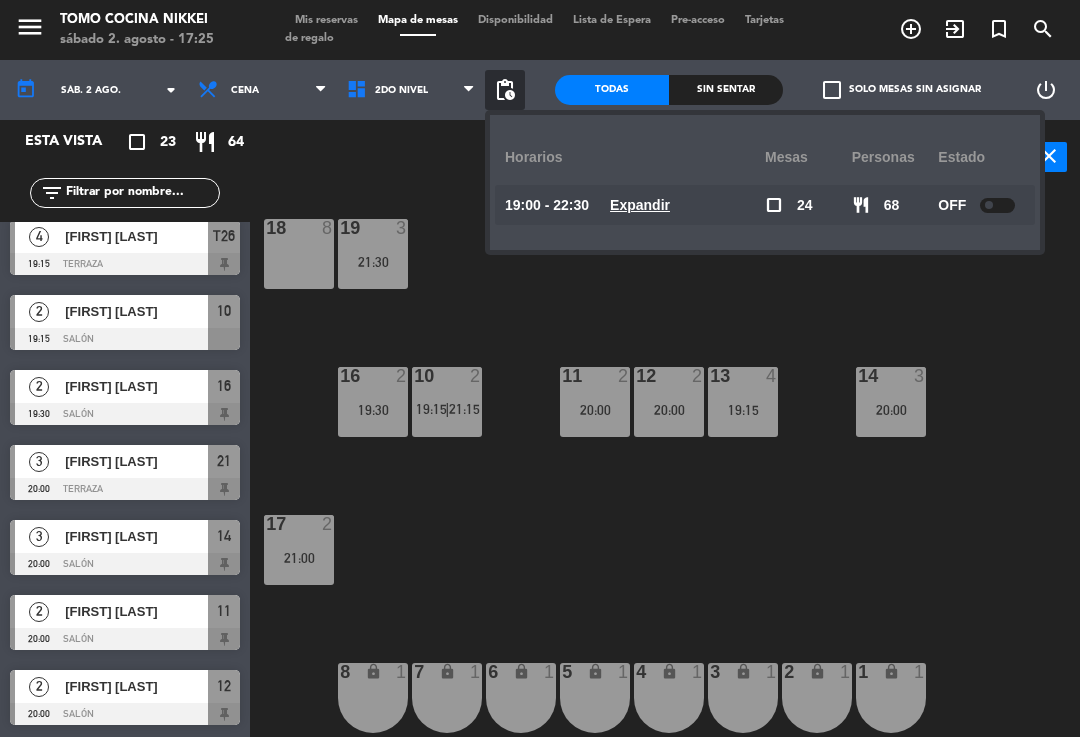 click on "18  8  19  3   21:30  16  2   19:30  10  2   19:15    |    21:15     11  2   20:00  12  2   20:00  13  4   19:15  14  3   20:00  17  2   21:00  7 lock  1  8 lock  1  6 lock  1  5 lock  1  4 lock  1  3 lock  1  2 lock  1  1 lock  1" 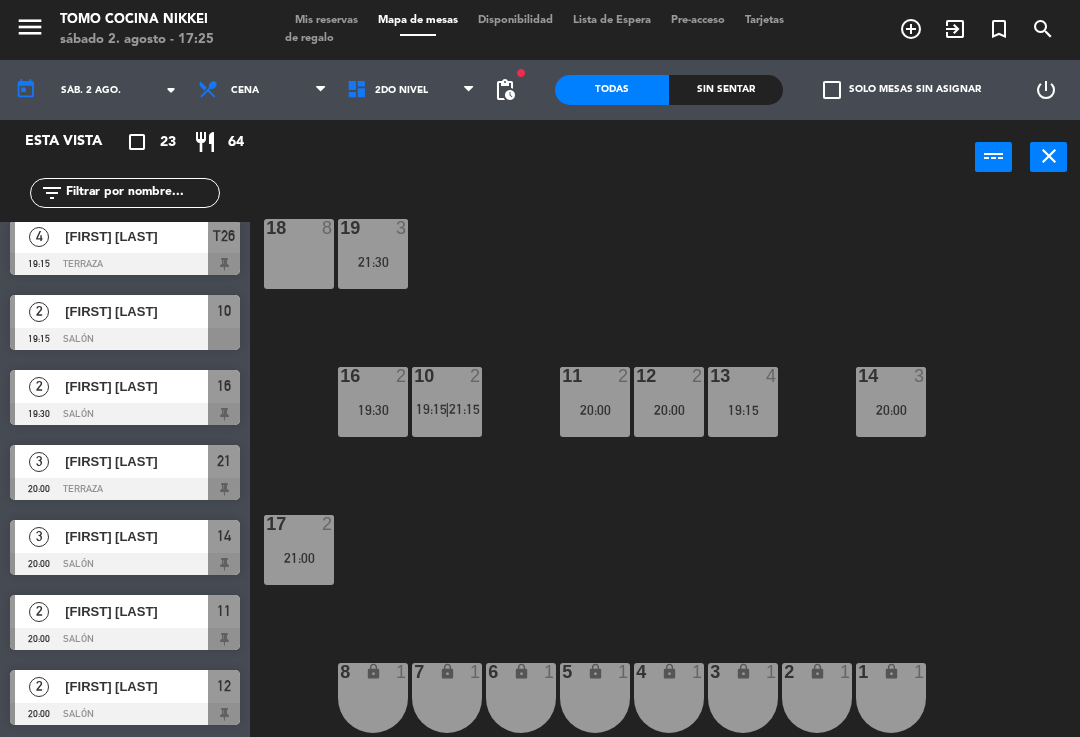 click on "Mis reservas" at bounding box center [326, 20] 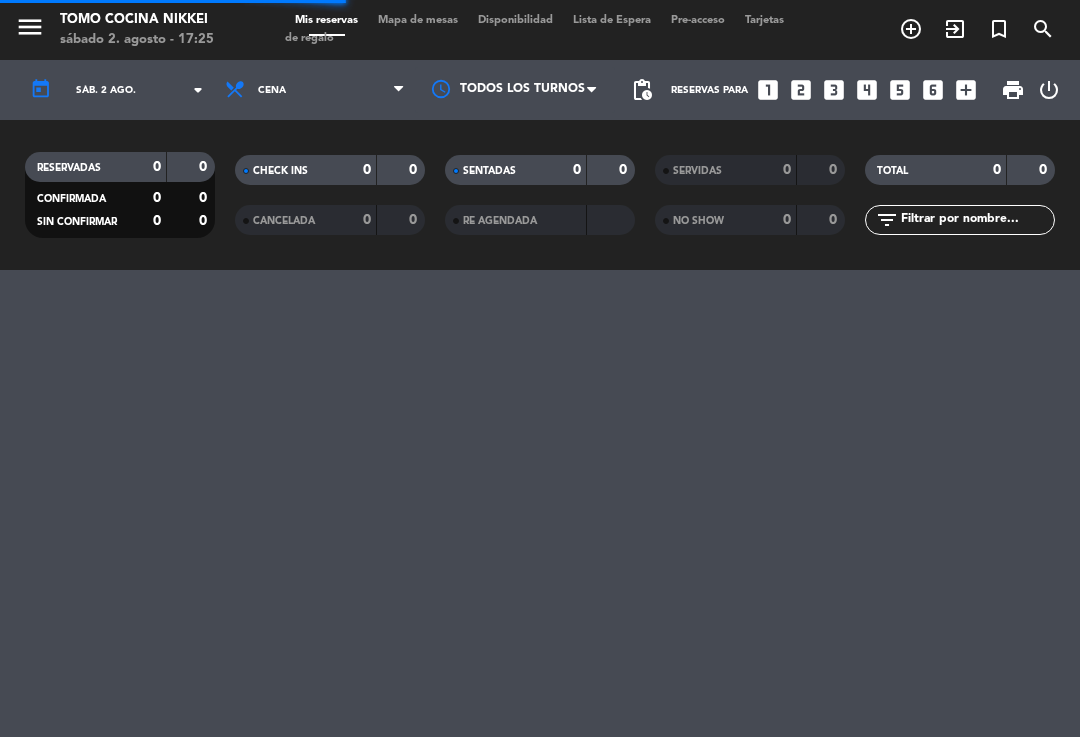 click on "Mis reservas" at bounding box center (326, 20) 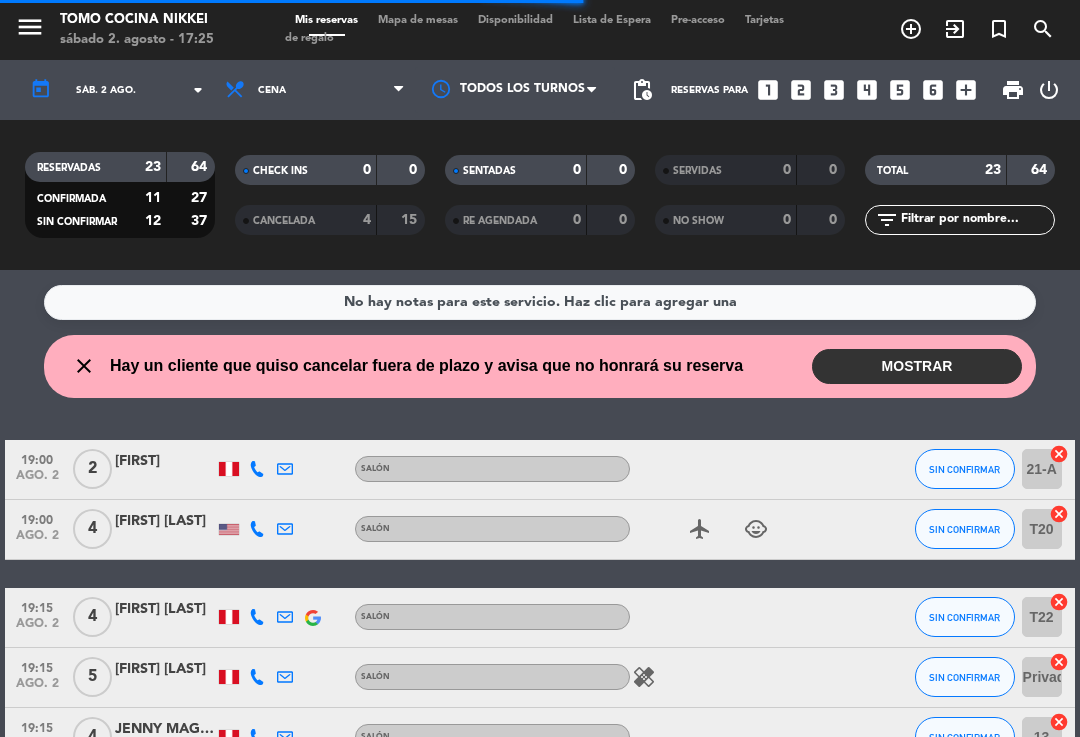 click on "MOSTRAR" at bounding box center [917, 366] 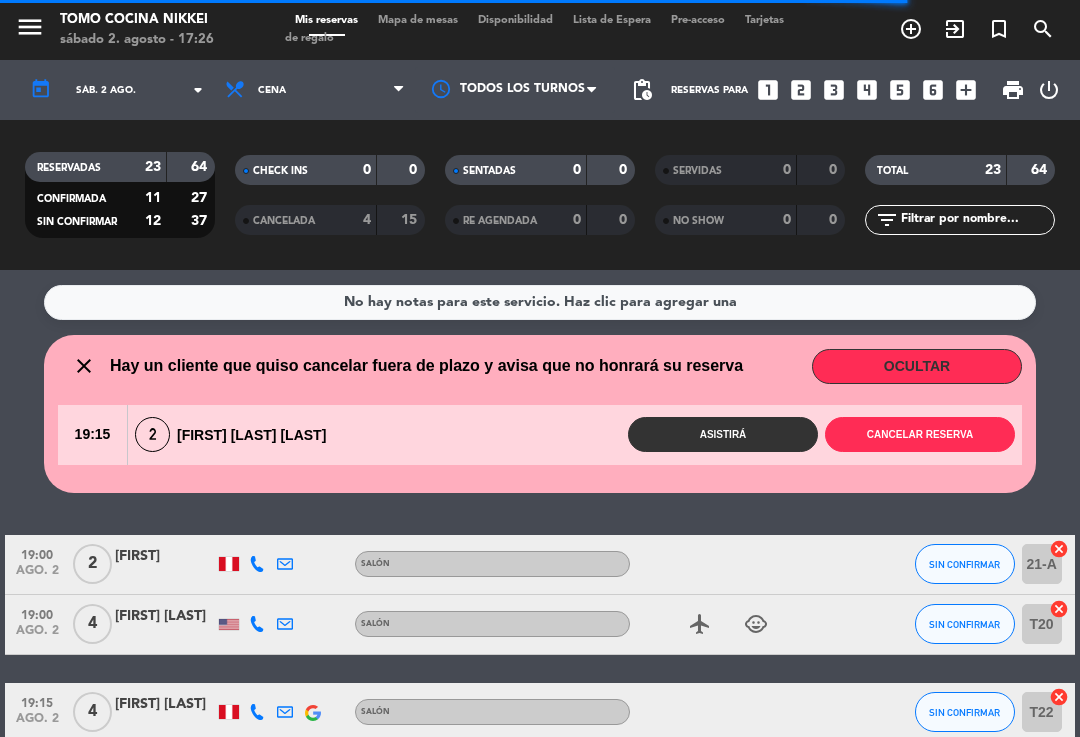 click on "Cancelar reserva" at bounding box center (920, 434) 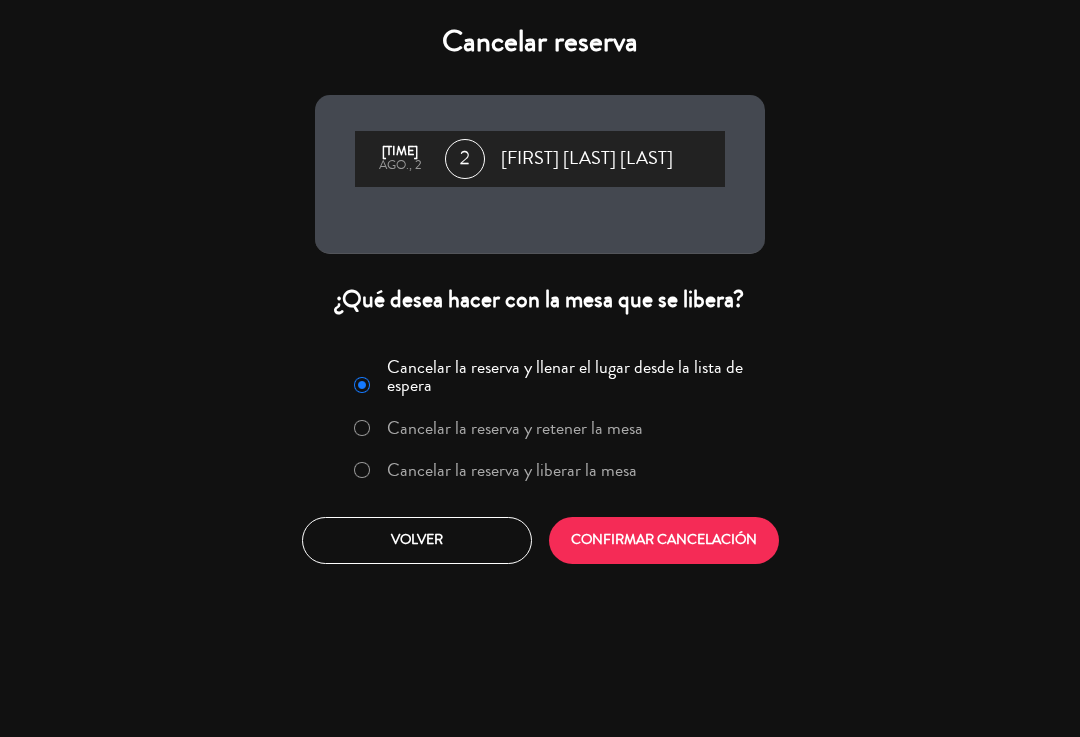 click on "Cancelar la reserva y liberar la mesa" 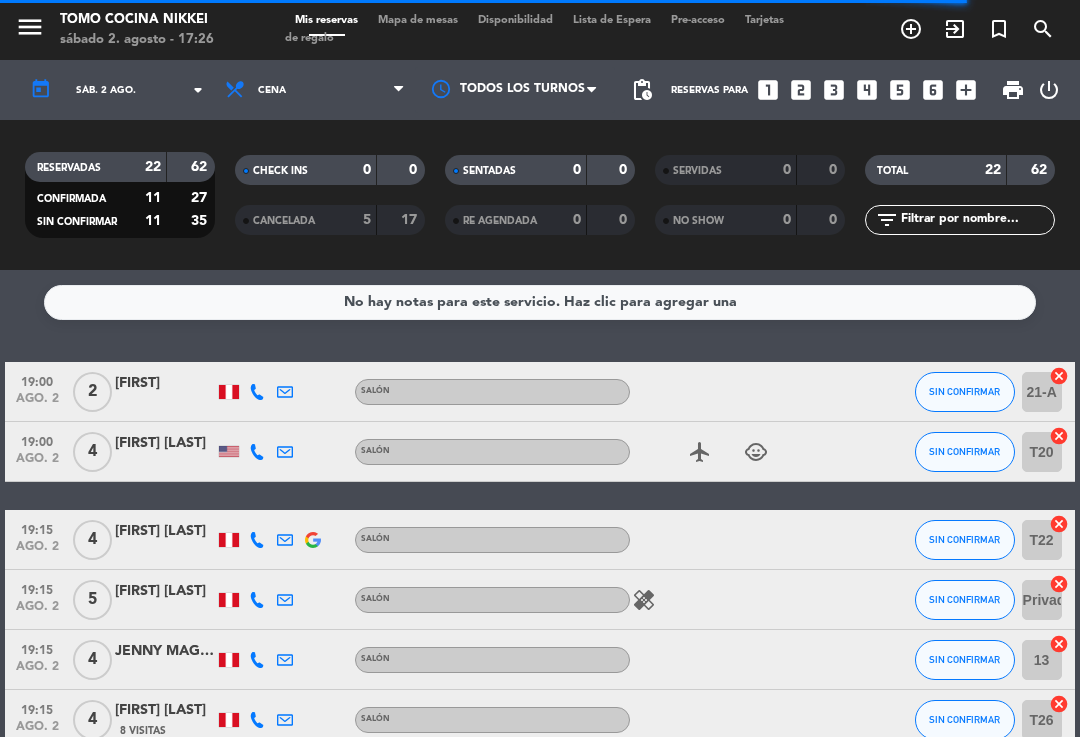 click on "Mapa de mesas" at bounding box center (418, 20) 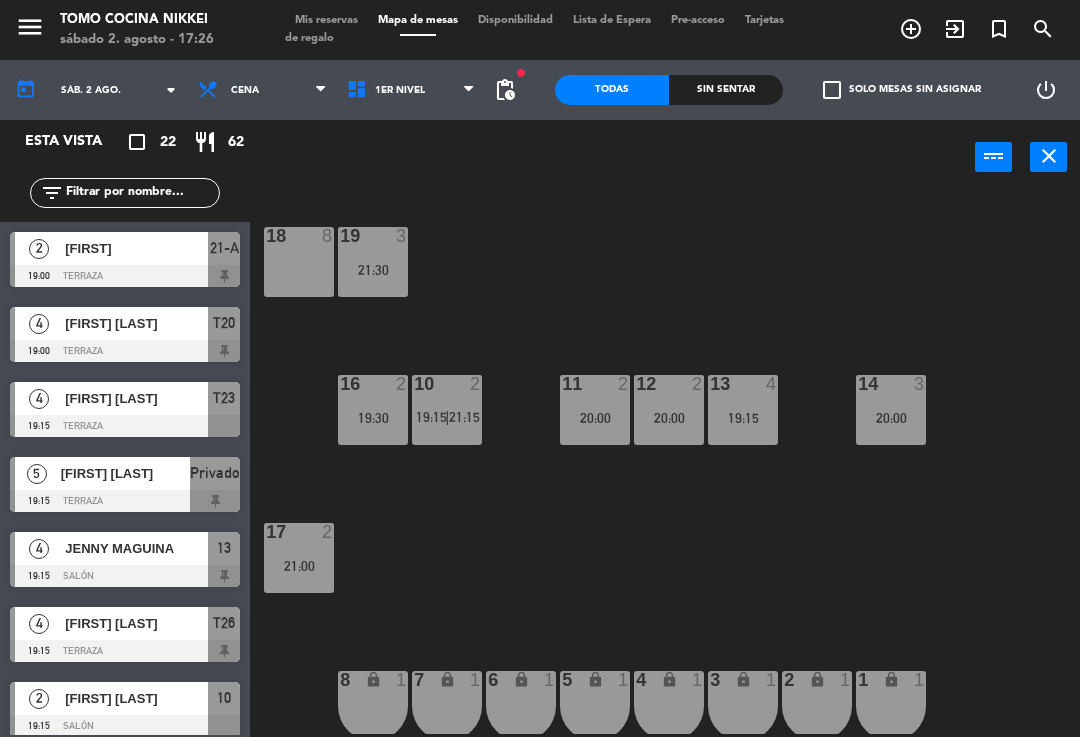 click on "1er Nivel" at bounding box center (411, 90) 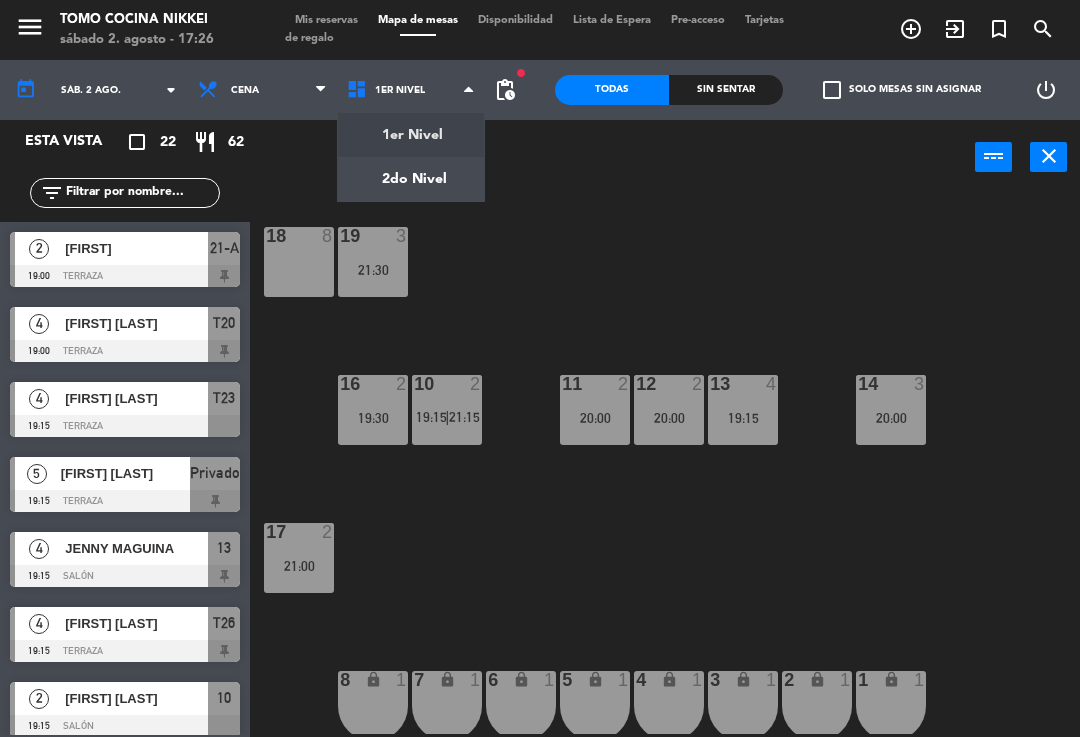 click on "menu  Tomo Cocina Nikkei   sábado 2. agosto - 17:26   Mis reservas   Mapa de mesas   Disponibilidad   Lista de Espera   Pre-acceso   Tarjetas de regalo  add_circle_outline exit_to_app turned_in_not search today    sáb. 2 ago. arrow_drop_down  Almuerzo  Cena  Cena  Almuerzo  Cena  1er Nivel   2do Nivel   1er Nivel   1er Nivel   2do Nivel  fiber_manual_record pending_actions  Todas  Sin sentar  check_box_outline_blank   Solo mesas sin asignar   power_settings_new   Esta vista   crop_square  22  restaurant  62 filter_list  2   [FIRST]   19:00   Terraza  21-A  4   [FIRST] [LAST]   19:00   Terraza  T20  4   [FIRST] [LAST]   19:15   Terraza  T23  5   [FIRST] [LAST]   19:15   Terraza  Privado  4   [FIRST] [LAST]   19:15   Salón  13  4   [FIRST] [LAST]   19:15   Terraza  T26  2   [FIRST] [LAST]   19:15   Salón  10  2   [FIRST] [LAST]   19:30   Salón  16  3   [FIRST] [LAST]   20:00   Terraza  21  3   [FIRST] [LAST]   20:00   Salón  14  2   [FIRST] [LAST]   20:00   Salón  11  2   [FIRST] [LAST]   20:00   Salón  12" 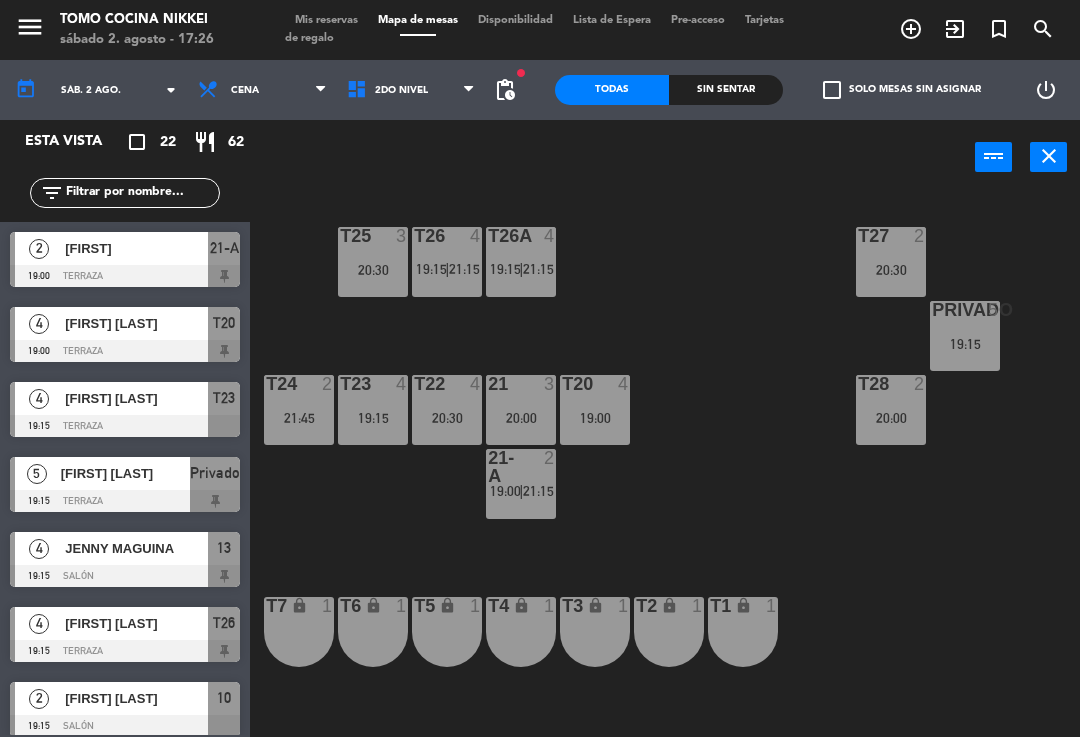click on "T27  2   20:30  T25  3   20:30  T26A  4   19:15    |    21:15     T26  4   19:15    |    21:15     Privado  5   19:15  T24  2   21:45  T23  4   19:15  T22  4   20:30  21  3   20:00  T20  4   19:00  T28  2   20:00  21-A  2   19:00    |    21:15     T7 lock  1  T6 lock  1  T5 lock  1  T4 lock  1  T3 lock  1  T2 lock  1  T1 lock  1" 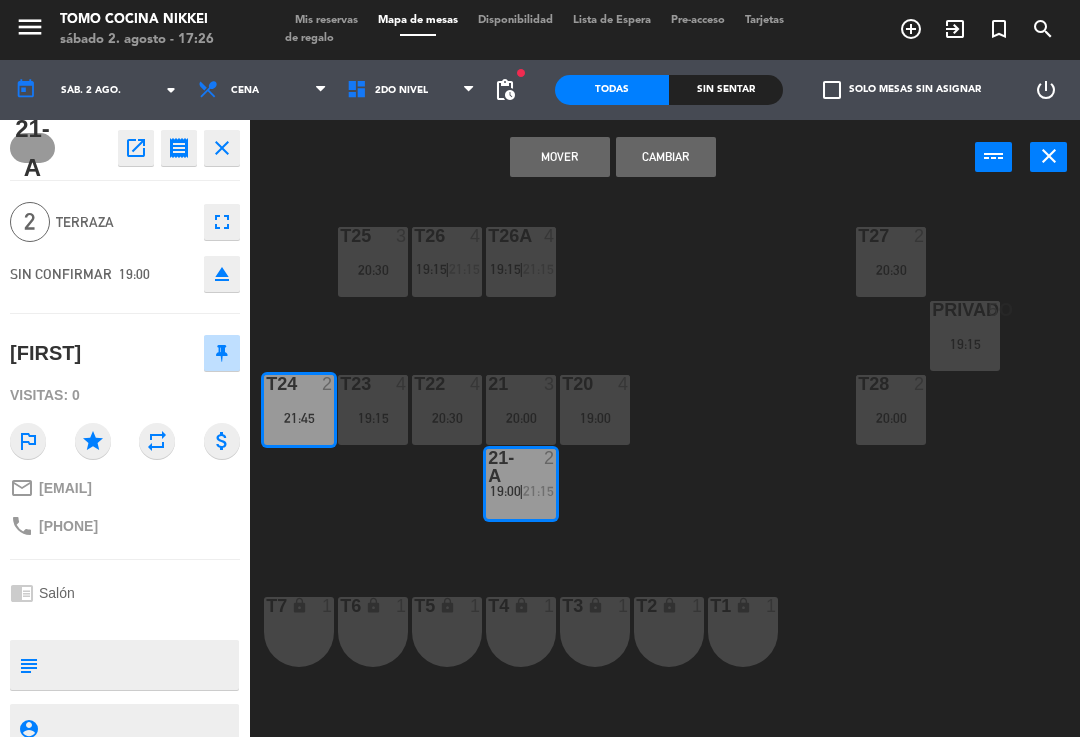click on "Mover" at bounding box center (560, 157) 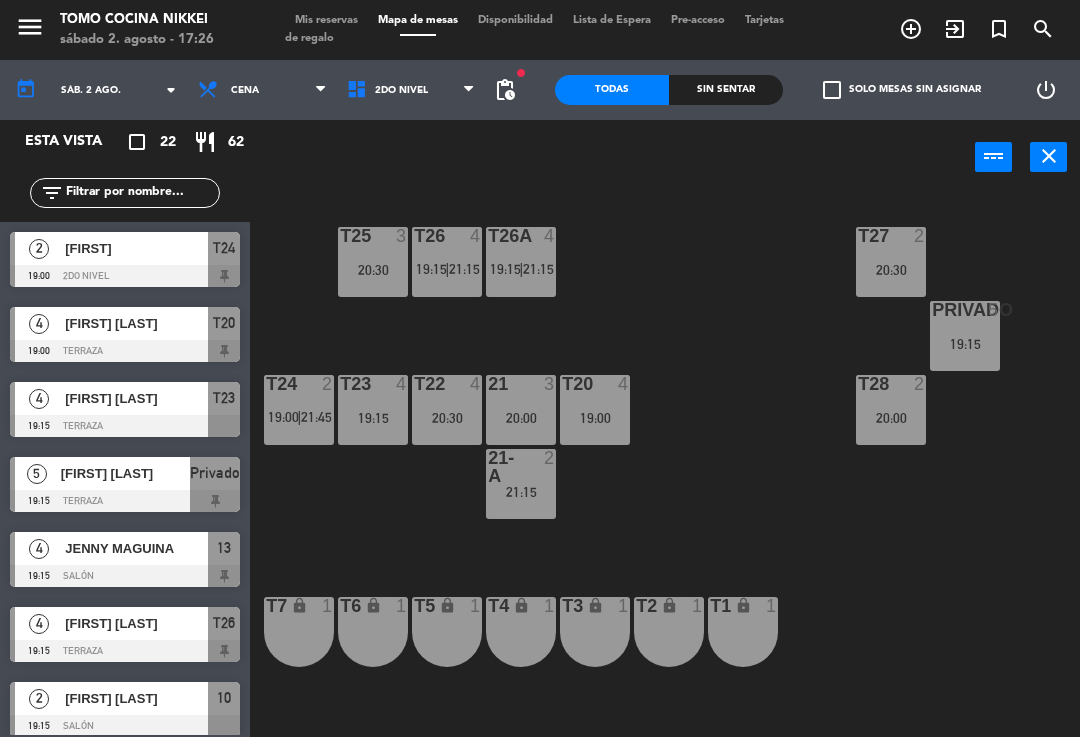 click on "T27 2 20:30 T25 3 20:30 T26A 4 19:15 | 21:15 T26 4 19:15 | 21:15 Privado 5 19:15 T24 2 19:00 | 21:45 T23 4 19:15 T22 4 20:30 21 3 20:00 T20 4 19:00 T28 2 20:00 21-A 2 21:15 T7 lock 1 T6 lock 1 T5 lock 1 T4 lock 1 T3 lock 1 T2 lock 1 T1 lock 1" 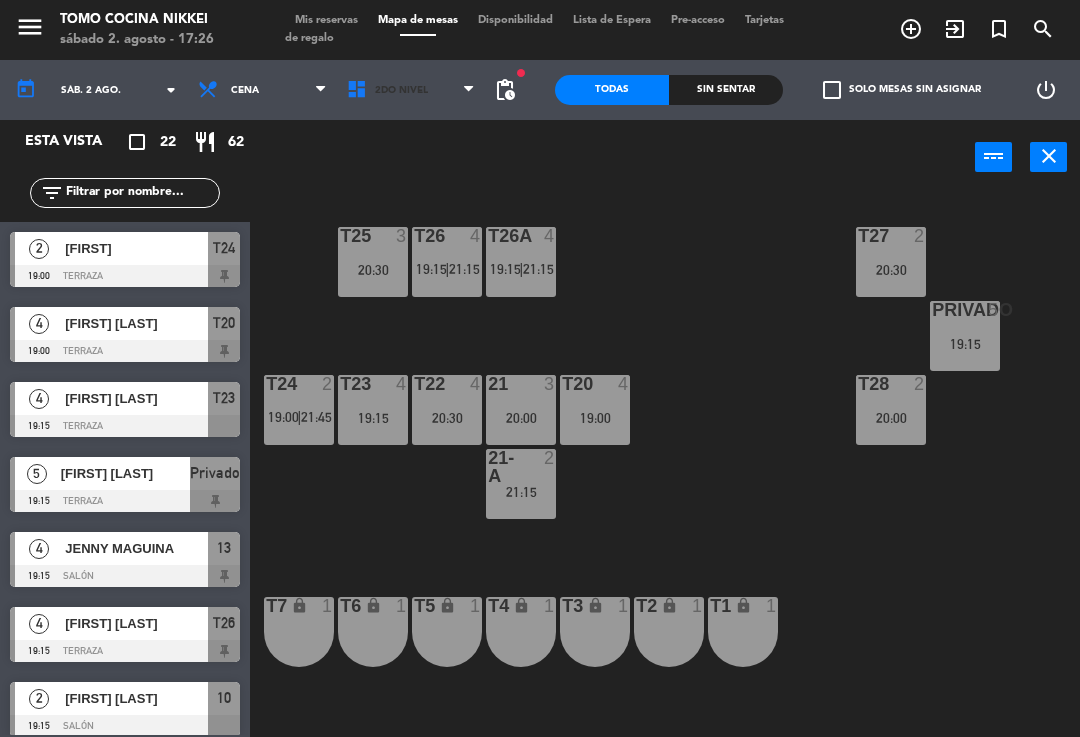 click on "2do Nivel" at bounding box center [411, 90] 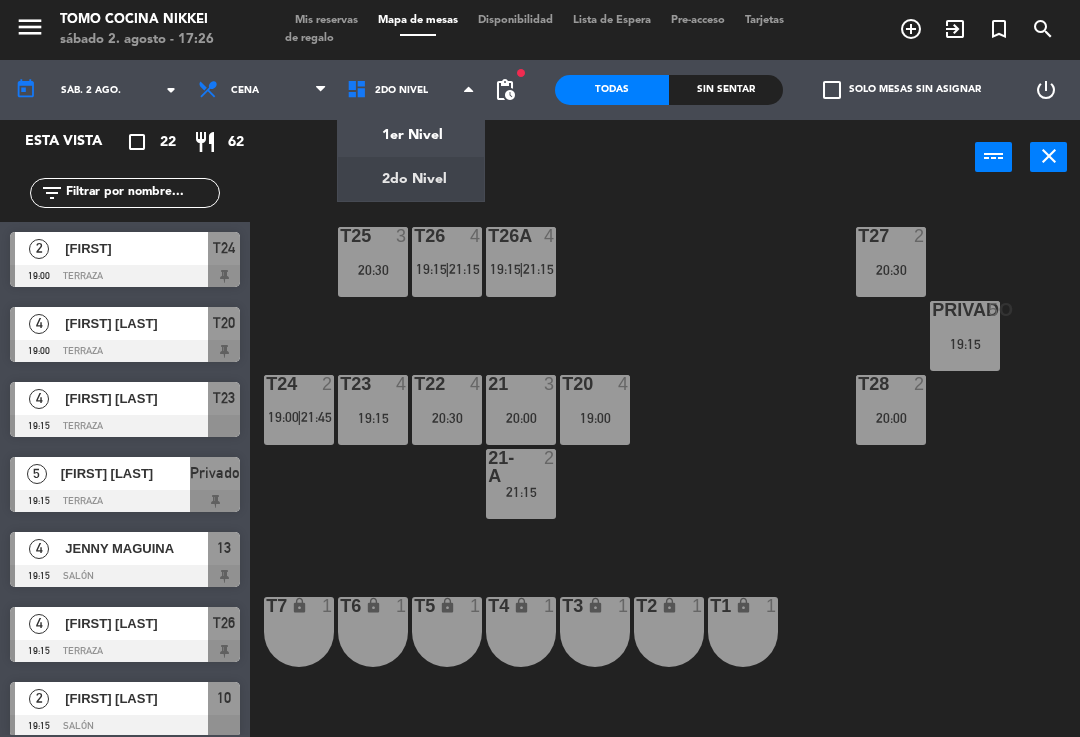 click on "menu  Tomo Cocina Nikkei   sábado 2. agosto - 17:26   Mis reservas   Mapa de mesas   Disponibilidad   Lista de Espera   Pre-acceso   Tarjetas de regalo  add_circle_outline exit_to_app turned_in_not search today    sáb. 2 ago. arrow_drop_down  Almuerzo  Cena  Cena  Almuerzo  Cena  1er Nivel   2do Nivel   2do Nivel   1er Nivel   2do Nivel  fiber_manual_record pending_actions  Todas  Sin sentar  check_box_outline_blank   Solo mesas sin asignar   power_settings_new   Esta vista   crop_square  22  restaurant  62 filter_list  2   [FIRST]   19:00   Terraza  T24  4   [FIRST] [LAST]   19:00   Terraza  T20  4   [FIRST] [LAST]   19:15   Terraza  T23  5   [FIRST] [LAST]   19:15   Terraza  Privado  4   [FIRST] [LAST]   19:15   Salón  13  4   [FIRST] [LAST]   19:15   Terraza  T26  2   [FIRST] [LAST]   19:15   Salón  10  2   [FIRST] [LAST]   19:30   Salón  16  3   [FIRST] [LAST]   20:00   Terraza  21  3   [FIRST] [LAST]   20:00   Salón  14  2   [FIRST] [LAST]   20:00   Salón  11  2   [FIRST] [LAST]   20:00   Salón  12" 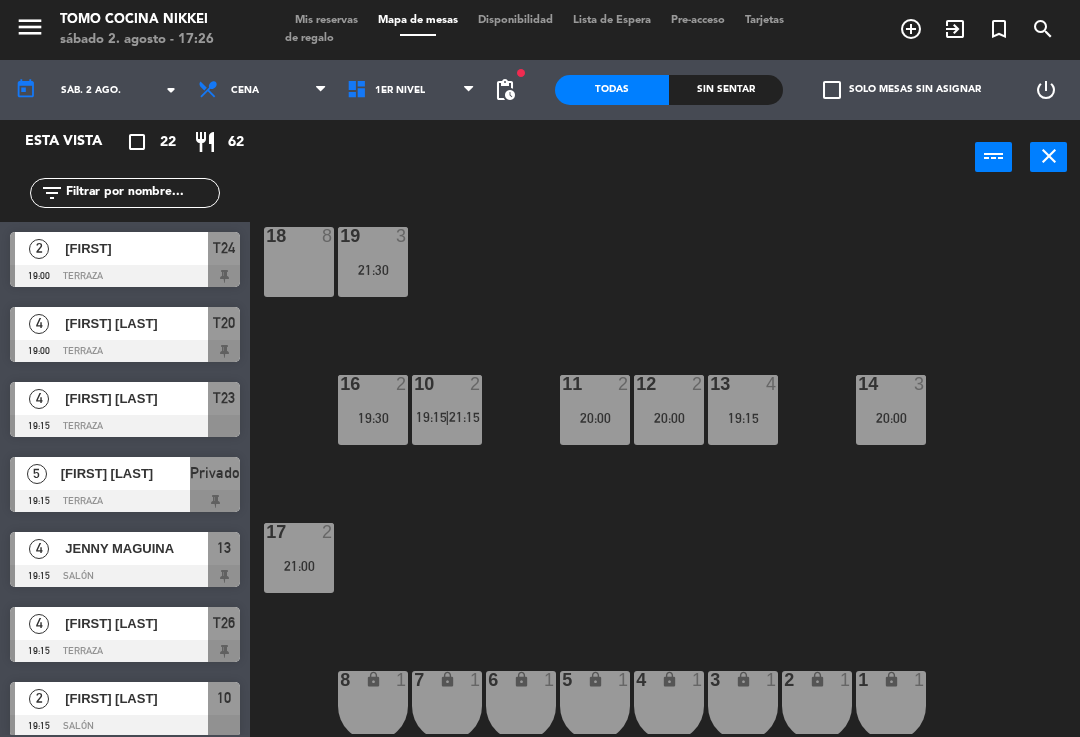click on "21:30" at bounding box center (373, 270) 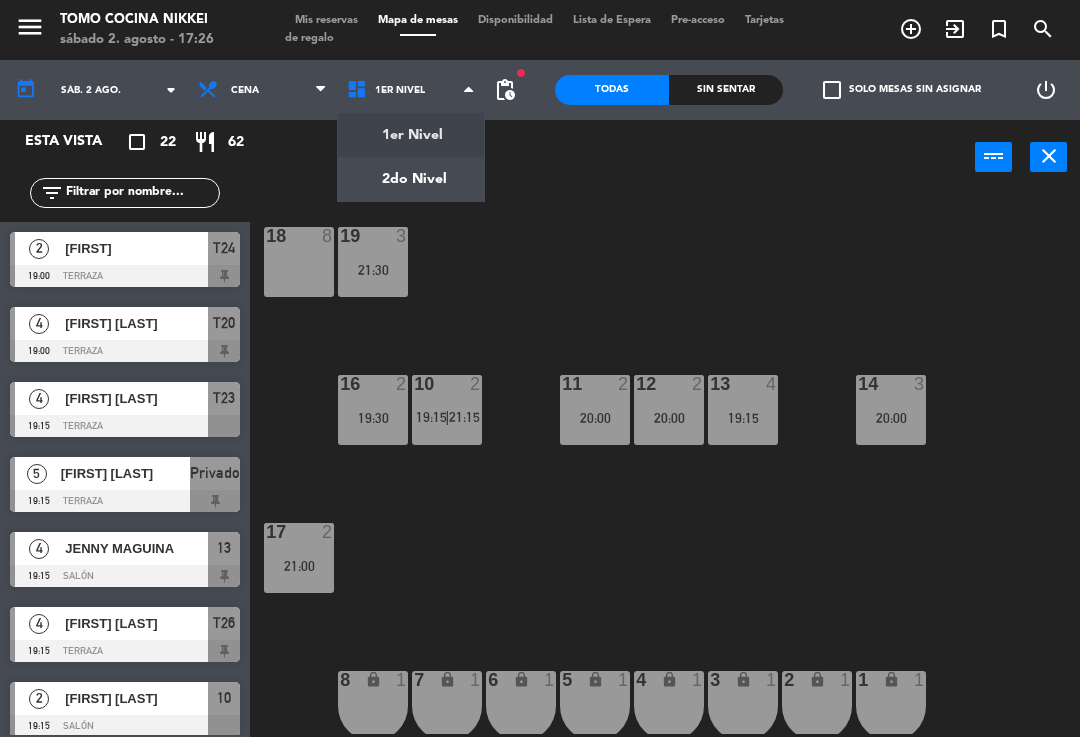 click on "menu Tomo Cocina Nikkei sábado 2. agosto - 17:26 Mis reservas Mapa de mesas Disponibilidad Lista de Espera Pre-acceso Tarjetas de regalo add_circle_outline exit_to_app turned_in_not search today sáb. 2 ago. arrow_drop_down Almuerzo Cena Cena Almuerzo Cena 1er Nivel 2do Nivel 1er Nivel 1er Nivel 2do Nivel fiber_manual_record pending_actions Todas Sin sentar check_box_outline_blank Solo mesas sin asignar power_settings_new Esta vista crop_square 22 restaurant 62 filter_list 2 Gabriel 19:00 Terraza T24 4 Rory Rodrigues 19:00 Terraza T20 4 Adolfo Panay 19:15 Terraza T23 5 claudia ramirez 19:15 Terraza Privado 4 JENNY MAGUINA 19:15 Salón 13 4 Renzo Guerrero 19:15 Terraza T26 2 Yahayra Cornejo 19:15 Salón 10 2 Benoit Des 19:30 Salón 16 3 Beth Abriatis 20:00 Terraza 21 3 CARLOS VERDUGO 20:00 Salón 14 2 Clemente Arnolds 20:00 Salón 11 2 Felipe Viollier 20:00 Salón 12" 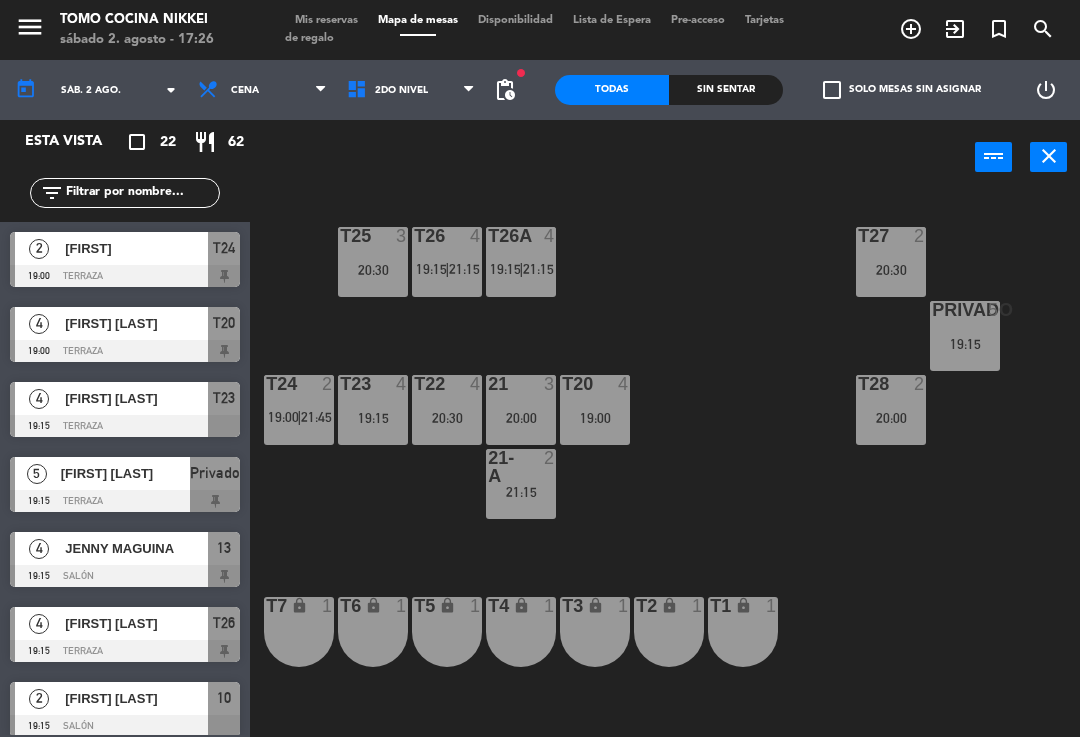 click on "Privado  5   19:15" at bounding box center [965, 336] 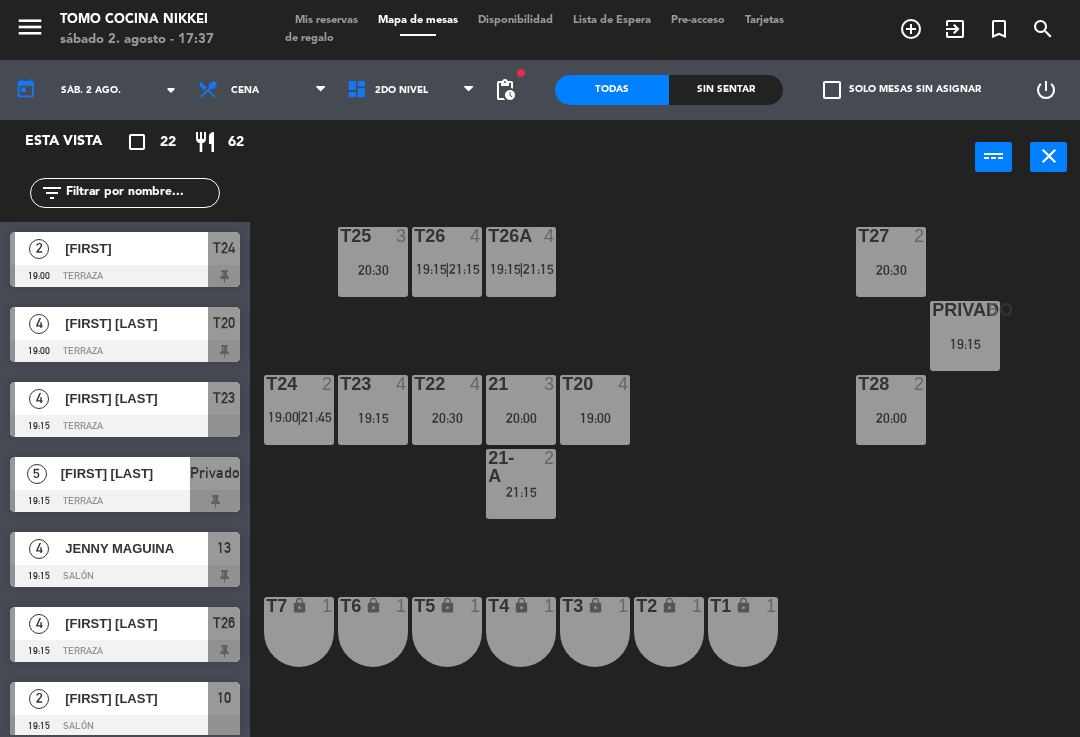click on "T27 2 20:30 T25 3 20:30 T26A 4 19:15 | 21:15 T26 4 19:15 | 21:15 Privado 5 19:15 T24 2 19:00 | 21:45 T23 4 19:15 T22 4 20:30 21 3 20:00 T20 4 19:00 T28 2 20:00 21-A 2 21:15 T7 lock 1 T6 lock 1 T5 lock 1 T4 lock 1 T3 lock 1 T2 lock 1 T1 lock 1" 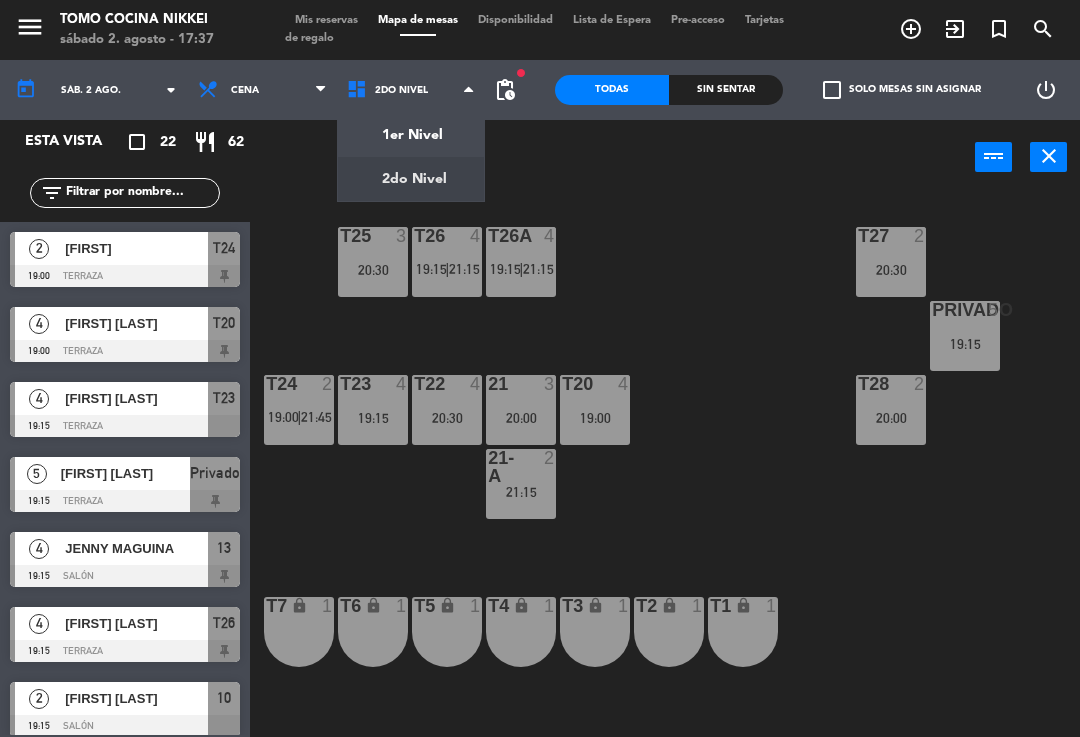 click on "menu  Tomo Cocina Nikkei   sábado 2. agosto - 17:37   Mis reservas   Mapa de mesas   Disponibilidad   Lista de Espera   Pre-acceso   Tarjetas de regalo  add_circle_outline exit_to_app turned_in_not search today    sáb. 2 ago. arrow_drop_down  Almuerzo  Cena  Cena  Almuerzo  Cena  1er Nivel   2do Nivel   2do Nivel   1er Nivel   2do Nivel  fiber_manual_record pending_actions  Todas  Sin sentar  check_box_outline_blank   Solo mesas sin asignar   power_settings_new   Esta vista   crop_square  22  restaurant  62 filter_list  2   [FIRST]   19:00   Terraza  T24  4   [FIRST] [LAST]   19:00   Terraza  T20  4   [FIRST] [LAST]   19:15   Terraza  T23  5   [FIRST] [LAST]   19:15   Terraza  Privado  4   [FIRST] [LAST]   19:15   Salón  13  4   [FIRST] [LAST]   19:15   Terraza  T26  2   [FIRST] [LAST]   19:15   Salón  10  2   [FIRST] [LAST]   19:30   Salón  16  3   [FIRST] [LAST]   20:00   Terraza  21  3   [FIRST] [LAST]   20:00   Salón  14  2   [FIRST] [LAST]   20:00   Salón  11  2   [FIRST] [LAST]   20:00   Salón  12" 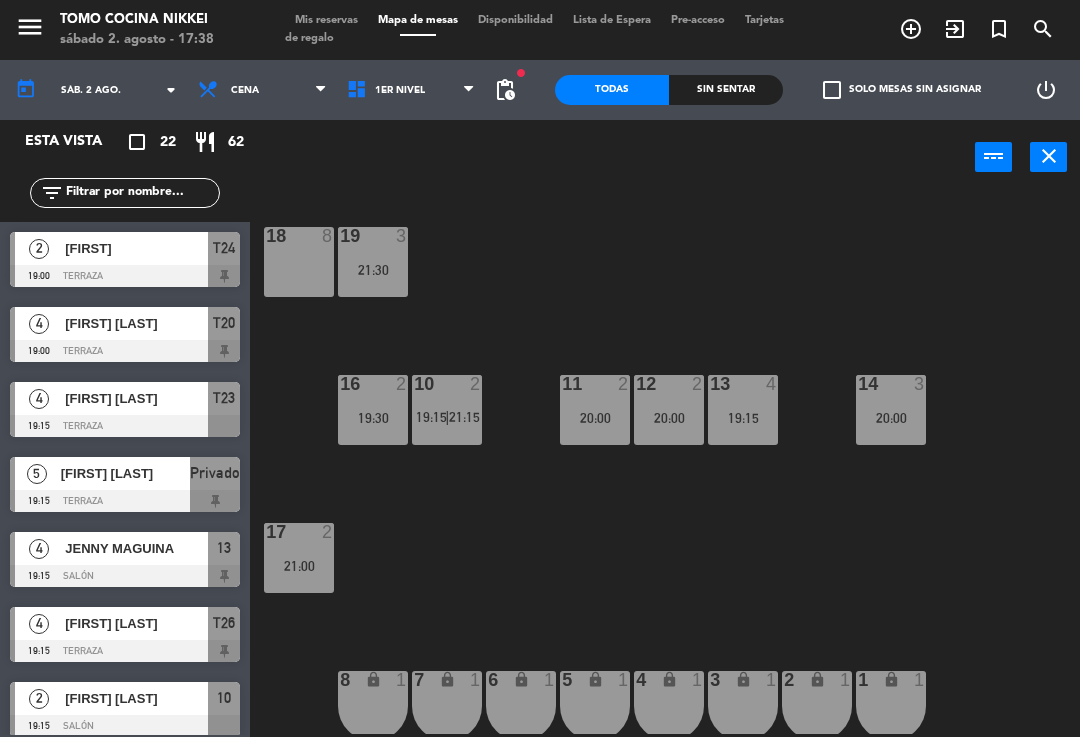 click on "Tarjetas de regalo" at bounding box center [534, 29] 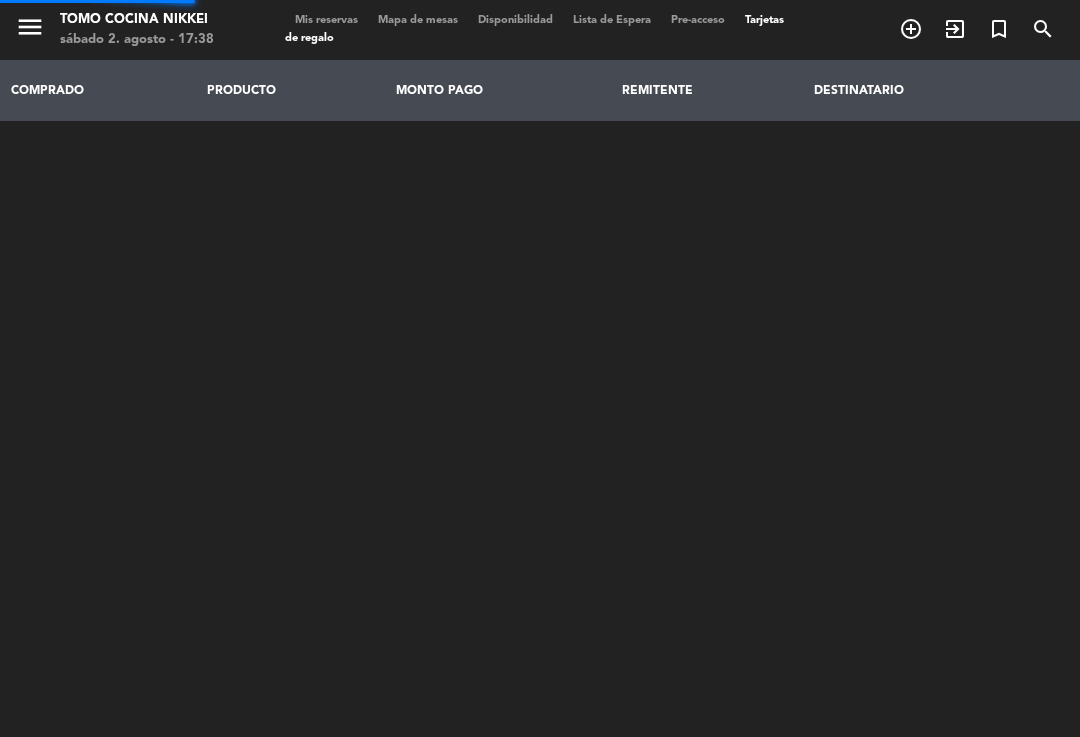 click on "PRODUCTO" at bounding box center [291, 90] 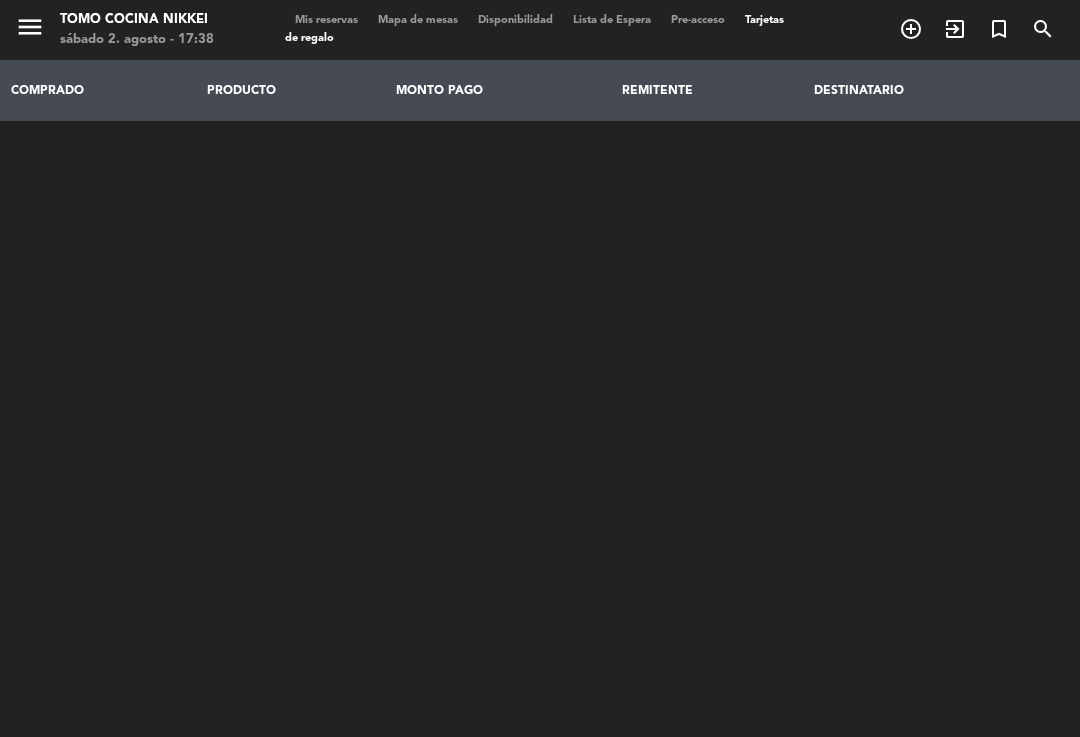 click on "Tarjetas de regalo" at bounding box center (534, 29) 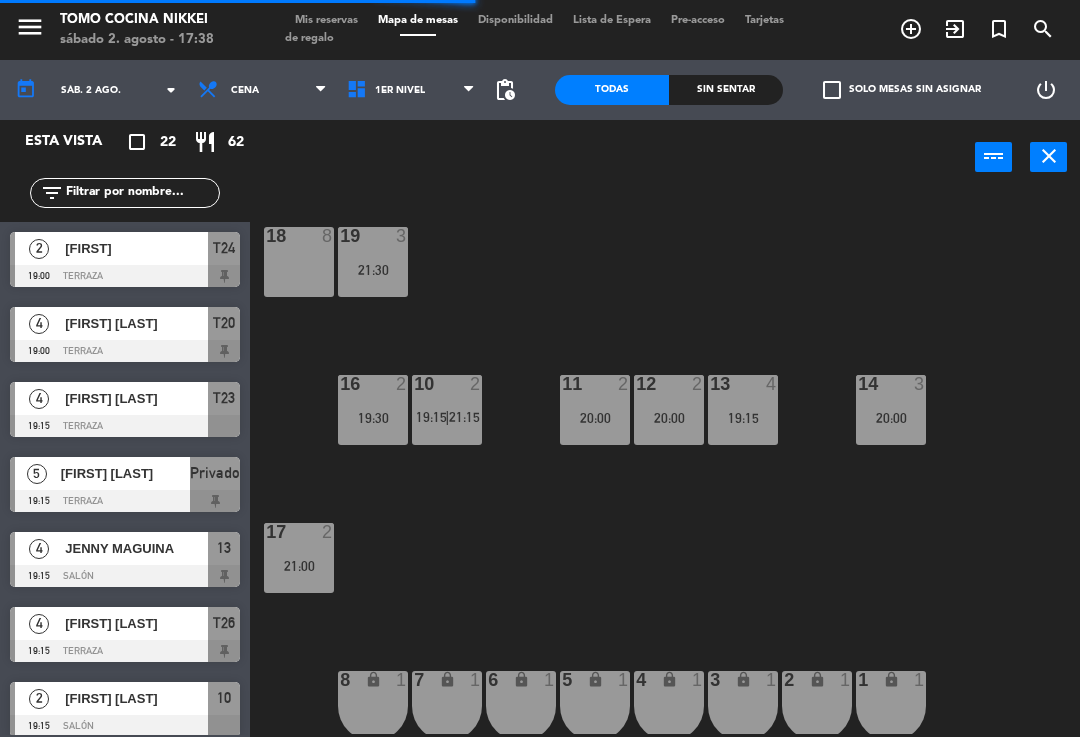 click on "1er Nivel" at bounding box center [411, 90] 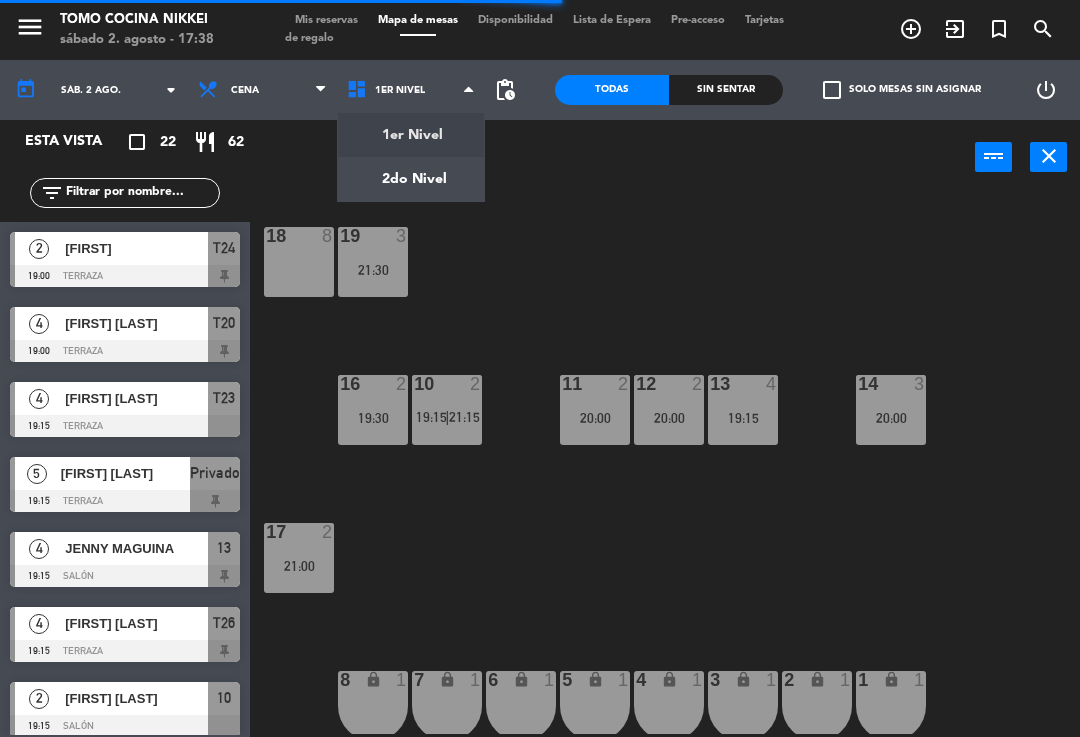 click on "menu Tomo Cocina Nikkei sábado 2. agosto - 17:38 Mis reservas Mapa de mesas Disponibilidad Lista de Espera Pre-acceso Tarjetas de regalo add_circle_outline exit_to_app turned_in_not search today sáb. 2 ago. arrow_drop_down Almuerzo Cena Cena Almuerzo Cena 1er Nivel 2do Nivel 1er Nivel 1er Nivel 2do Nivel pending_actions Todas Sin sentar check_box_outline_blank Solo mesas sin asignar power_settings_new Esta vista crop_square 22 restaurant 62 filter_list 2 [FIRST] 19:00 Terraza T24 4 [FIRST] [LAST] 19:00 Terraza T20 4 [FIRST] [LAST] 19:15 Terraza T23 5 [FIRST] [LAST] 19:15 Terraza Privado 4 JENNY MAGUINA 19:15 Salón 13 4 Renzo Guerrero 19:15 Terraza T26 2 Yahayra Cornejo 19:15 Salón 10 2 Benoit Des 19:30 Salón 16 3 Beth Abriatis 20:00 Terraza 21 3 CARLOS VERDUGO 20:00 Salón 14 2 Clemente Arnolds 20:00 Salón 11 2 [FIRST] [LAST] 20:00 Salón 12 2 20:00 T28 4" 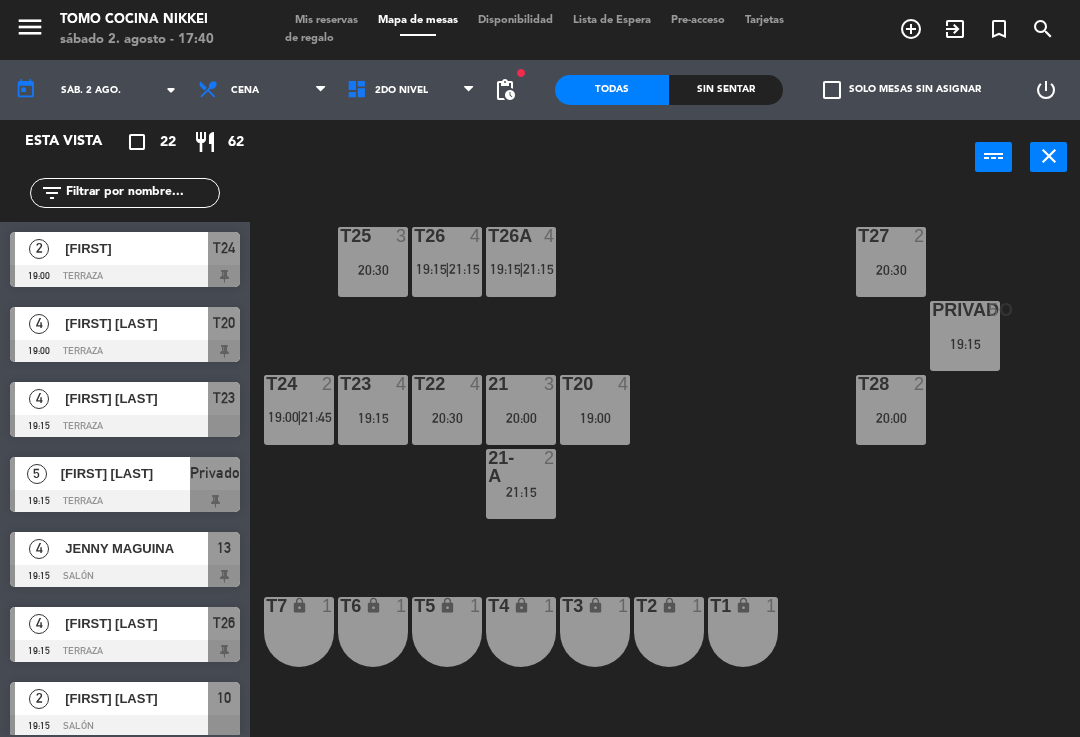 click on "2do Nivel" at bounding box center (411, 90) 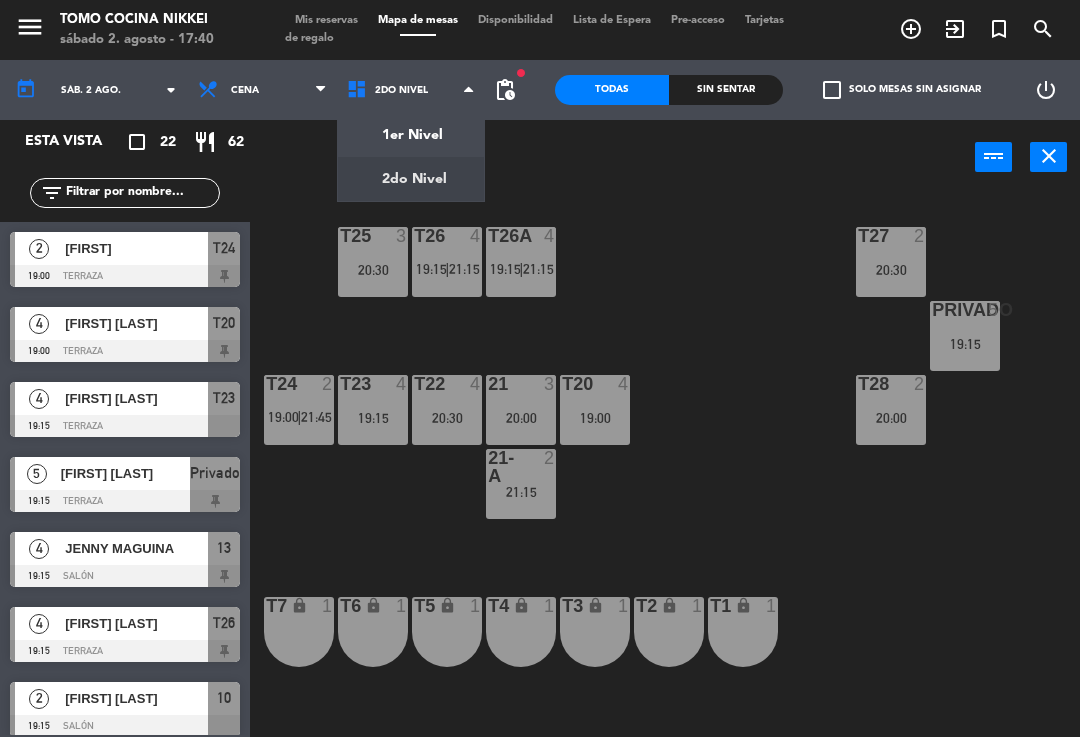click on "menu Tomo Cocina Nikkei sábado 2. agosto - 17:40 Mis reservas Mapa de mesas Disponibilidad Lista de Espera Pre-acceso Tarjetas de regalo add_circle_outline exit_to_app turned_in_not search today sáb. 2 ago. arrow_drop_down Almuerzo Cena Cena Almuerzo Cena 1er Nivel 2do Nivel 2do Nivel 1er Nivel 2do Nivel fiber_manual_record pending_actions Todas Sin sentar check_box_outline_blank Solo mesas sin asignar power_settings_new Esta vista crop_square 22 restaurant 62 filter_list 2 Gabriel 19:00 Terraza T24 4 Rory Rodrigues 19:00 Terraza T20 4 Adolfo Panay 19:15 Terraza T23 5 claudia ramirez 19:15 Terraza Privado 4 JENNY MAGUINA 19:15 Salón 13 4 Renzo Guerrero 19:15 Terraza T26 2 Yahayra Cornejo 19:15 Salón 10 2 Benoit Des 19:30 Salón 16 3 Beth Abriatis 20:00 Terraza 21 3 CARLOS VERDUGO 20:00 Salón 14 2 Clemente Arnolds 20:00 Salón 11 2 Felipe Viollier 20:00 Salón 12" 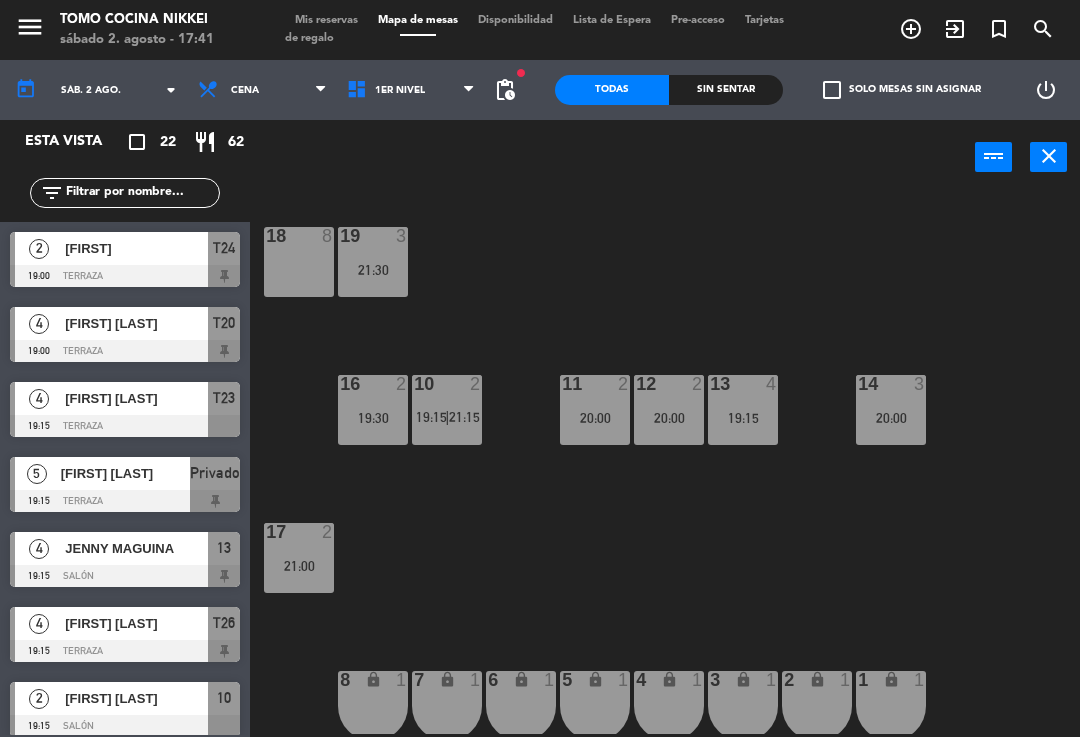 scroll, scrollTop: 0, scrollLeft: 0, axis: both 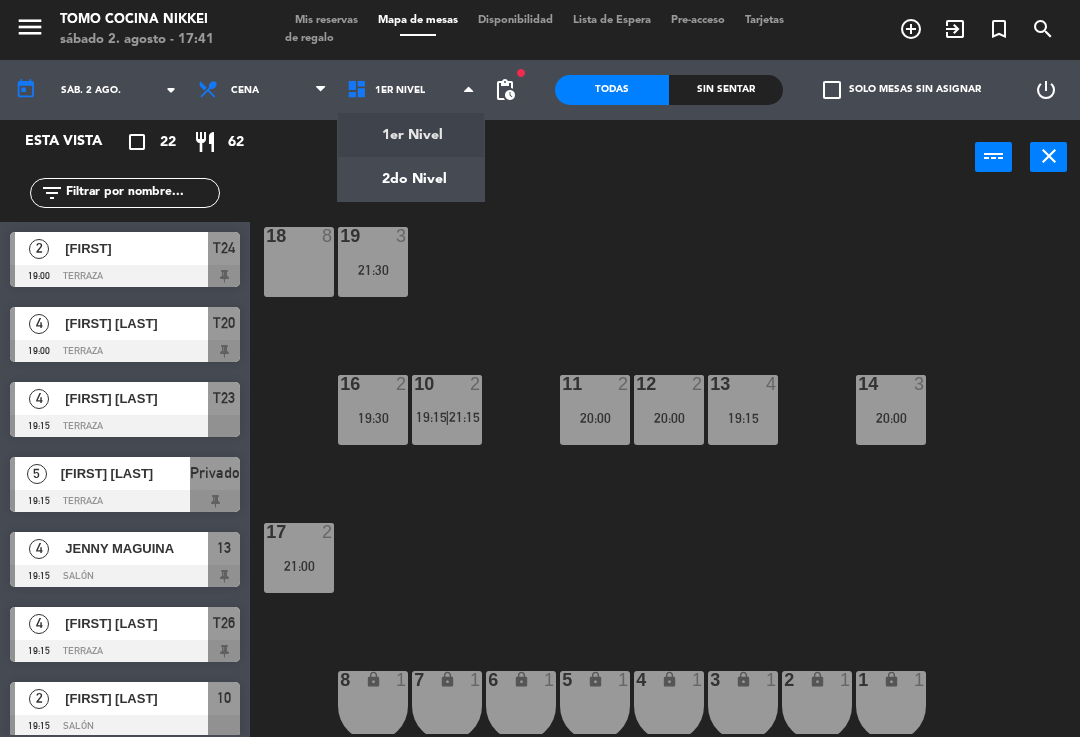 click on "menu Tomo Cocina Nikkei sábado 2. agosto - 17:41 Mis reservas Mapa de mesas Disponibilidad Lista de Espera Pre-acceso Tarjetas de regalo add_circle_outline exit_to_app turned_in_not search today sáb. 2 ago. arrow_drop_down Almuerzo Cena Cena Almuerzo Cena 1er Nivel 2do Nivel 1er Nivel 1er Nivel 2do Nivel fiber_manual_record pending_actions Todas Sin sentar check_box_outline_blank Solo mesas sin asignar power_settings_new Esta vista crop_square 22 restaurant 62 filter_list 2 Gabriel 19:00 Terraza T24 4 Rory Rodrigues 19:00 Terraza T20 4 Adolfo Panay 19:15 Terraza T23 5 claudia ramirez 19:15 Terraza Privado 4 JENNY MAGUINA 19:15 Salón 13 4 Renzo Guerrero 19:15 Terraza T26 2 Yahayra Cornejo 19:15 Salón 10 2 Benoit Des 19:30 Salón 16 3 Beth Abriatis 20:00 Terraza 21 3 CARLOS VERDUGO 20:00 Salón 14 2 Clemente Arnolds 20:00 Salón 11 2 Felipe Viollier 20:00 Salón 12" 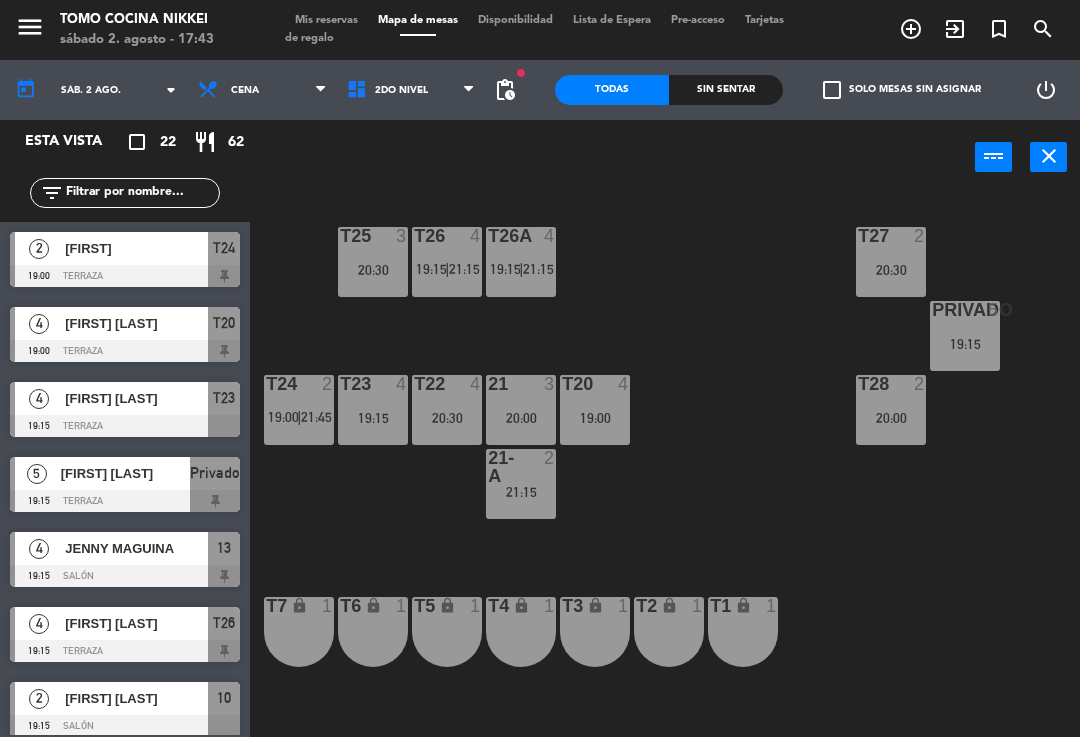 click on "2do Nivel" at bounding box center [411, 90] 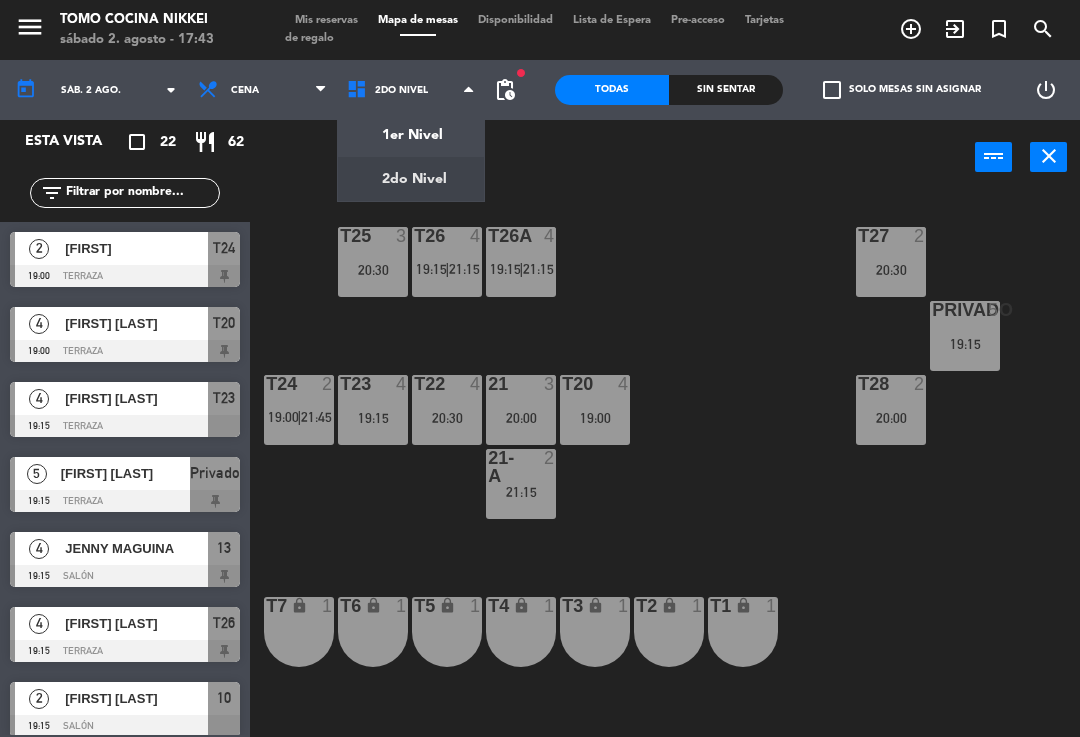 click on "menu  Tomo Cocina Nikkei   sábado 2. agosto - 17:43   Mis reservas   Mapa de mesas   Disponibilidad   Lista de Espera   Pre-acceso   Tarjetas de regalo  add_circle_outline exit_to_app turned_in_not search today    sáb. 2 ago. arrow_drop_down  Almuerzo  Cena  Cena  Almuerzo  Cena  1er Nivel   2do Nivel   2do Nivel   1er Nivel   2do Nivel  fiber_manual_record pending_actions  Todas  Sin sentar  check_box_outline_blank   Solo mesas sin asignar   power_settings_new   Esta vista   crop_square  22  restaurant  62 filter_list  2   [FIRST]   19:00   Terraza  T24  4   [FIRST] [LAST]   19:00   Terraza  T20  4   [FIRST] [LAST]   19:15   Terraza  T23  5   [FIRST] [LAST]   19:15   Terraza  Privado  4   [FIRST] [LAST]   19:15   Salón  13  4   [FIRST] [LAST]   19:15   Terraza  T26  2   [FIRST] [LAST]   19:15   Salón  10  2   [FIRST] [LAST]   19:30   Salón  16  3   [FIRST] [LAST]   20:00   Terraza  21  3   [FIRST] [LAST]   20:00   Salón  14  2   [FIRST] [LAST]   20:00   Salón  11  2   [FIRST] [LAST]   20:00   Salón  17" 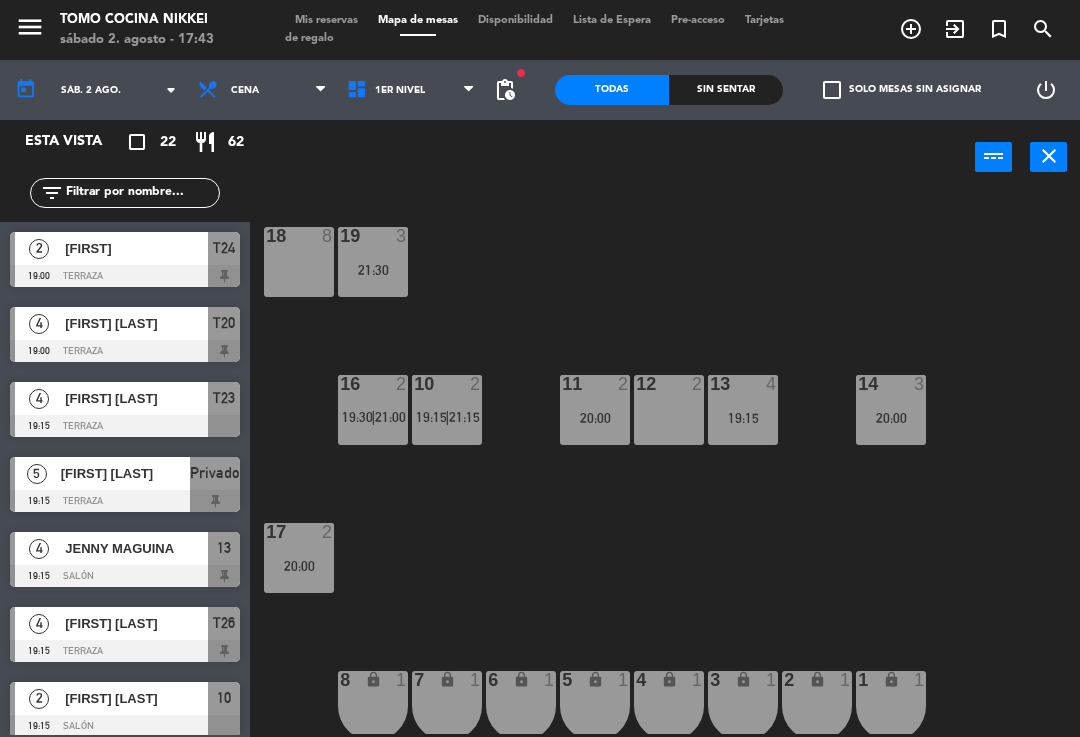 click on "10  2   19:15    |    21:15" at bounding box center (447, 410) 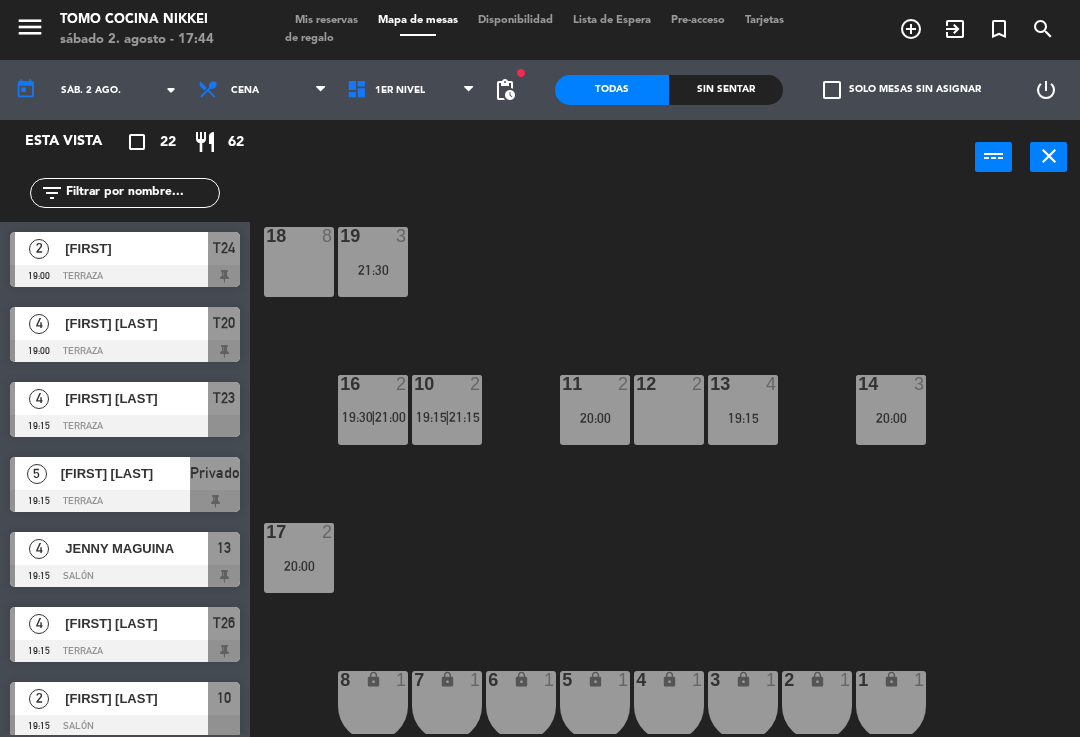 click on "18 8 19 3 21:30 16 2 19:30 | 21:00 10 2 19:15 | 21:15 11 2 20:00 12 2 13 4 19:15 14 3 20:00 17 2 20:00 7 lock 1 8 lock 1 6 lock 1 5 lock 1 4 lock 1 3 lock 1 2 lock 1 1 lock 1" 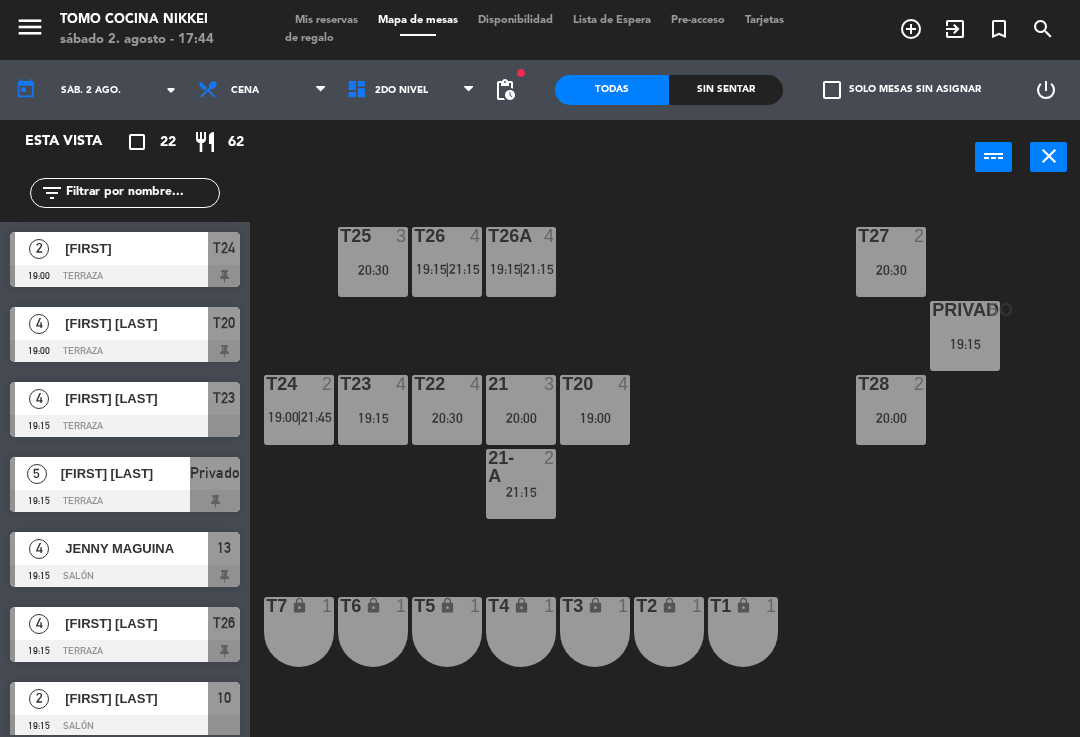 click on "T27 2 20:30 T25 3 20:30 T26A 4 19:15 | 21:15 T26 4 19:15 | 21:15 Privado 5 19:15 T24 2 19:00 | 21:45 T23 4 19:15 T22 4 20:30 21 3 20:00 T20 4 19:00 T28 2 20:00 21-A 2 21:15 T7 lock 1 T6 lock 1 T5 lock 1 T4 lock 1 T3 lock 1 T2 lock 1 T1 lock 1" 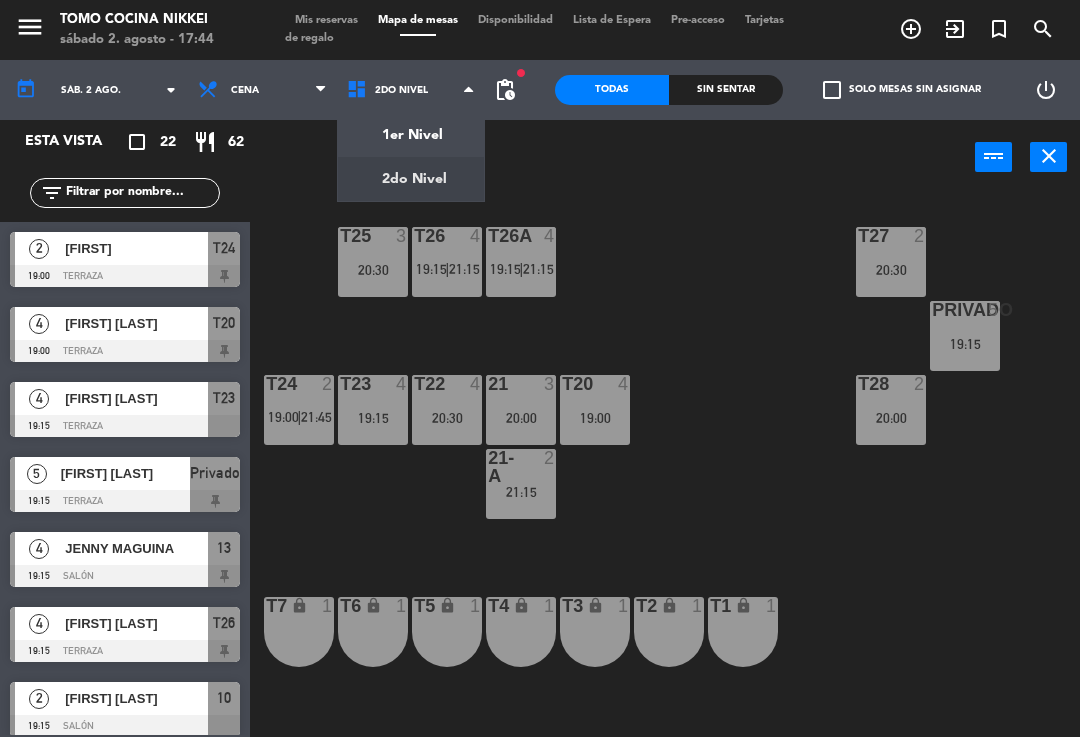 click on "menu Tomo Cocina Nikkei sábado 2. agosto - 17:44 Mis reservas Mapa de mesas Disponibilidad Lista de Espera Pre-acceso Tarjetas de regalo add_circle_outline exit_to_app turned_in_not search today sáb. 2 ago. arrow_drop_down Almuerzo Cena Cena Almuerzo Cena 1er Nivel 2do Nivel 2do Nivel 1er Nivel 2do Nivel fiber_manual_record pending_actions Todas Sin sentar check_box_outline_blank Solo mesas sin asignar power_settings_new Esta vista crop_square 22 restaurant 62 filter_list 2 Gabriel 19:00 Terraza T24 4 Rory Rodrigues 19:00 Terraza T20 4 Adolfo Panay 19:15 Terraza T23 5 claudia ramirez 19:15 Terraza Privado 4 JENNY MAGUINA 19:15 Salón 13 4 Renzo Guerrero 19:15 Terraza T26 2 Yahayra Cornejo 19:15 Salón 10 2 Benoit Des 19:30 Salón 16 3 Beth Abriatis 20:00 Terraza 21 3 CARLOS VERDUGO 20:00 Salón 14 2 Clemente Arnolds 20:00 Salón 11 2 Felipe Viollier 20:00 Salón 17" 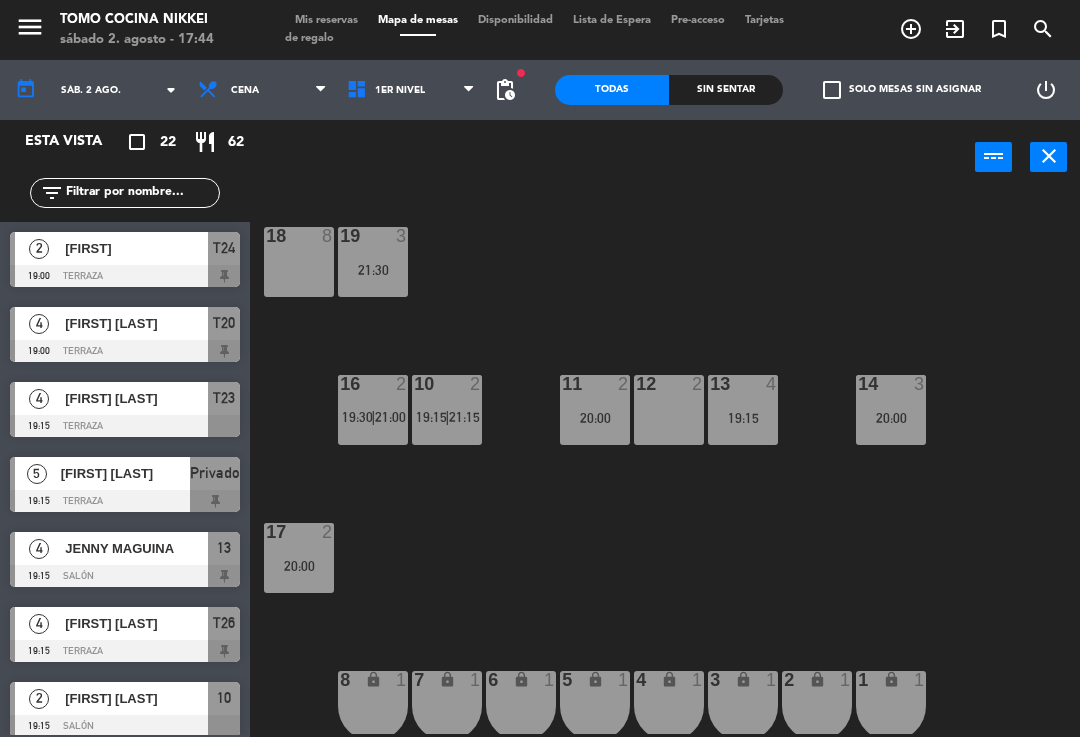 click on "18 8 19 3 21:30 16 2 19:30 | 21:00 10 2 19:15 | 21:15 11 2 20:00 12 2 13 4 19:15 14 3 20:00 17 2 20:00 7 lock 1 8 lock 1 6 lock 1 5 lock 1 4 lock 1 3 lock 1 2 lock 1 1 lock 1" 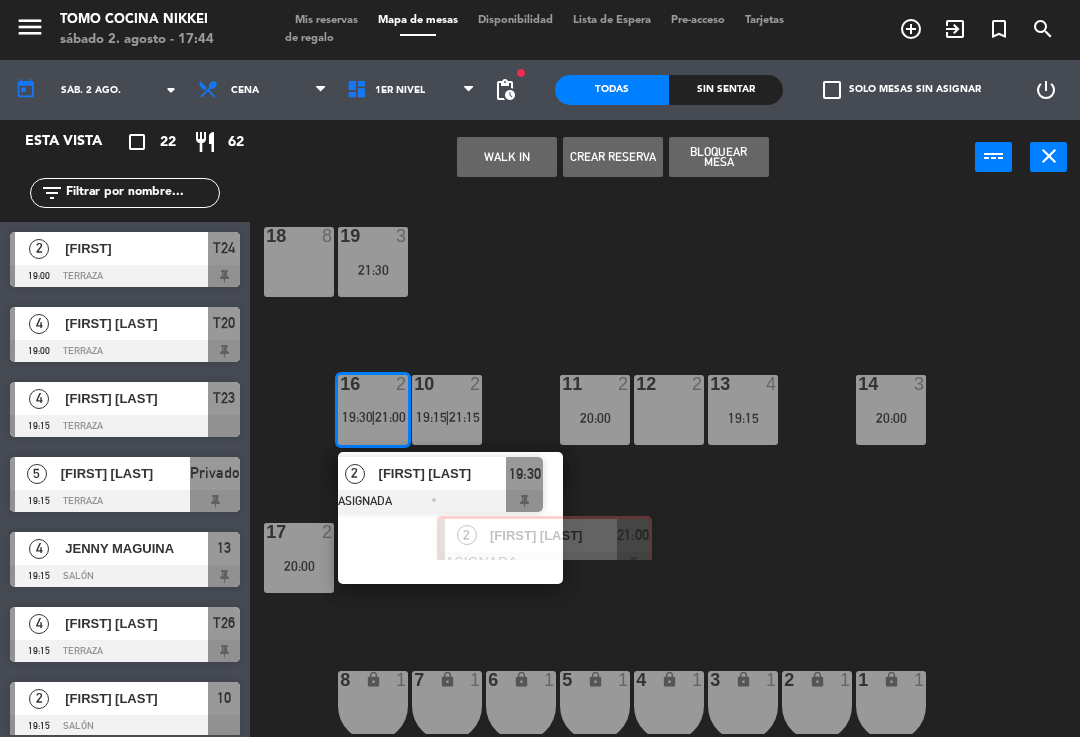 scroll, scrollTop: 0, scrollLeft: 15, axis: horizontal 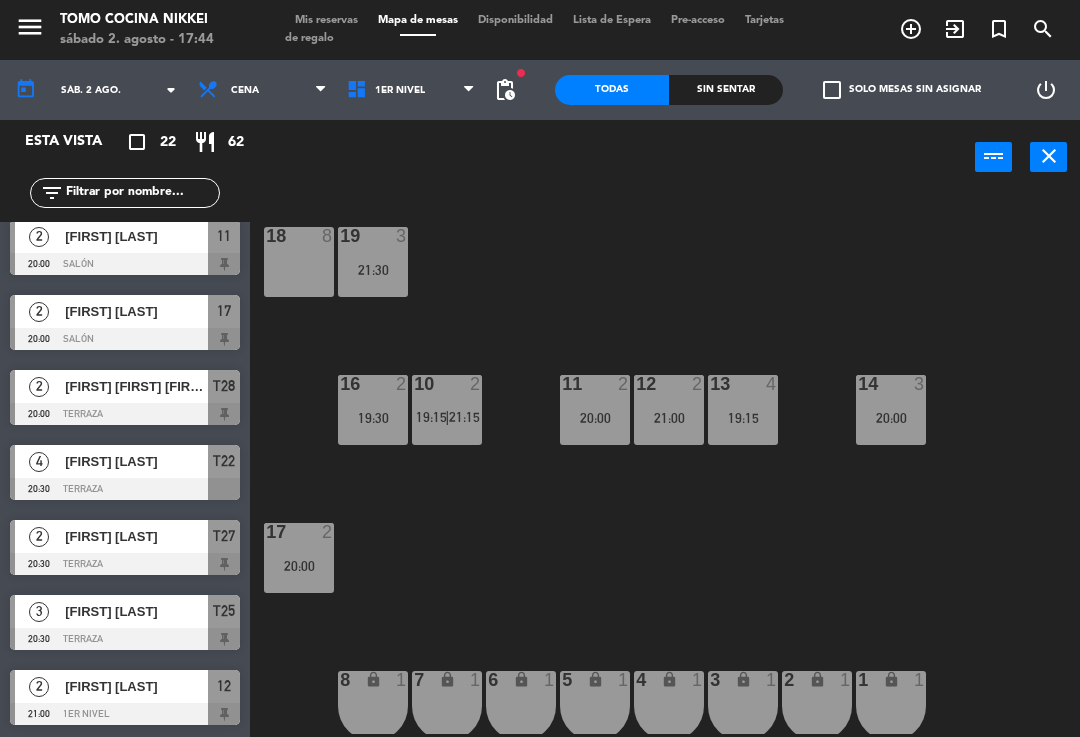 click on "18  8  19  3   21:30  16  2   19:30  10  2   19:15    |    21:15     11  2   20:00  12  2   21:00  13  4   19:15  14  3   20:00  17  2   20:00  7 lock  1  8 lock  1  6 lock  1  5 lock  1  4 lock  1  3 lock  1  2 lock  1  1 lock  1" 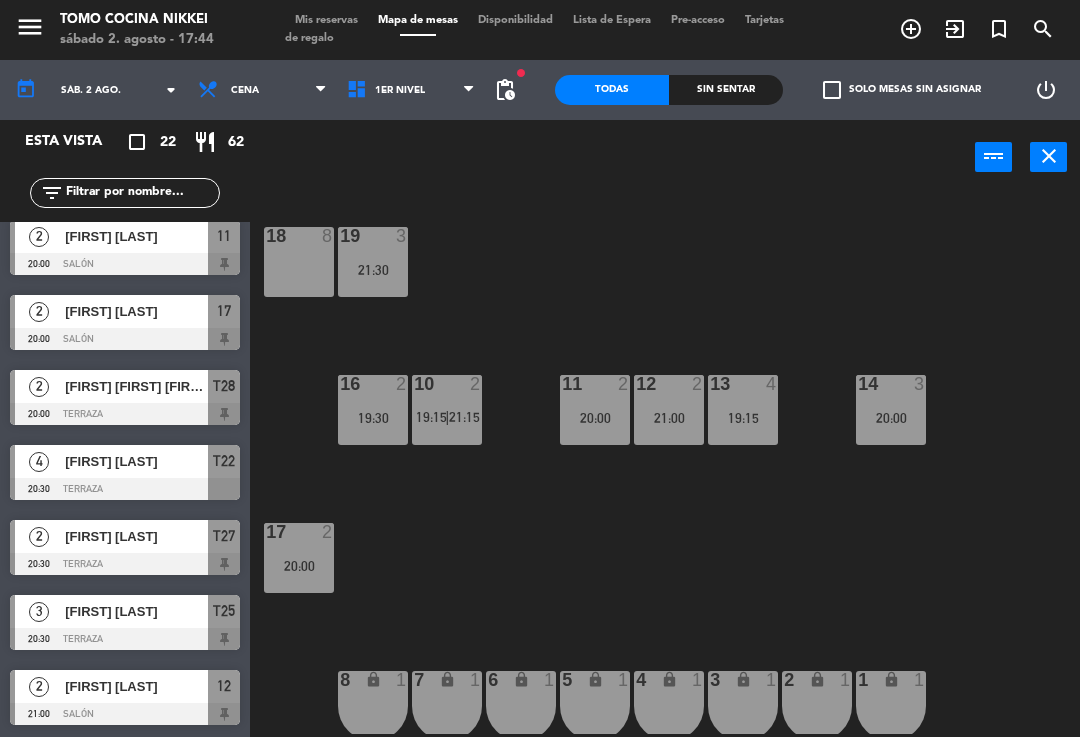 click on "18  8  19  3   21:30  16  2   19:30  10  2   19:15    |    21:15     11  2   20:00  12  2   21:00  13  4   19:15  14  3   20:00  17  2   20:00  7 lock  1  8 lock  1  6 lock  1  5 lock  1  4 lock  1  3 lock  1  2 lock  1  1 lock  1" 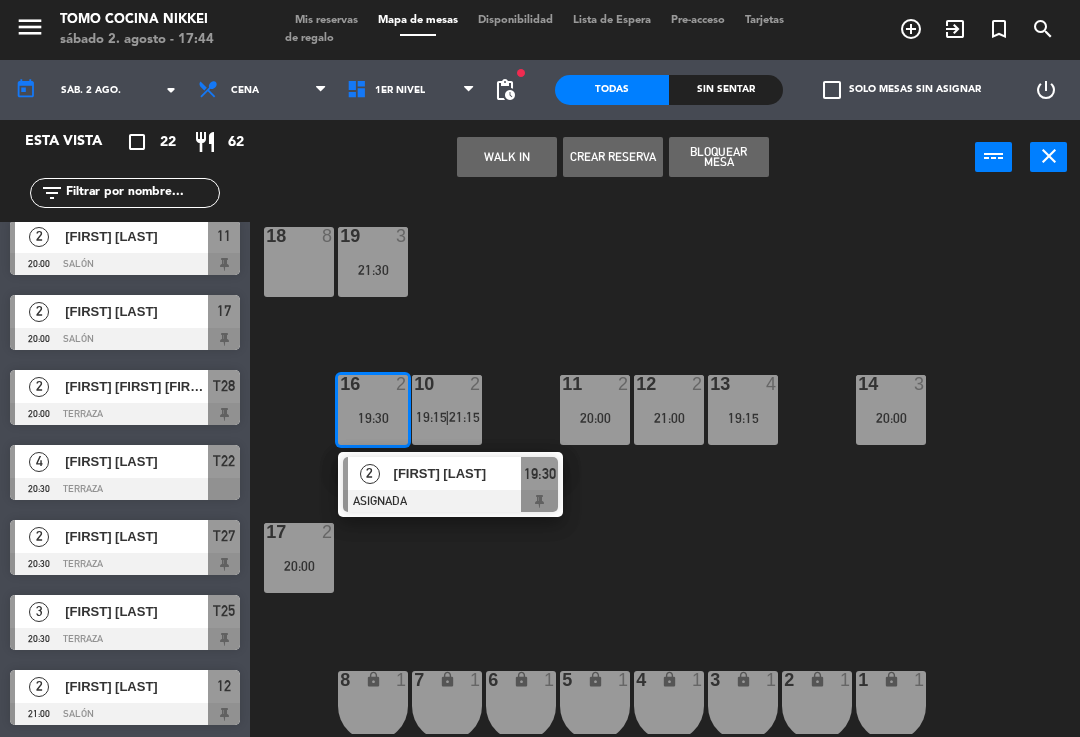 click at bounding box center (450, 501) 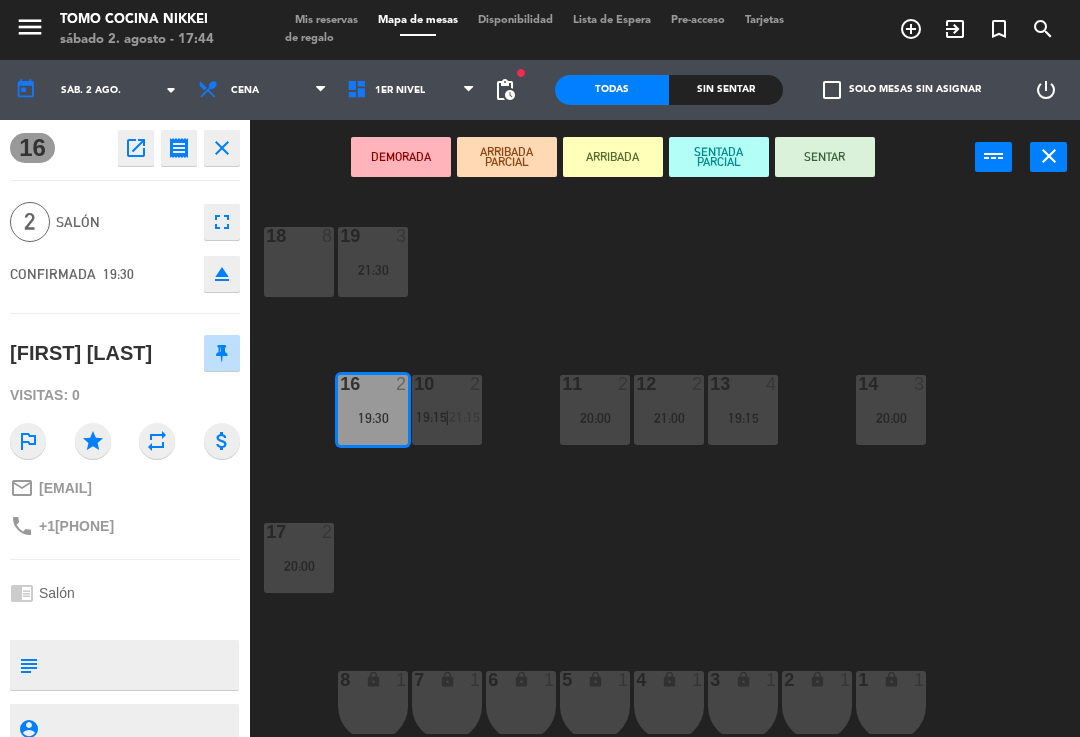 scroll, scrollTop: 0, scrollLeft: 0, axis: both 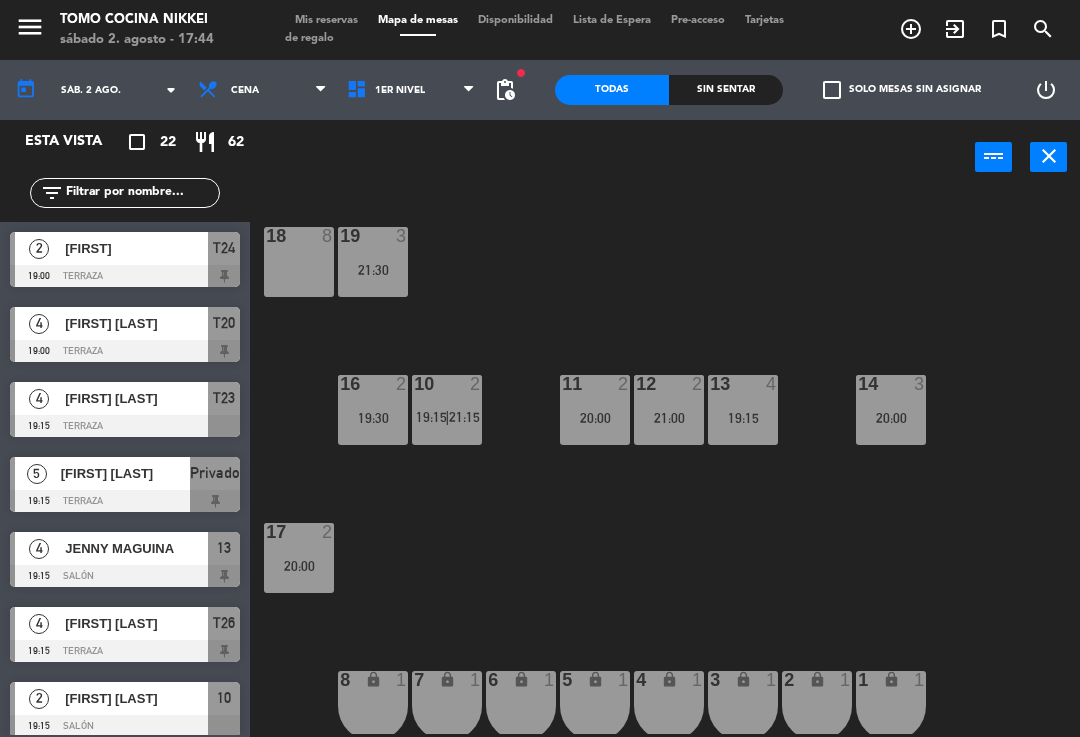 click on "12 2 21:00" at bounding box center [669, 410] 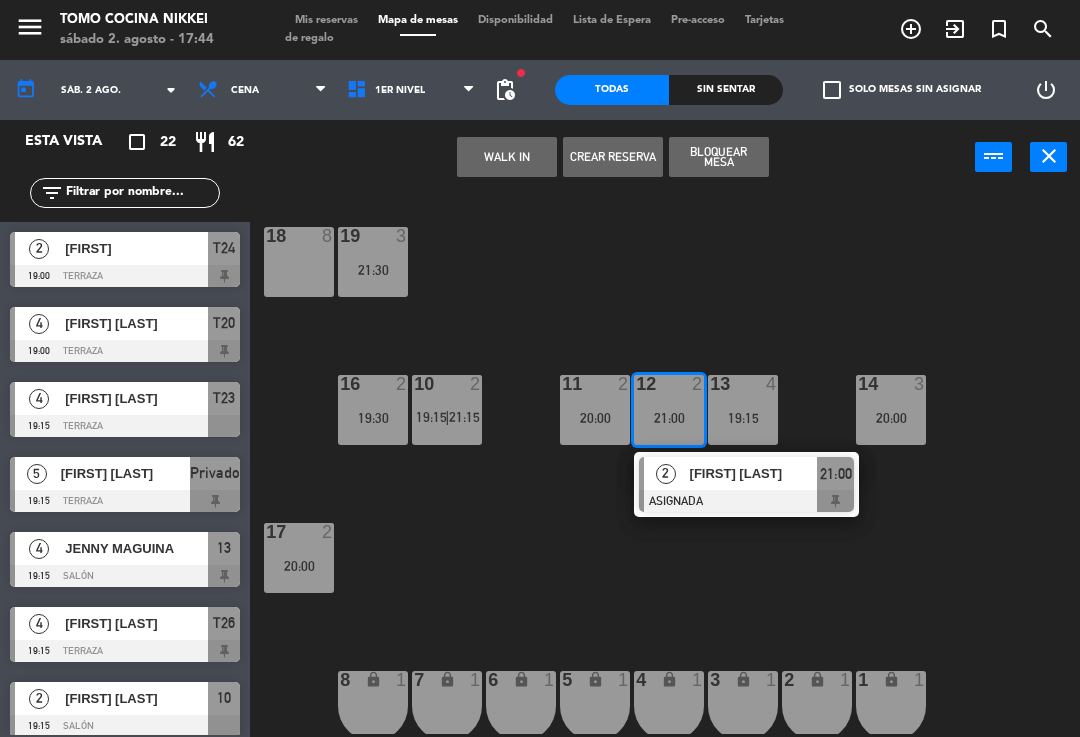 click on "18  8  19  3   21:30  16  2   19:30  10  2   19:15    |    21:15     11  2   20:00  12  2   21:00   2   [FIRST] [LAST]  ASIGNADA  21:00 13  4   19:15  14  3   20:00  17  2   20:00  7 lock  1  8 lock  1  6 lock  1  5 lock  1  4 lock  1  3 lock  1  2 lock  1  1 lock  1" 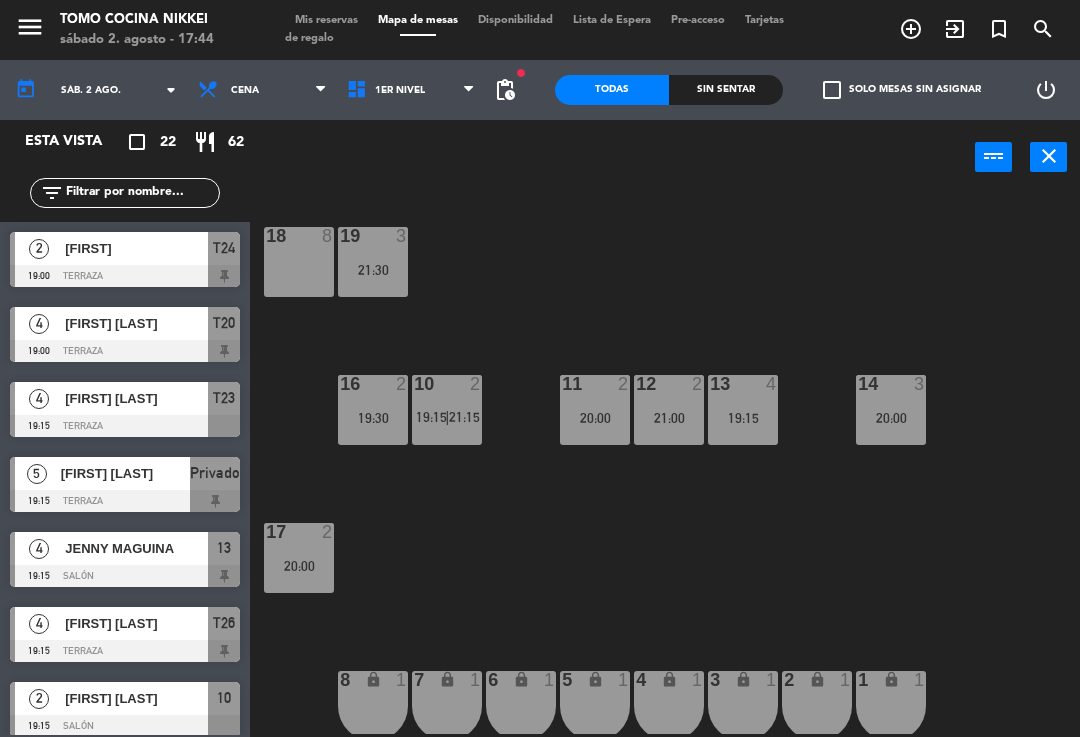 click on "1er Nivel" at bounding box center (411, 90) 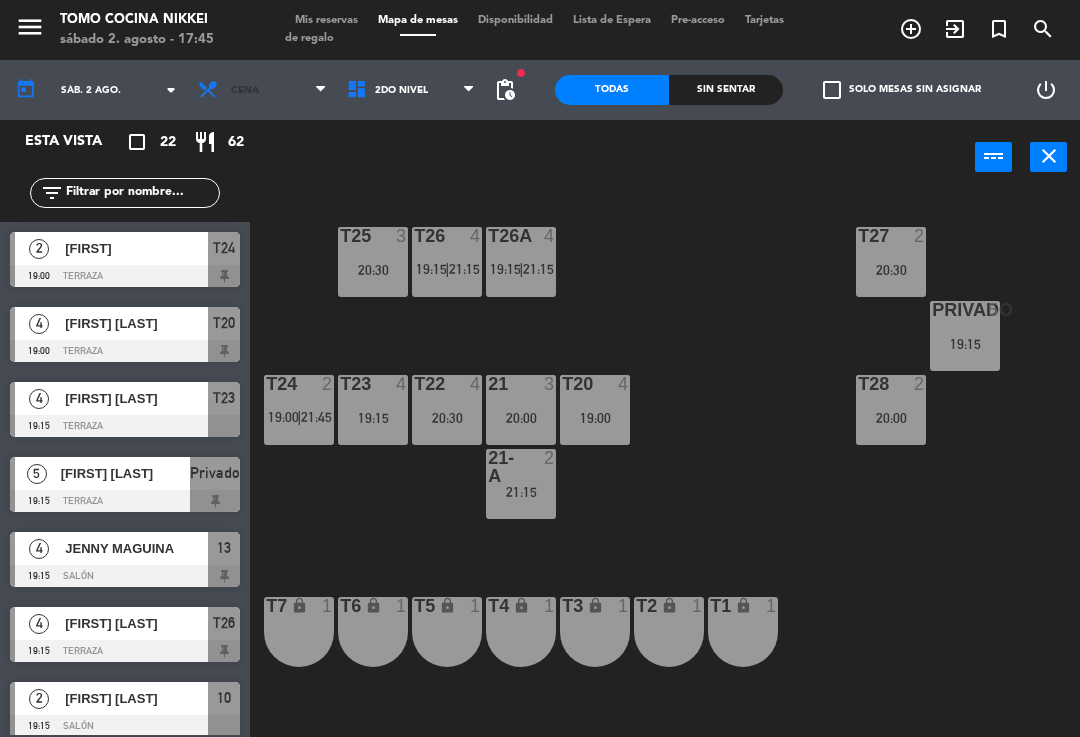 click on "Cena" at bounding box center [262, 90] 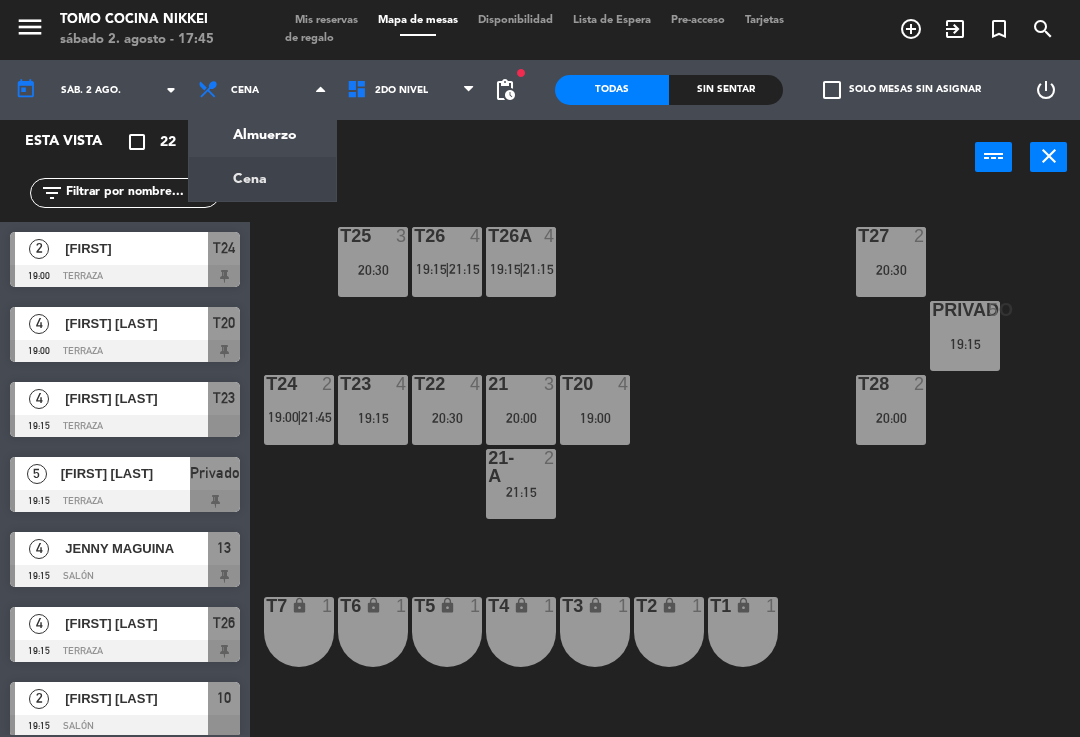 click on "menu  Tomo Cocina Nikkei   sábado 2. agosto - 17:45   Mis reservas   Mapa de mesas   Disponibilidad   Lista de Espera   Pre-acceso   Tarjetas de regalo  add_circle_outline exit_to_app turned_in_not search today    sáb. 2 ago. arrow_drop_down  Almuerzo  Cena  Cena  Almuerzo  Cena  1er Nivel   2do Nivel   2do Nivel   1er Nivel   2do Nivel  fiber_manual_record pending_actions  Todas  Sin sentar  check_box_outline_blank   Solo mesas sin asignar   power_settings_new   Esta vista   crop_square  22  restaurant  62 filter_list  2   [FIRST]   19:00   Terraza  T24  4   [FIRST] [LAST]   19:00   Terraza  T20  4   [FIRST] [LAST]   19:15   Terraza  T23  5   [FIRST] [LAST]   19:15   Terraza  Privado  4   [FIRST] [LAST]   19:15   Salón  13  4   [FIRST] [LAST]   19:15   Terraza  T26  2   [FIRST] [LAST]   19:15   Salón  10  2   [FIRST] [LAST]   19:30   Salón  16  3   [FIRST] [LAST]   20:00   Terraza  21  3   [FIRST] [LAST]   20:00   Salón  14  2   [FIRST] [LAST]   20:00   Salón  11  2   [FIRST] [LAST]   20:00   Salón  17" 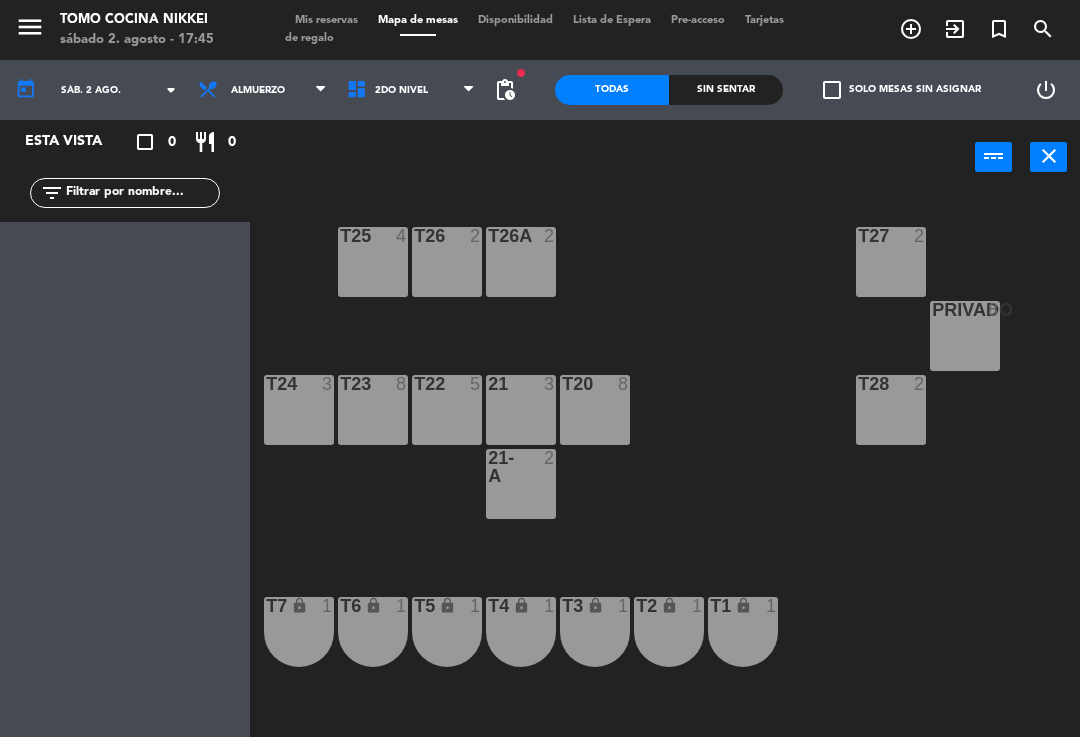 click on "Mis reservas" at bounding box center (326, 20) 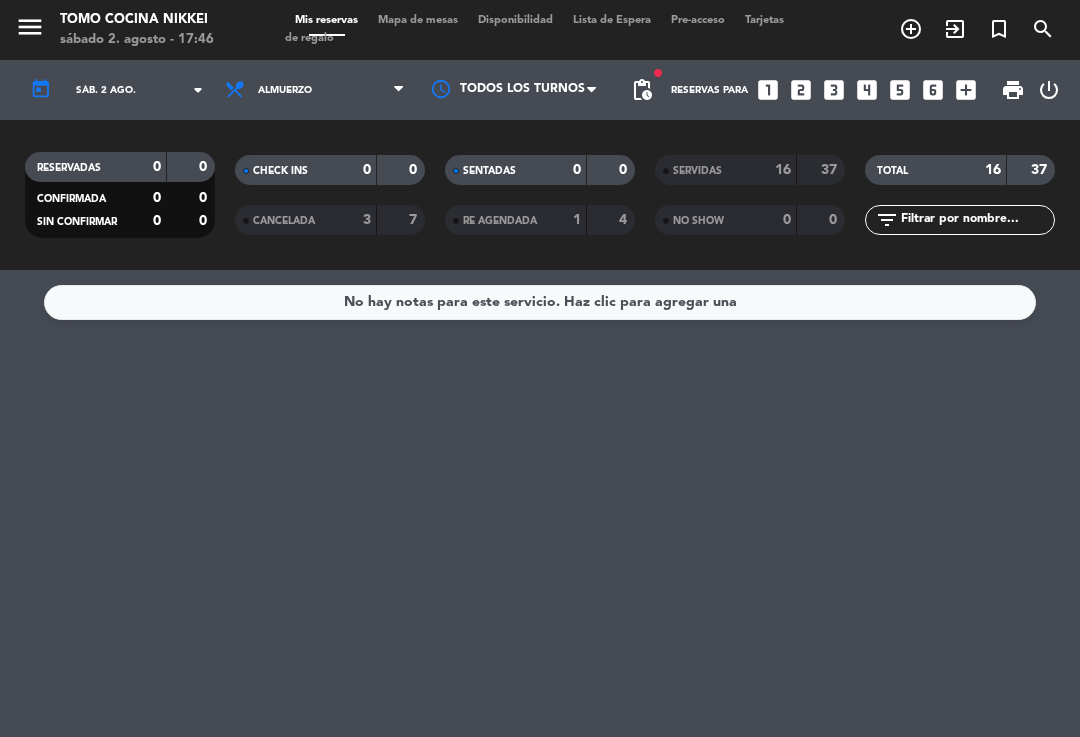 click on "SERVIDAS   16   37" 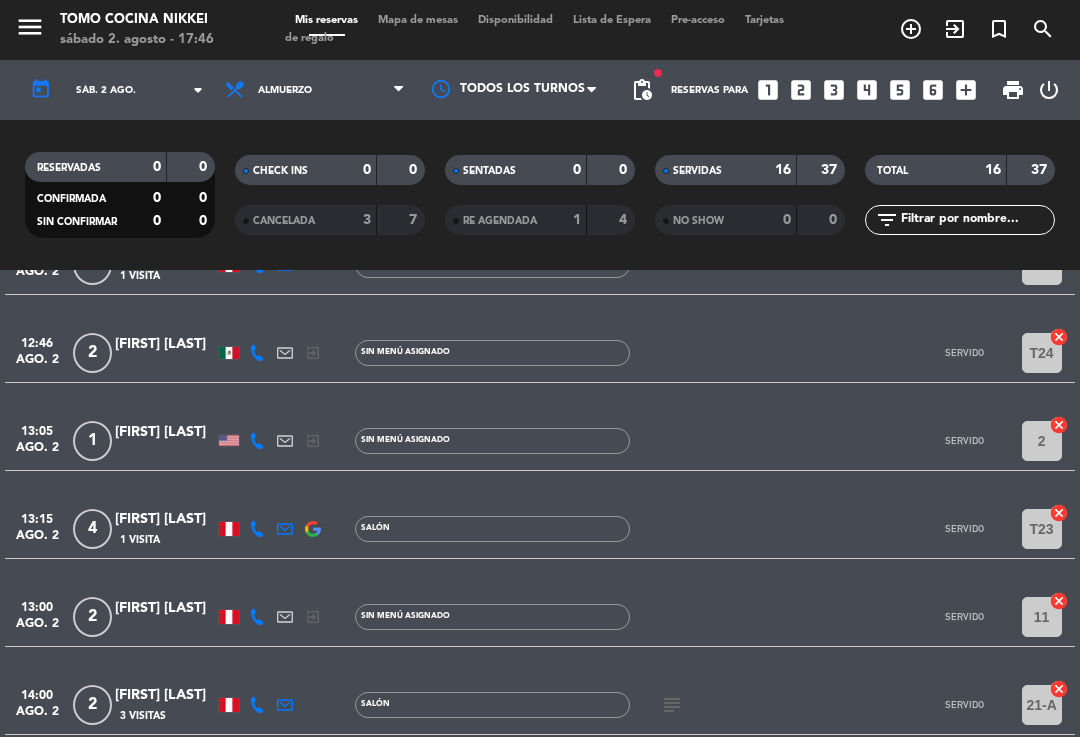 scroll, scrollTop: 112, scrollLeft: 0, axis: vertical 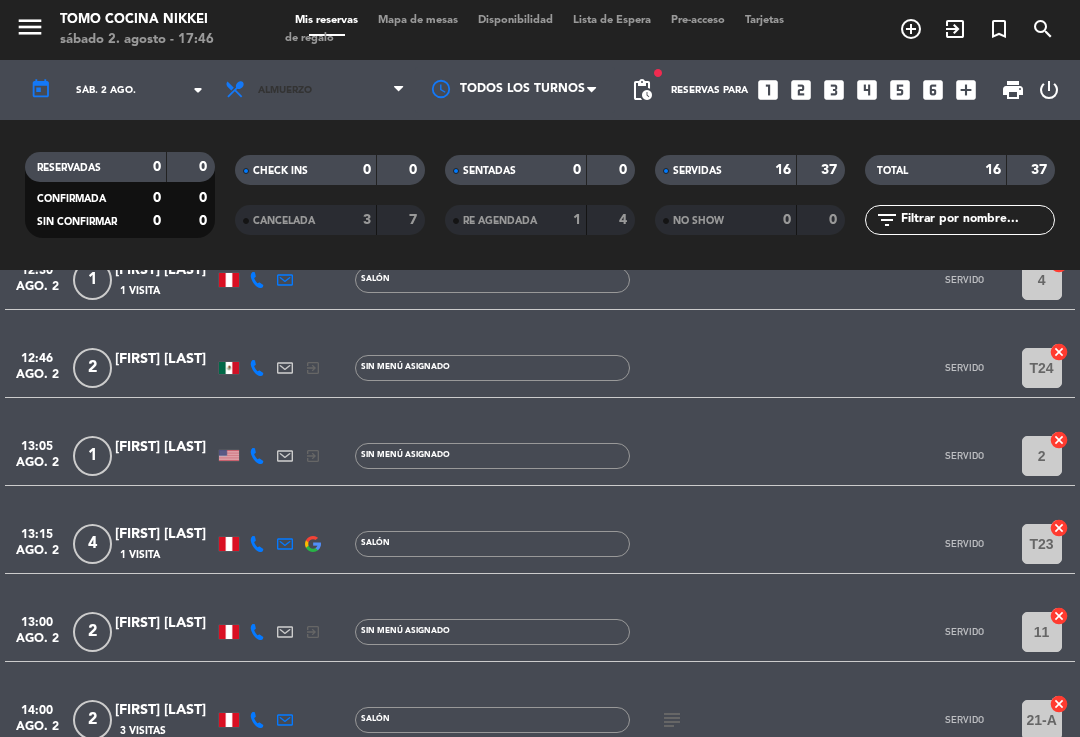 click on "Almuerzo" at bounding box center [315, 90] 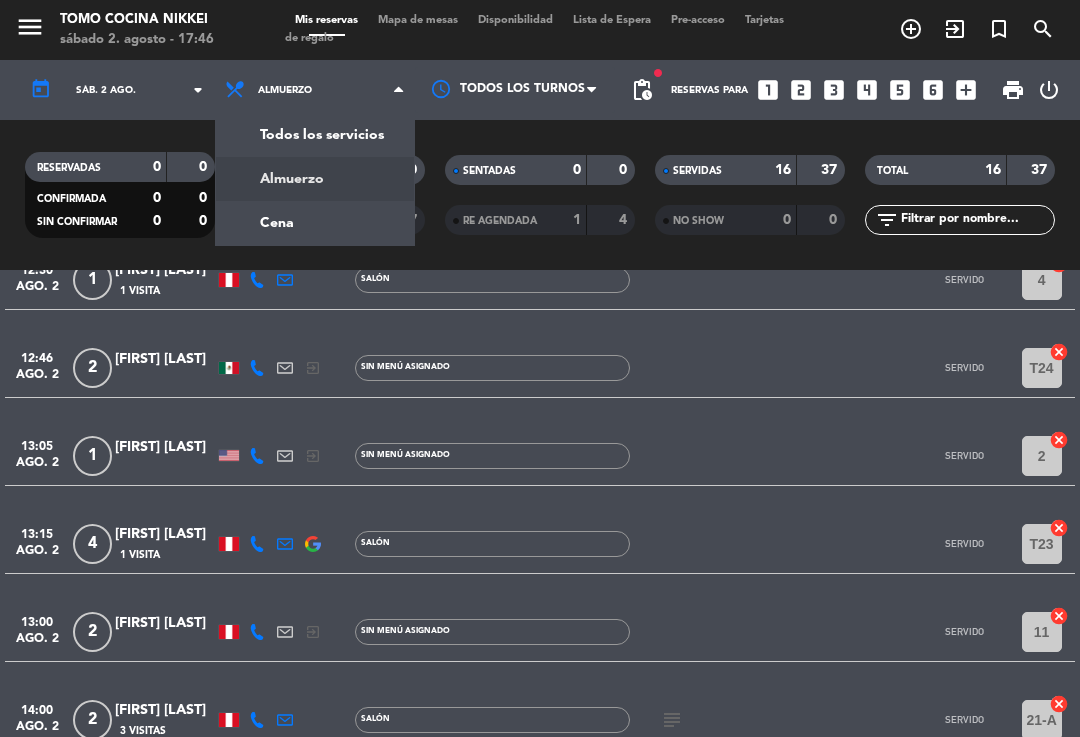 click on "menu Tomo Cocina Nikkei sábado 2. agosto - 17:46 Mis reservas Mapa de mesas Disponibilidad Lista de Espera Pre-acceso Tarjetas de regalo add_circle_outline exit_to_app turned_in_not search today sáb. 2 ago. arrow_drop_down Todos los servicios Almuerzo Cena Almuerzo Todos los servicios Almuerzo Cena Todos los turnos fiber_manual_record pending_actions Reservas para looks_one looks_two looks_3 looks_4 looks_5 looks_6 add_box print power_settings_new RESERVADAS 0 0 CONFIRMADA 0 0 SIN CONFIRMAR 0 0 CHECK INS 0 0 CANCELADA 3 7 SENTADAS 0 0 RE AGENDADA 1 4 SERVIDAS 16 37 NO SHOW 0 0 TOTAL 16 37 filter_list" 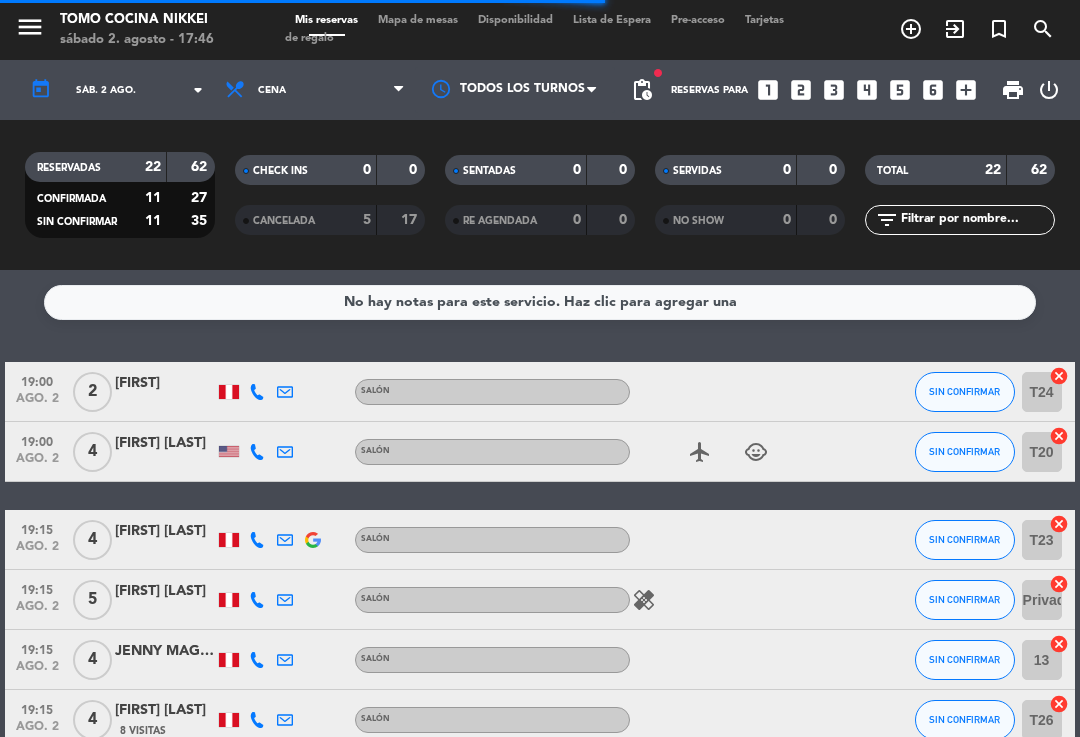 scroll, scrollTop: 0, scrollLeft: 0, axis: both 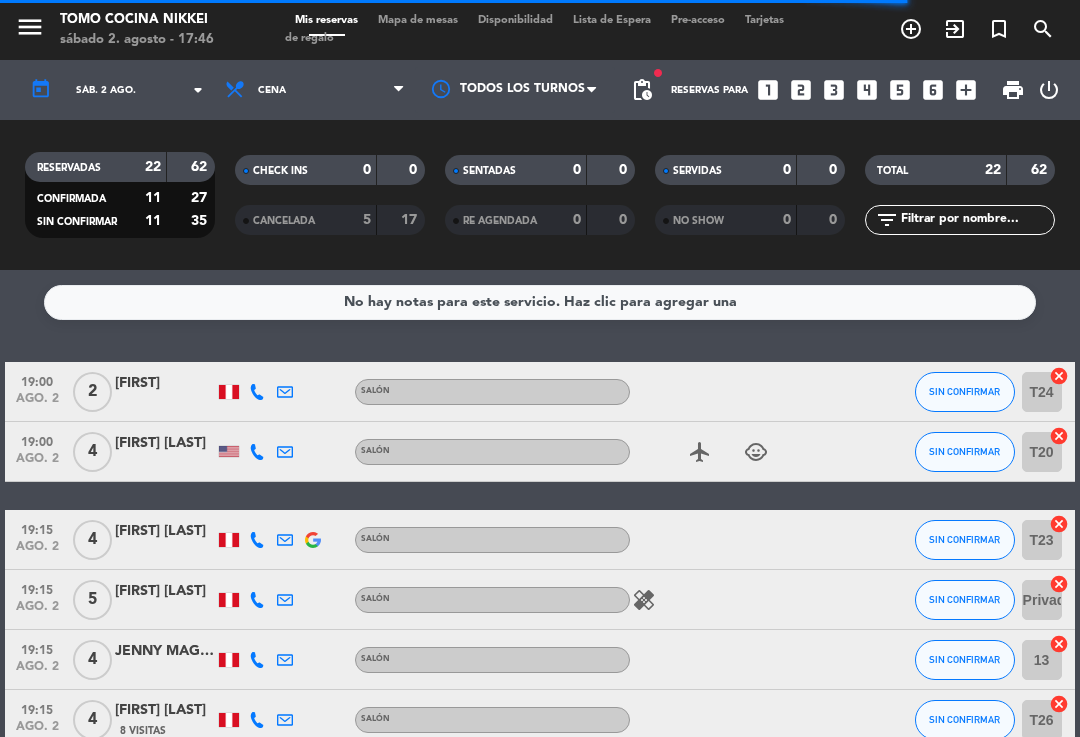 click on "menu Tomo Cocina Nikkei sábado 2. agosto - 17:46 Mis reservas Mapa de mesas Disponibilidad Lista de Espera Pre-acceso Tarjetas de regalo add_circle_outline exit_to_app turned_in_not search" 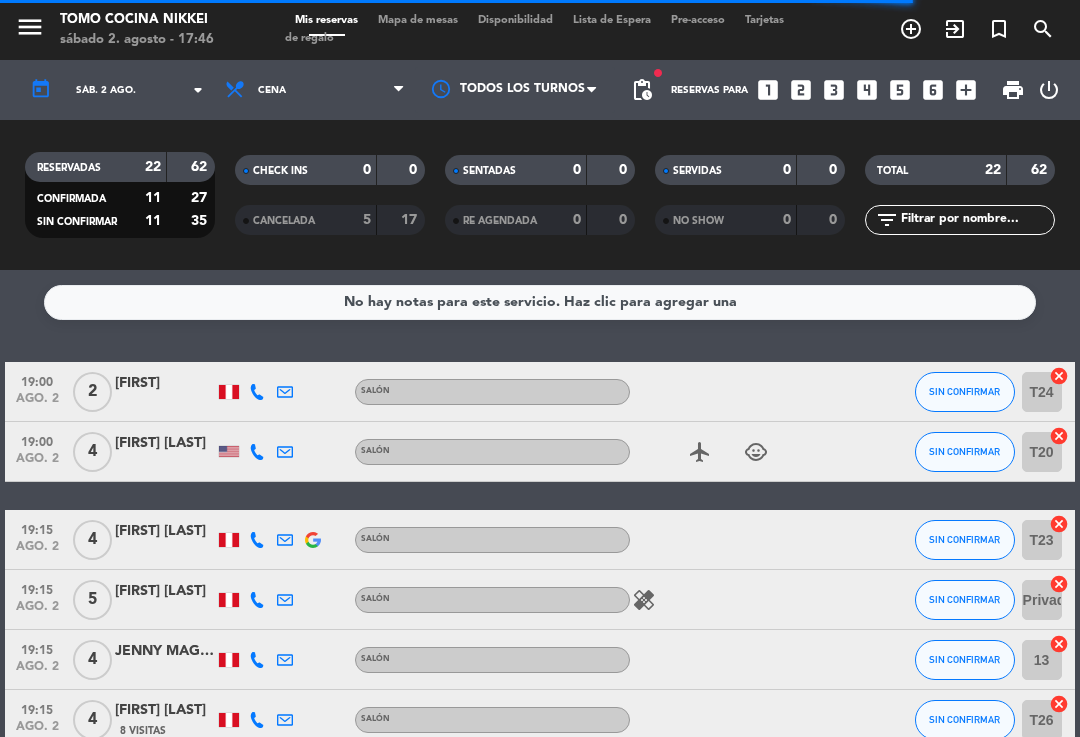 click on "Mapa de mesas" at bounding box center [418, 20] 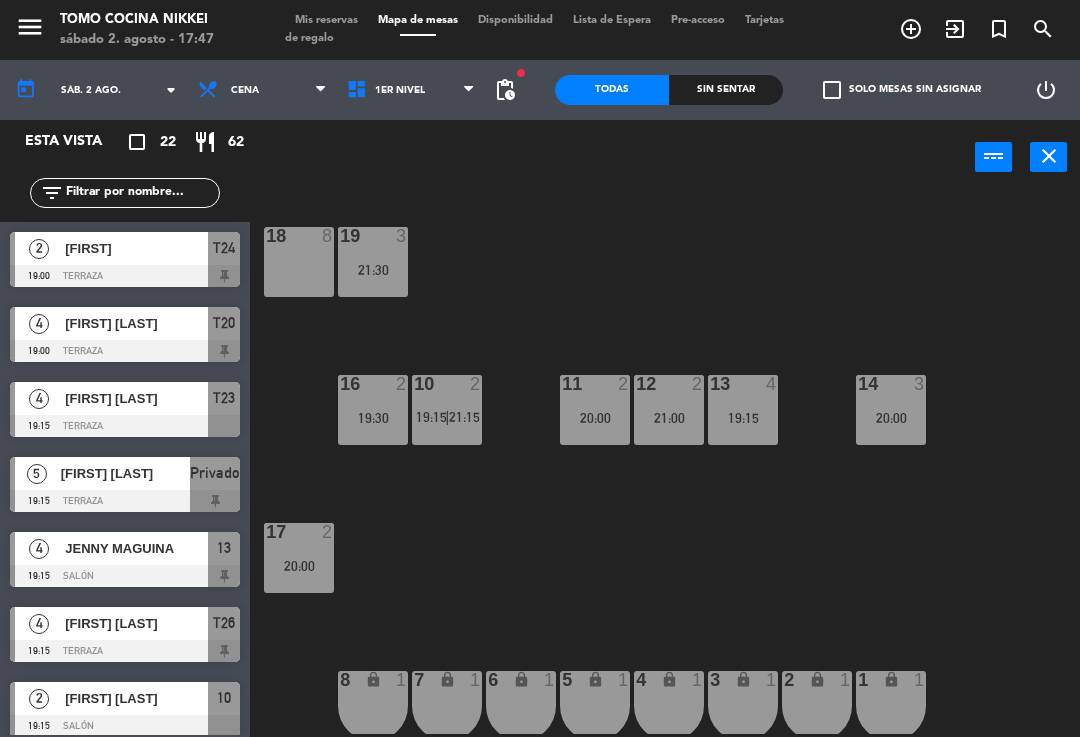 scroll, scrollTop: 0, scrollLeft: 0, axis: both 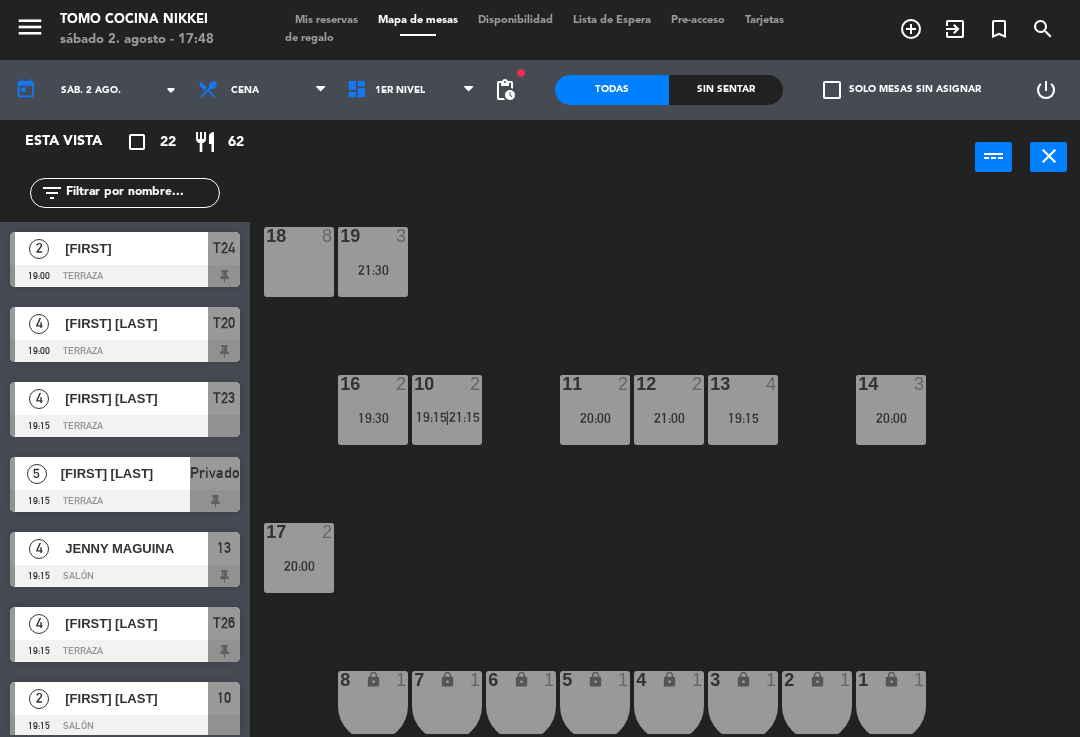 click on "T20" at bounding box center (224, 323) 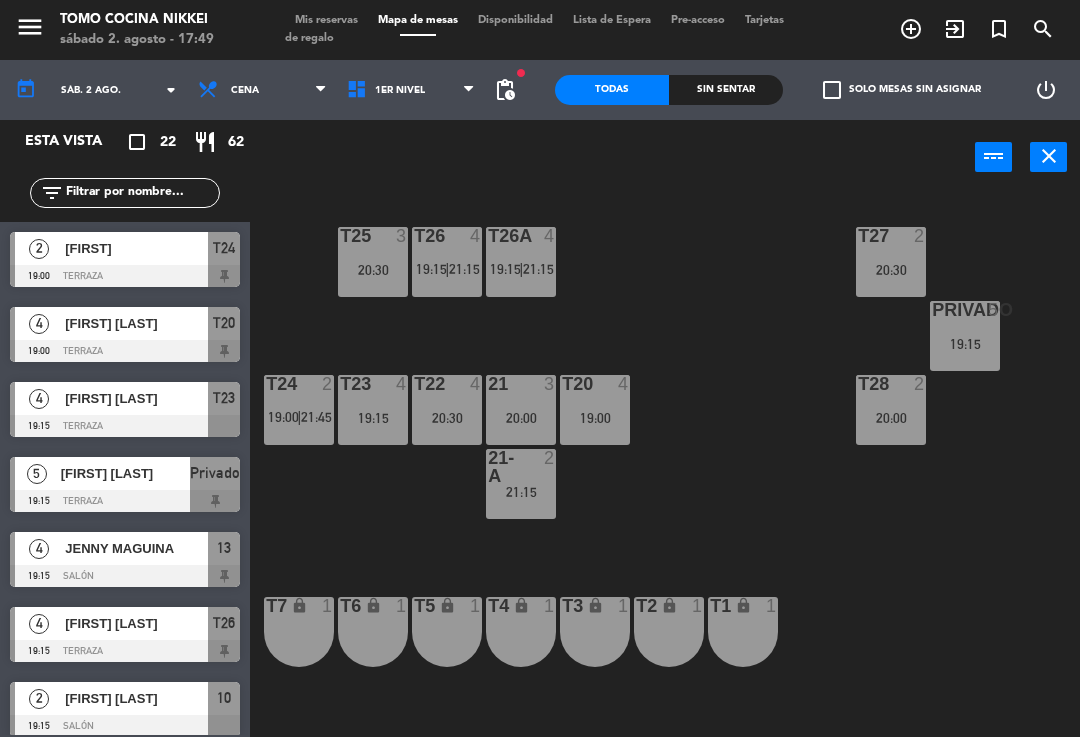 click on "T27 2 20:30 T25 3 20:30 T26A 4 19:15 | 21:15 T26 4 19:15 | 21:15 Privado 5 19:15 T24 2 19:00 | 21:45 T23 4 19:15 T22 4 20:30 21 3 20:00 T20 4 19:00 T28 2 20:00 21-A 2 21:15 T7 lock 1 T6 lock 1 T5 lock 1 T4 lock 1 T3 lock 1 T2 lock 1 T1 lock 1" 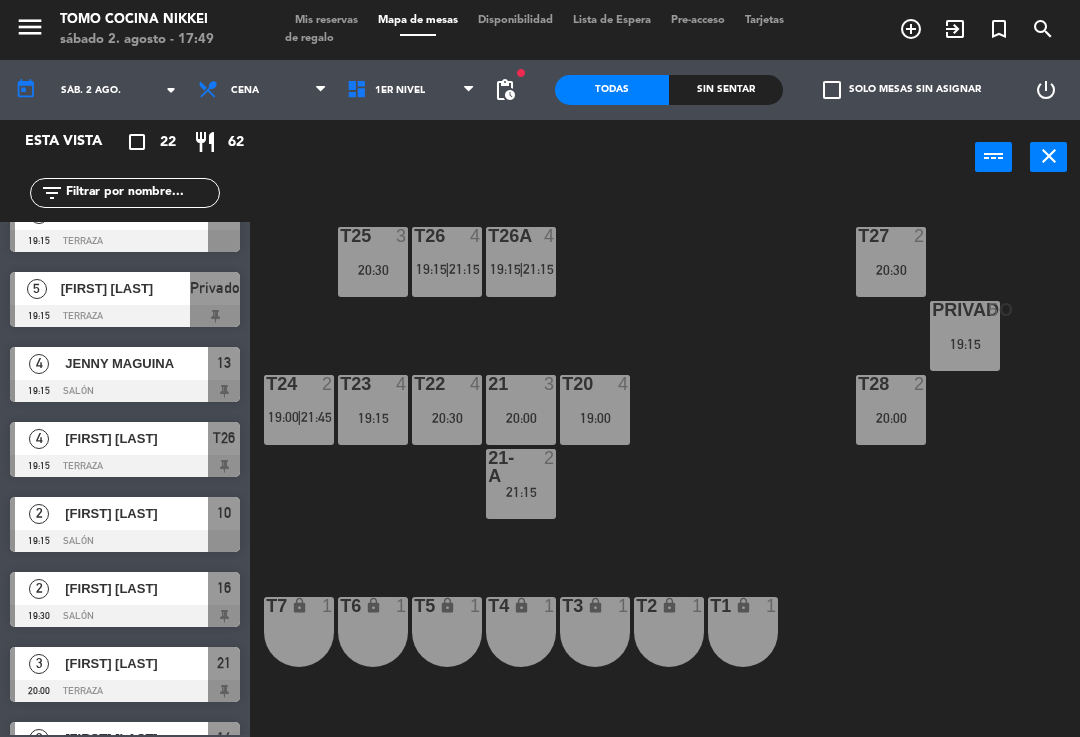 scroll, scrollTop: 189, scrollLeft: 0, axis: vertical 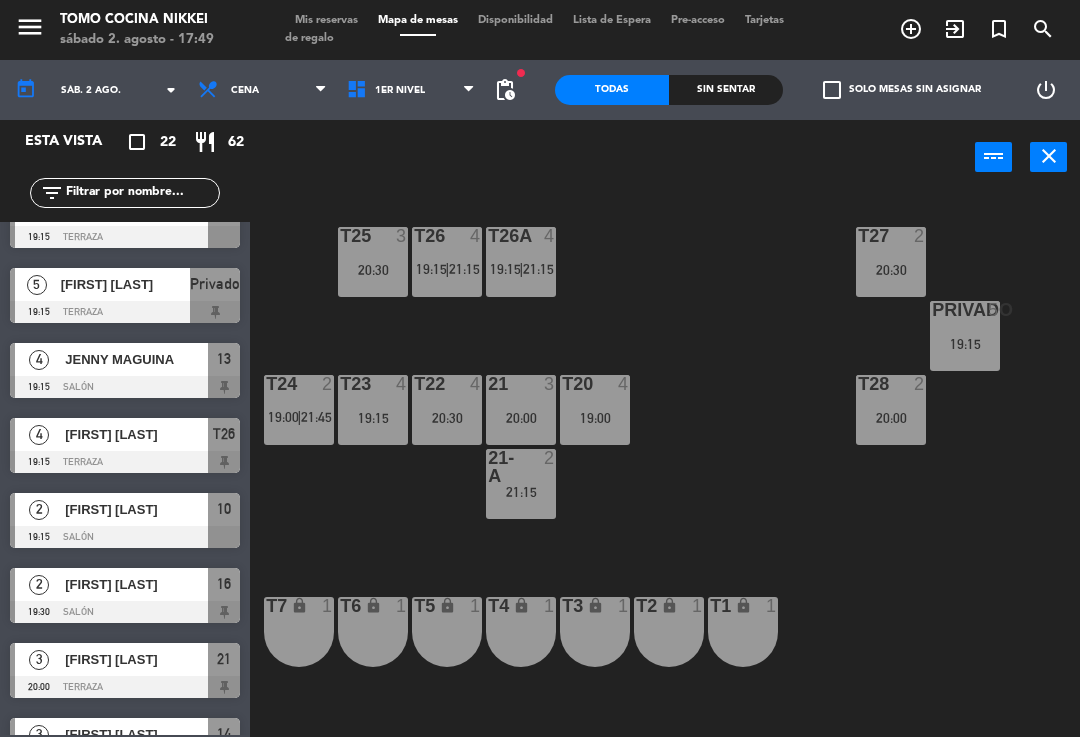 click at bounding box center (125, 312) 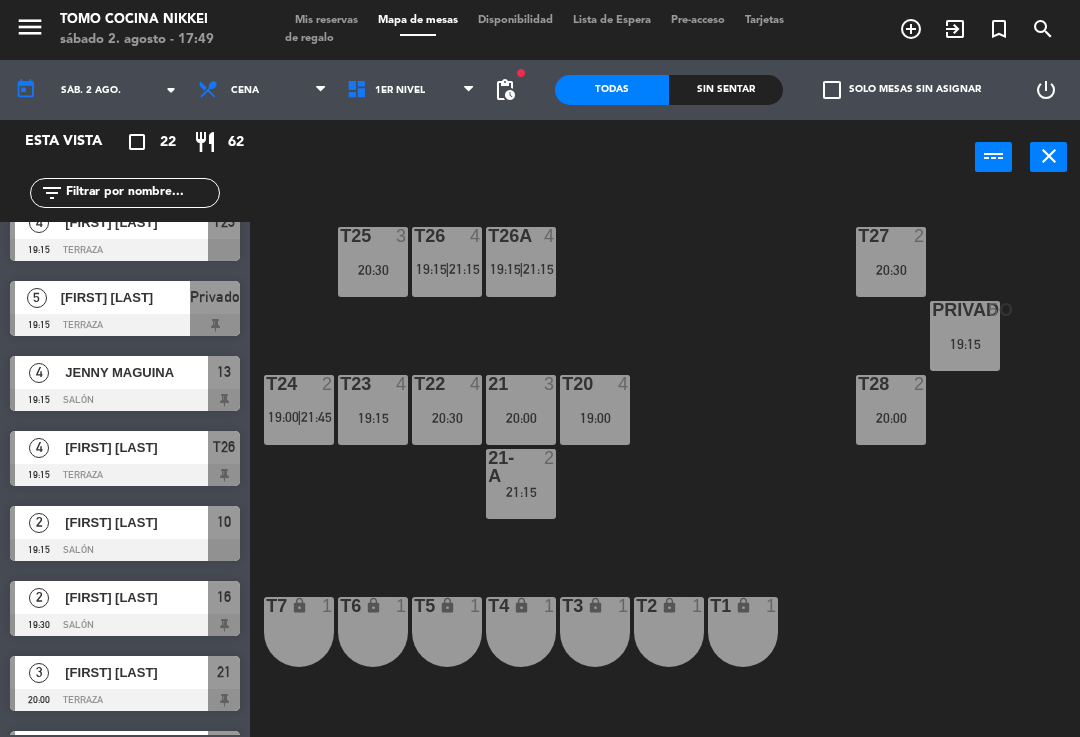 scroll, scrollTop: 175, scrollLeft: 0, axis: vertical 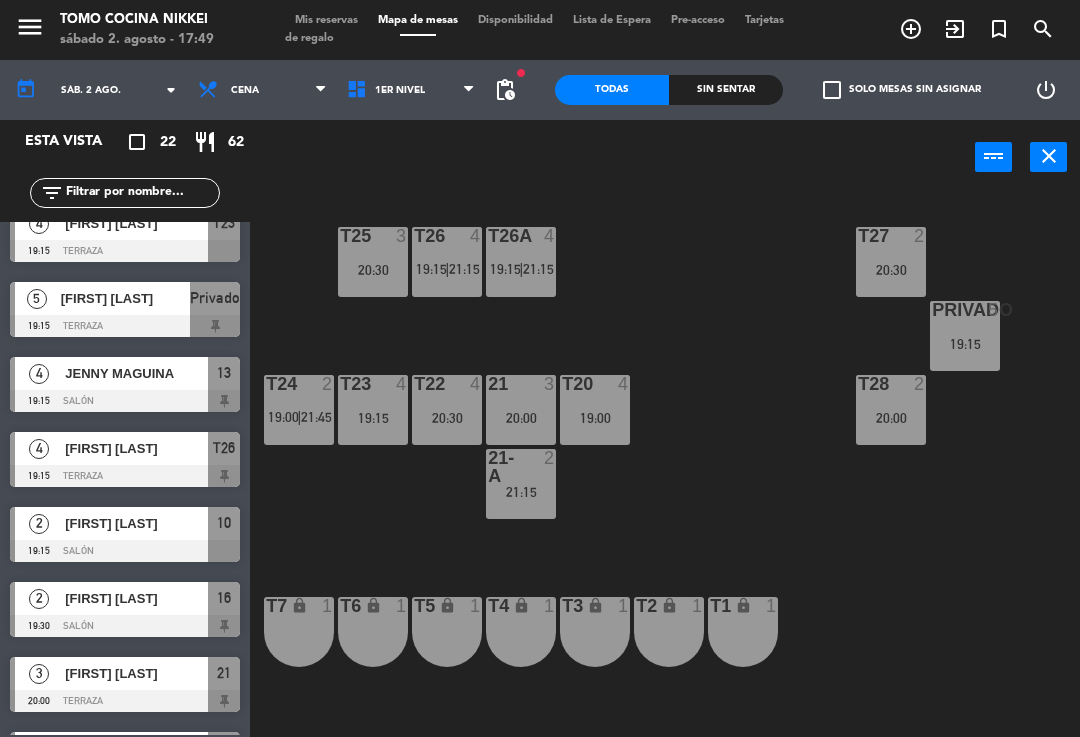 click at bounding box center [125, 401] 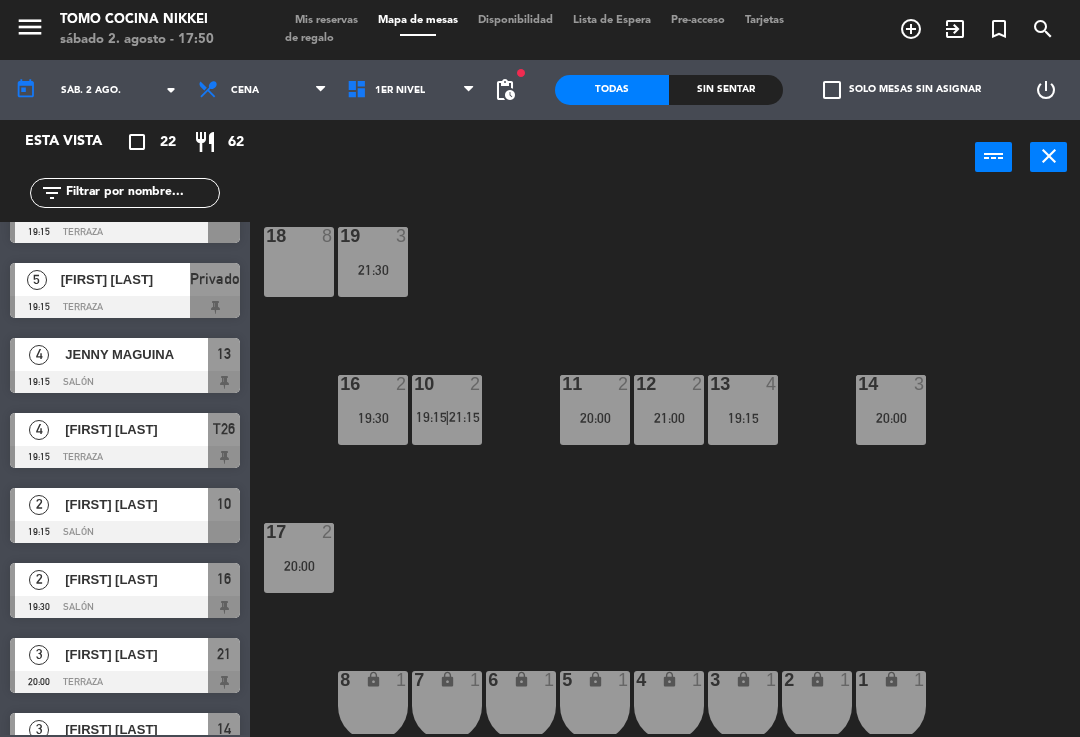 scroll, scrollTop: 219, scrollLeft: 0, axis: vertical 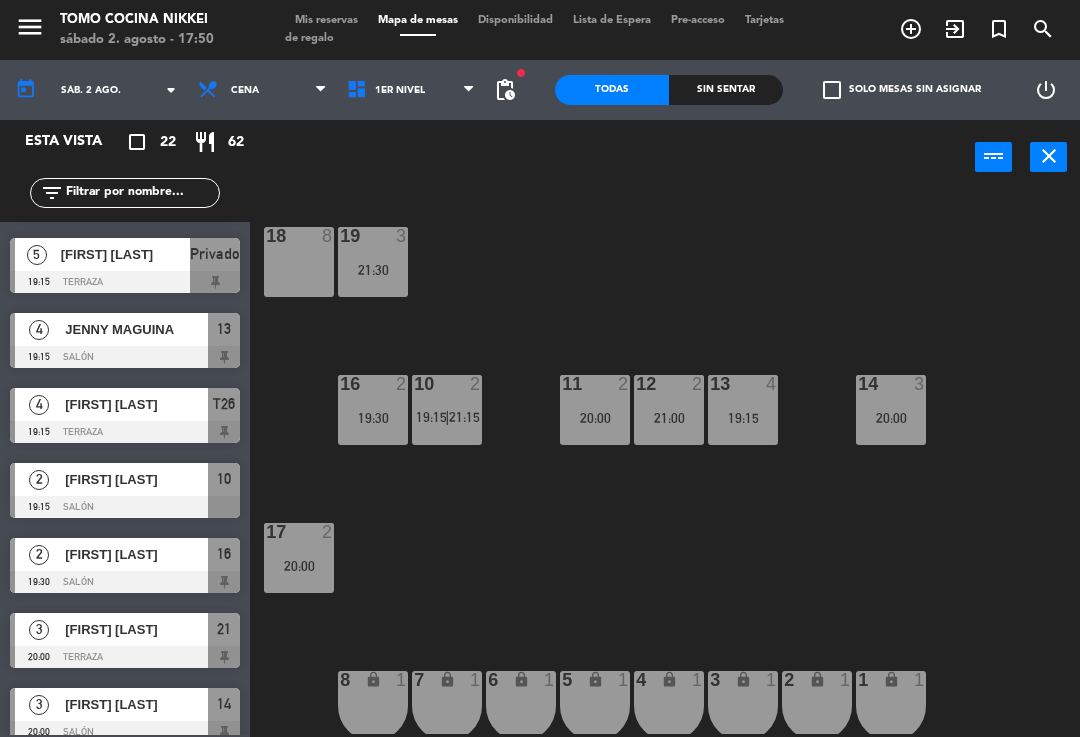 click at bounding box center [125, 432] 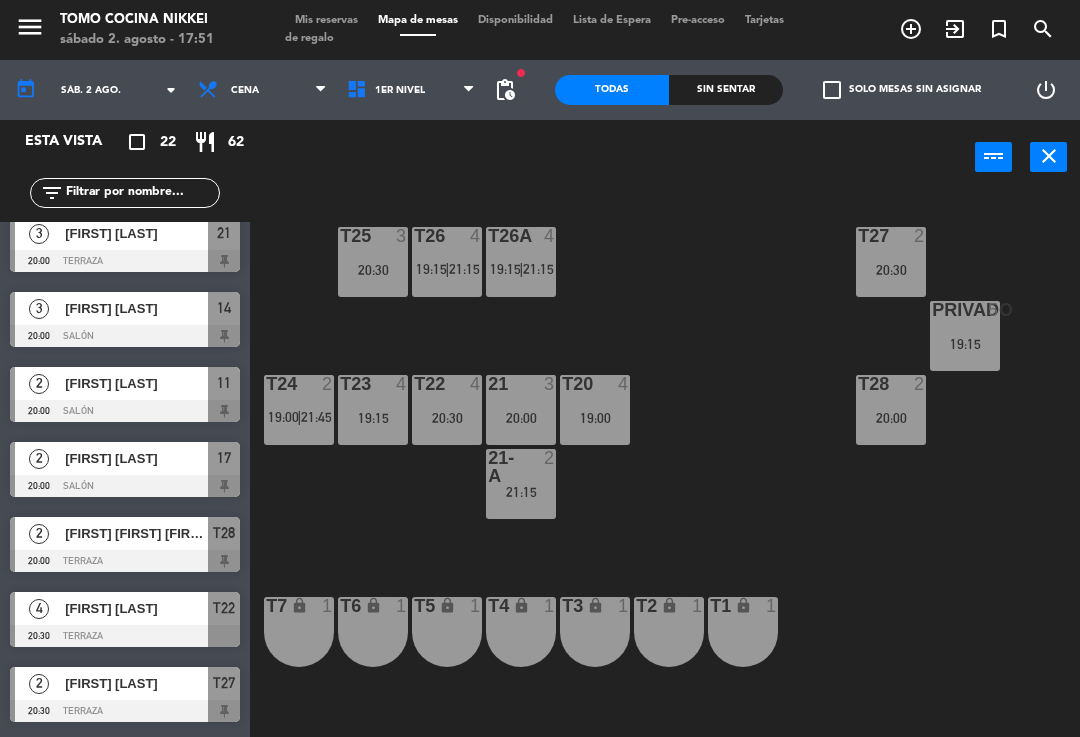 scroll, scrollTop: 619, scrollLeft: 0, axis: vertical 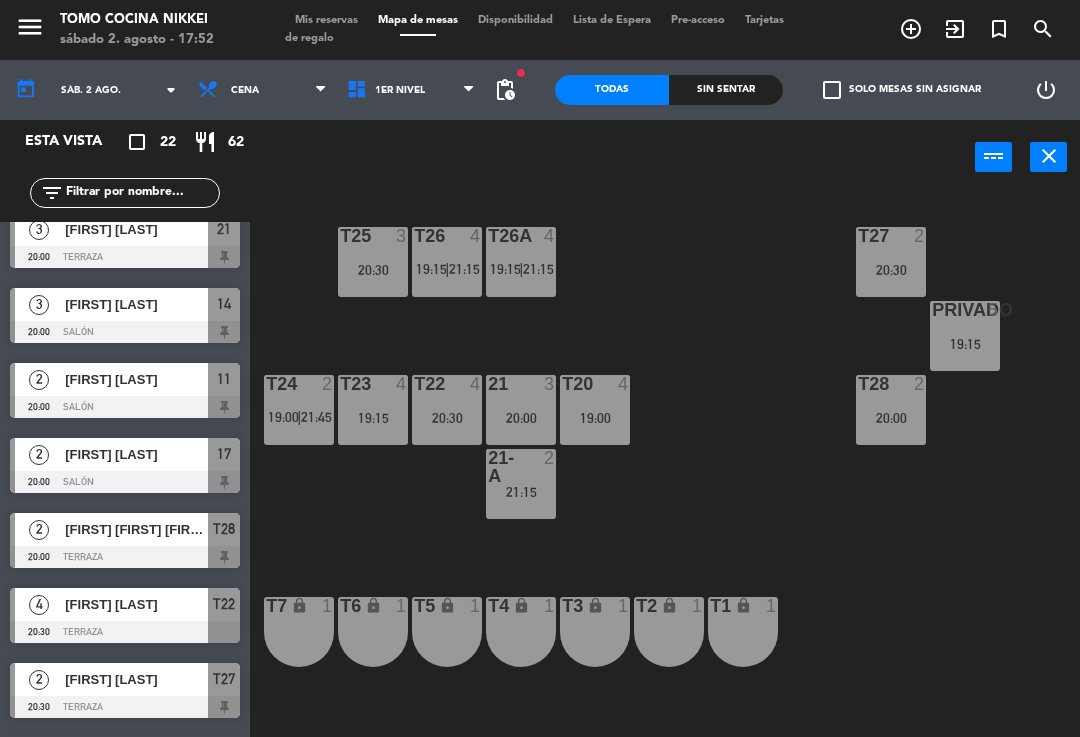 click at bounding box center (125, 332) 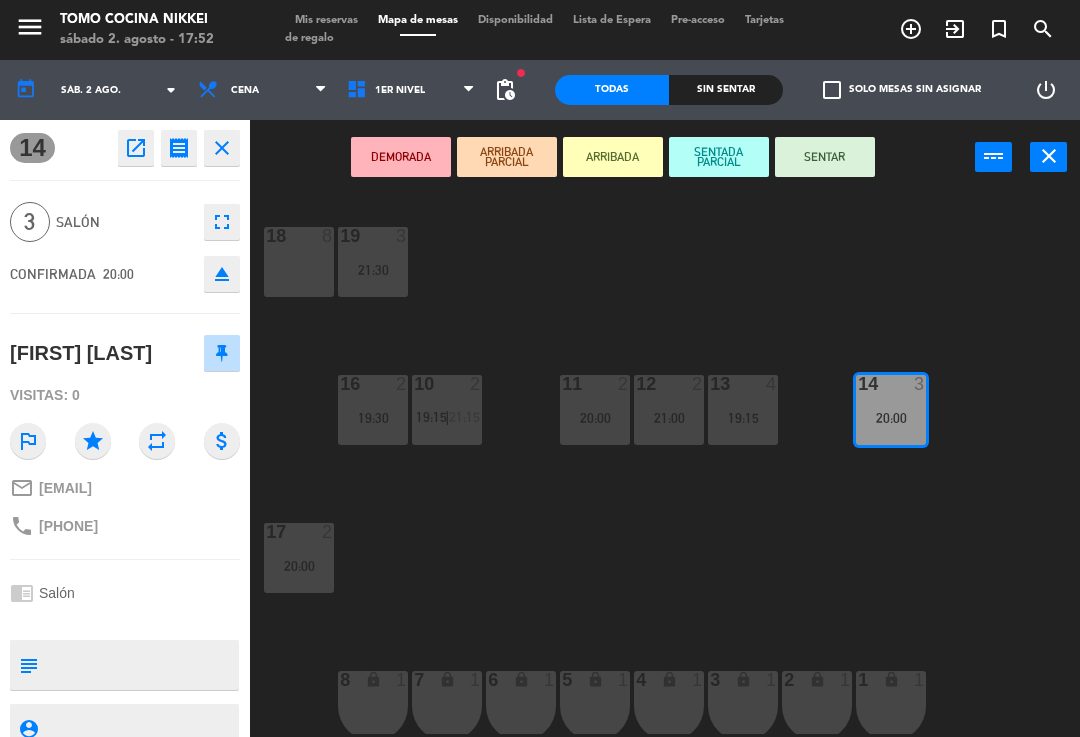 click on "Mis reservas" at bounding box center [326, 20] 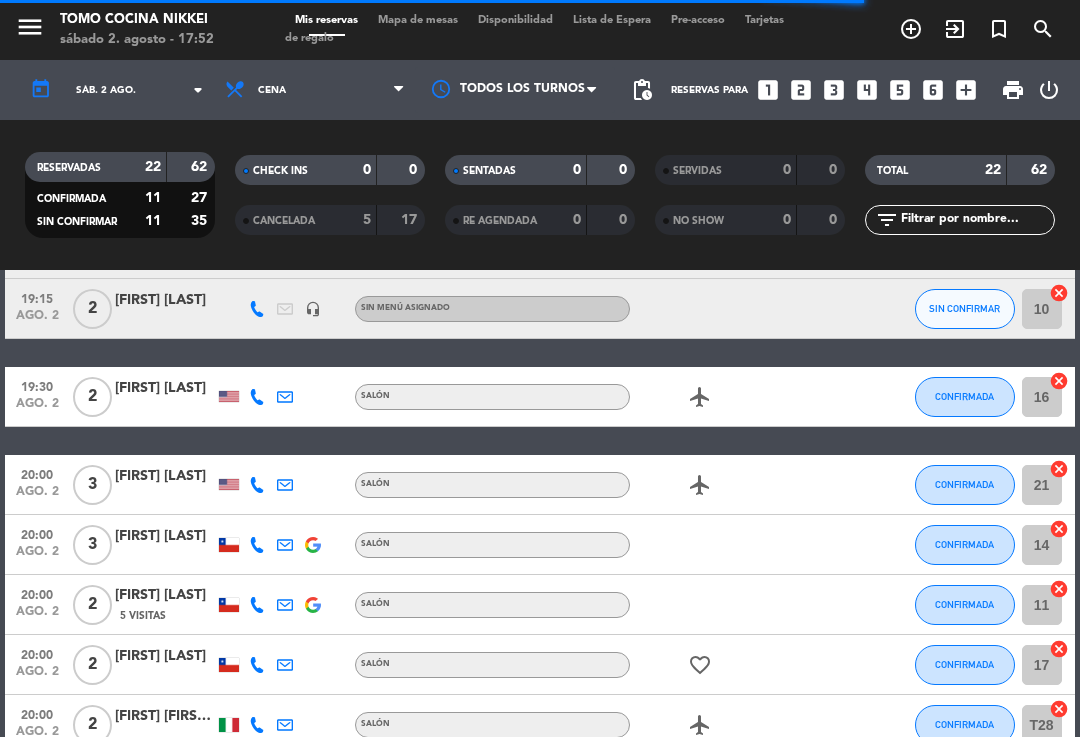 scroll, scrollTop: 475, scrollLeft: 0, axis: vertical 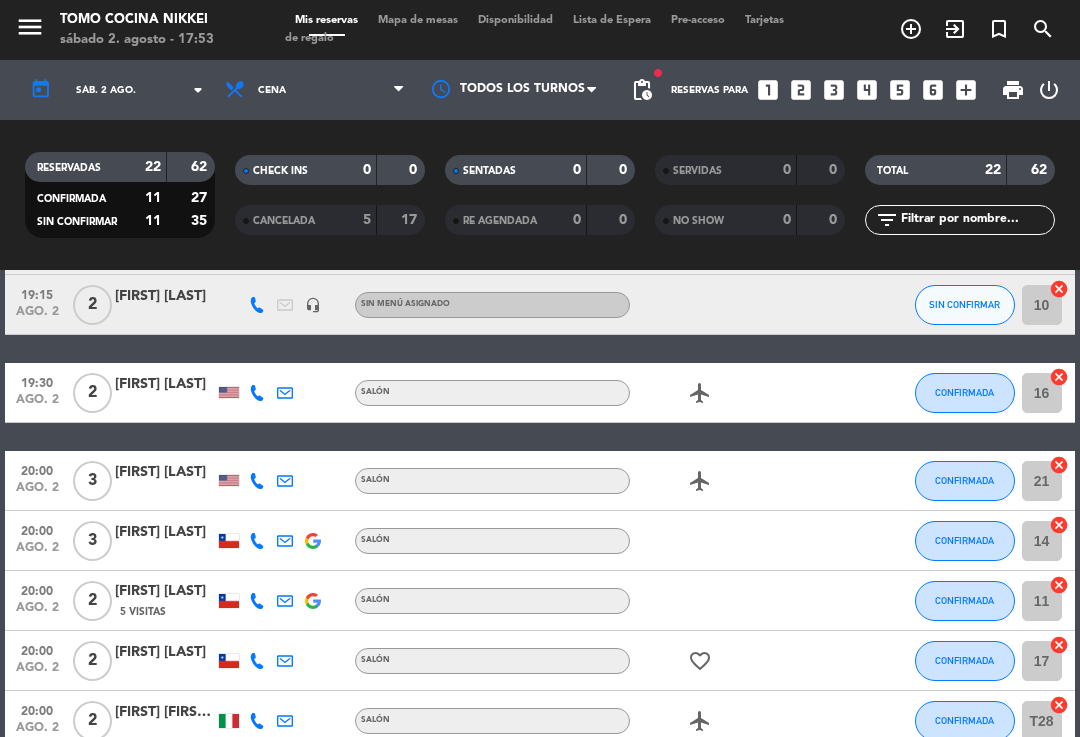 click on "Tarjetas de regalo" at bounding box center [534, 29] 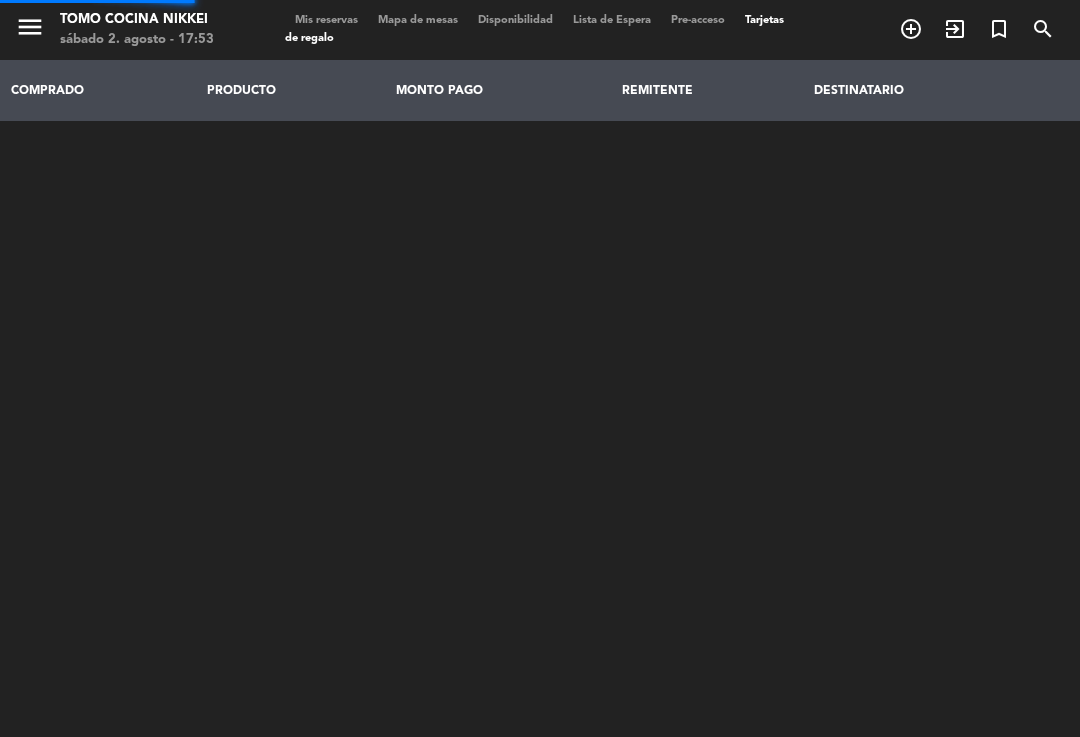 click on "Mapa de mesas" at bounding box center [418, 20] 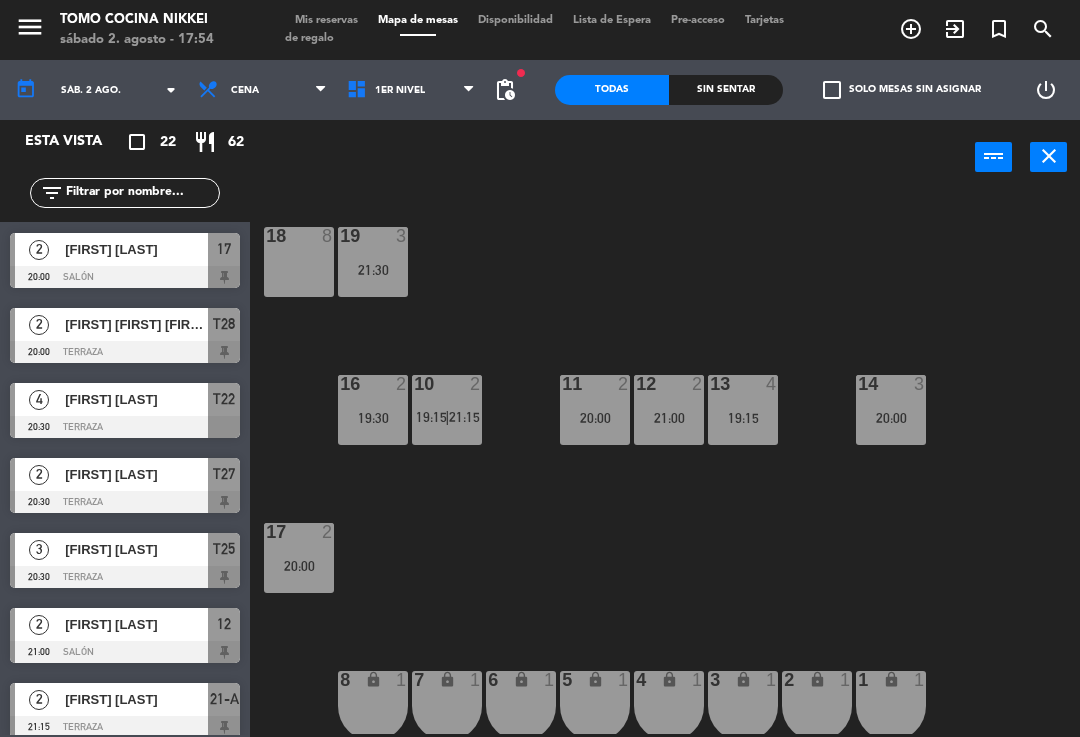 scroll, scrollTop: 826, scrollLeft: 0, axis: vertical 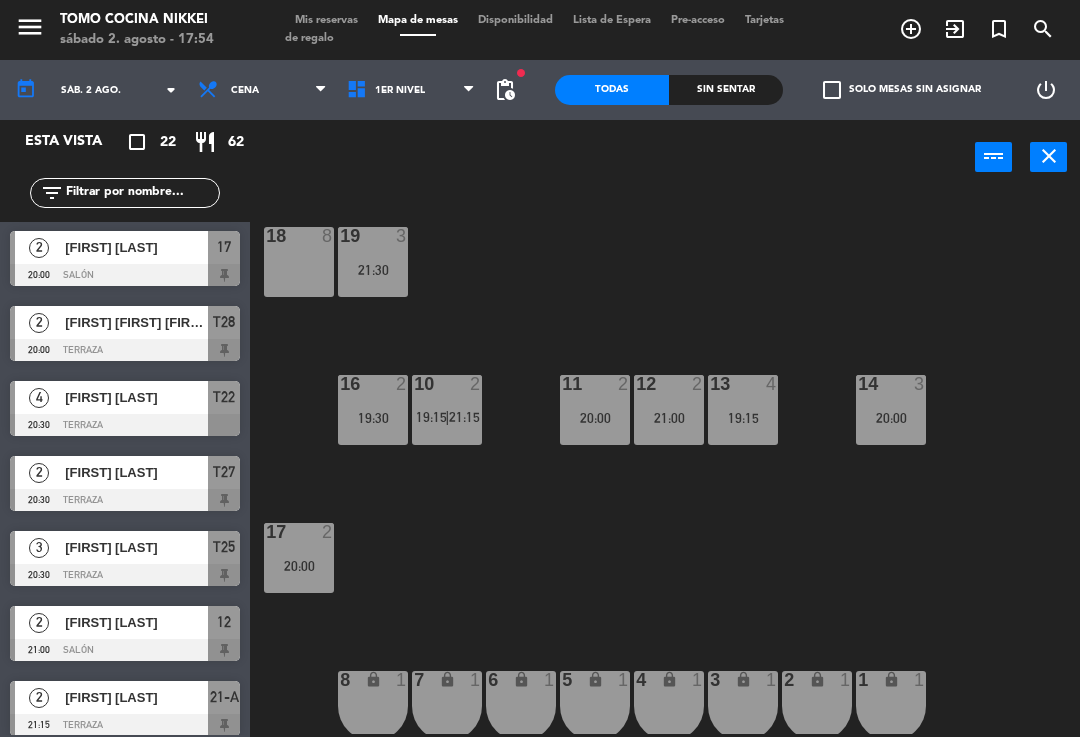 click on "T25" at bounding box center (224, 547) 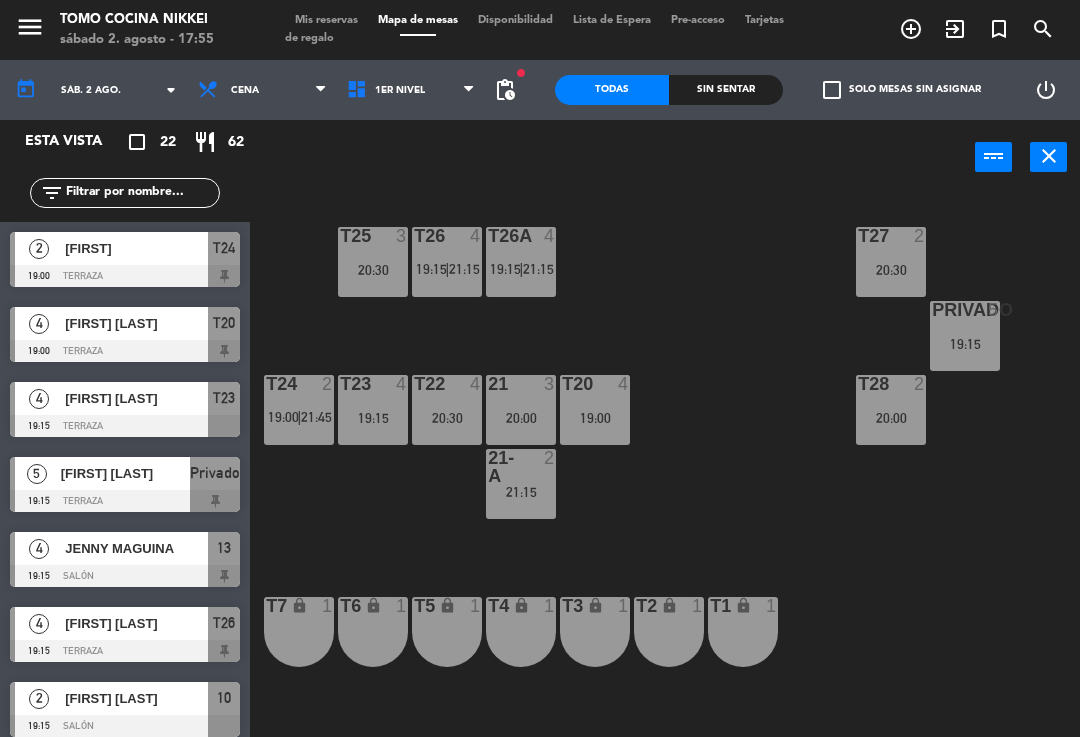 scroll, scrollTop: 61, scrollLeft: 0, axis: vertical 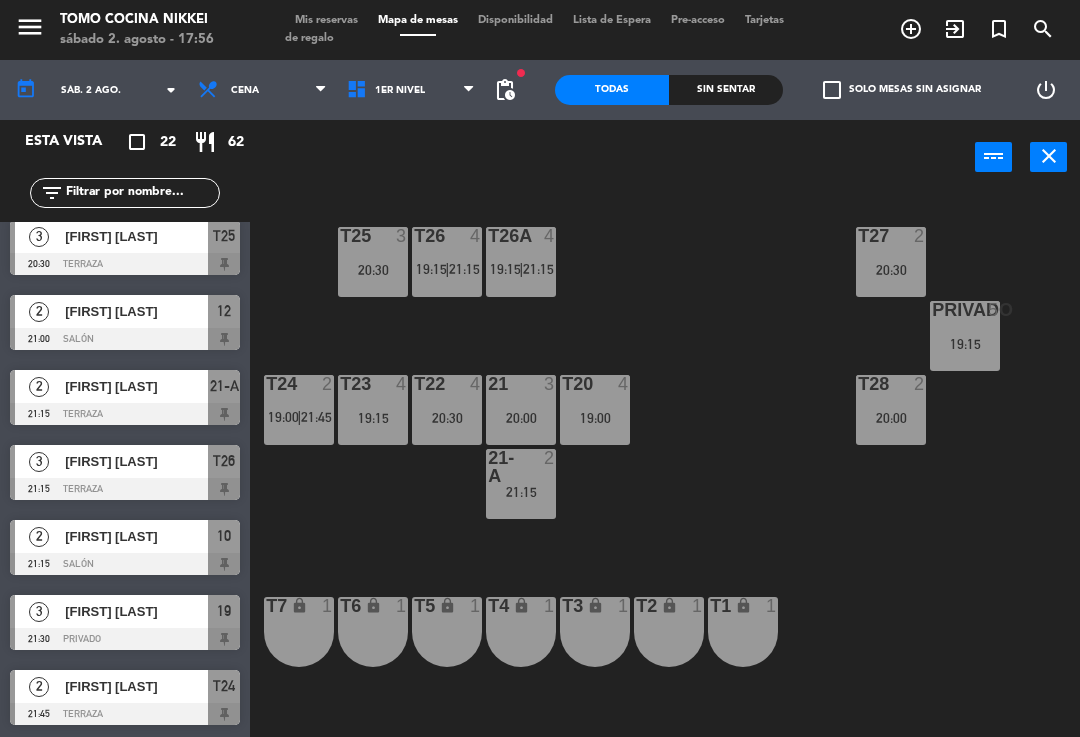 click at bounding box center [125, 414] 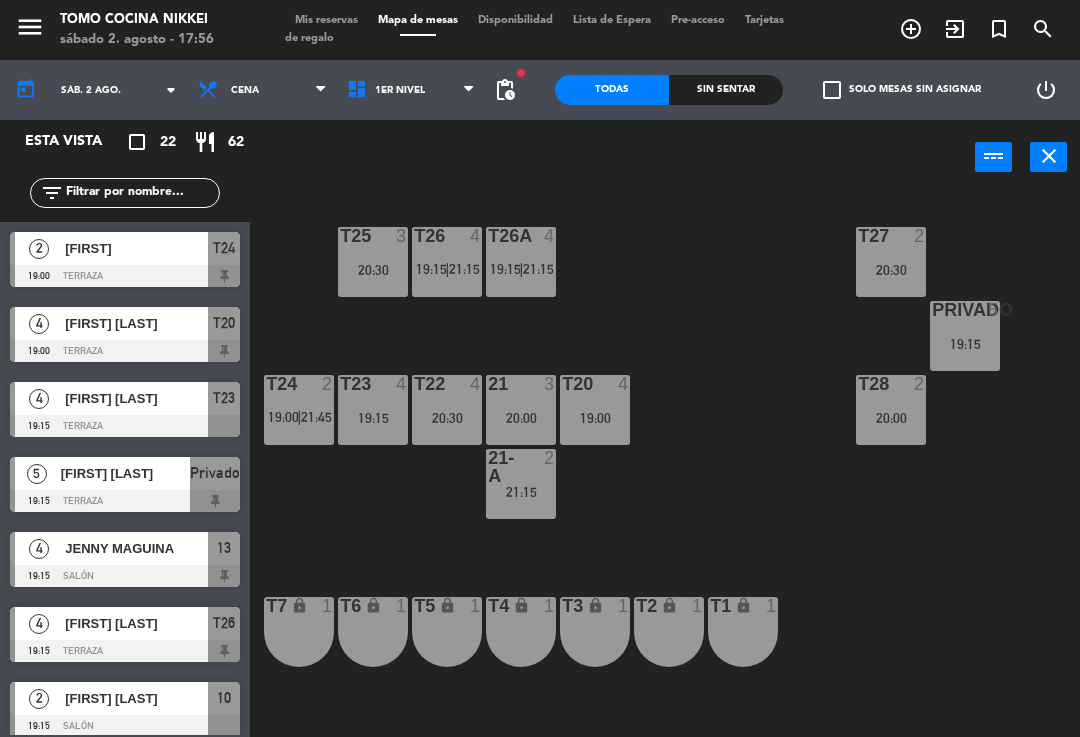 scroll, scrollTop: 0, scrollLeft: 0, axis: both 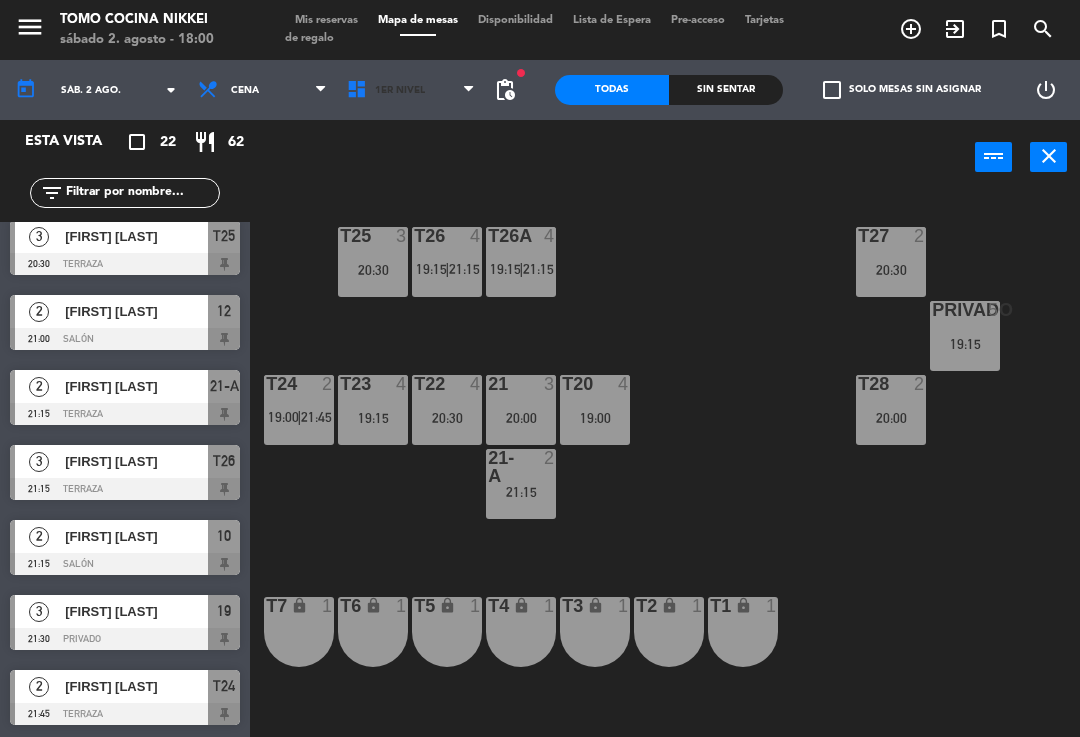 click on "1er Nivel" at bounding box center [411, 90] 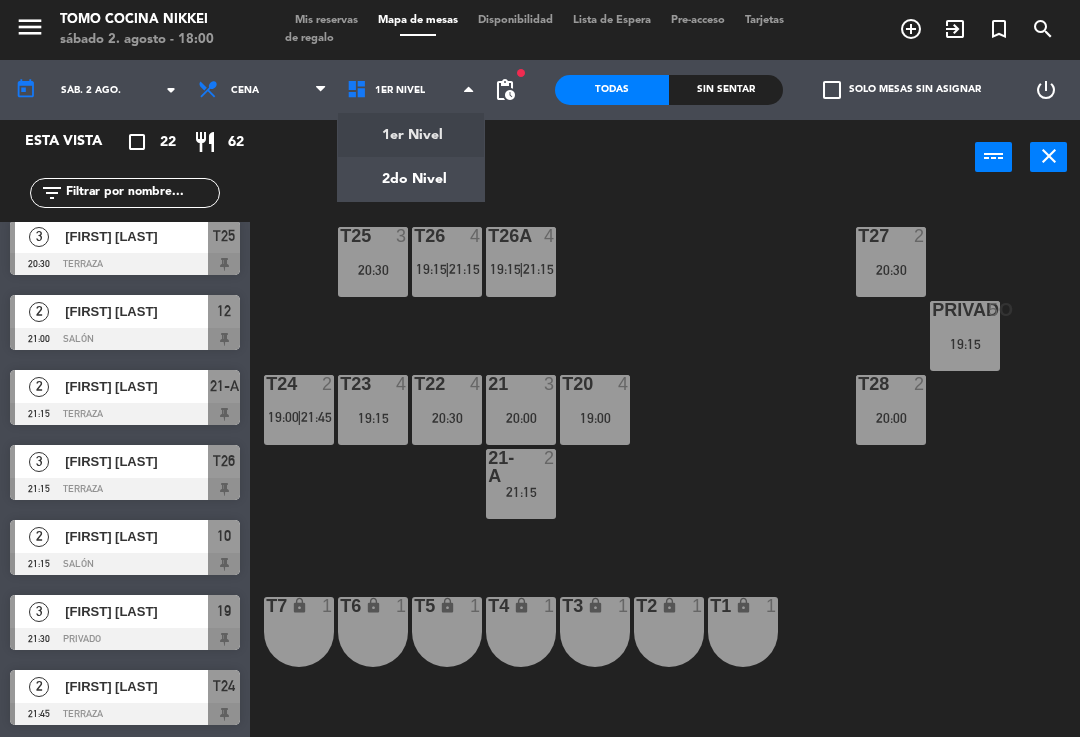 click on "menu  Tomo Cocina Nikkei   sábado 2. agosto - 18:00   Mis reservas   Mapa de mesas   Disponibilidad   Lista de Espera   Pre-acceso   Tarjetas de regalo  add_circle_outline exit_to_app turned_in_not search today    sáb. 2 ago. arrow_drop_down  Almuerzo  Cena  Cena  Almuerzo  Cena  1er Nivel   2do Nivel   1er Nivel   1er Nivel   2do Nivel  fiber_manual_record pending_actions  Todas  Sin sentar  check_box_outline_blank   Solo mesas sin asignar   power_settings_new   Esta vista   crop_square  22  restaurant  62 filter_list  2   [FIRST]   19:00   Terraza  T24  4   [FIRST] [LAST]   19:00   Terraza  T20  4   [FIRST] [LAST]   19:15   Terraza  T23  5   [FIRST] [LAST]   19:15   Terraza  Privado  4   [FIRST] [LAST]   19:15   Salón  13  4   [FIRST] [LAST]   19:15   Terraza  T26  2   [FIRST] [LAST]   19:15   Salón  10  2   [FIRST] [LAST]   19:30   Salón  16  3   [FIRST] [LAST]   20:00   Terraza  21  3   [FIRST] [LAST]   20:00   Salón  14  2   [FIRST] [LAST]   20:00   Salón  11  2   [FIRST] [LAST]   20:00   Salón  17" 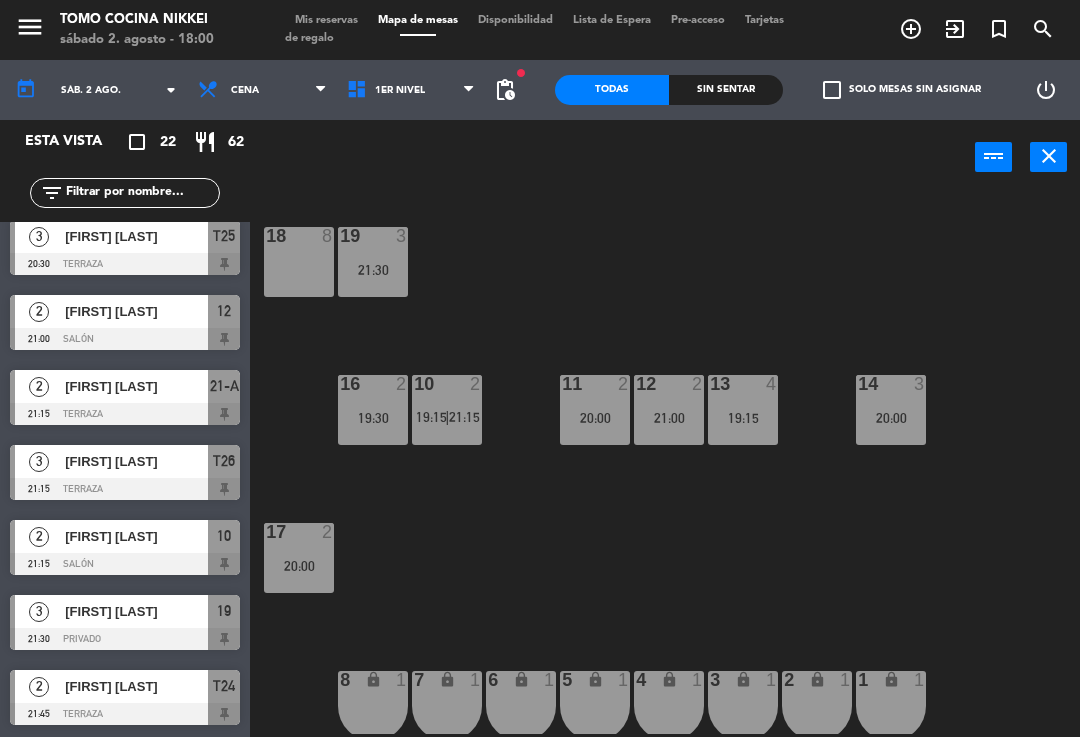 click on "18  8  19  3   21:30  16  2   19:30  10  2   19:15    |    21:15     11  2   20:00  12  2   21:00  13  4   19:15  14  3   20:00  17  2   20:00  7 lock  1  8 lock  1  6 lock  1  5 lock  1  4 lock  1  3 lock  1  2 lock  1  1 lock  1" 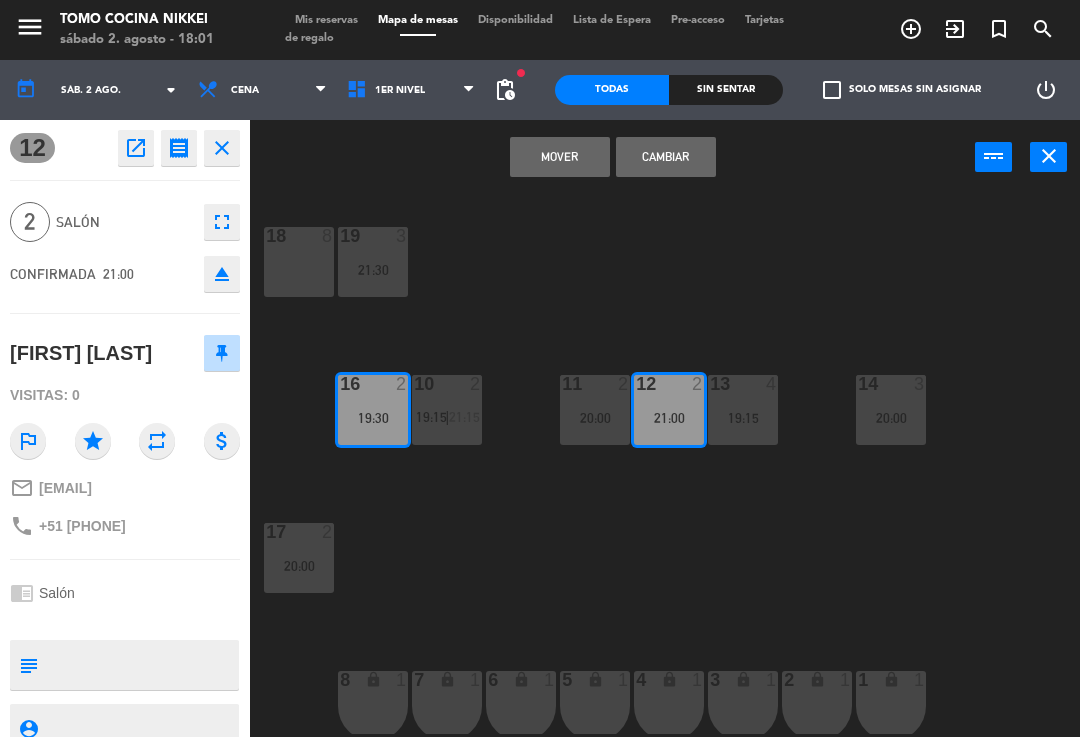 click on "Mover" at bounding box center [560, 157] 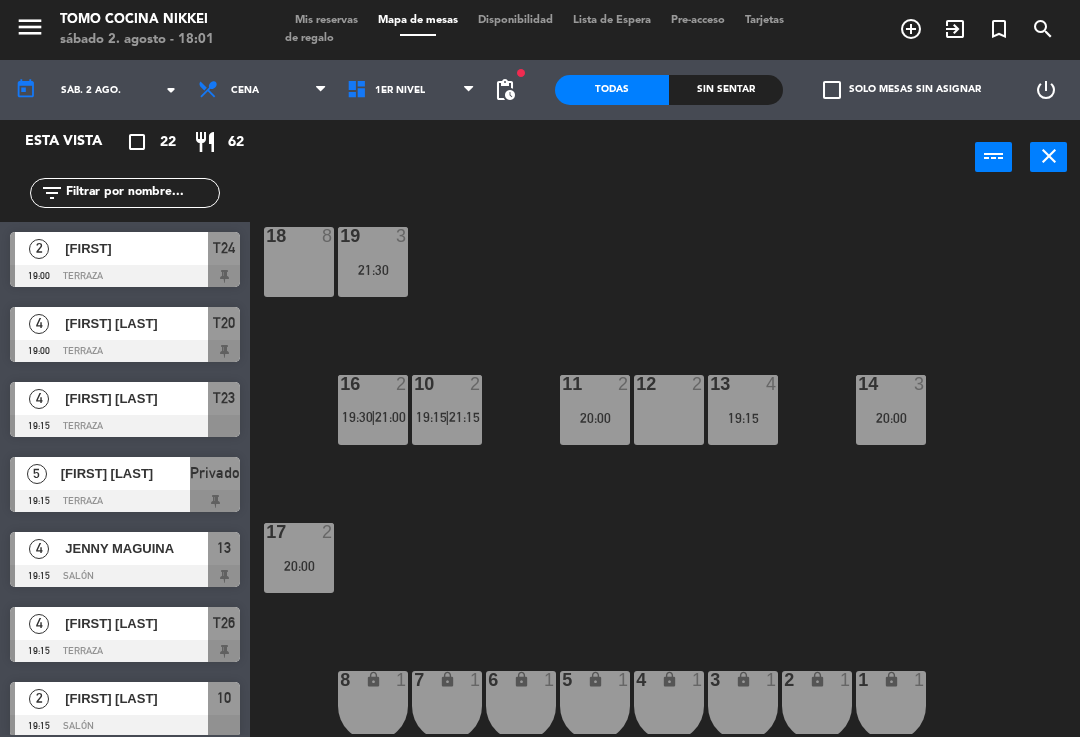 click on "18 8 19 3 21:30 16 2 19:30 | 21:00 10 2 19:15 | 21:15 11 2 20:00 12 2 13 4 19:15 14 3 20:00 17 2 20:00 7 lock 1 8 lock 1 6 lock 1 5 lock 1 4 lock 1 3 lock 1 2 lock 1 1 lock 1" 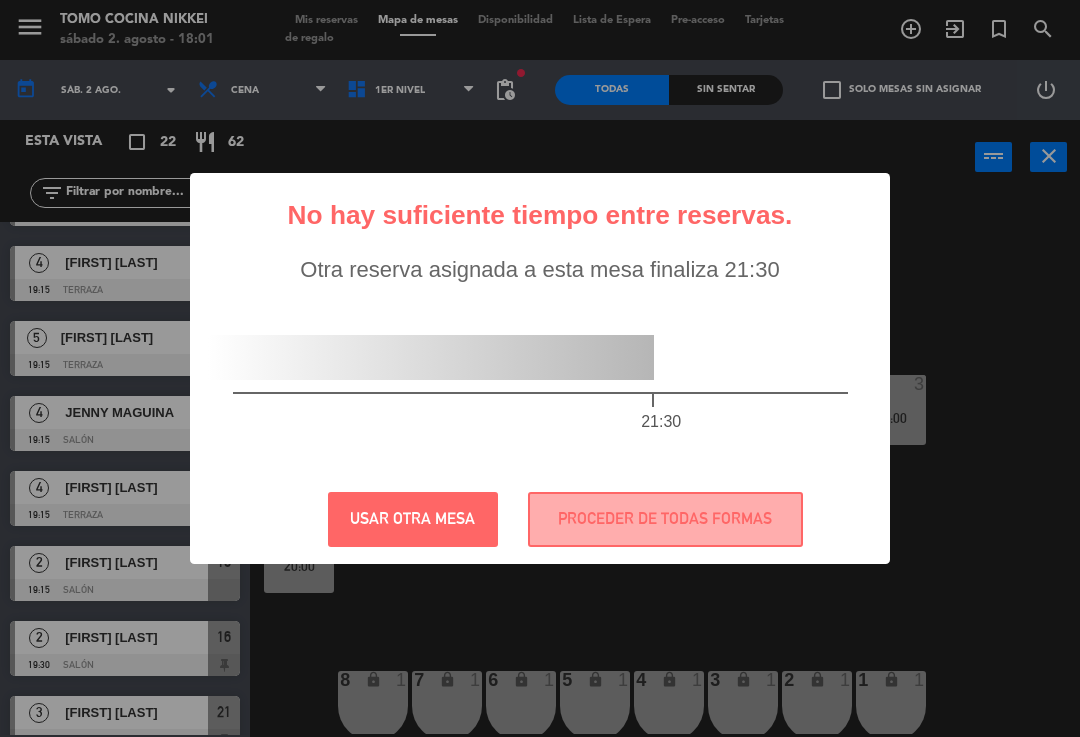 click on "? ! i No hay suficiente tiempo entre reservas. × Otra reserva asignada a esta mesa finaliza 21:30 21:30 USAR OTRA MESA PROCEDER DE TODAS FORMAS" at bounding box center [540, 368] 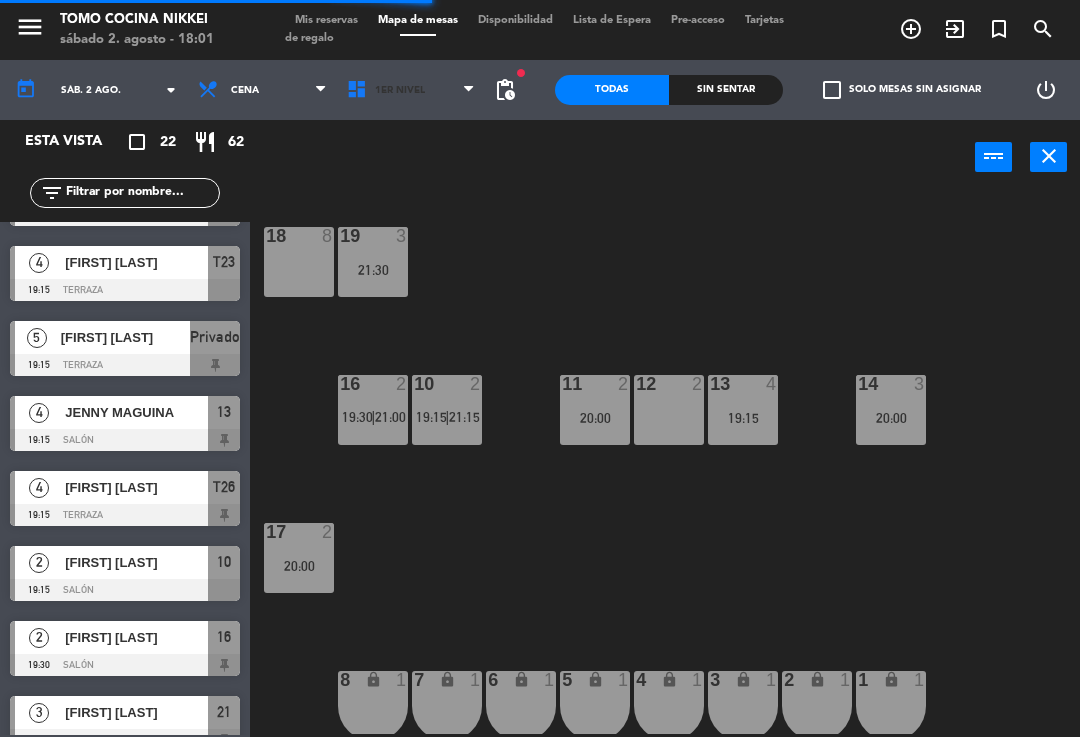 click on "1er Nivel" at bounding box center [411, 90] 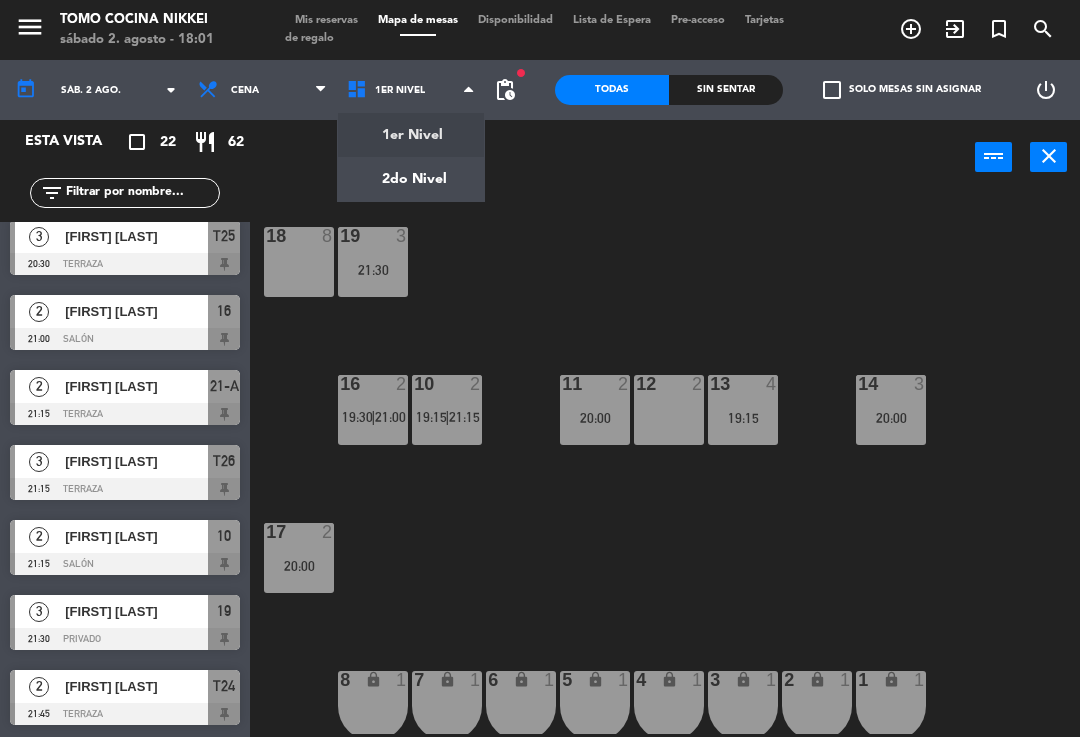scroll, scrollTop: 1137, scrollLeft: 0, axis: vertical 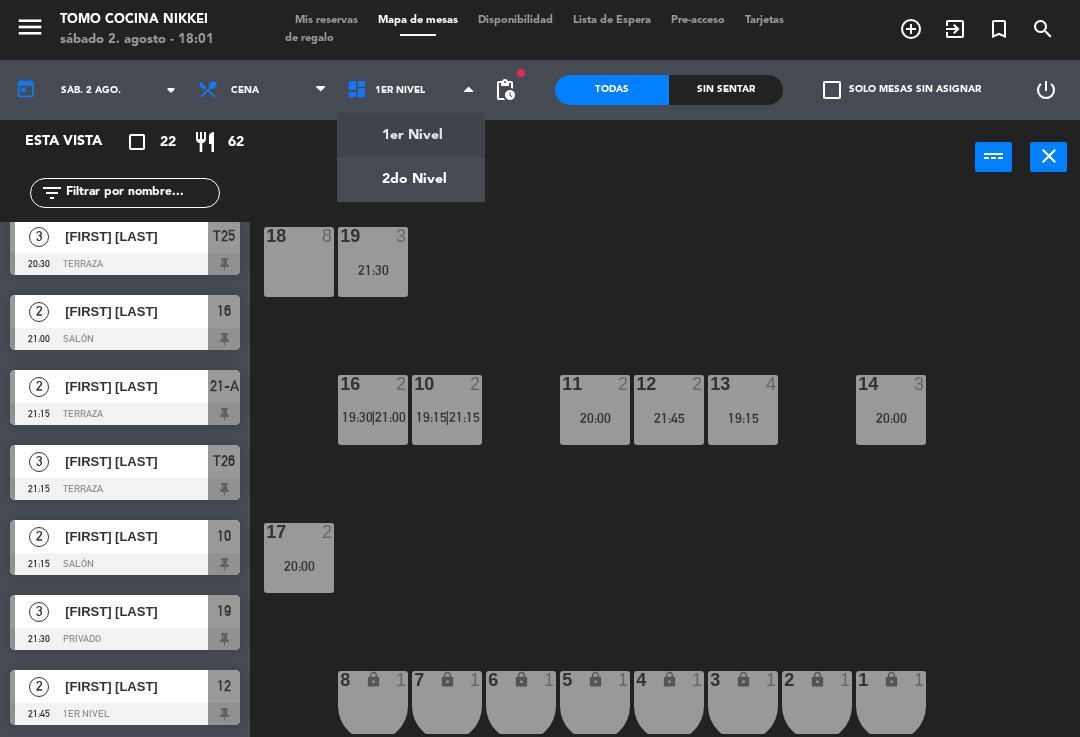 click on "18 8 19 3 21:30 16 2 19:30 | 21:00 10 2 19:15 | 21:15 11 2 20:00 12 2 21:45 13 4 19:15 14 3 20:00 17 2 20:00 7 lock 1 8 lock 1 6 lock 1 5 lock 1 4 lock 1 3 lock 1 2 lock 1 1 lock 1" 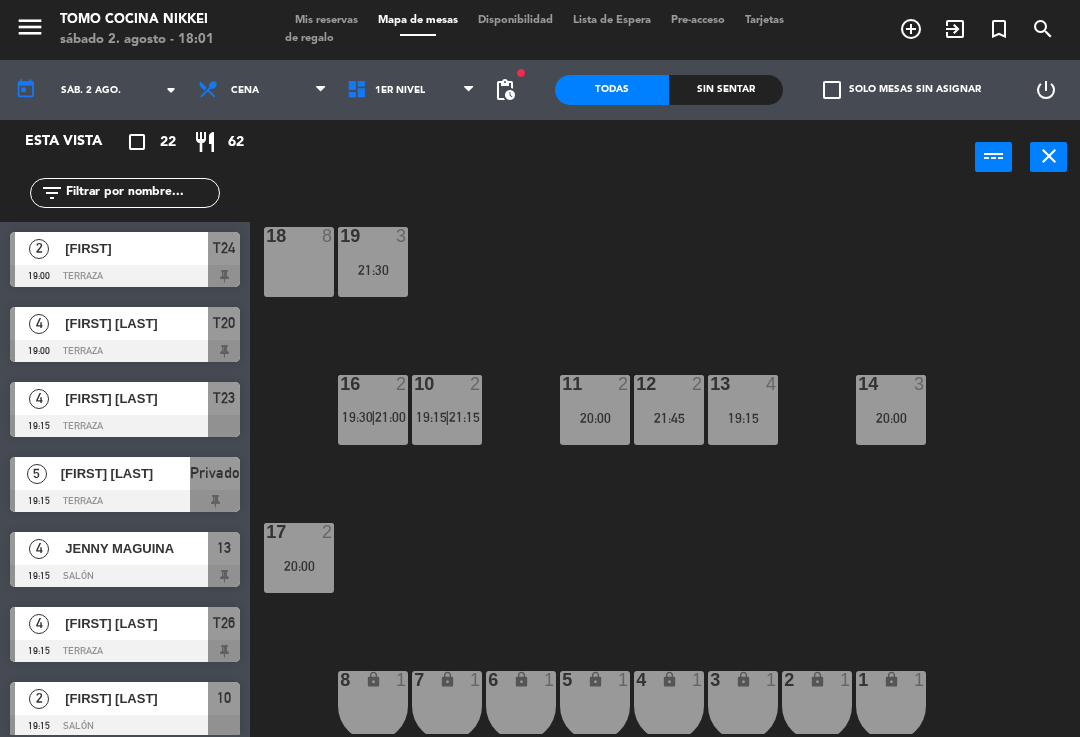 scroll, scrollTop: 0, scrollLeft: 0, axis: both 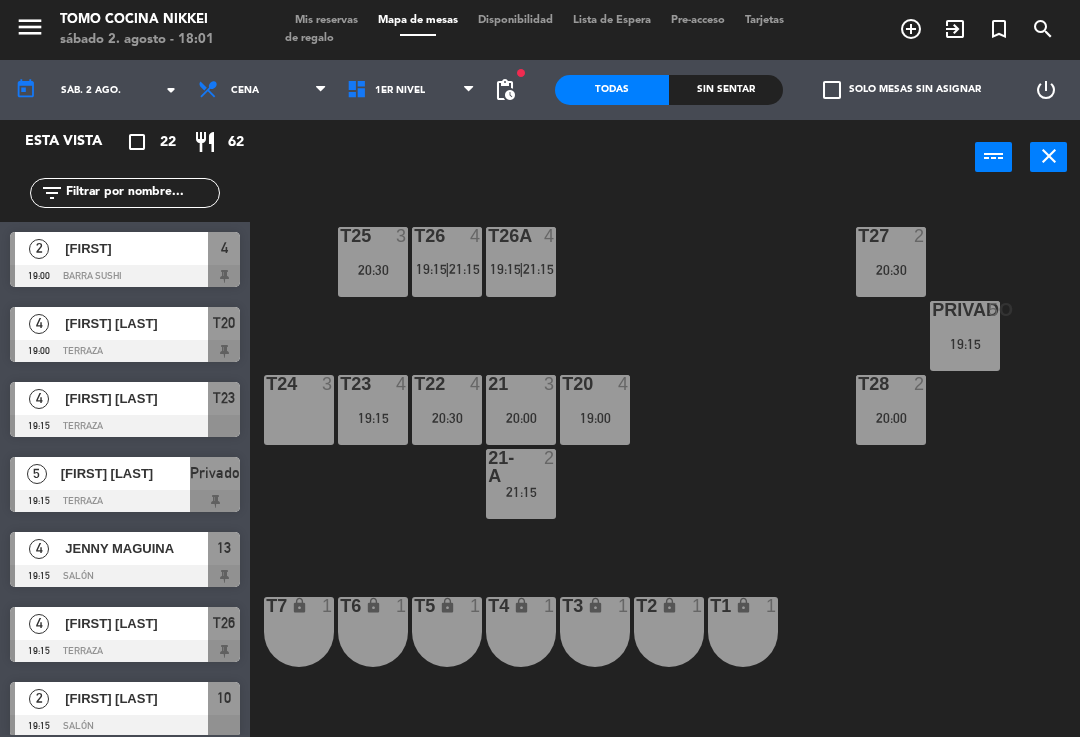 click at bounding box center [125, 276] 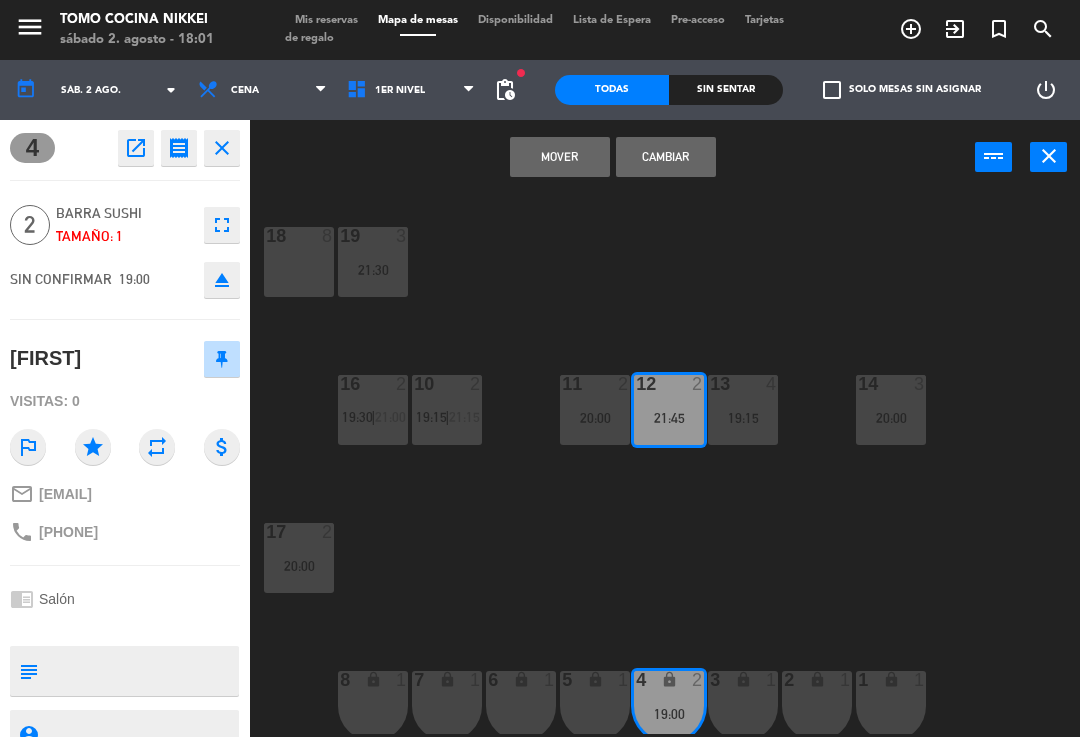 click on "Mover" at bounding box center (560, 157) 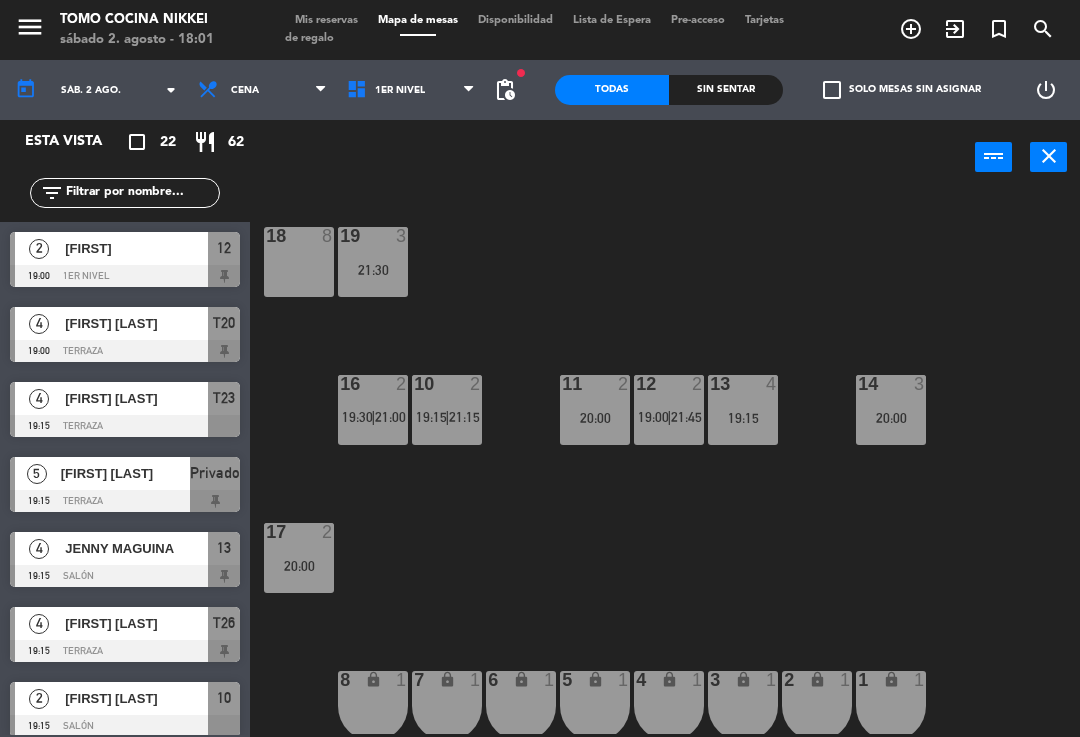 click on "18  8  19  3   21:30  16  2   19:30    |    21:00     10  2   19:15    |    21:15     11  2   20:00  12  2   19:00    |    21:45     13  4   19:15  14  3   20:00  17  2   20:00  7 lock  1  8 lock  1  6 lock  1  5 lock  1  4 lock  1  3 lock  1  2 lock  1  1 lock  1" 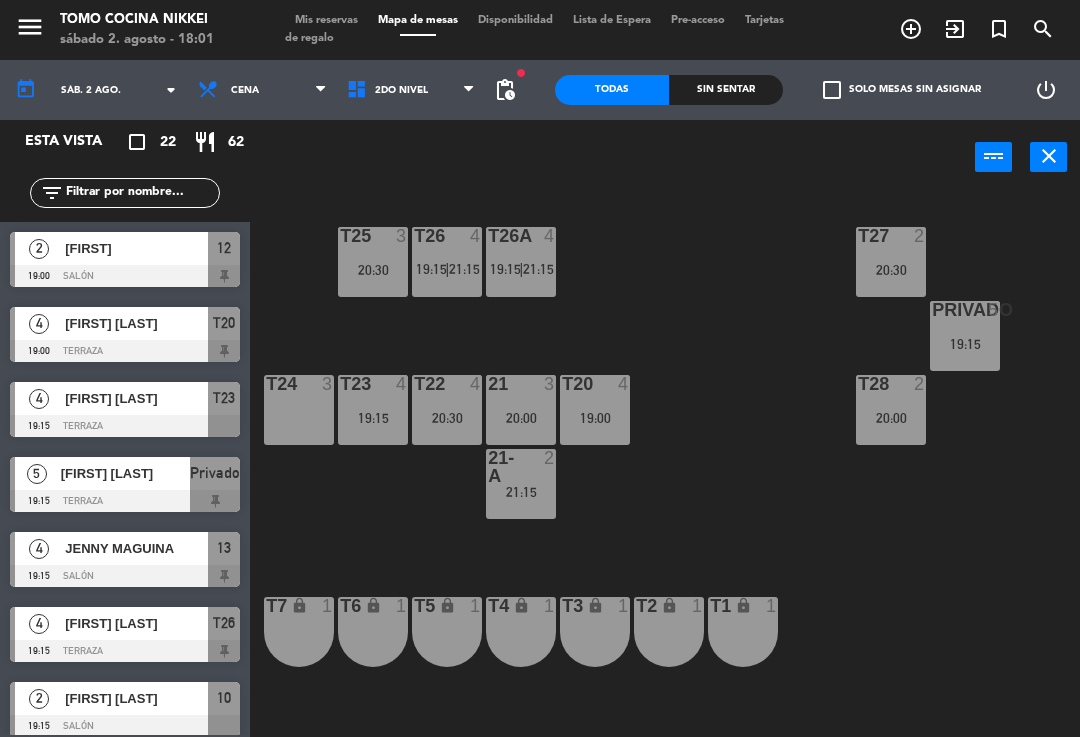 click on "T24  3" at bounding box center [299, 410] 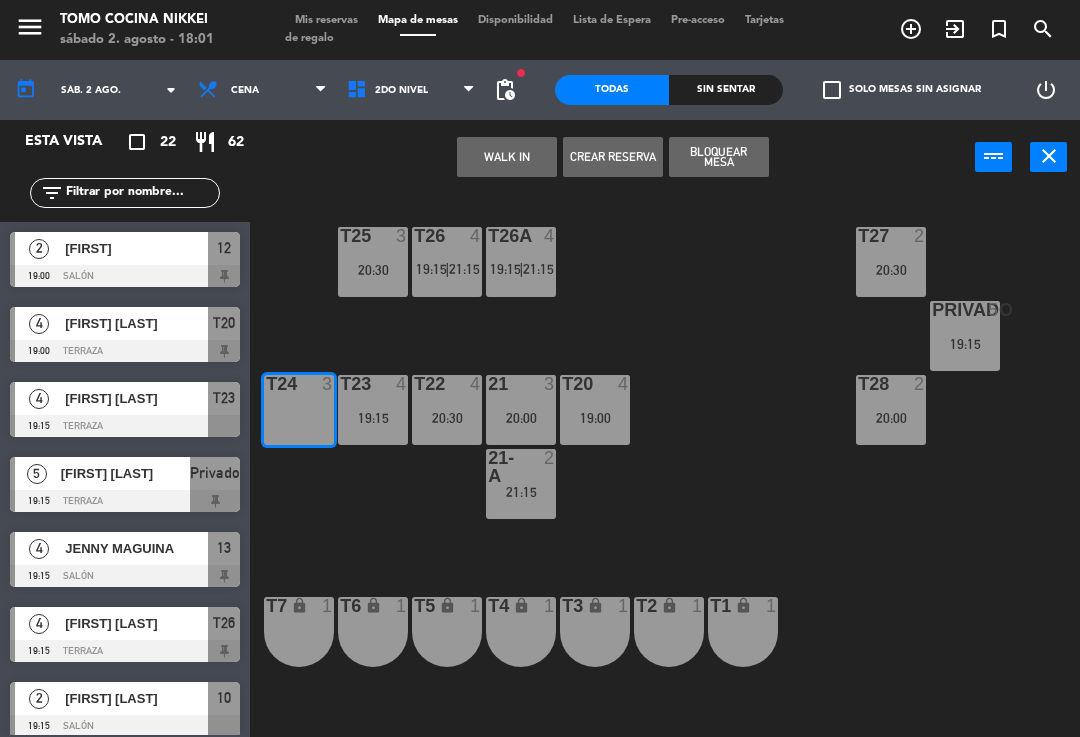 click on "add_circle_outline" at bounding box center (911, 29) 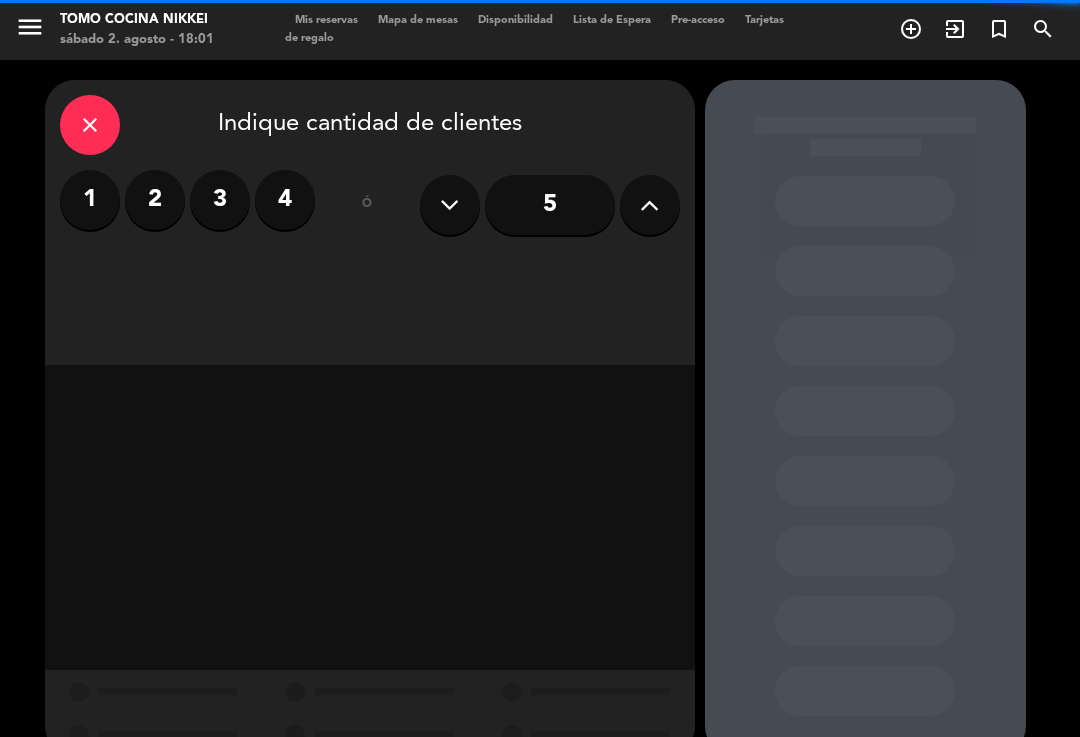 click on "2" at bounding box center (155, 200) 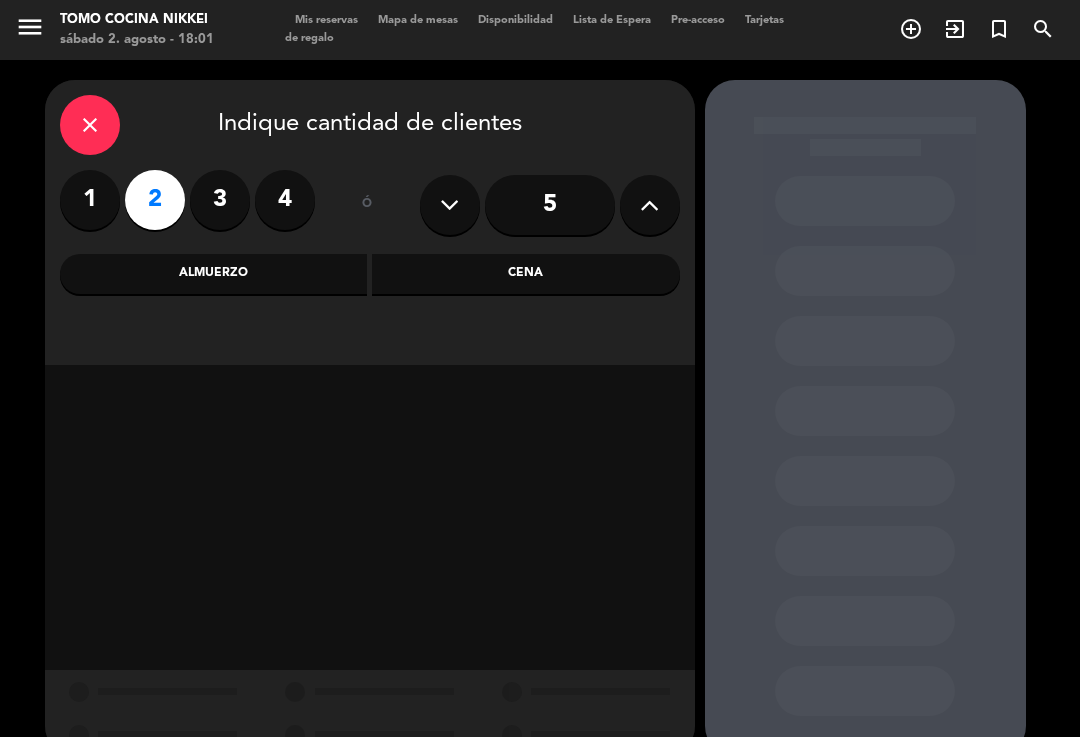 click on "Cena" at bounding box center (526, 274) 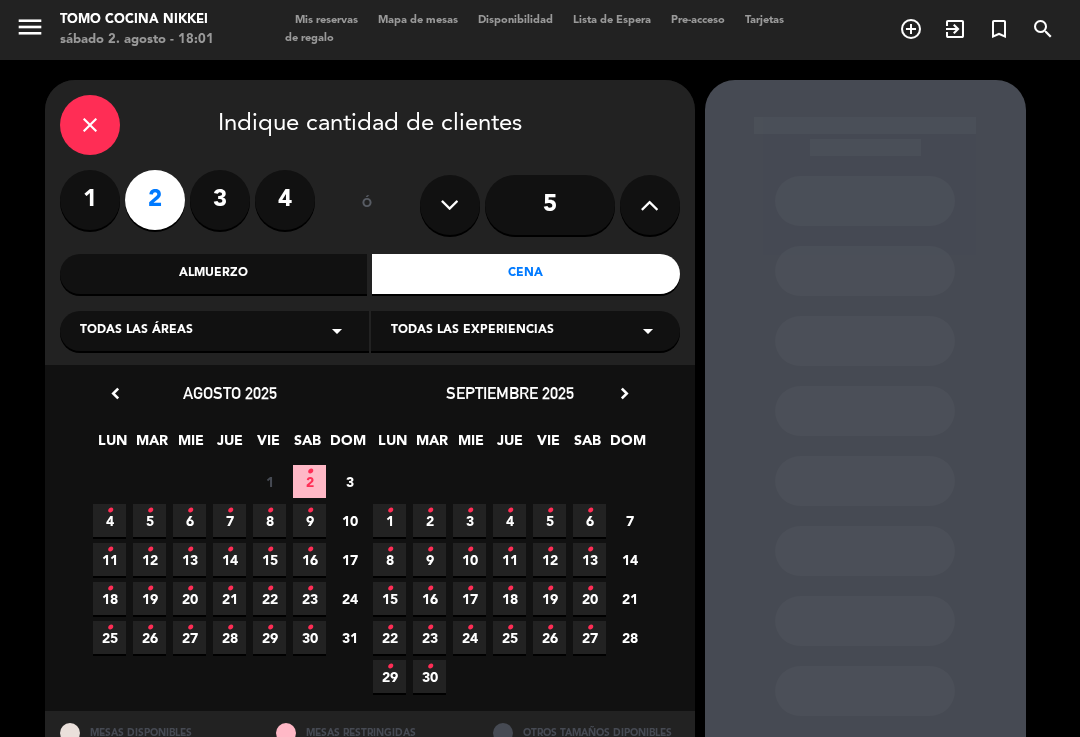 click on "3" at bounding box center [349, 481] 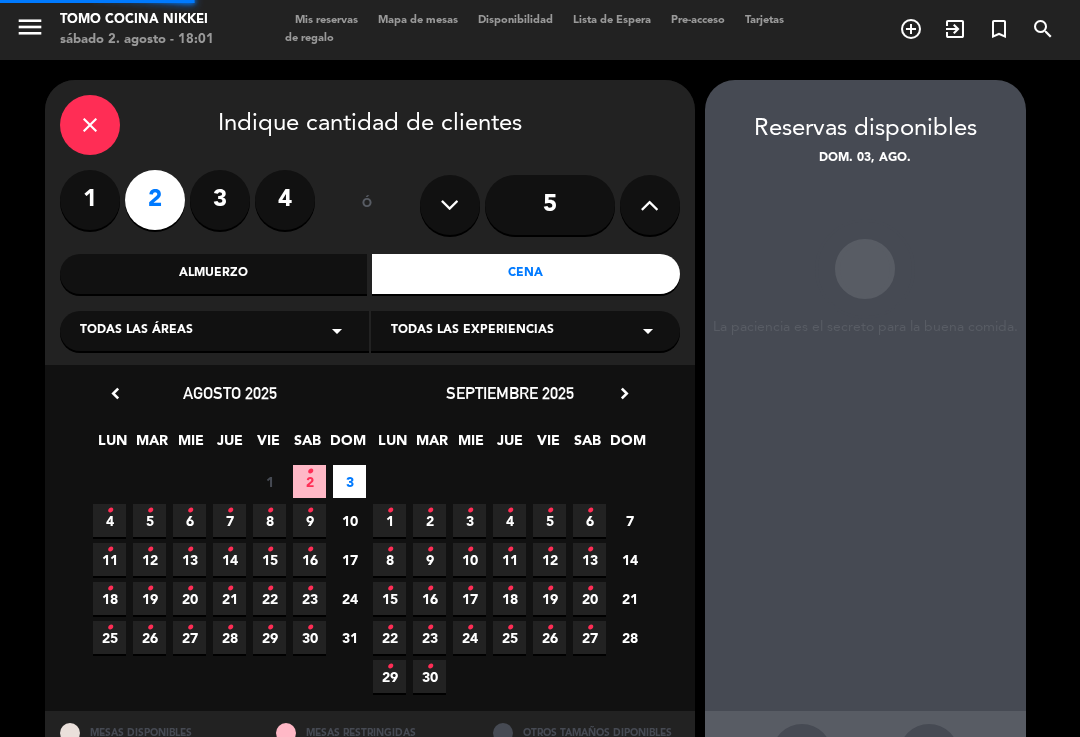 scroll, scrollTop: 33, scrollLeft: 0, axis: vertical 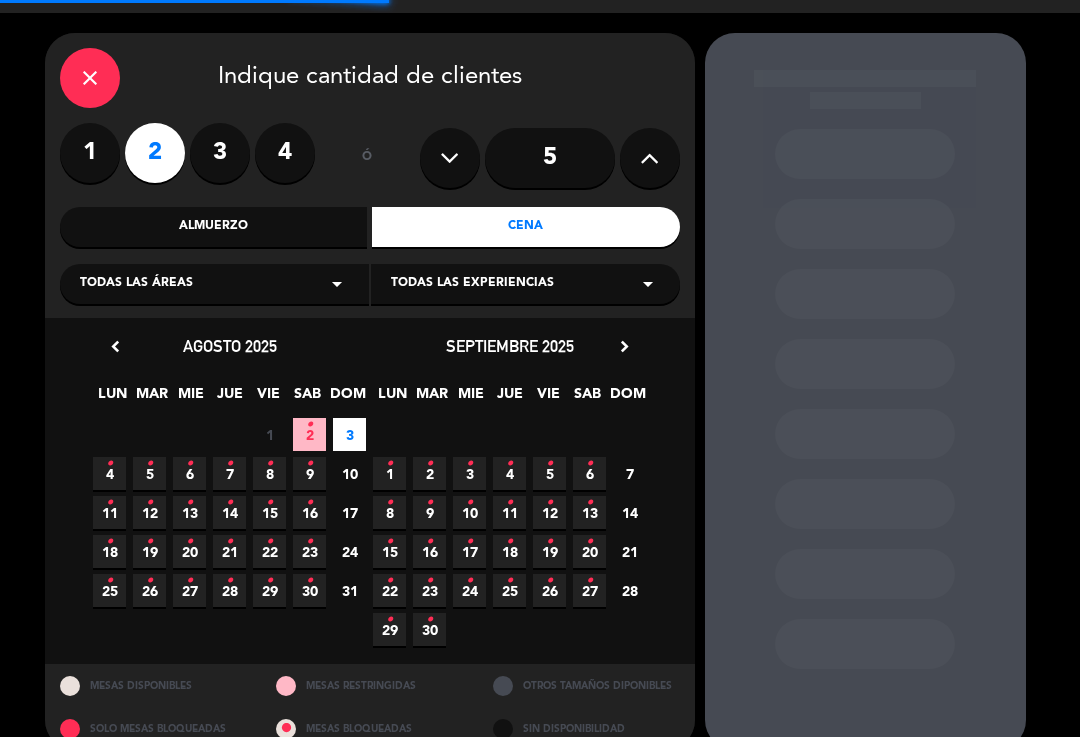 click on "•" at bounding box center (309, 425) 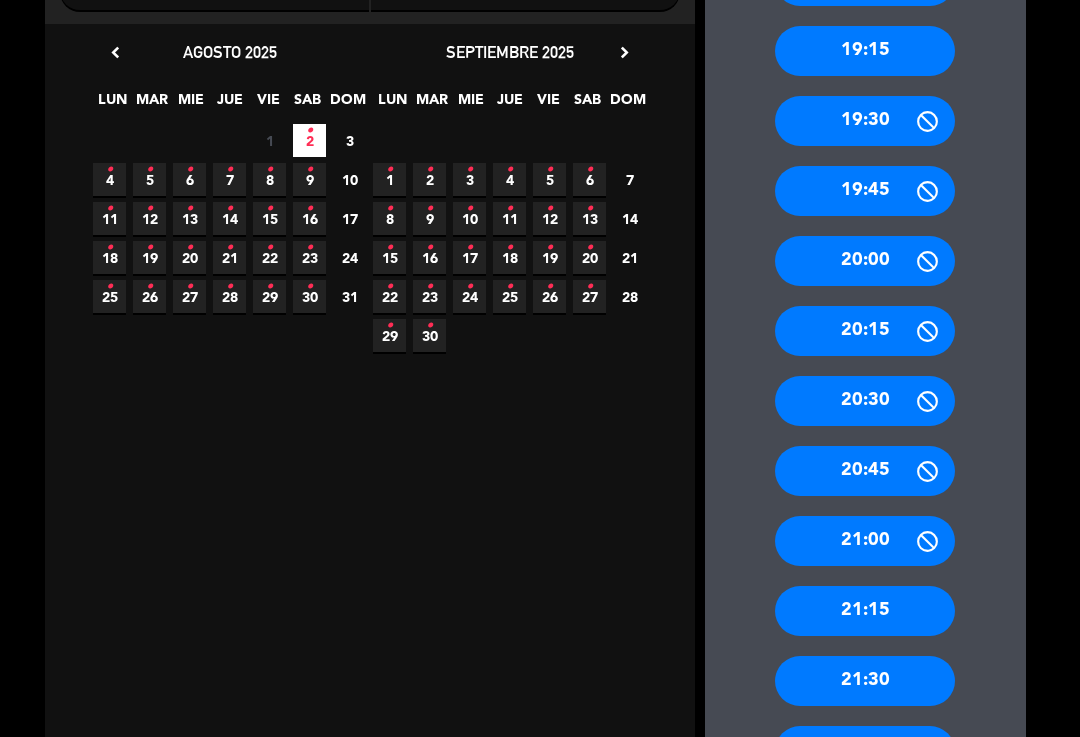 scroll, scrollTop: 341, scrollLeft: 0, axis: vertical 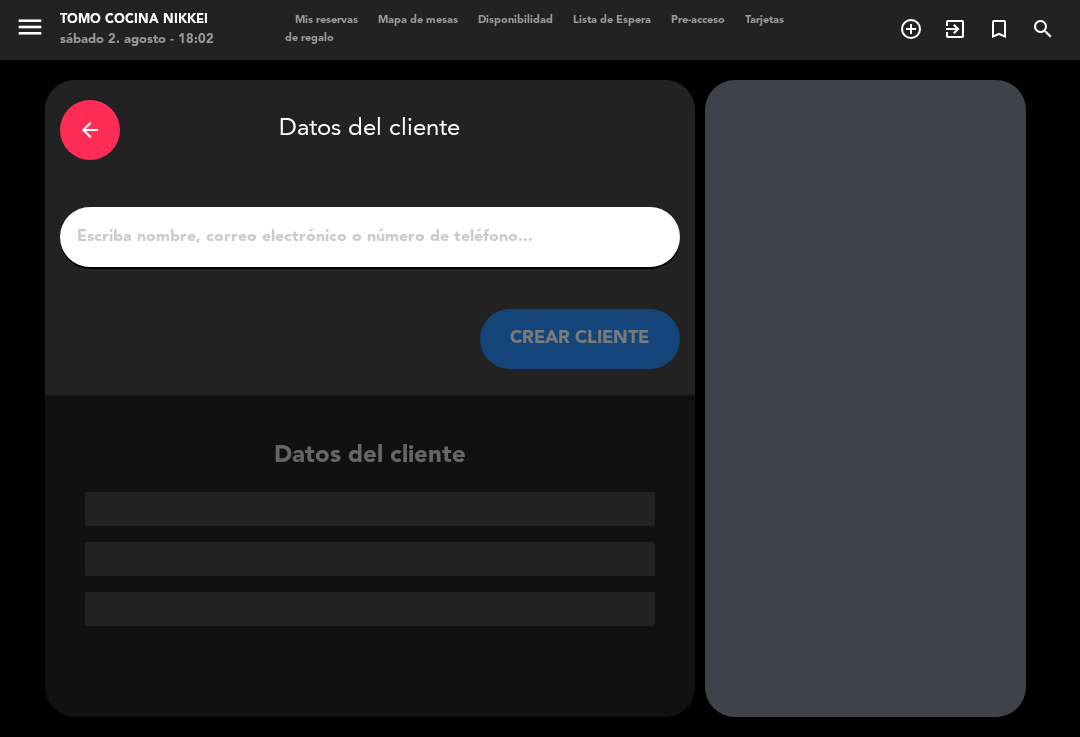 click on "1" at bounding box center [370, 237] 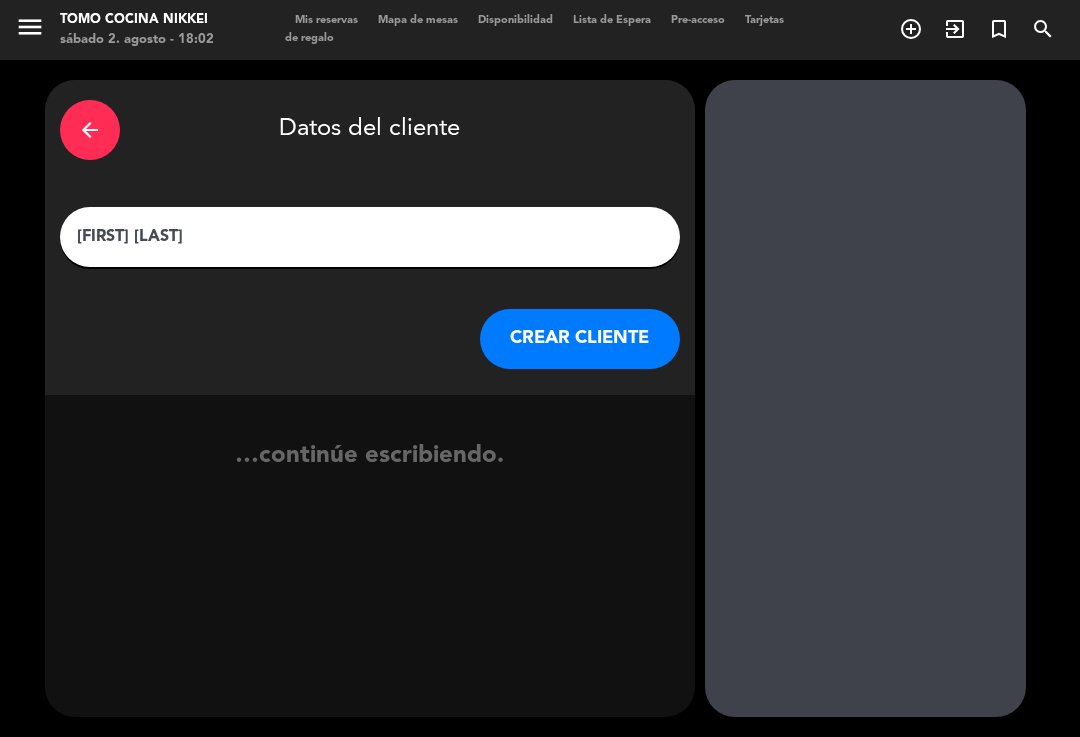 type on "[FIRST] [LAST]" 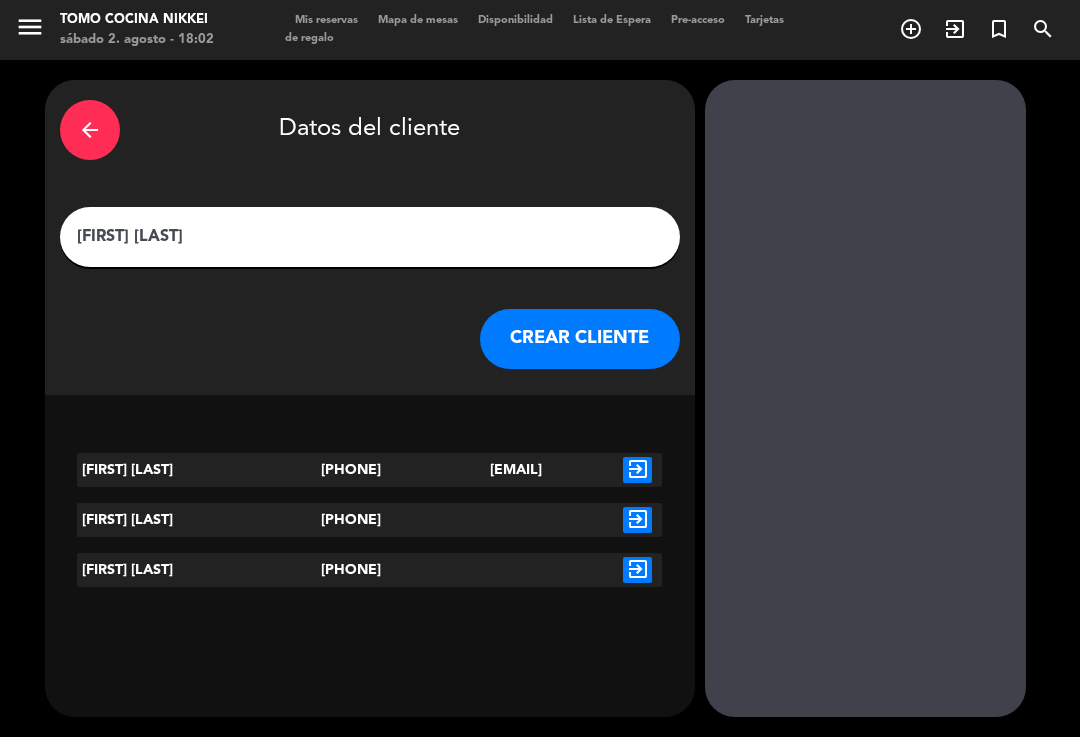 click on "exit_to_app" at bounding box center (637, 470) 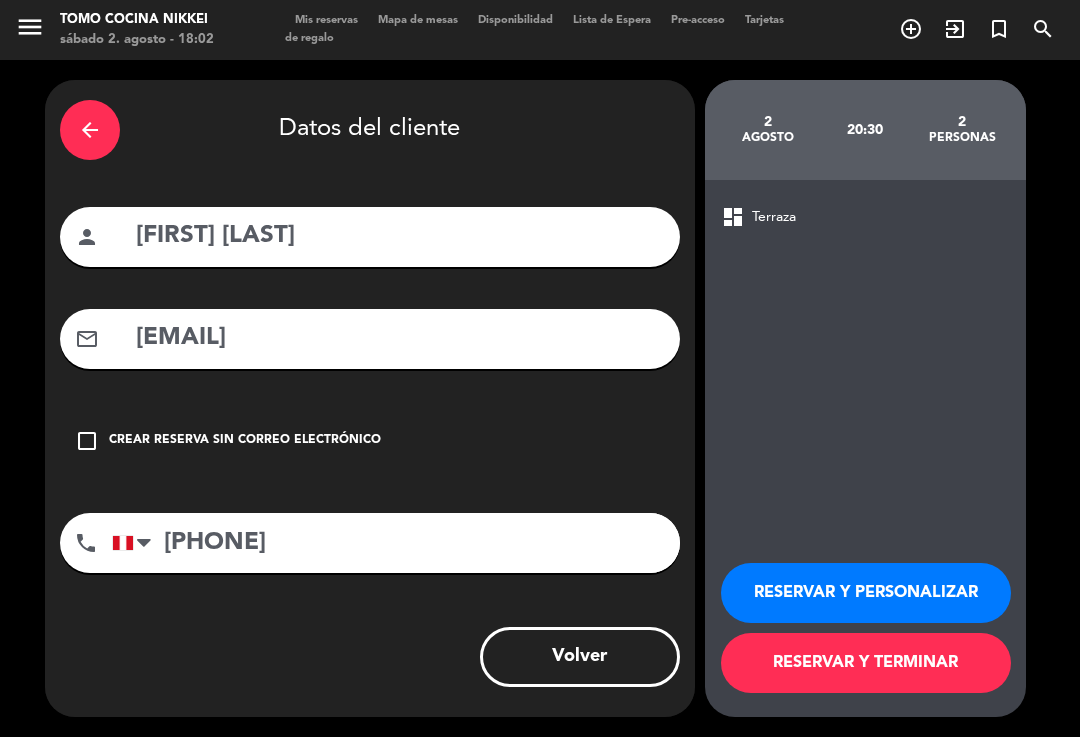 click on "[PHONE]" at bounding box center [396, 543] 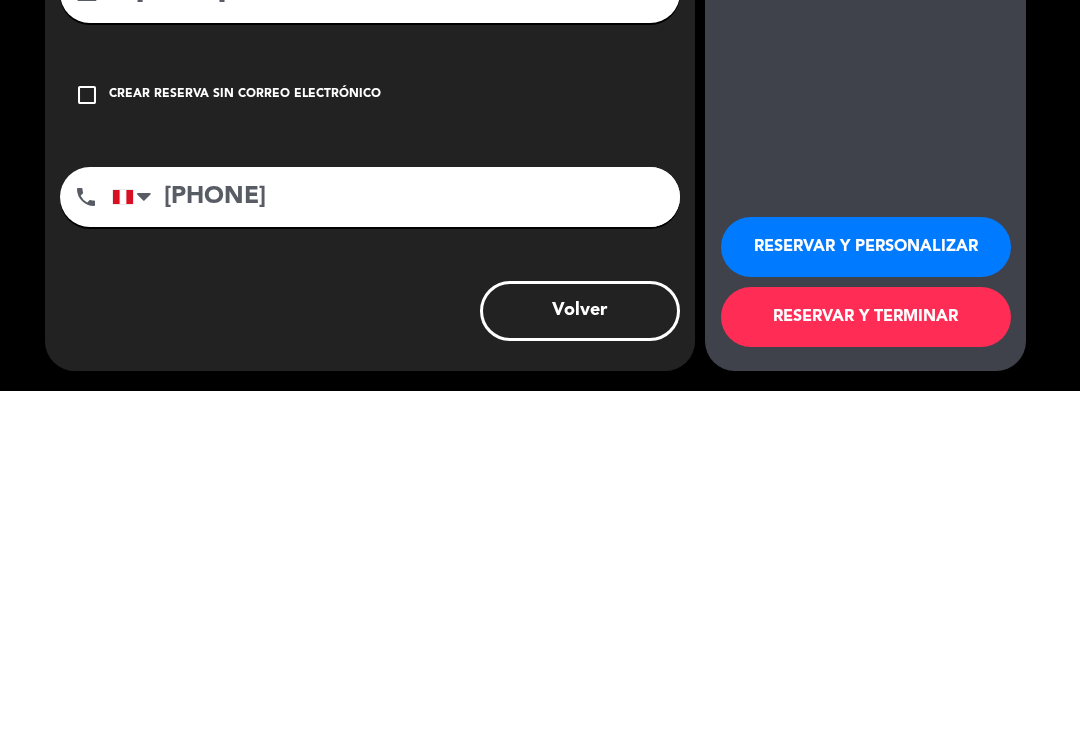 type on "[PHONE]" 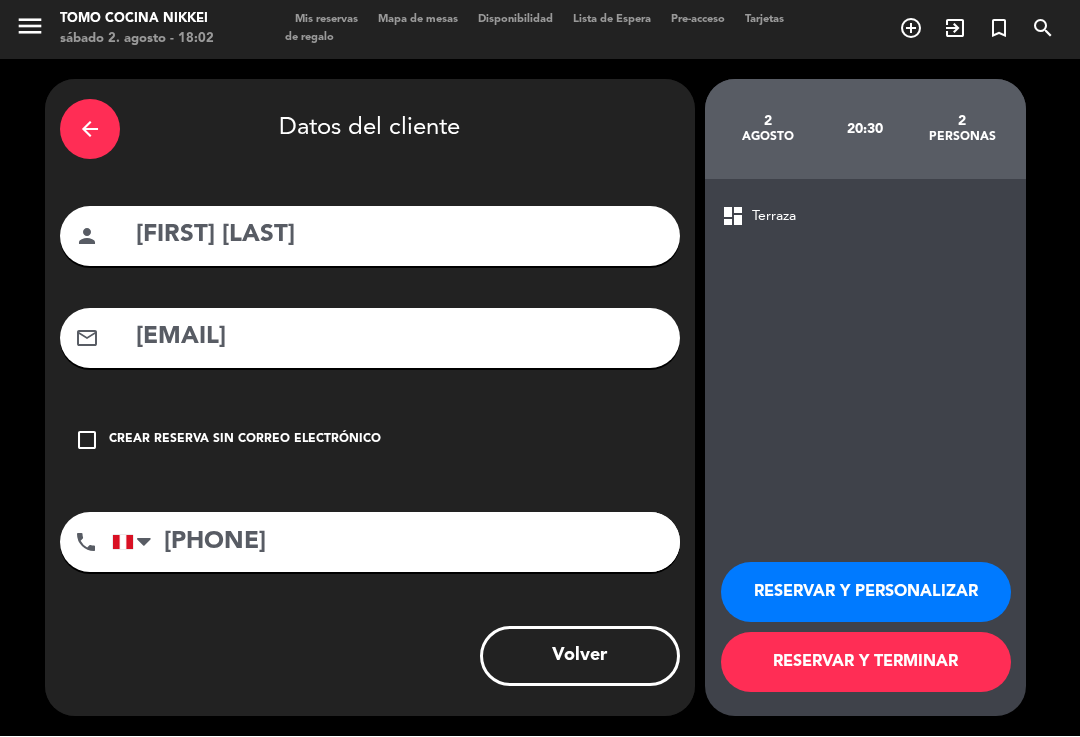 click on "arrow_back   Datos del cliente  person [FIRST] [LAST] mail_outline [EMAIL]  check_box_outline_blank   Crear reserva sin correo electrónico  phone United States +1 United Kingdom +44 Peru (Perú) +51 Argentina +54 Brazil (Brasil) +55 Afghanistan (‫افغانستان‬‎) +93 Albania (Shqipëri) +355 Algeria (‫الجزائر‬‎) +213 American Samoa +1684 Andorra +376 Angola +244 Anguilla +1268 Antigua and Barbuda +1268 Argentina +54 Armenia (Հայաստան) +374 Aruba +297 Australia +61 Austria (Österreich) +43 Azerbaijan (Azərbaycan) +994 Bahamas +1242 Bahrain (‫البحرين‬‎) +973 Bangladesh (বাংলাদেশ) +880 Barbados +1246 Belarus (Беларусь) +375 Belgium (België) +32 Belize +501 Benin (Bénin) +229 Bermuda +1441 Bhutan (འབྲུག) +975 Bolivia +591 Bosnia and Herzegovina (Босна и Херцеговина) +387 Botswana +267 Brazil (Brasil) +55 British Indian Ocean Territory +246 British Virgin Islands +1284 Brunei +673 +359 Burkina Faso +1" at bounding box center [370, 398] 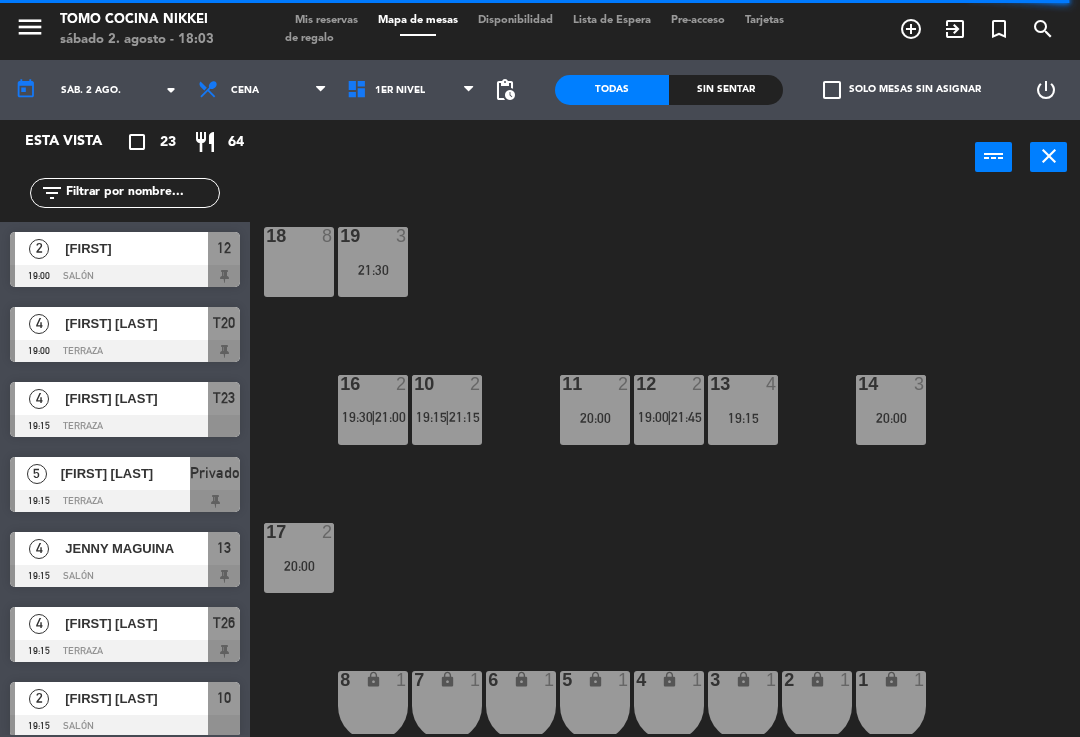 click on "18  8  19  3   21:30  16  2   19:30    |    21:00     10  2   19:15    |    21:15     11  2   20:00  12  2   19:00    |    21:45     13  4   19:15  14  3   20:00  17  2   20:00  7 lock  1  8 lock  1  6 lock  1  5 lock  1  4 lock  1  3 lock  1  2 lock  1  1 lock  1" 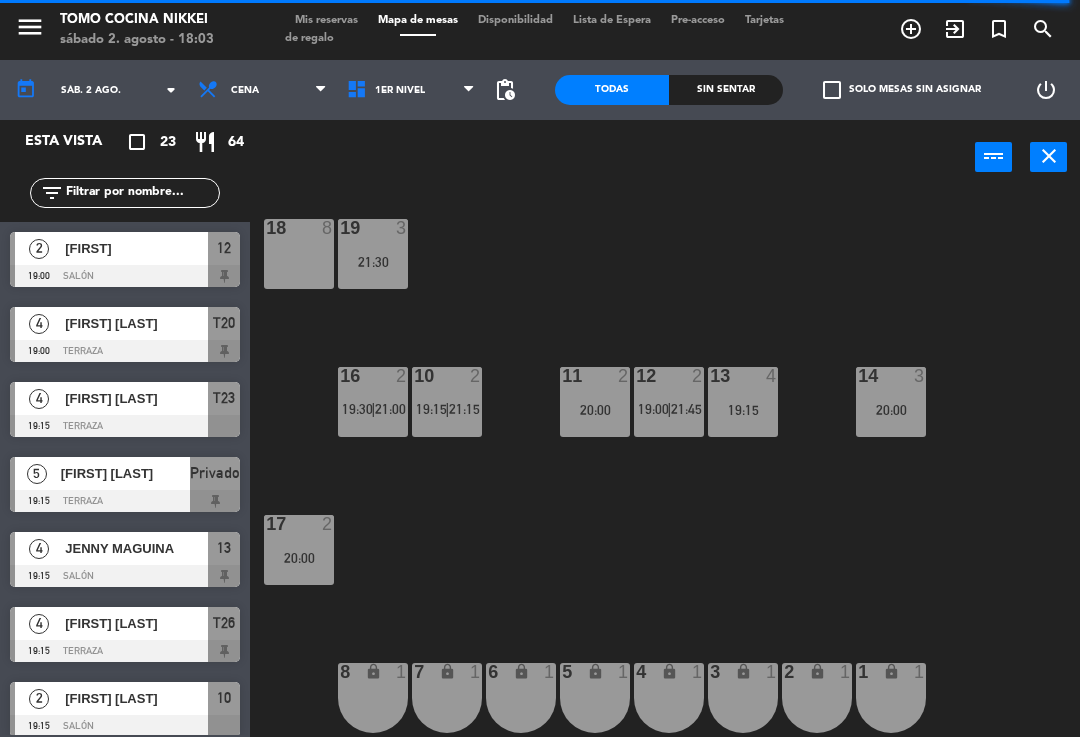 scroll, scrollTop: 8, scrollLeft: 0, axis: vertical 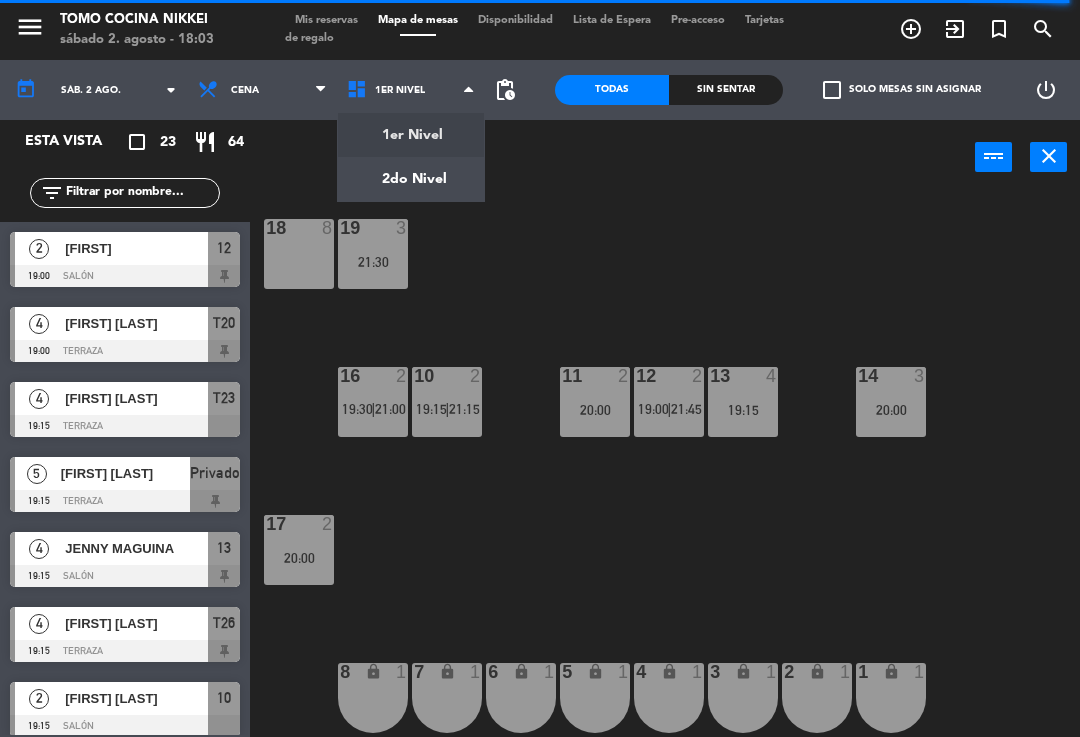 click on "menu  Tomo Cocina Nikkei   sábado 2. agosto - 18:03   Mis reservas   Mapa de mesas   Disponibilidad   Lista de Espera   Pre-acceso   Tarjetas de regalo  add_circle_outline exit_to_app turned_in_not search today    sáb. 2 ago. arrow_drop_down  Almuerzo  Cena  Cena  Almuerzo  Cena  1er Nivel   2do Nivel   1er Nivel   1er Nivel   2do Nivel  pending_actions  Todas  Sin sentar  check_box_outline_blank   Solo mesas sin asignar   power_settings_new   Esta vista   crop_square  23  restaurant  64 filter_list  2   [FIRST]   19:00   Salón  12  4   [FIRST] [LAST]   19:00   Terraza  T20  4   [FIRST] [LAST]   19:15   Terraza  T23  5   [FIRST] [LAST]   19:15   Terraza  Privado  4   [FIRST] [LAST]   19:15   Salón  13  4   [FIRST] [LAST]   19:15   Terraza  T26  2   [FIRST] [LAST]   19:15   Salón  10  2   [FIRST] [LAST]   19:30   Salón  16  3   [FIRST] [LAST]   20:00   Terraza  21  3   [FIRST] [LAST]   20:00   Salón  14  2   [FIRST] [LAST]   20:00   Salón  11  2   [FIRST] [LAST]   20:00   Salón  17  2   20:00   Terraza" 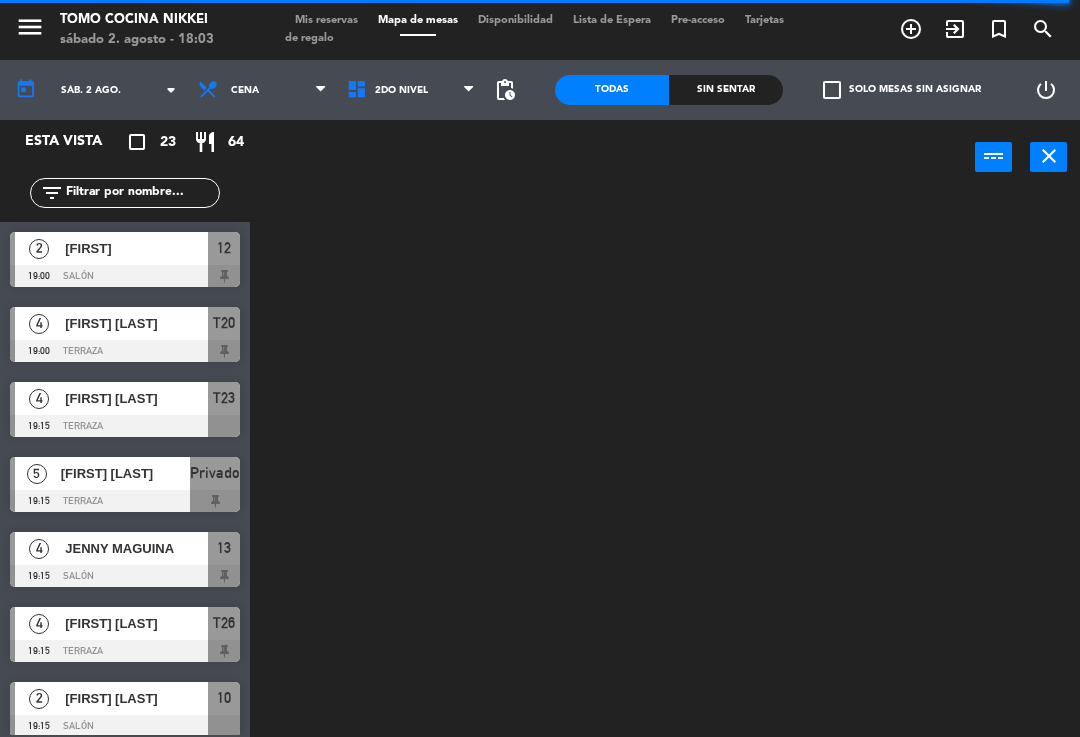 scroll, scrollTop: 0, scrollLeft: 0, axis: both 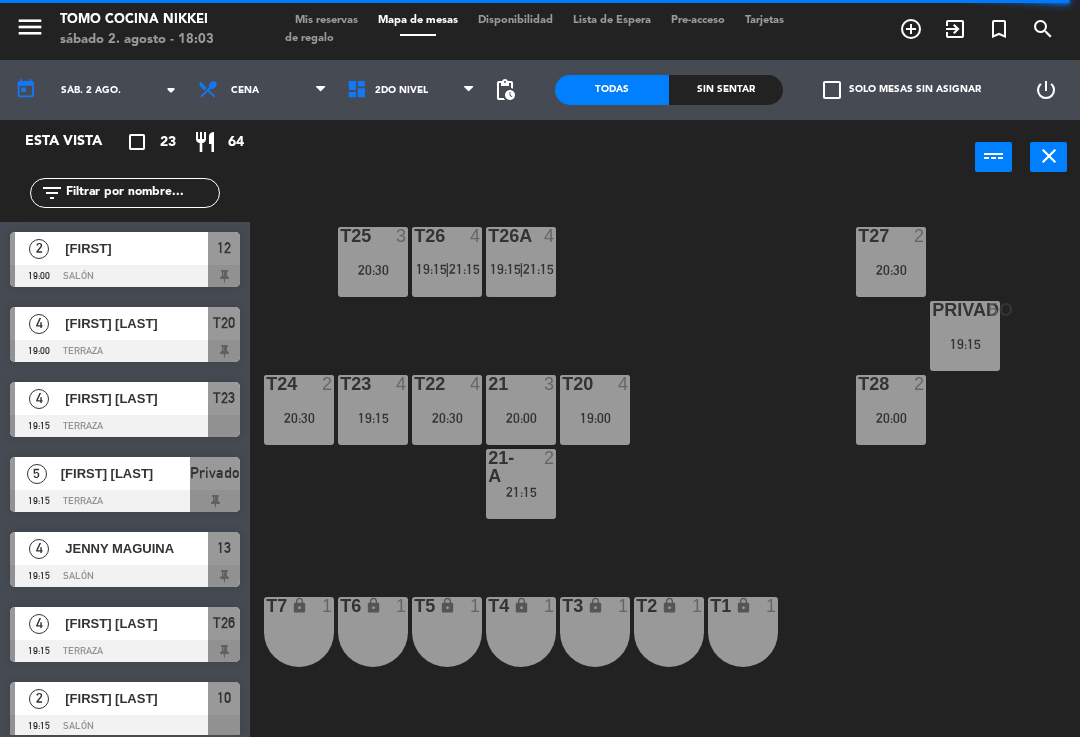 click on "T27  2   20:30  T25  3   20:30  T26A  4   19:15    |    21:15     T26  4   19:15    |    21:15     Privado  5   19:15  T24  2   20:30  T23  4   19:15  T22  4   20:30  21  3   20:00  T20  4   19:00  T28  2   20:00  21-A  2   21:15  T7 lock  1  T6 lock  1  T5 lock  1  T4 lock  1  T3 lock  1  T2 lock  1  T1 lock  1" 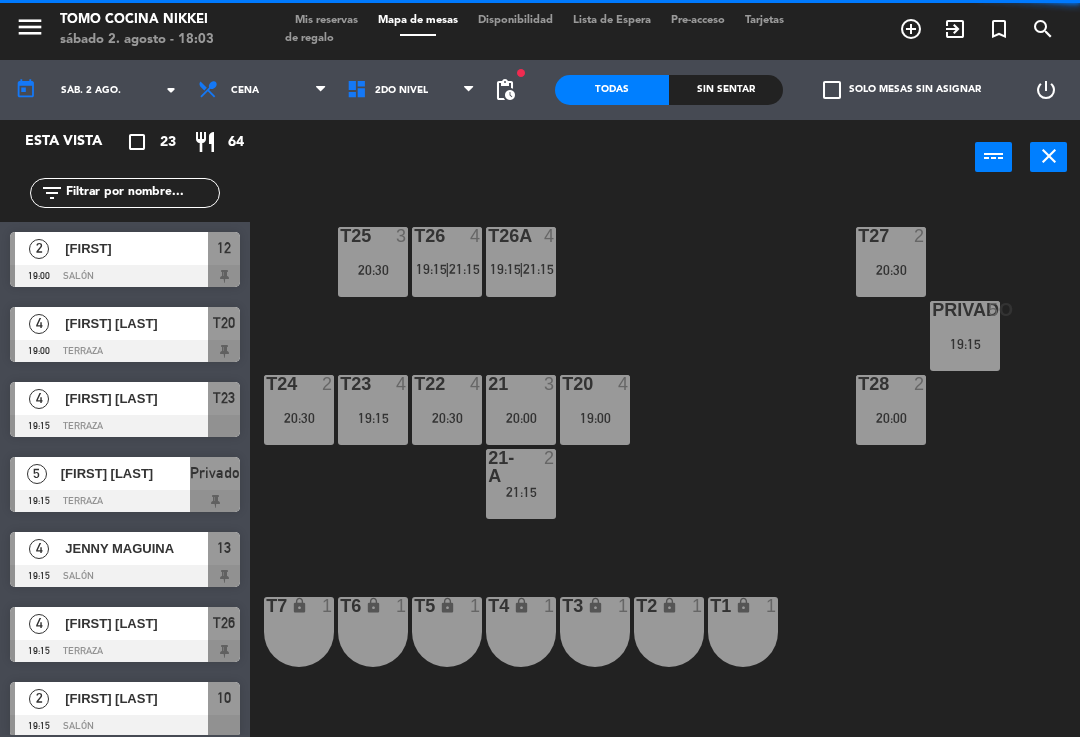 click on "T27  2   20:30  T25  3   20:30  T26A  4   19:15    |    21:15     T26  4   19:15    |    21:15     Privado  5   19:15  T24  2   20:30  T23  4   19:15  T22  4   20:30  21  3   20:00  T20  4   19:00  T28  2   20:00  21-A  2   21:15  T7 lock  1  T6 lock  1  T5 lock  1  T4 lock  1  T3 lock  1  T2 lock  1  T1 lock  1" 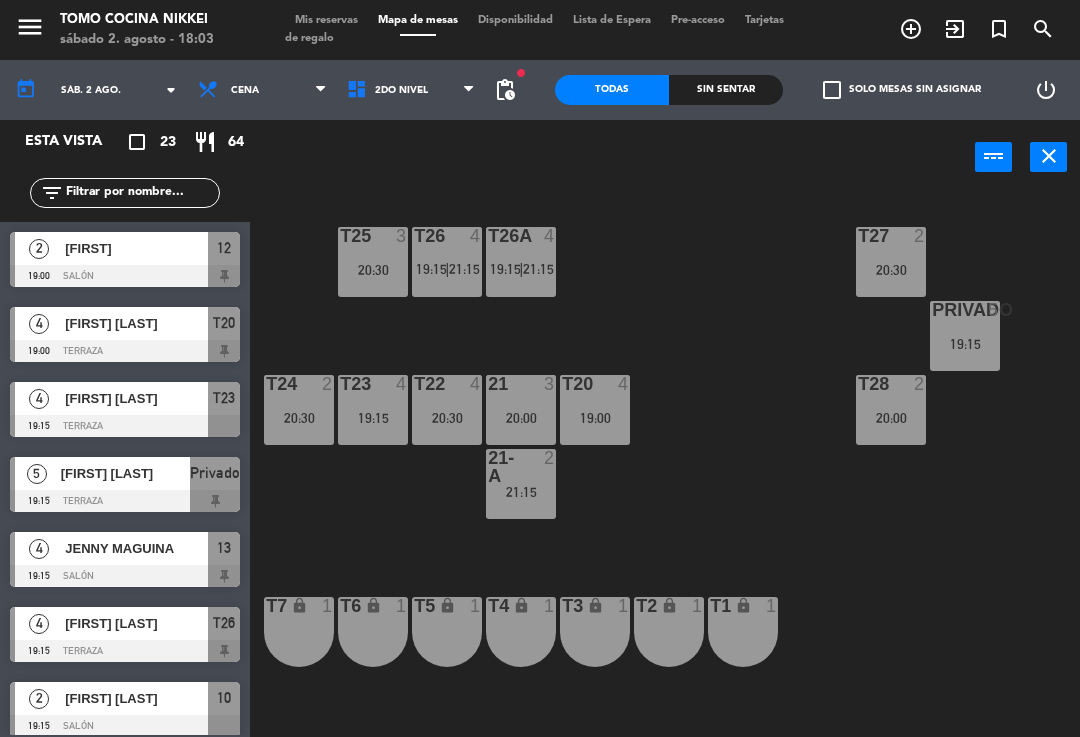 click on "T23" at bounding box center (339, 384) 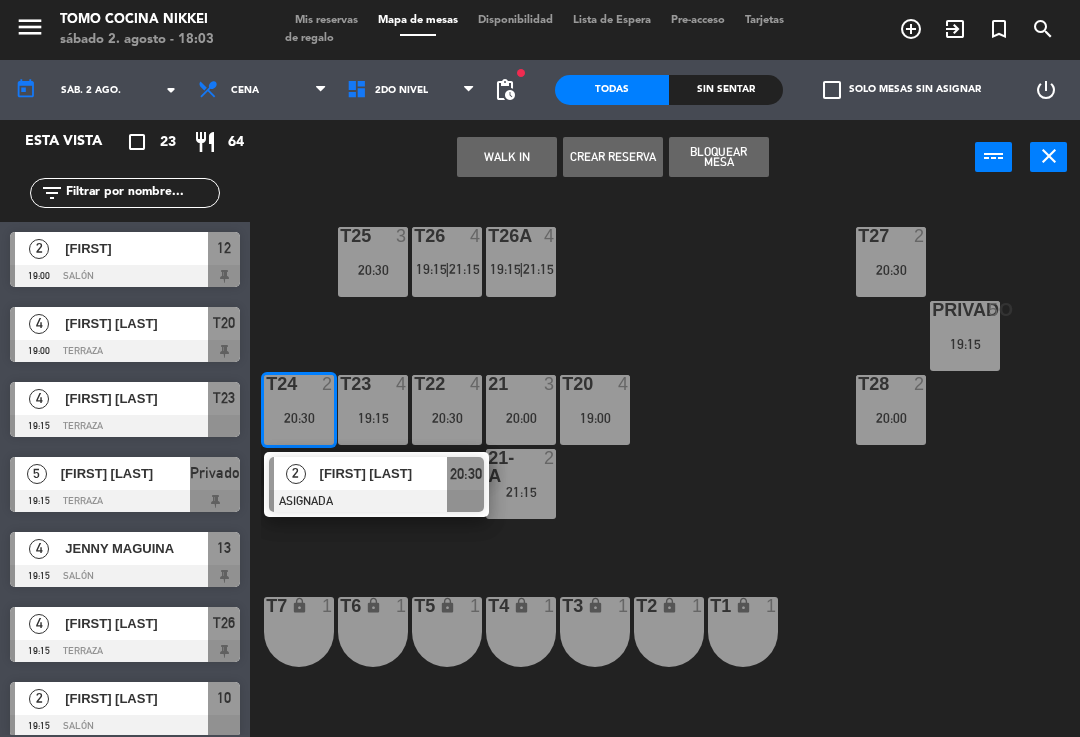 click at bounding box center (376, 501) 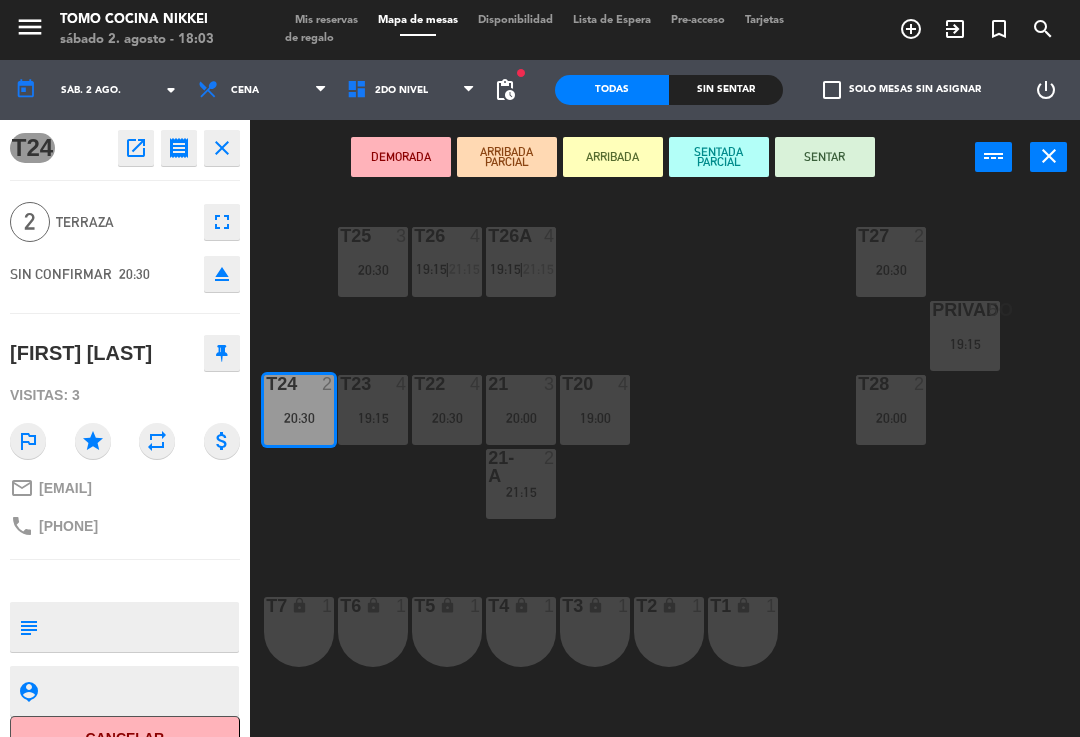 click on "open_in_new" 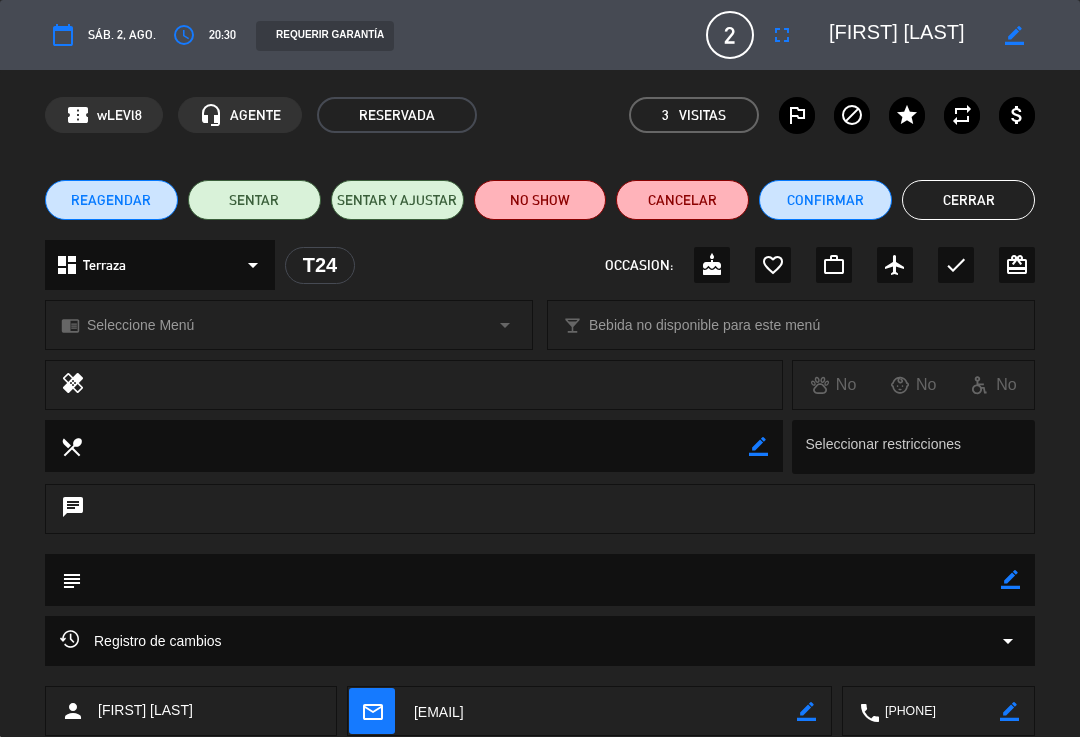 click on "favorite_border" 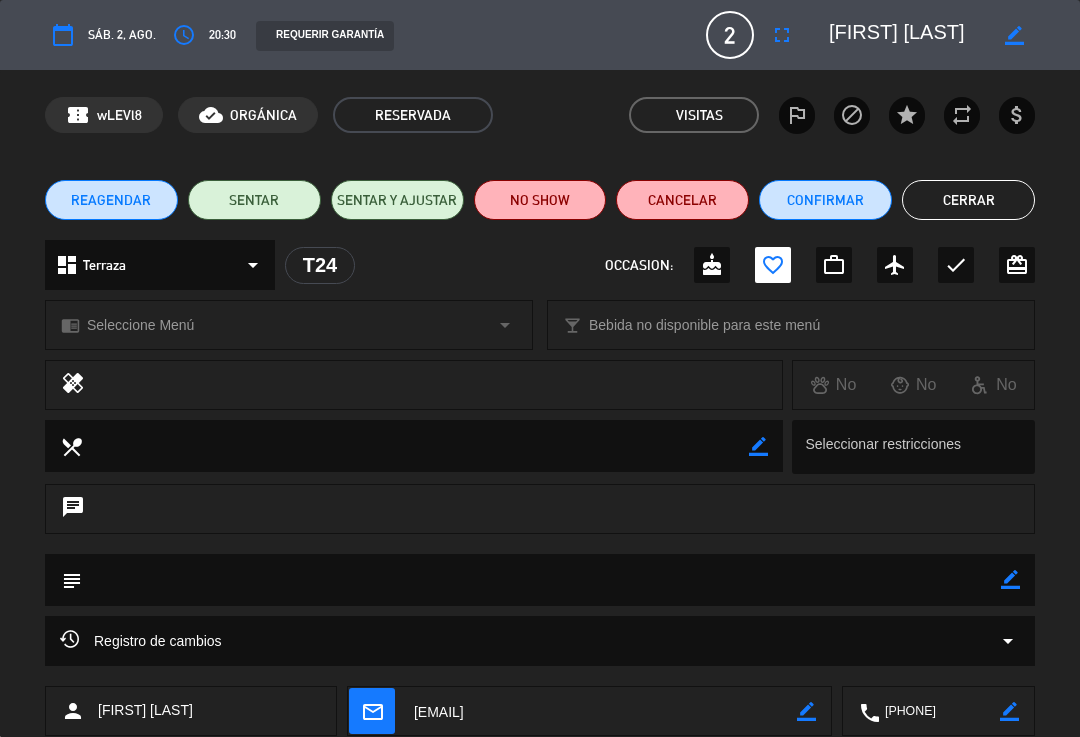 click on "Confirmar" 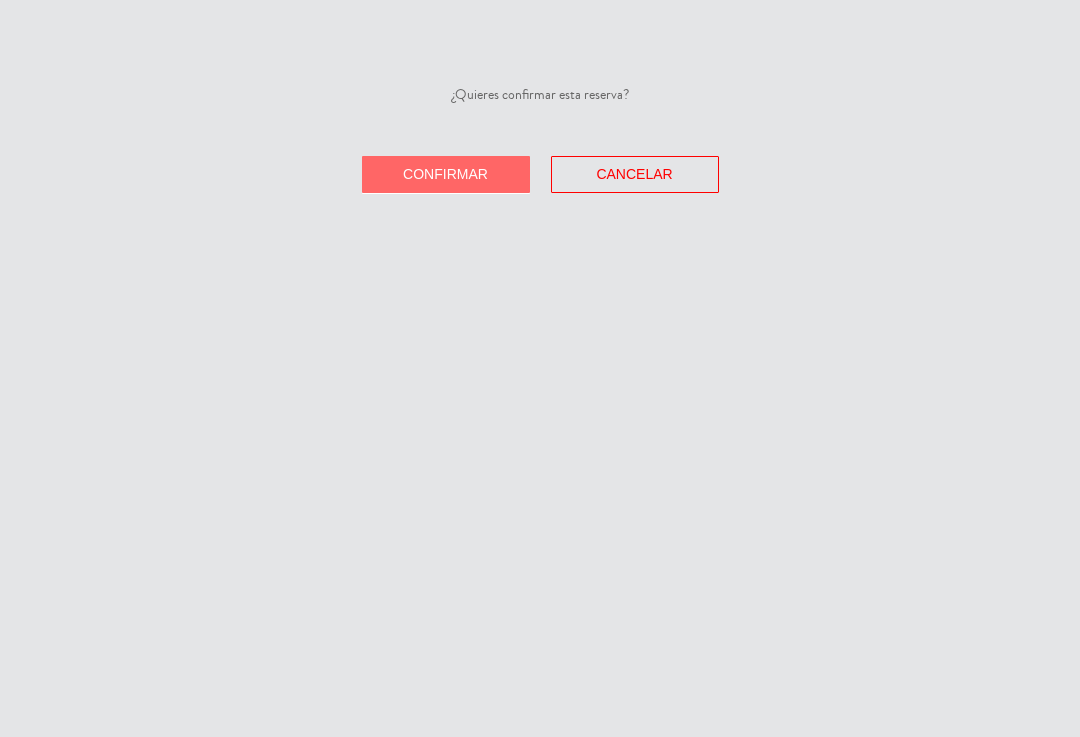 click on "Confirmar" 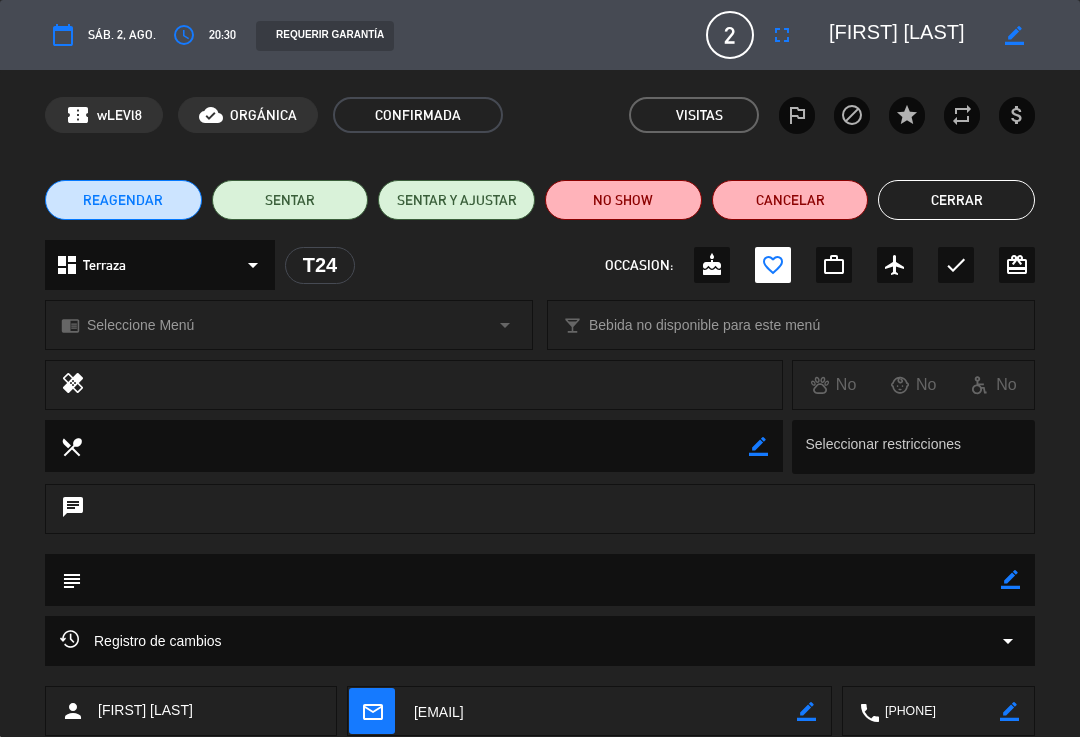 click on "Cerrar" 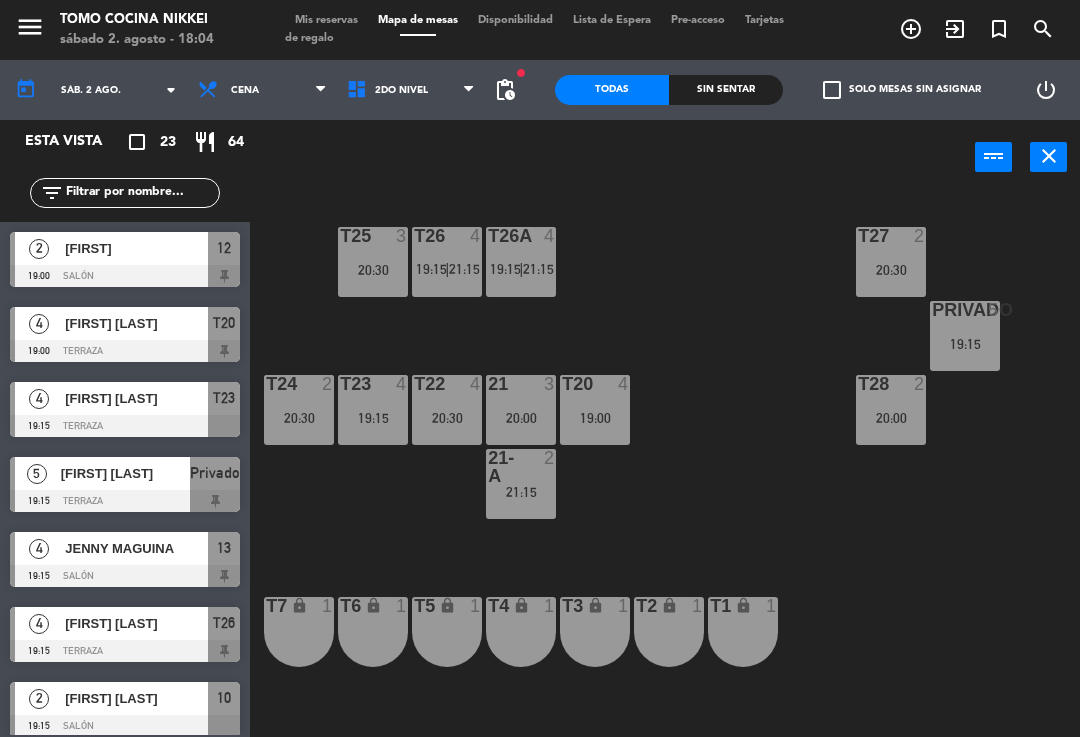scroll, scrollTop: 0, scrollLeft: 0, axis: both 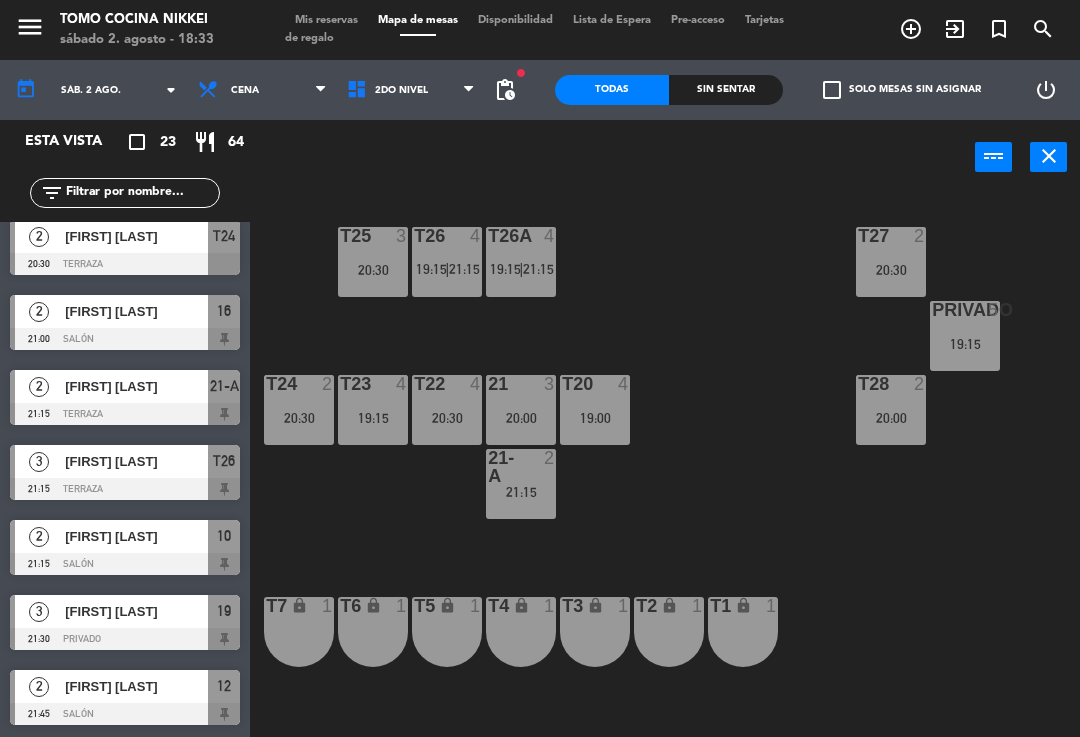 click on "power_input close" at bounding box center (612, 158) 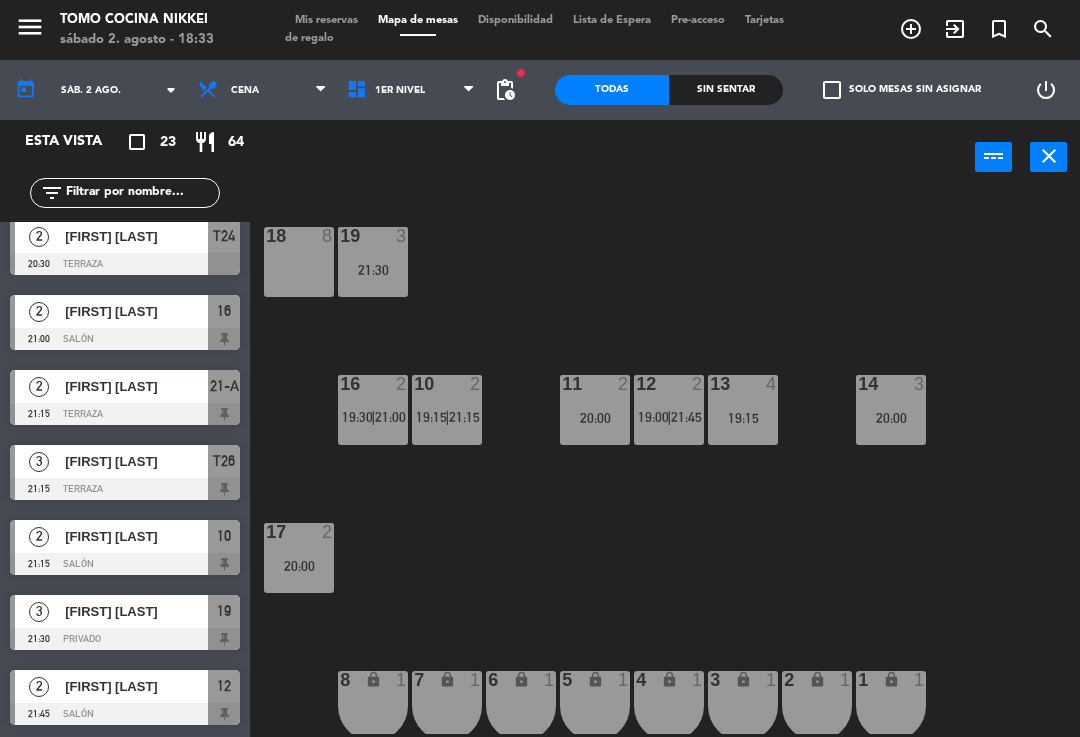 click on "1 lock  1" at bounding box center (891, 706) 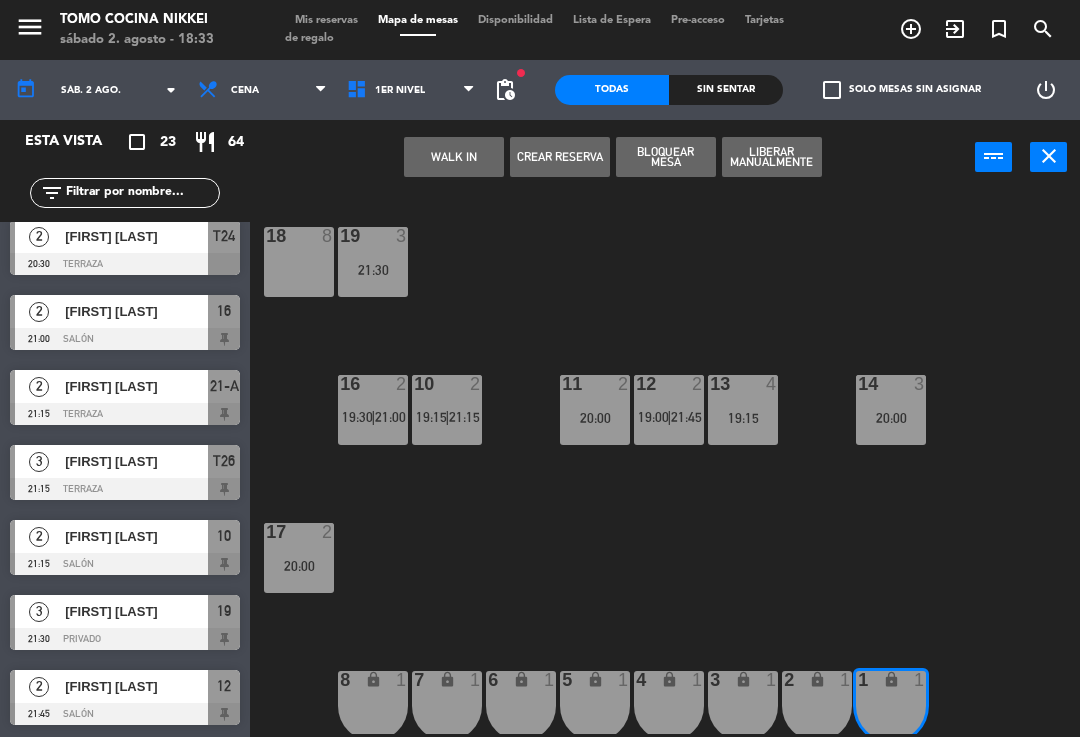 click on "2 lock  1" at bounding box center (817, 706) 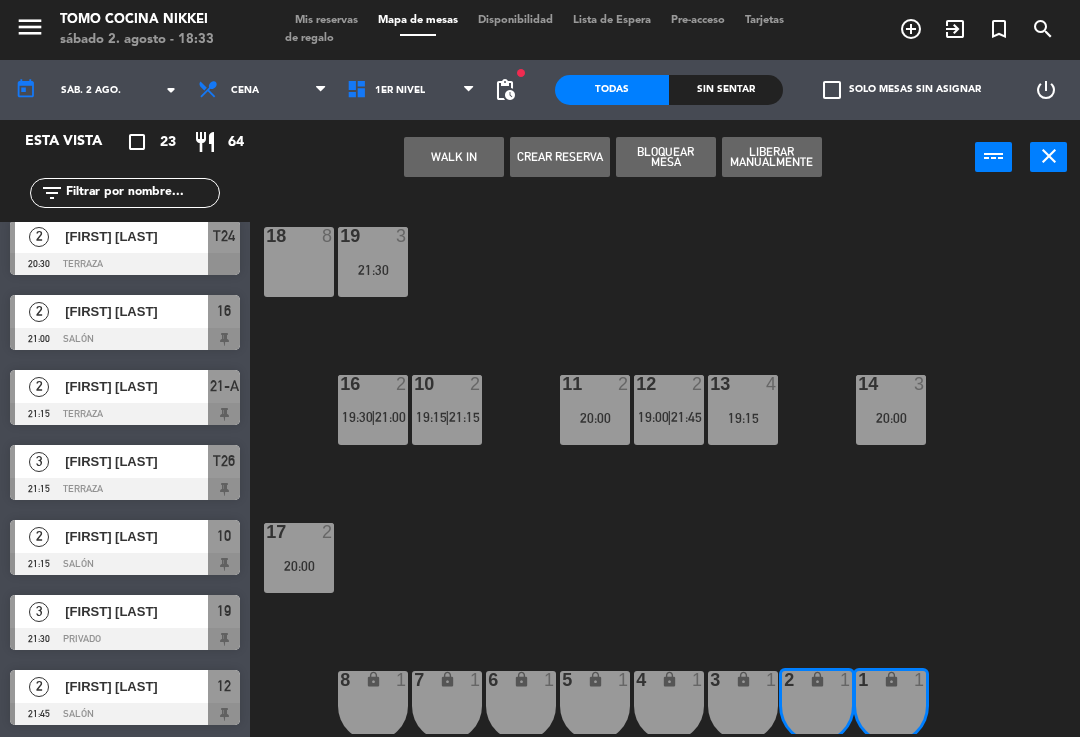 click on "lock" at bounding box center [743, 679] 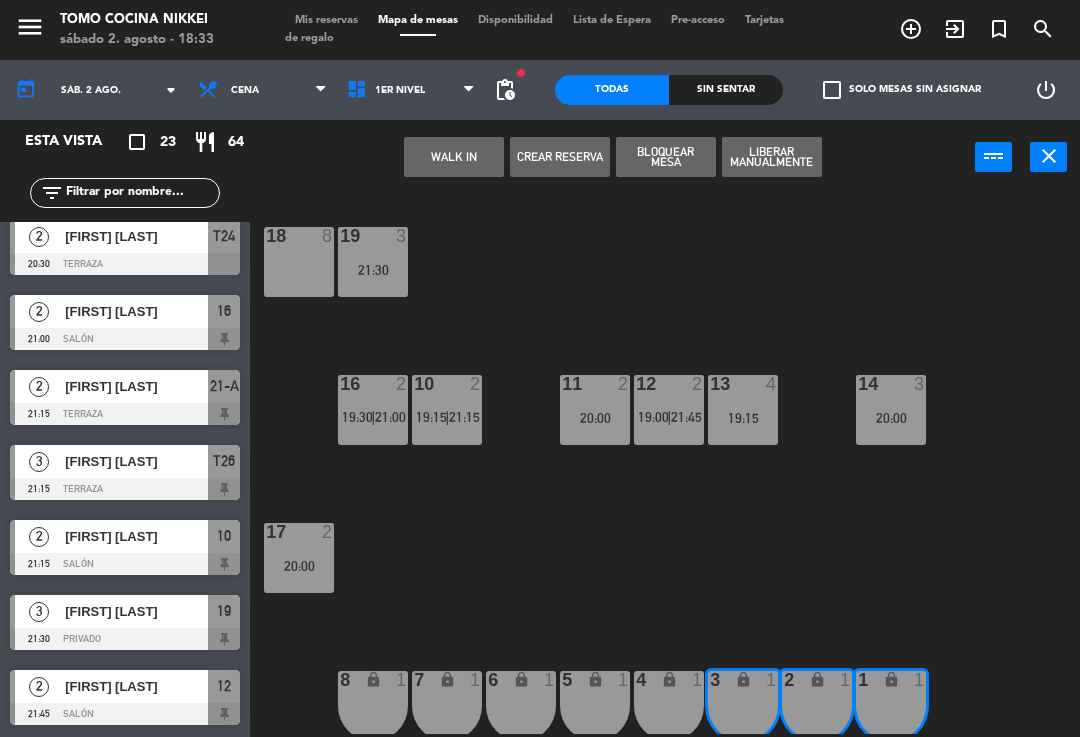 click on "lock" at bounding box center [891, 679] 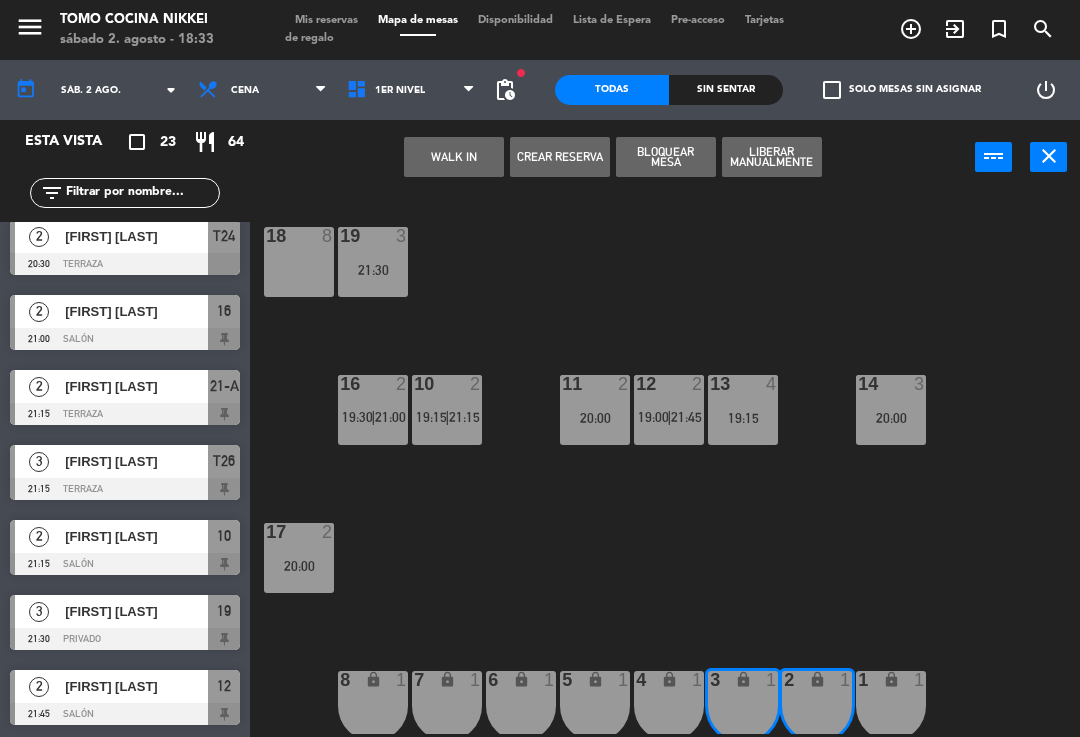 click on "lock" at bounding box center [891, 680] 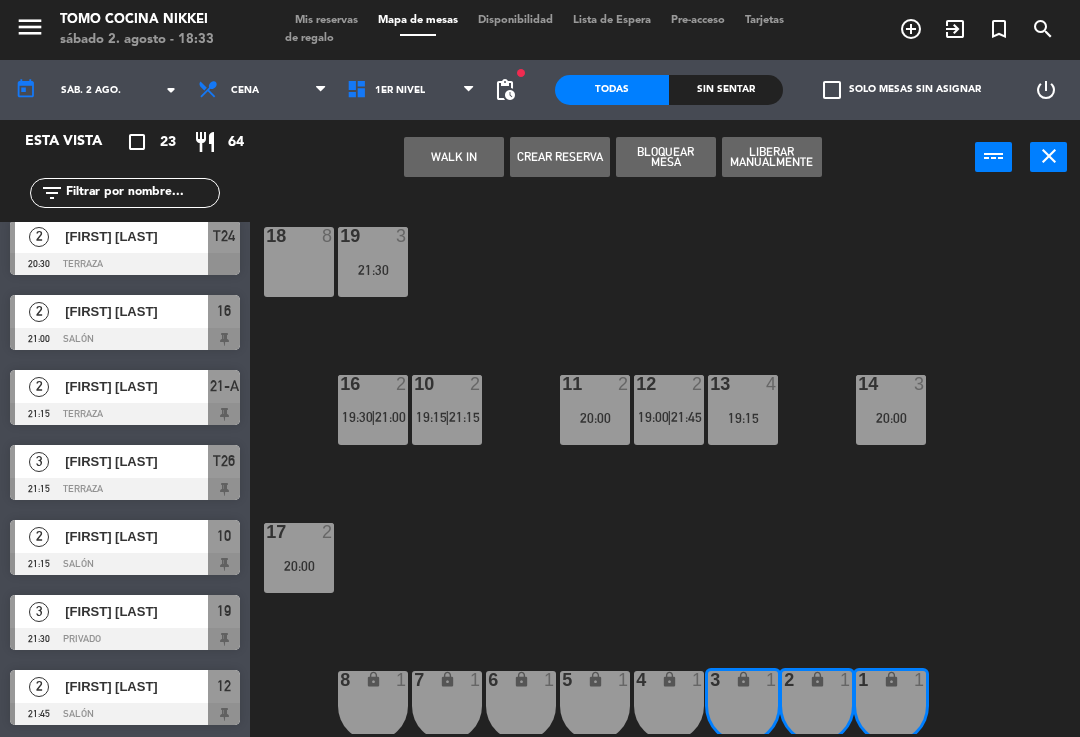 click on "WALK IN" at bounding box center [454, 157] 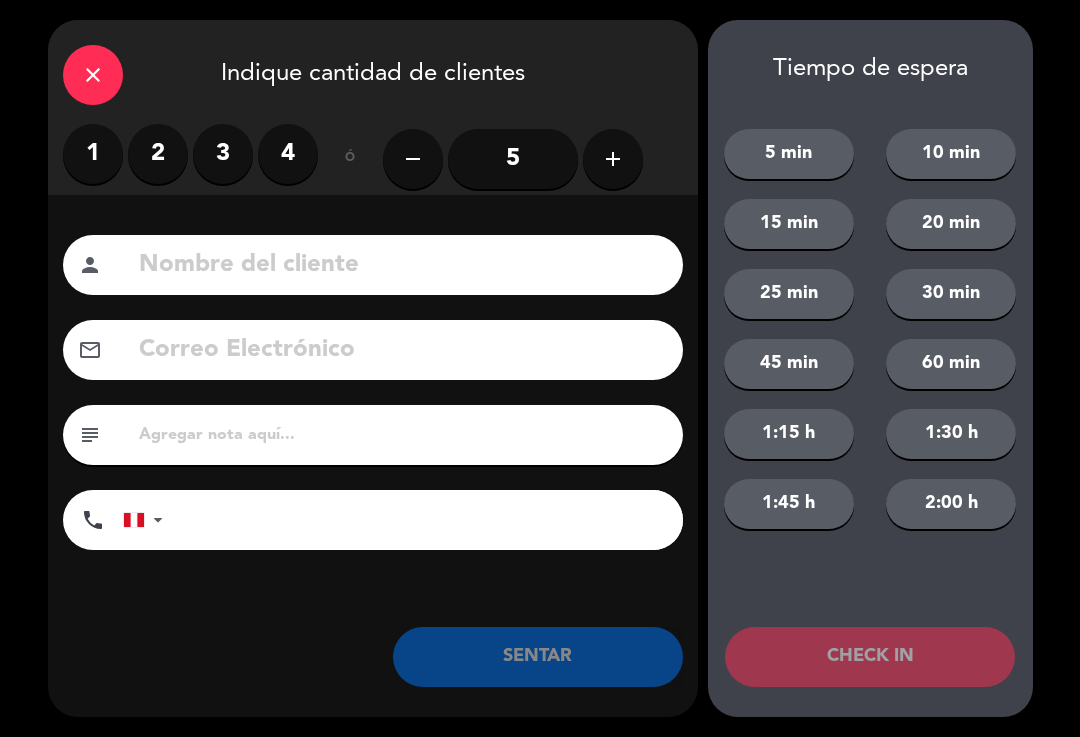 click on "2" at bounding box center (158, 154) 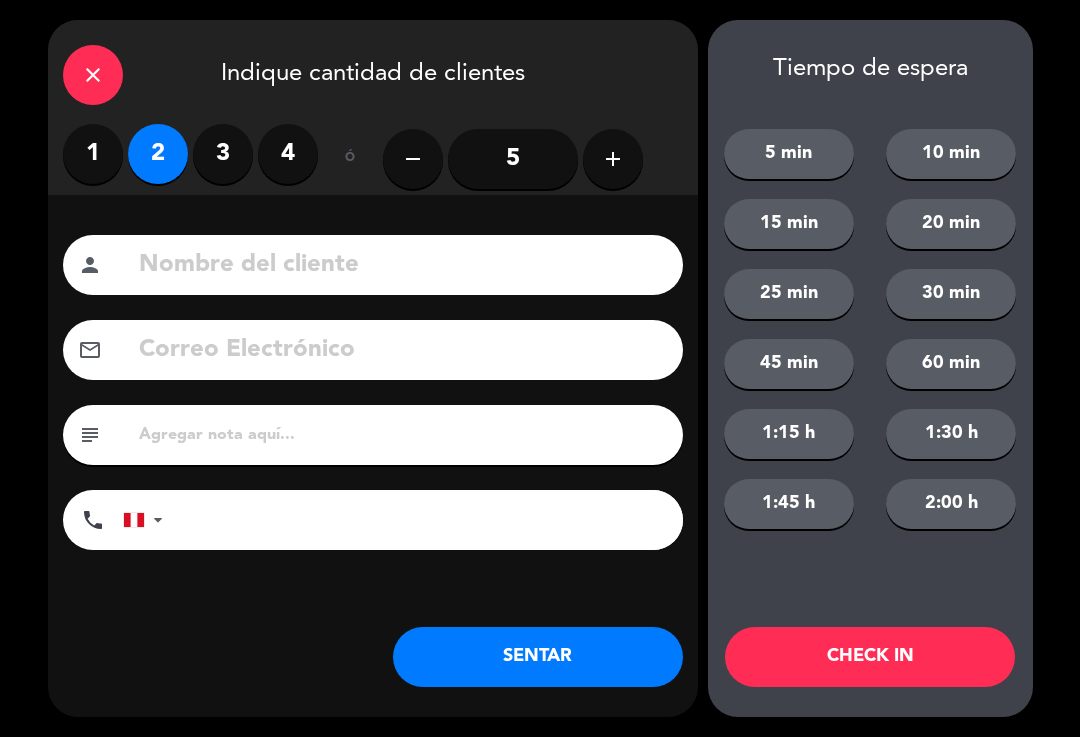 click on "3" at bounding box center [223, 154] 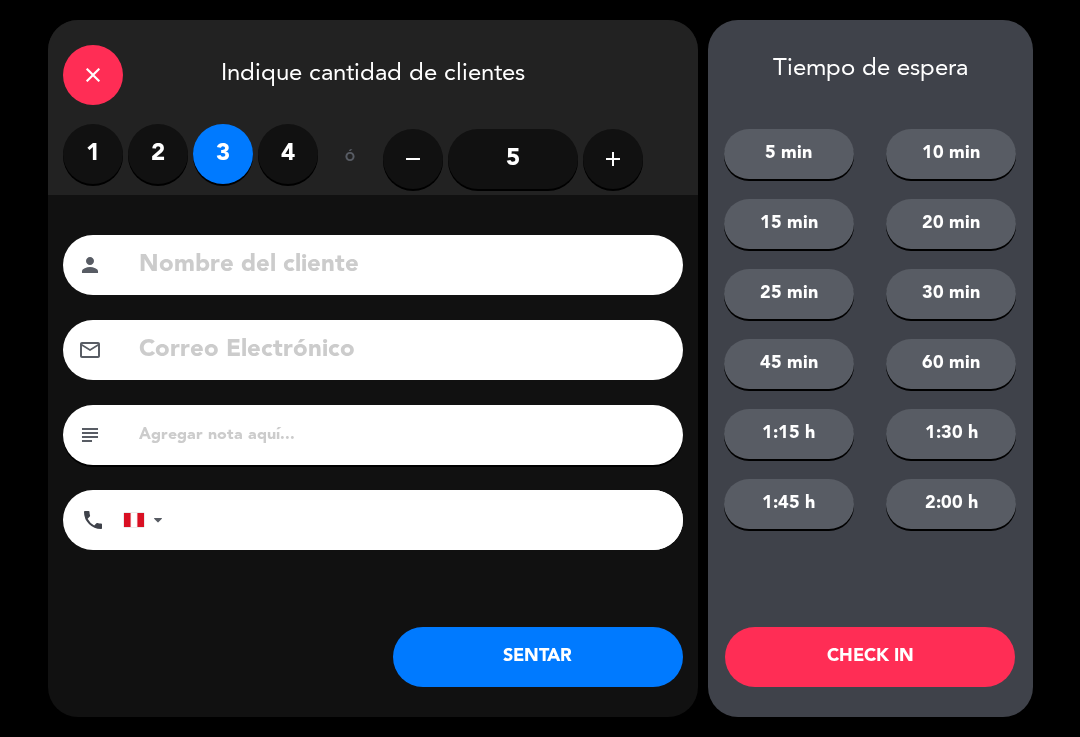 click on "Nombre del cliente person Correo Electrónico email subject phone United States +1 United Kingdom +44 Peru (Perú) +51 Argentina +54 Brazil (Brasil) +55 Afghanistan (‫افغانستان‬‎) +93 Albania (Shqipëri) +355 Algeria (‫الجزائر‬‎) +213 American Samoa +1684 Andorra +376 Angola +244 Anguilla +1264 Antigua and Barbuda +1268 Argentina +54 Armenia (Հայաստան) +374 Aruba +297 Australia +61 Austria (Österreich) +43 Azerbaijan (Azərbaycan) +994 Bahamas +1242 Bahrain (‫البحرين‬‎) +973 Bangladesh (বাংলাদেশ) +880 Barbados +1246 Belarus (Беларусь) +375 Belgium (België) +32 Belize +501 Benin (Bénin) +229 Bermuda +1441 Bhutan (འབྲུག) +975 Bolivia +591 Bosnia and Herzegovina (Босна и Херцеговина) +387 Botswana +267 Brazil (Brasil) +55 British Indian Ocean Territory +246 British Virgin Islands +1284 Brunei +673 Bulgaria (България) +359 Burkina Faso +226 Burundi (Uburundi) +257 Cambodia (កម្ពុជា) +855 +1" 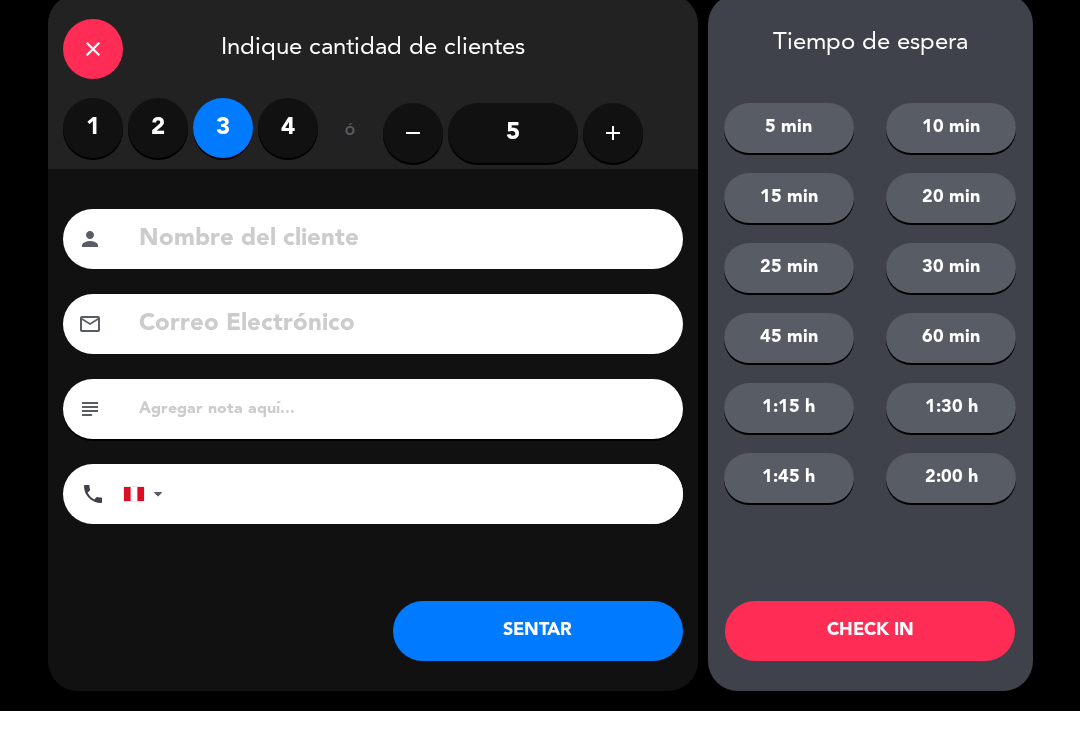 click on "close" 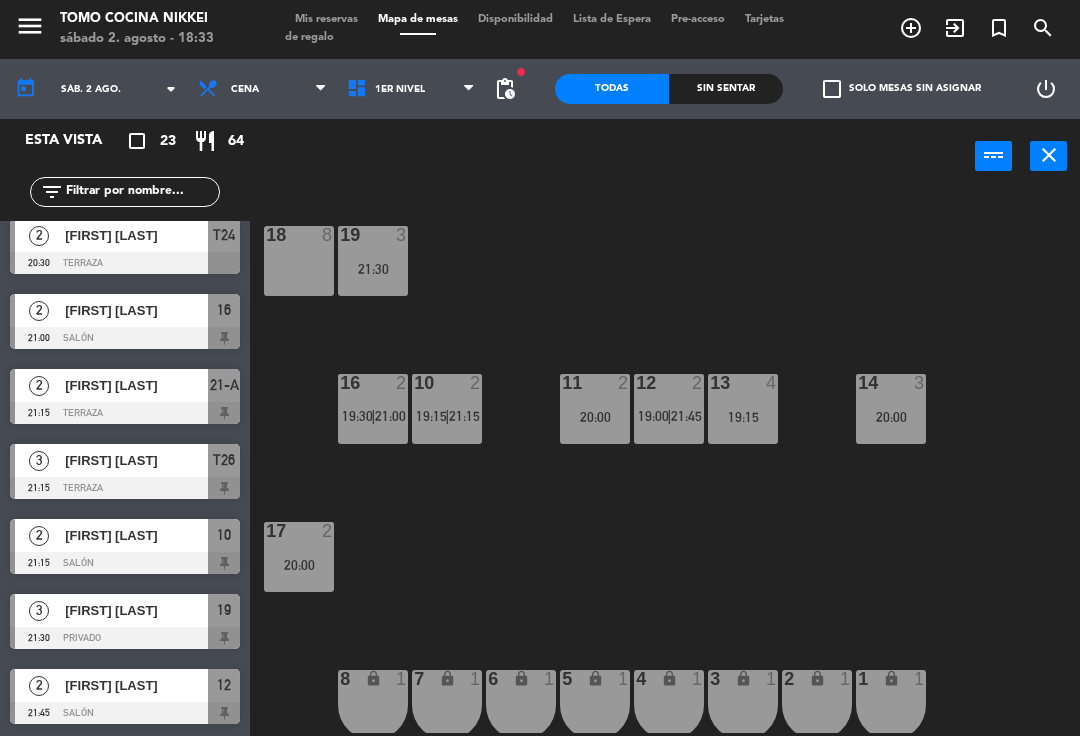 click on "18  8  19  3   21:30  16  2   19:30    |    21:00     10  2   19:15    |    21:15     11  2   20:00  12  2   19:00    |    21:45     13  4   19:15  14  3   20:00  17  2   20:00  7 lock  1  8 lock  1  6 lock  1  5 lock  1  4 lock  1  3 lock  1  2 lock  1  1 lock  1" 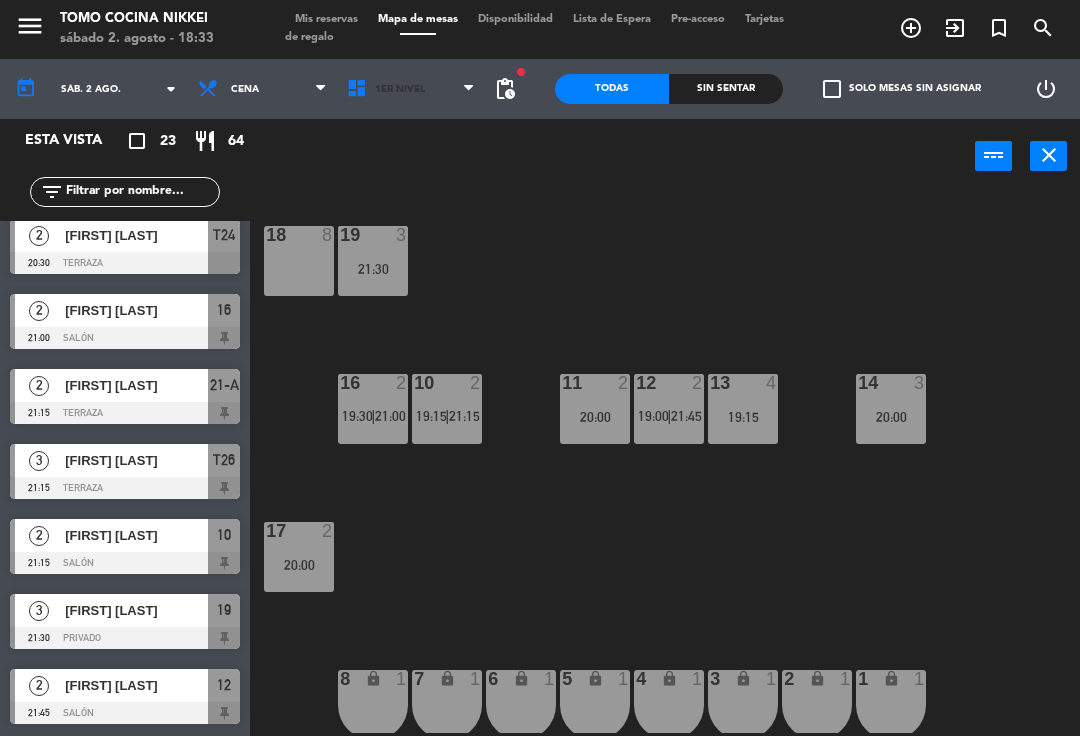 click on "1er Nivel" at bounding box center (400, 90) 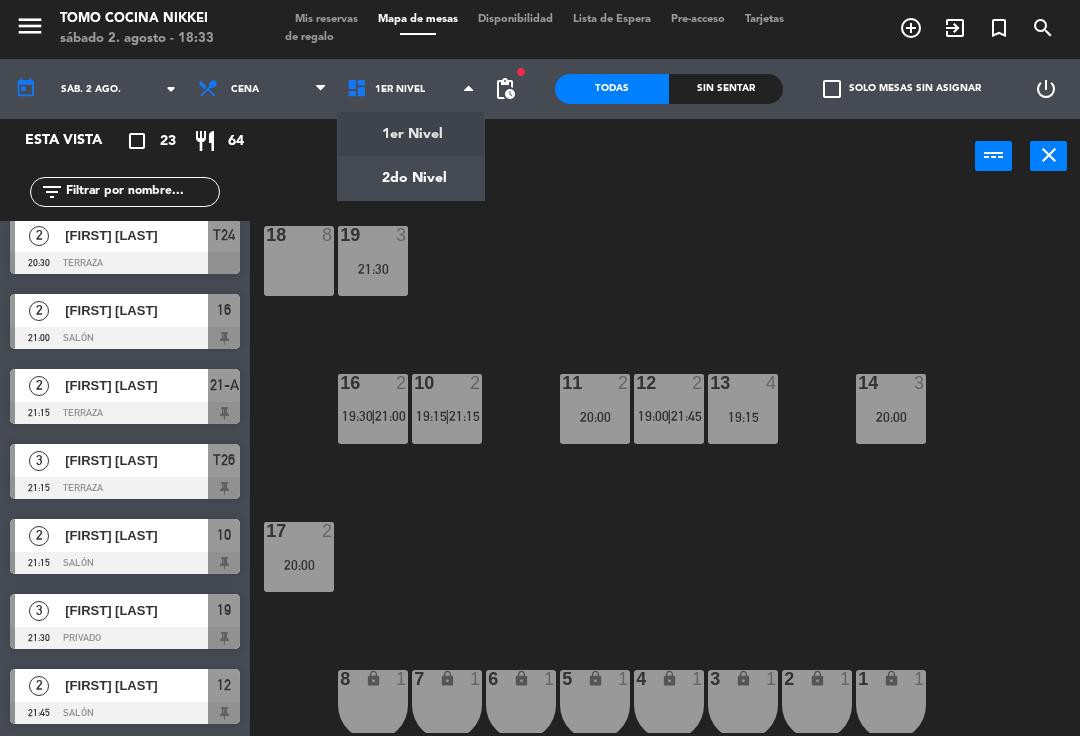 click on "menu Tomo Cocina Nikkei sábado 2. agosto - 18:33 Mis reservas Mapa de mesas Disponibilidad Lista de Espera Pre-acceso Tarjetas de regalo add_circle_outline exit_to_app turned_in_not search today sáb. 2 ago. arrow_drop_down Almuerzo Cena Cena Almuerzo Cena 1er Nivel 2do Nivel 1er Nivel 1er Nivel 2do Nivel fiber_manual_record pending_actions Todas Sin sentar check_box_outline_blank Solo mesas sin asignar power_settings_new Esta vista crop_square 23 restaurant 64 filter_list 2 Gabriel 19:00 Salón 12 4 Rory Rodrigues 19:00 Terraza T20 4 Adolfo Panay 19:15 Terraza T23 5 claudia ramirez 19:15 Terraza Privado 4 JENNY MAGUINA 19:15 Salón 13 4 Renzo Guerrero 19:15 Terraza T26 2 Yahayra Cornejo 19:15 Salón 10 2 Benoit Des 19:30 Salón 11 3 Beth Abriatis 20:00 Barra Sushi 3 CARLOS VERDUGO 20:00 Salón 13 2 Clemente Arnolds 20:00" 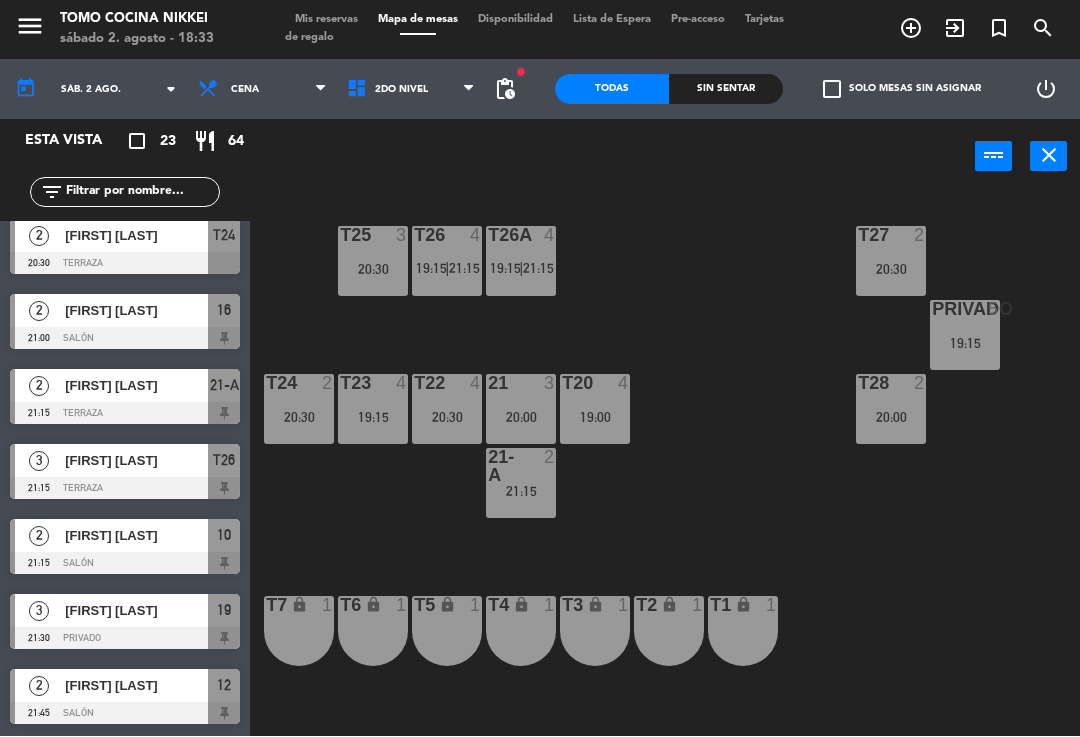 click on "power_input close" at bounding box center [612, 158] 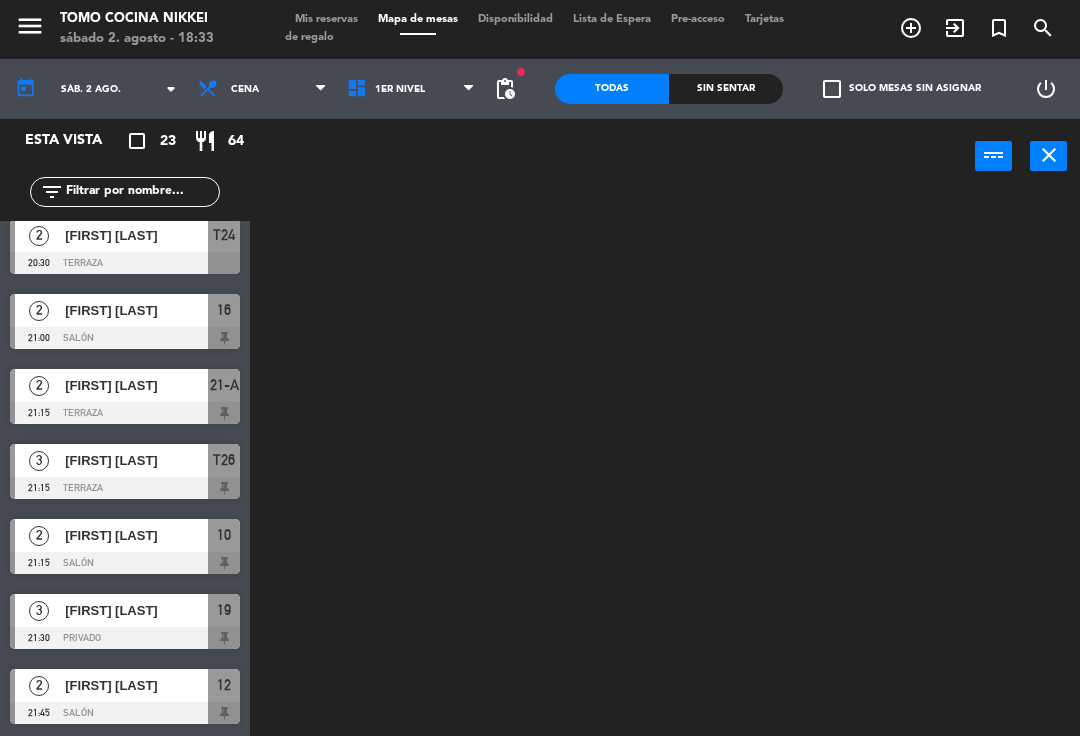 click on "1er Nivel" at bounding box center [411, 90] 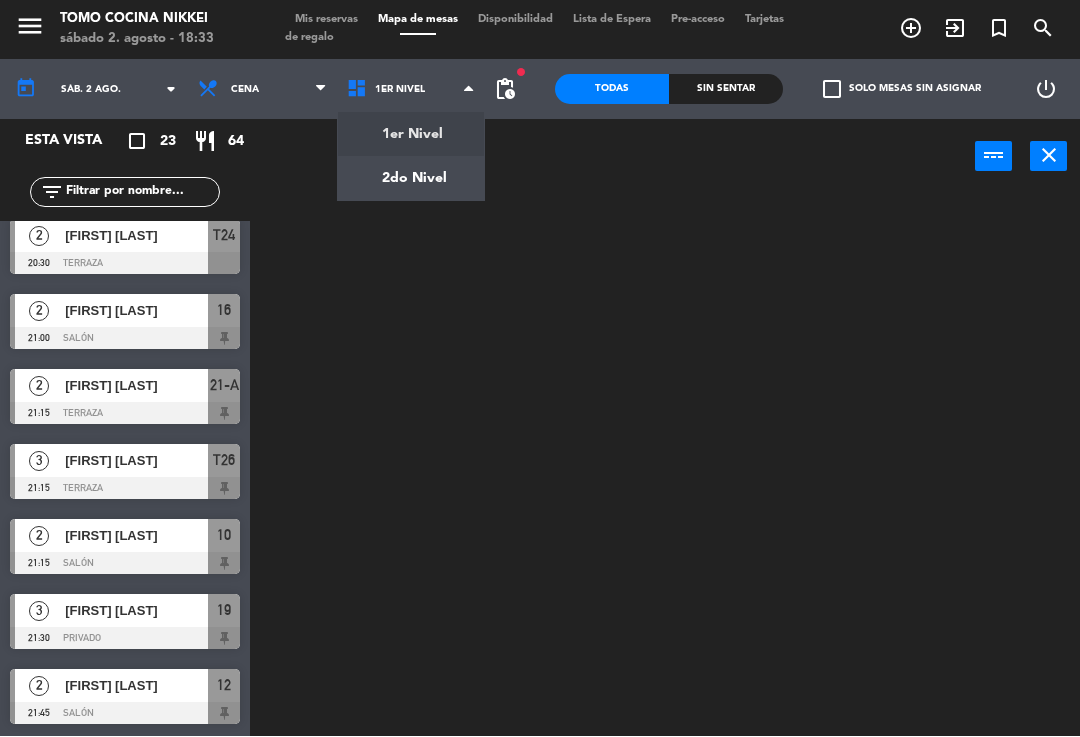 click on "menu Tomo Cocina Nikkei sábado 2. agosto - 18:33 Mis reservas Mapa de mesas Disponibilidad Lista de Espera Pre-acceso Tarjetas de regalo add_circle_outline exit_to_app turned_in_not search today sáb. 2 ago. arrow_drop_down Almuerzo Cena Cena Almuerzo Cena 1er Nivel 2do Nivel 1er Nivel 1er Nivel 2do Nivel fiber_manual_record pending_actions Todas Sin sentar check_box_outline_blank Solo mesas sin asignar power_settings_new Esta vista crop_square 23 restaurant 64 filter_list 2 Gabriel 19:00 Salón 12 4 Rory Rodrigues 19:00 Terraza T20 4 Adolfo Panay 19:15 Terraza T23 5 claudia ramirez 19:15 Terraza Privado 4 JENNY MAGUINA 19:15 Salón 13 4 Renzo Guerrero 19:15 Terraza T26 2 Yahayra Cornejo 19:15 Salón 10 2 Benoit Des 19:30 Salón 11 3 Beth Abriatis 20:00 Barra Sushi 3 CARLOS VERDUGO 20:00 Salón 13 2 Clemente Arnolds 20:00" 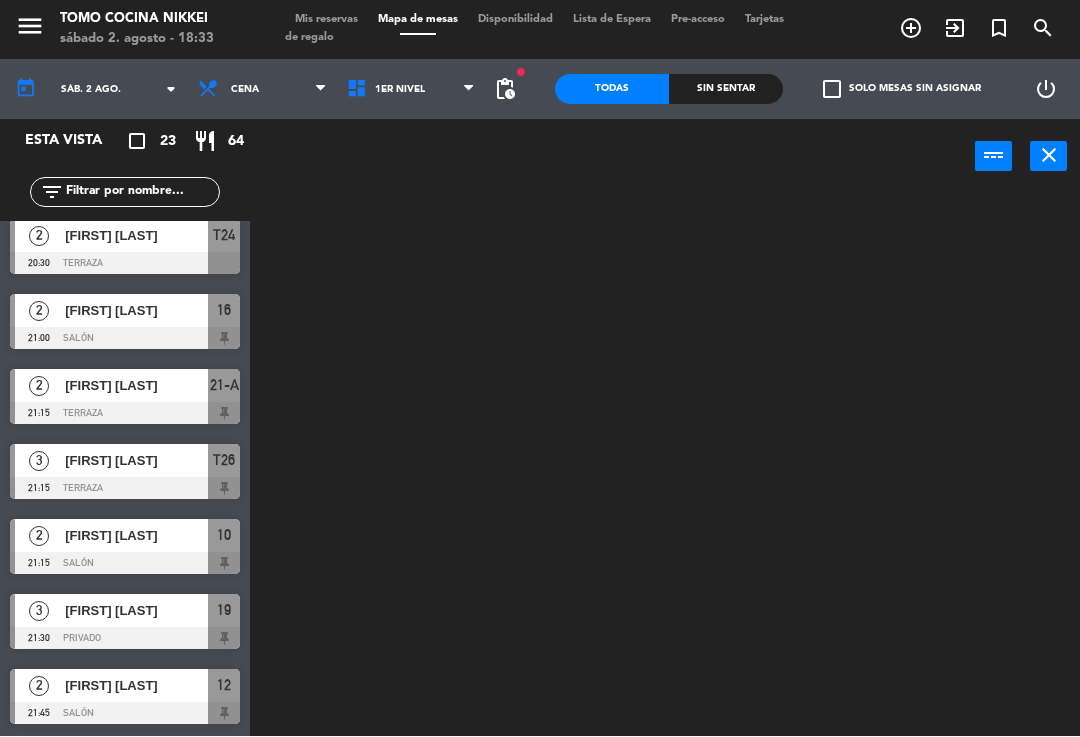 click on "1er Nivel" at bounding box center (411, 90) 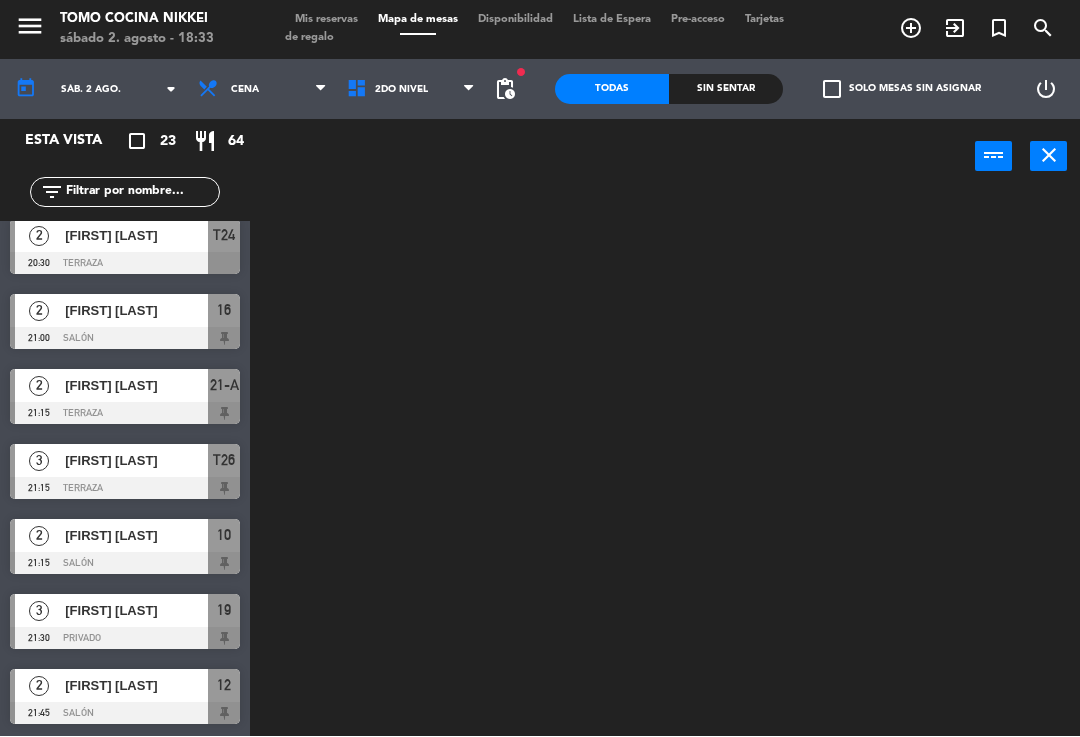 click on "2do Nivel" at bounding box center [411, 90] 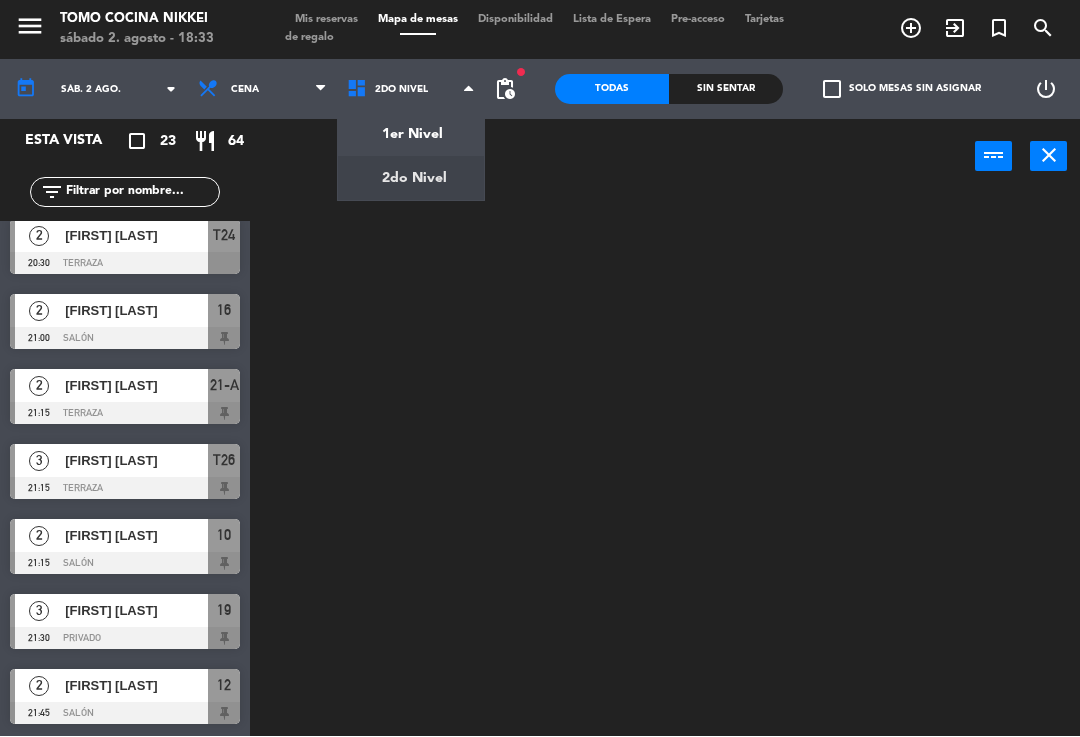 click on "menu  Tomo Cocina Nikkei   sábado 2. agosto - 18:33   Mis reservas   Mapa de mesas   Disponibilidad   Lista de Espera   Pre-acceso   Tarjetas de regalo  add_circle_outline exit_to_app turned_in_not search today    sáb. 2 ago. arrow_drop_down  Almuerzo  Cena  Cena  Almuerzo  Cena  1er Nivel   2do Nivel   2do Nivel   1er Nivel   2do Nivel  fiber_manual_record pending_actions  Todas  Sin sentar  check_box_outline_blank   Solo mesas sin asignar   power_settings_new   Esta vista   crop_square  23  restaurant  64 filter_list  2   [FIRST]   19:00   Salón  12  4   [FIRST] [LAST]   19:00   Terraza  T20  4   [FIRST] [LAST]   19:15   Terraza  T23  5   [FIRST] [LAST]   19:15   Terraza  Privado  4   [FIRST] [LAST]   19:15   Salón  13  4   [FIRST] [LAST]   19:15   Terraza  T26  2   [FIRST] [LAST]   19:15   Salón  10  2   [FIRST] [LAST]   19:30   Salón  16  3   [FIRST] [LAST]   20:00   Terraza  21  3   [FIRST] [LAST]   20:00   Salón  14  2   [FIRST] [LAST]   20:00   Salón  11  2   [FIRST] [LAST]   20:00   Salón  17 16" 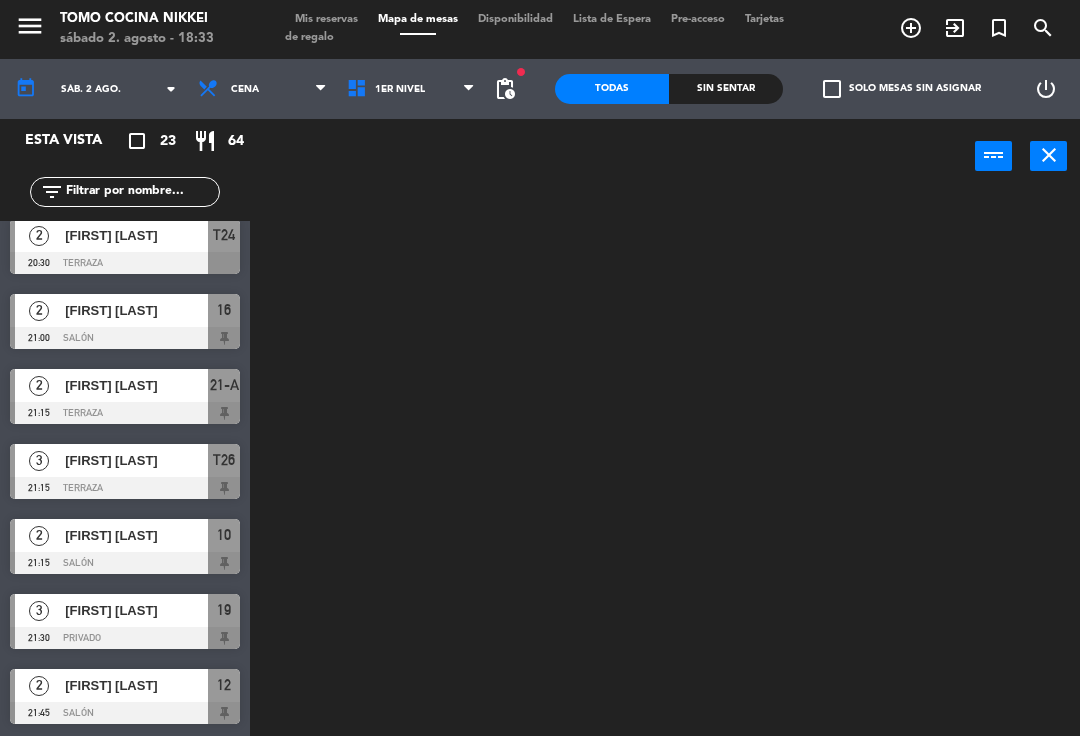 click on "1er Nivel" at bounding box center (411, 90) 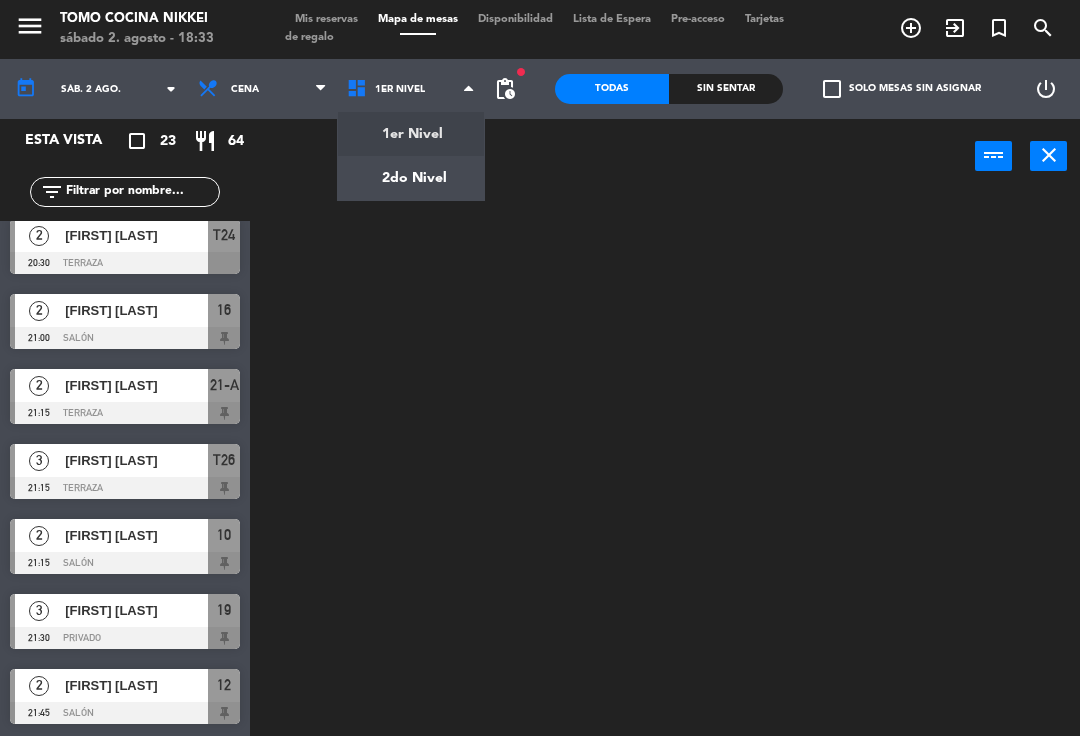 click on "menu Tomo Cocina Nikkei sábado 2. agosto - 18:33 Mis reservas Mapa de mesas Disponibilidad Lista de Espera Pre-acceso Tarjetas de regalo add_circle_outline exit_to_app turned_in_not search today sáb. 2 ago. arrow_drop_down Almuerzo Cena Cena Almuerzo Cena 1er Nivel 2do Nivel 1er Nivel 1er Nivel 2do Nivel fiber_manual_record pending_actions Todas Sin sentar check_box_outline_blank Solo mesas sin asignar power_settings_new Esta vista crop_square 23 restaurant 64 filter_list 2 Gabriel 19:00 Salón 12 4 Rory Rodrigues 19:00 Terraza T20 4 Adolfo Panay 19:15 Terraza T23 5 claudia ramirez 19:15 Terraza Privado 4 JENNY MAGUINA 19:15 Salón 13 4 Renzo Guerrero 19:15 Terraza T26 2 Yahayra Cornejo 19:15 Salón 10 2 Benoit Des 19:30 Salón 11 3 Beth Abriatis 20:00 Barra Sushi 3 CARLOS VERDUGO 20:00 Salón 13 2 Clemente Arnolds 20:00" 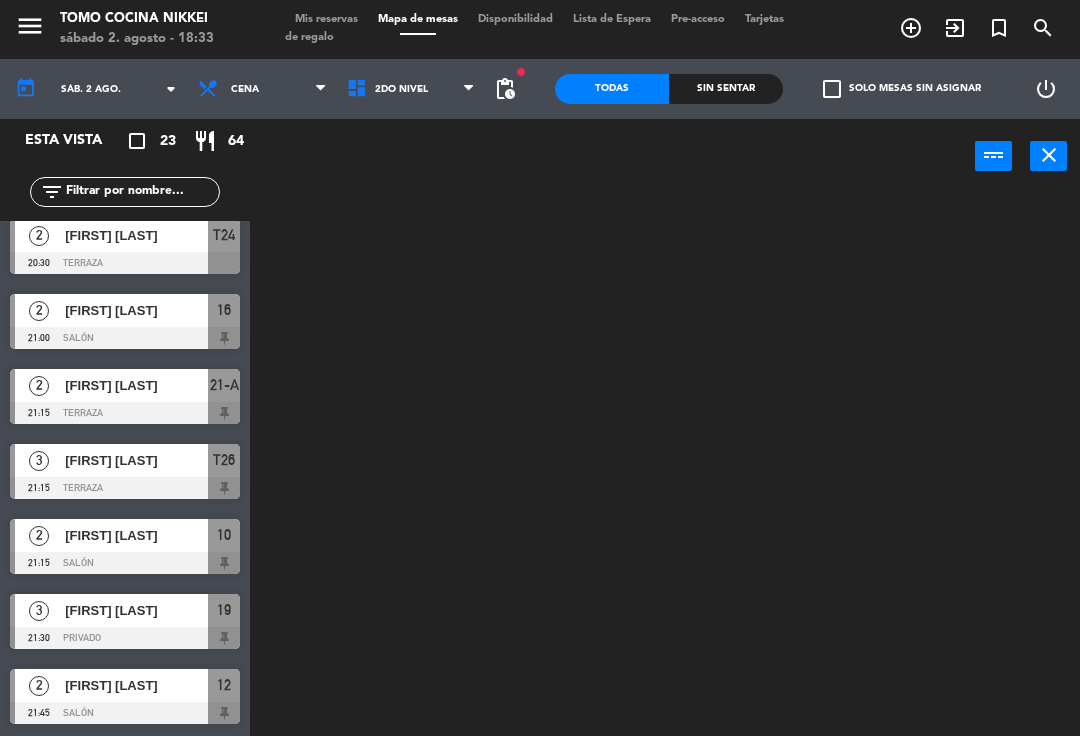 click on "2do Nivel" at bounding box center (411, 90) 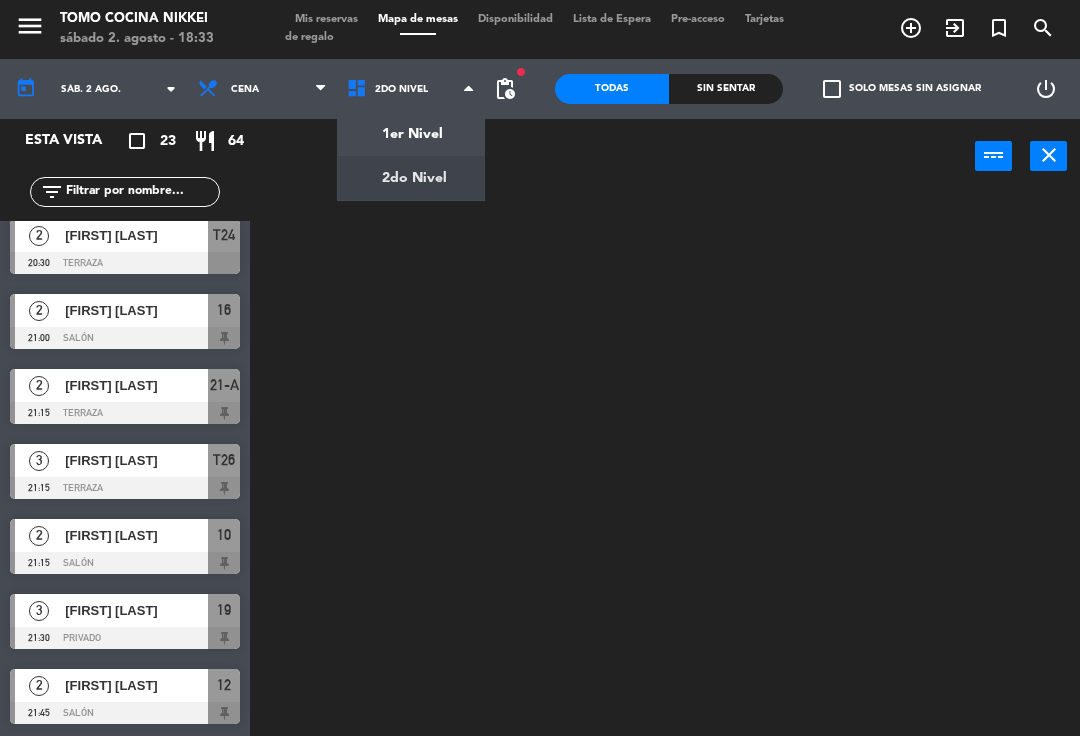 click on "menu  Tomo Cocina Nikkei   sábado 2. agosto - 18:33   Mis reservas   Mapa de mesas   Disponibilidad   Lista de Espera   Pre-acceso   Tarjetas de regalo  add_circle_outline exit_to_app turned_in_not search today    sáb. 2 ago. arrow_drop_down  Almuerzo  Cena  Cena  Almuerzo  Cena  1er Nivel   2do Nivel   2do Nivel   1er Nivel   2do Nivel  fiber_manual_record pending_actions  Todas  Sin sentar  check_box_outline_blank   Solo mesas sin asignar   power_settings_new   Esta vista   crop_square  23  restaurant  64 filter_list  2   [FIRST]   19:00   Salón  12  4   [FIRST] [LAST]   19:00   Terraza  T20  4   [FIRST] [LAST]   19:15   Terraza  T23  5   [FIRST] [LAST]   19:15   Terraza  Privado  4   [FIRST] [LAST]   19:15   Salón  13  4   [FIRST] [LAST]   19:15   Terraza  T26  2   [FIRST] [LAST]   19:15   Salón  10  2   [FIRST] [LAST]   19:30   Salón  16  3   [FIRST] [LAST]   20:00   Terraza  21  3   [FIRST] [LAST]   20:00   Salón  14  2   [FIRST] [LAST]   20:00   Salón  11  2   [FIRST] [LAST]   20:00   Salón  17 16" 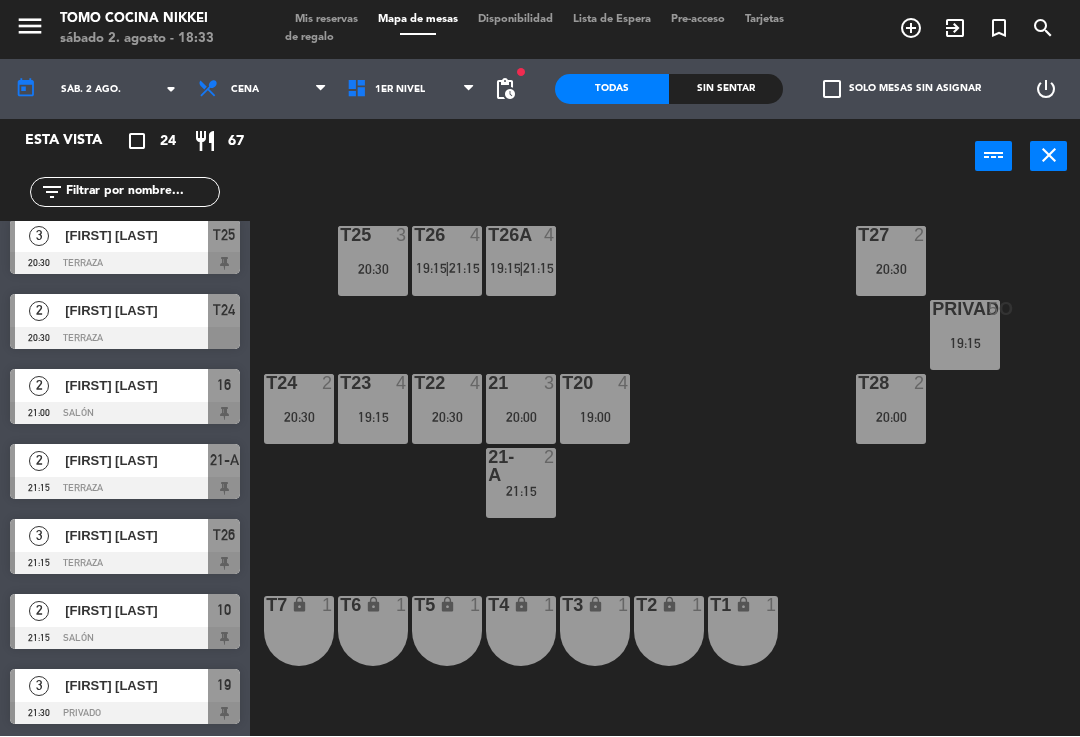 click on "T27  2   20:30  T25  3   20:30  T26A  4   19:15    |    21:15     T26  4   19:15    |    21:15     Privado  5   19:15  T24  2   20:30  T23  4   19:15  T22  4   20:30  21  3   20:00  T20  4   19:00  T28  2   20:00  21-A  2   21:15  T7 lock  1  T6 lock  1  T5 lock  1  T4 lock  1  T3 lock  1  T2 lock  1  T1 lock  1" 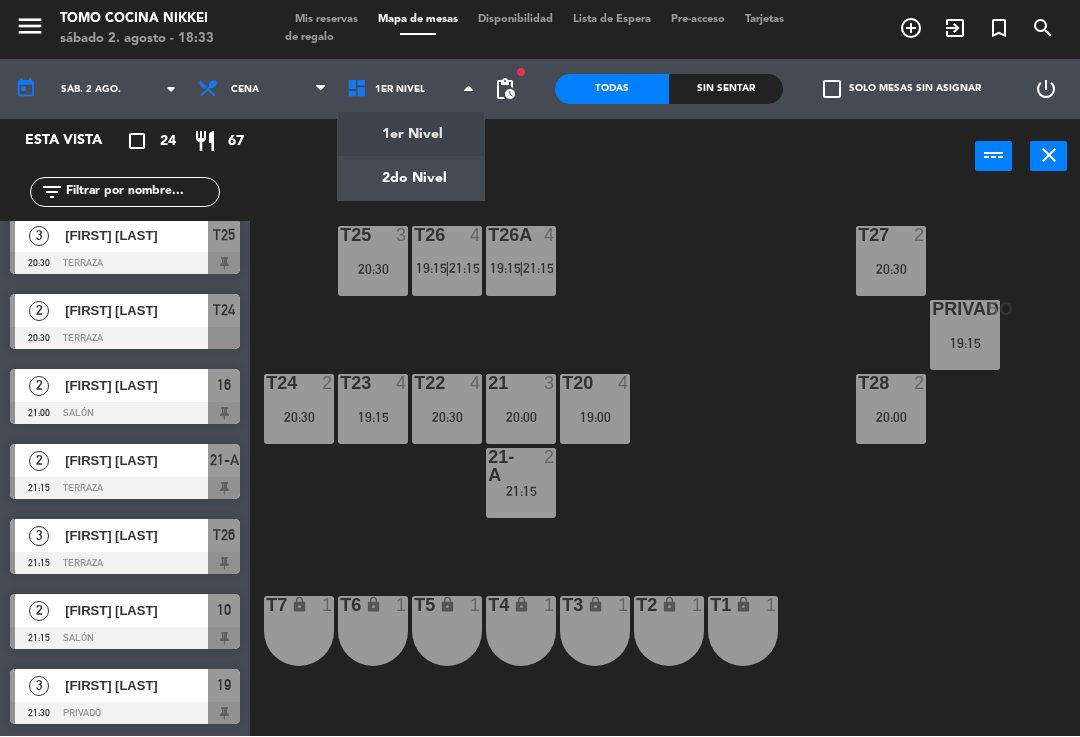 click on "T27  2   20:30  T25  3   20:30  T26A  4   19:15    |    21:15     T26  4   19:15    |    21:15     Privado  5   19:15  T24  2   20:30  T23  4   19:15  T22  4   20:30  21  3   20:00  T20  4   19:00  T28  2   20:00  21-A  2   21:15  T7 lock  1  T6 lock  1  T5 lock  1  T4 lock  1  T3 lock  1  T2 lock  1  T1 lock  1" 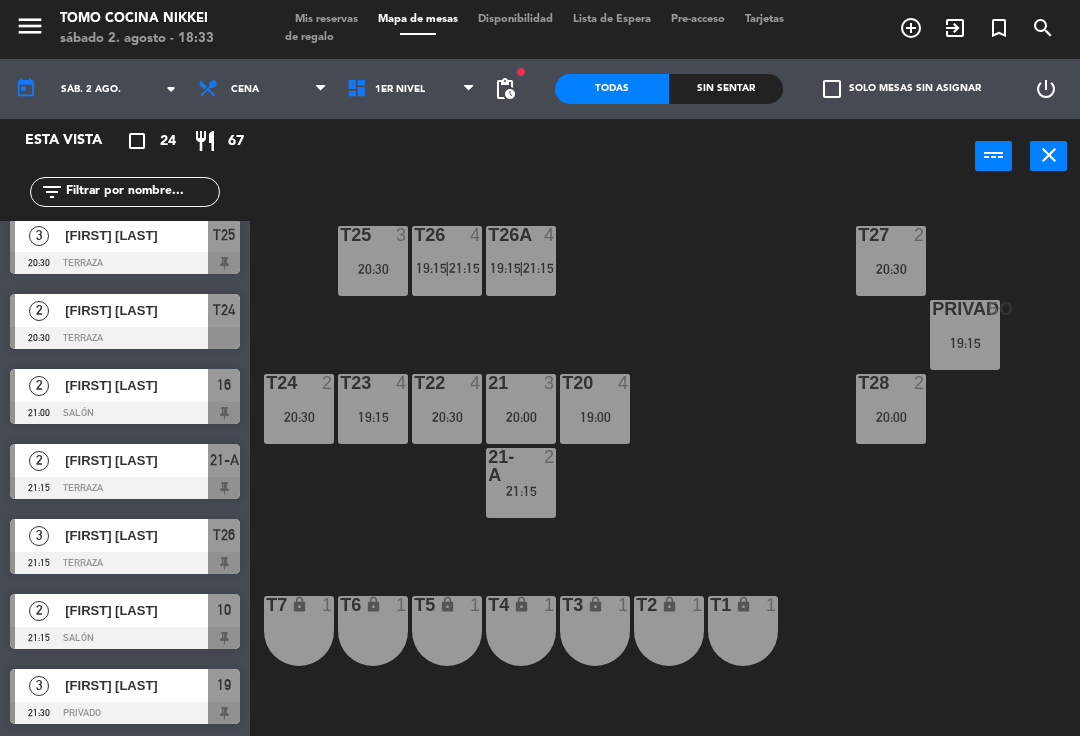 click on "21:15" at bounding box center (538, 269) 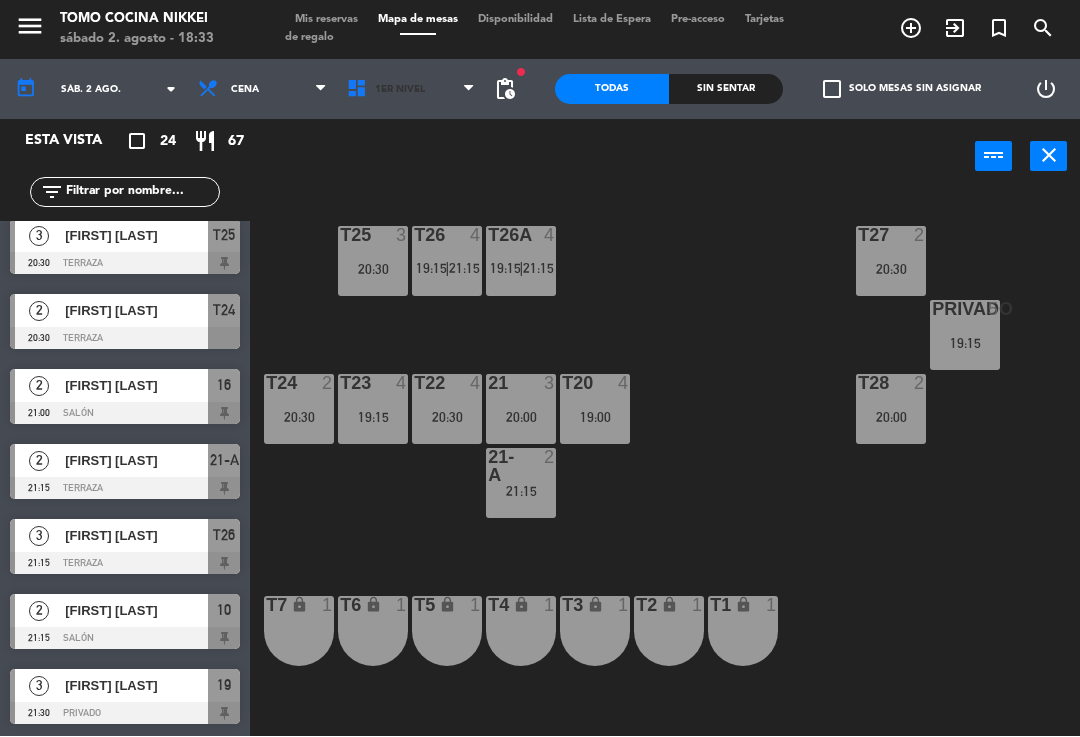 click at bounding box center [474, 90] 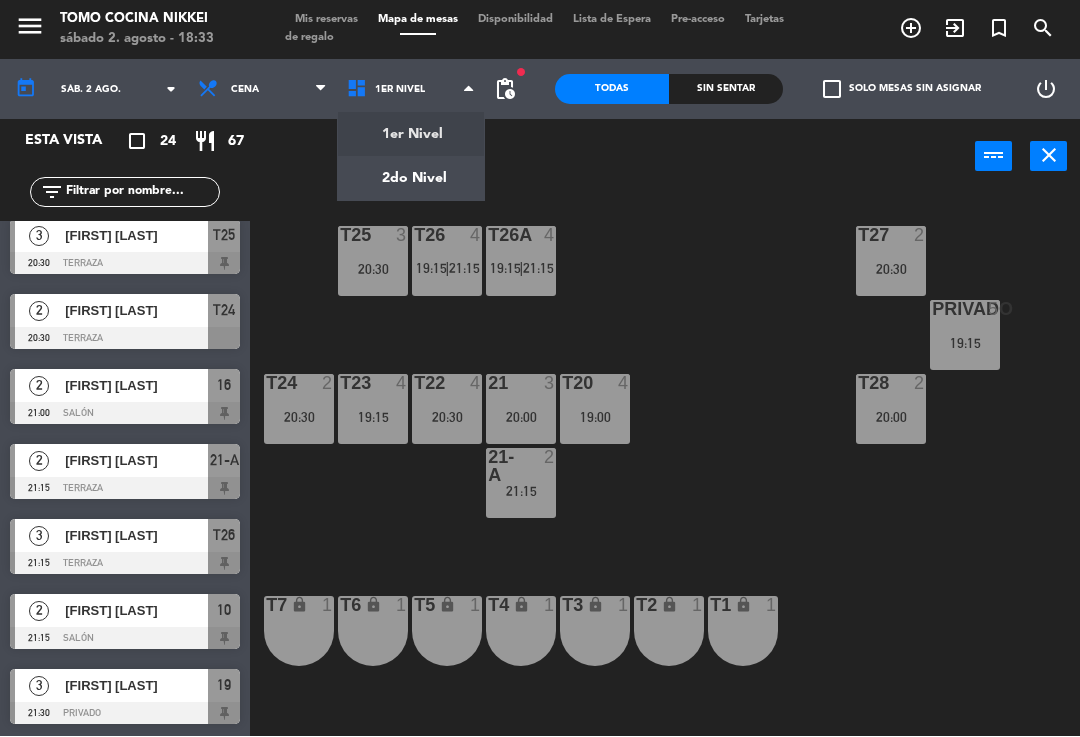 click on "T27  2   20:30  T25  3   20:30  T26A  4   19:15    |    21:15     T26  4   19:15    |    21:15     Privado  5   19:15  T24  2   20:30  T23  4   19:15  T22  4   20:30  21  3   20:00  T20  4   19:00  T28  2   20:00  21-A  2   21:15  T7 lock  1  T6 lock  1  T5 lock  1  T4 lock  1  T3 lock  1  T2 lock  1  T1 lock  1" 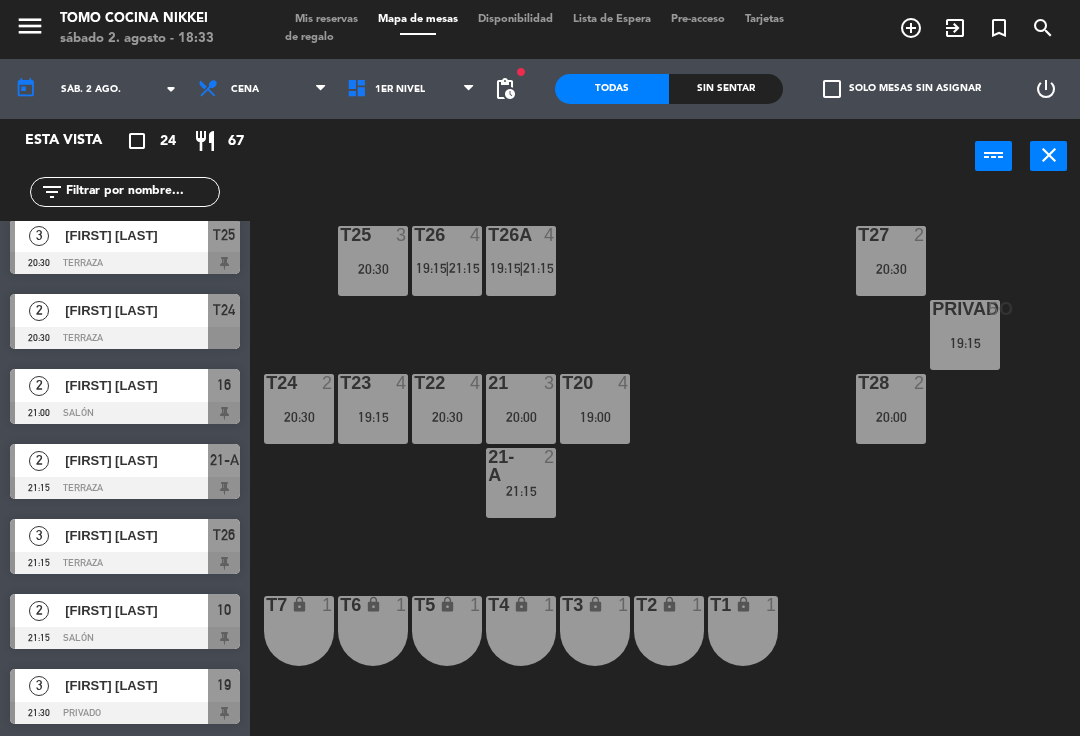 click on "1er Nivel" at bounding box center [411, 90] 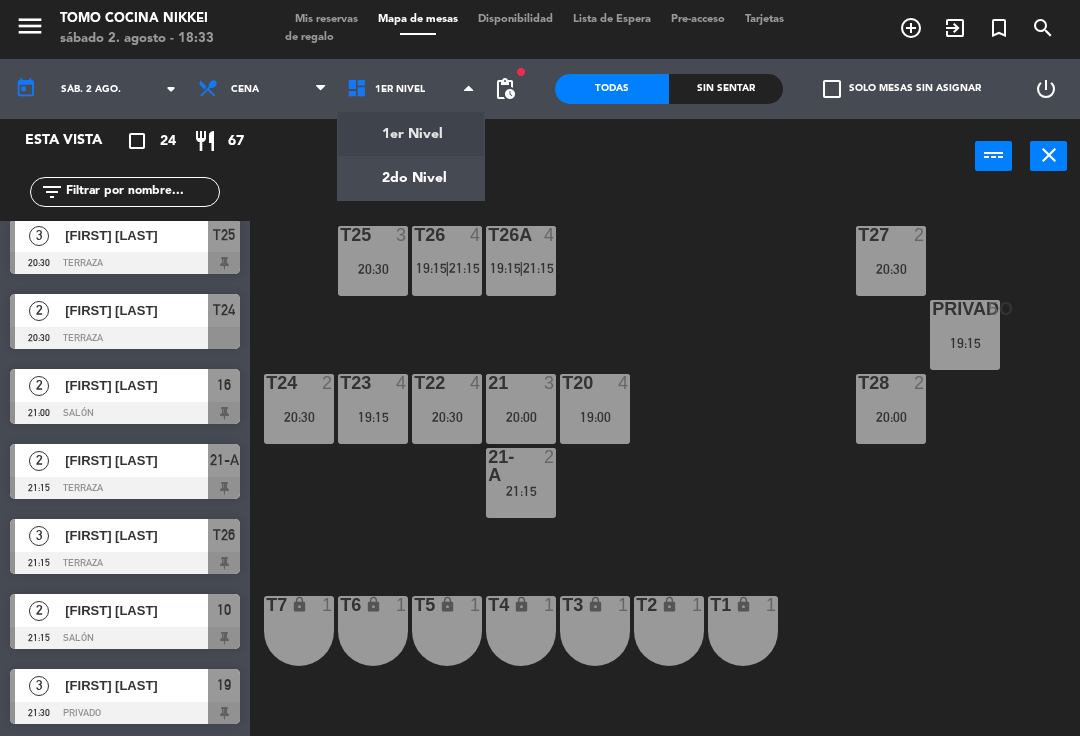 click on "menu  Tomo Cocina Nikkei   sábado 2. agosto - 18:33   Mis reservas   Mapa de mesas   Disponibilidad   Lista de Espera   Pre-acceso   Tarjetas de regalo  add_circle_outline exit_to_app turned_in_not search today    sáb. 2 ago. arrow_drop_down  Almuerzo  Cena  Cena  Almuerzo  Cena  1er Nivel   2do Nivel   1er Nivel   1er Nivel   2do Nivel  fiber_manual_record pending_actions  Todas  Sin sentar  check_box_outline_blank   Solo mesas sin asignar   power_settings_new   Esta vista   crop_square  24  restaurant  67 filter_list  3   [FIRST] [LAST]   19:00   Barra Sushi  4  2   [FIRST]   19:00   Salón  12  4   [FIRST] [LAST]   19:00   Terraza  T20  4   [FIRST] [LAST]   19:15   Terraza  T23  5   [FIRST] [LAST]   19:15   Terraza  Privado  4   [FIRST] [LAST]   19:15   Salón  13  4   [FIRST] [LAST]   19:15   Terraza  T26  2   [FIRST] [LAST]   19:15   Salón  10  2   [FIRST] [LAST]   19:30   Salón  16  3   [FIRST] [LAST]   20:00   Terraza  21  3   [FIRST] [LAST]   20:00   Salón  14  2   [FIRST] [LAST]   20:00  11 17" 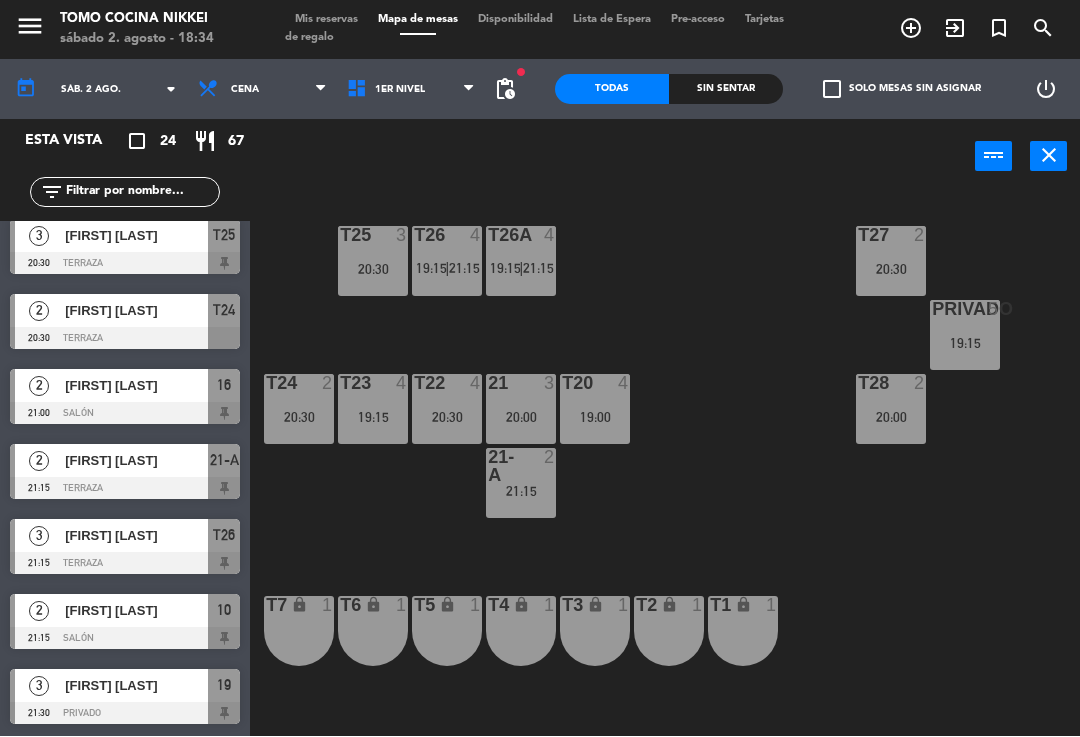 click at bounding box center (474, 90) 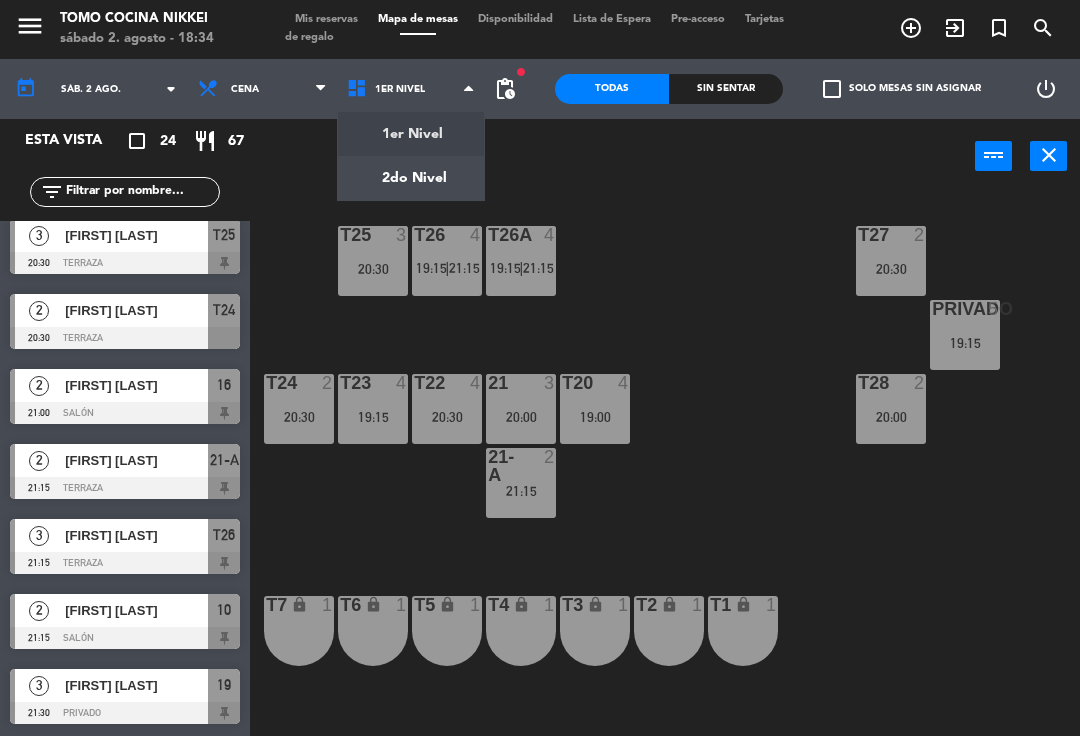 click on "menu Tomo Cocina Nikkei sábado 2. agosto - 18:34 Mis reservas Mapa de mesas Disponibilidad Lista de Espera Pre-acceso Tarjetas de regalo add_circle_outline exit_to_app turned_in_not search today sáb. 2 ago. arrow_drop_down Almuerzo Cena Cena Almuerzo Cena 1er Nivel 2do Nivel 1er Nivel 1er Nivel 2do Nivel fiber_manual_record pending_actions Todas Sin sentar check_box_outline_blank Solo mesas sin asignar power_settings_new Esta vista crop_square 24 restaurant 67 filter_list 3 [FIRST] [LAST] 19:00 Barra Sushi 4 2 [FIRST] 19:00 Salón 12 4 [FIRST] [LAST] 19:00 Terraza T20 4 [FIRST] [LAST] 19:15 Terraza T23 5 [FIRST] [LAST] 19:15 Terraza Privado 4 JENNY MAGUINA 19:15 Salón 13 4 Renzo Guerrero 19:15 Terraza T26 2 Yahayra Cornejo 19:15 Salón 10 2 Benoit Des 19:30 Salón 16 3 Beth Abriatis 20:00 Terraza 21 3 CARLOS VERDUGO 20:00 Salón 14 2 Clemente Arnolds 20:00 11 17" 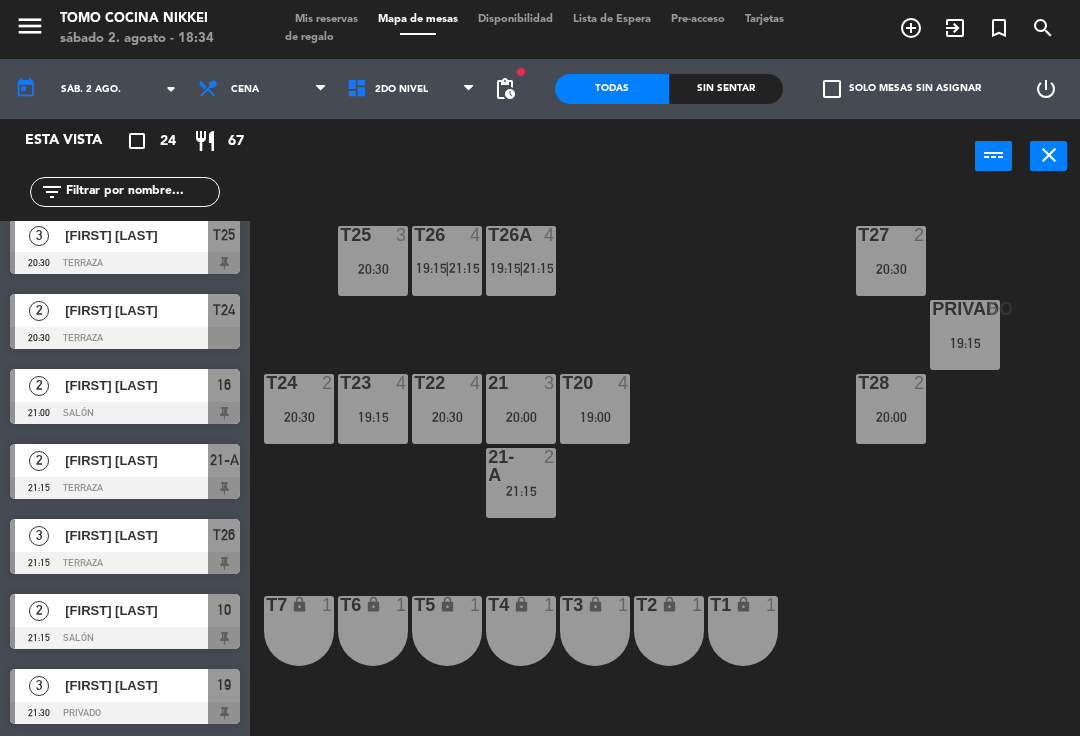 click on "2do Nivel" at bounding box center [411, 90] 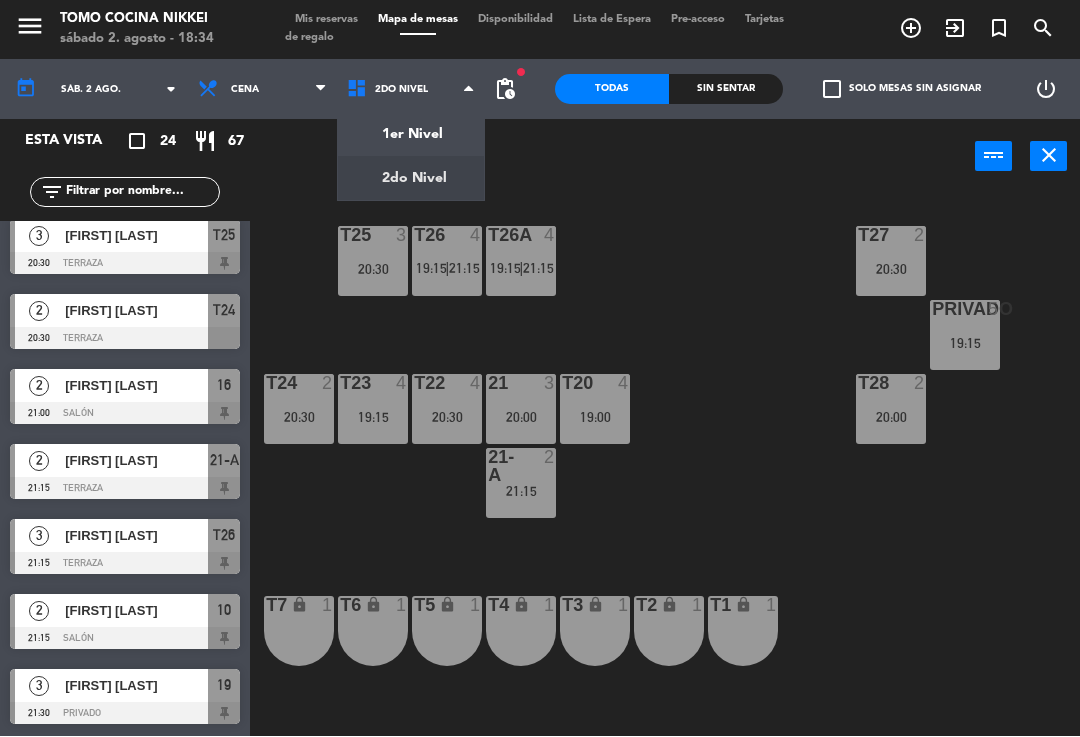 click on "menu Tomo Cocina Nikkei sábado 2. agosto - 18:34 Mis reservas Mapa de mesas Disponibilidad Lista de Espera Pre-acceso Tarjetas de regalo add_circle_outline exit_to_app turned_in_not search today sáb. 2 ago. arrow_drop_down Almuerzo Cena Cena Almuerzo Cena 1er Nivel 2do Nivel 2do Nivel 1er Nivel 2do Nivel fiber_manual_record pending_actions Todas Sin sentar check_box_outline_blank Solo mesas sin asignar power_settings_new Esta vista crop_square 24 restaurant 67 filter_list 3 [FIRST] [LAST] 19:00 Barra Sushi 4 2 [FIRST] 19:00 Salón 12 4 [FIRST] [LAST] 19:00 Terraza T20 4 [FIRST] [LAST] 19:15 Terraza T23 5 [FIRST] [LAST] 19:15 Terraza Privado 4 JENNY MAGUINA 19:15 Salón 13 4 Renzo Guerrero 19:15 Terraza T26 2 Yahayra Cornejo 19:15 Salón 10 2 Benoit Des 19:30 Salón 16 3 Beth Abriatis 20:00 Terraza 21 3 CARLOS VERDUGO 20:00 Salón 14 2 Clemente Arnolds 20:00 11 17" 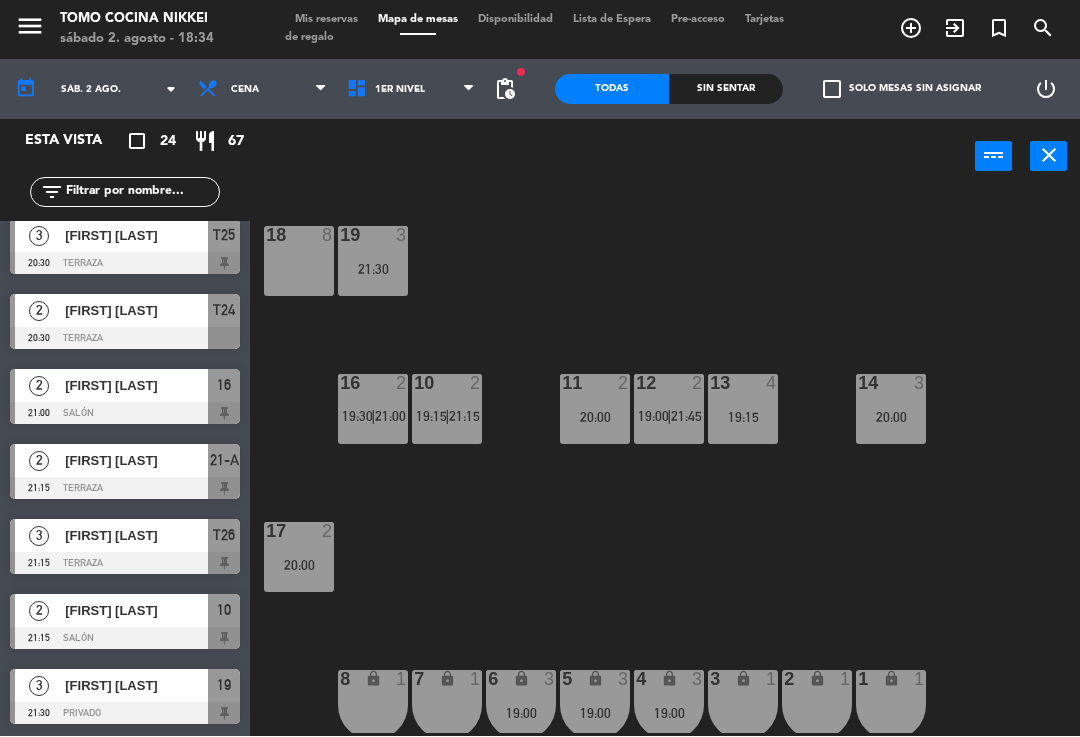 click on "18  8  19  3   21:30  16  2   19:30    |    21:00     10  2   19:15    |    21:15     11  2   20:00  12  2   19:00    |    21:45     13  4   19:15  14  3   20:00  17  2   20:00  7 lock  1  8 lock  1  6 lock  3   19:00  5 lock  3   19:00  4 lock  3   19:00  3 lock  1  2 lock  1  1 lock  1" 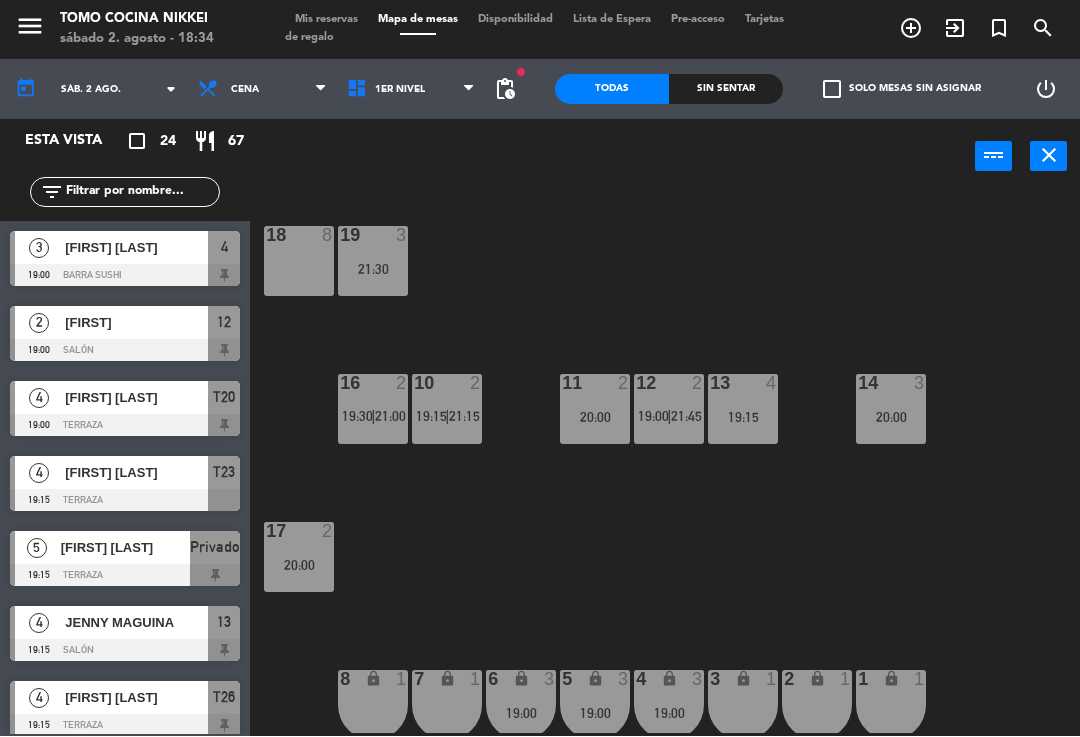 scroll, scrollTop: -2, scrollLeft: 0, axis: vertical 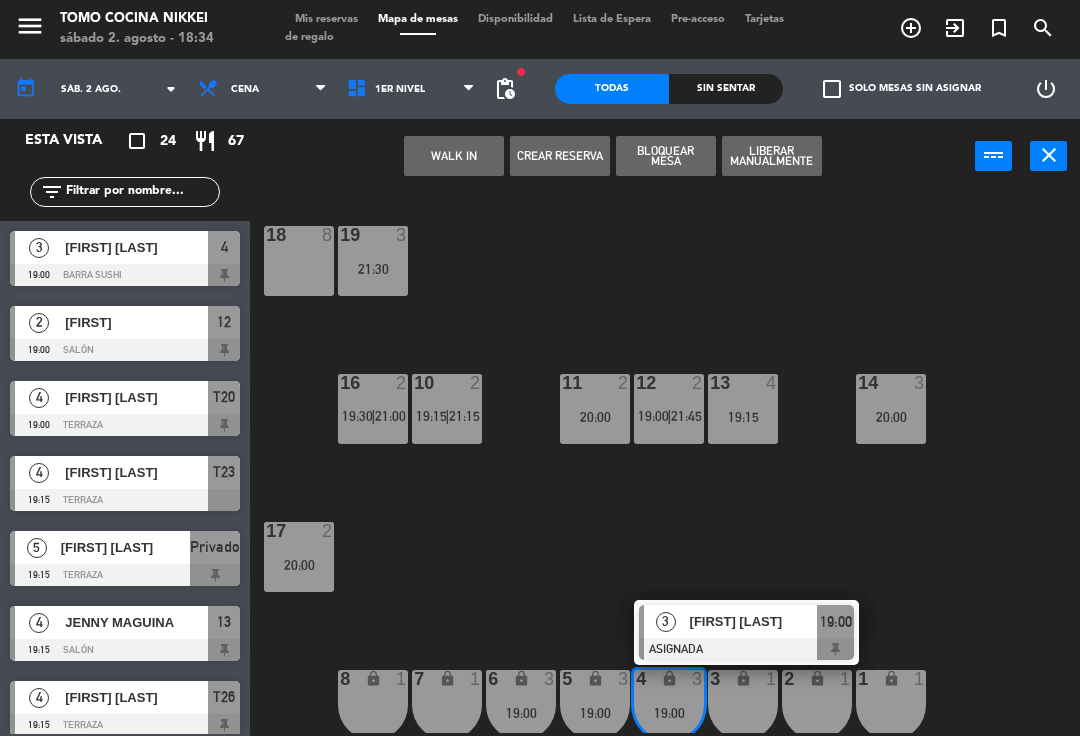 click at bounding box center [746, 650] 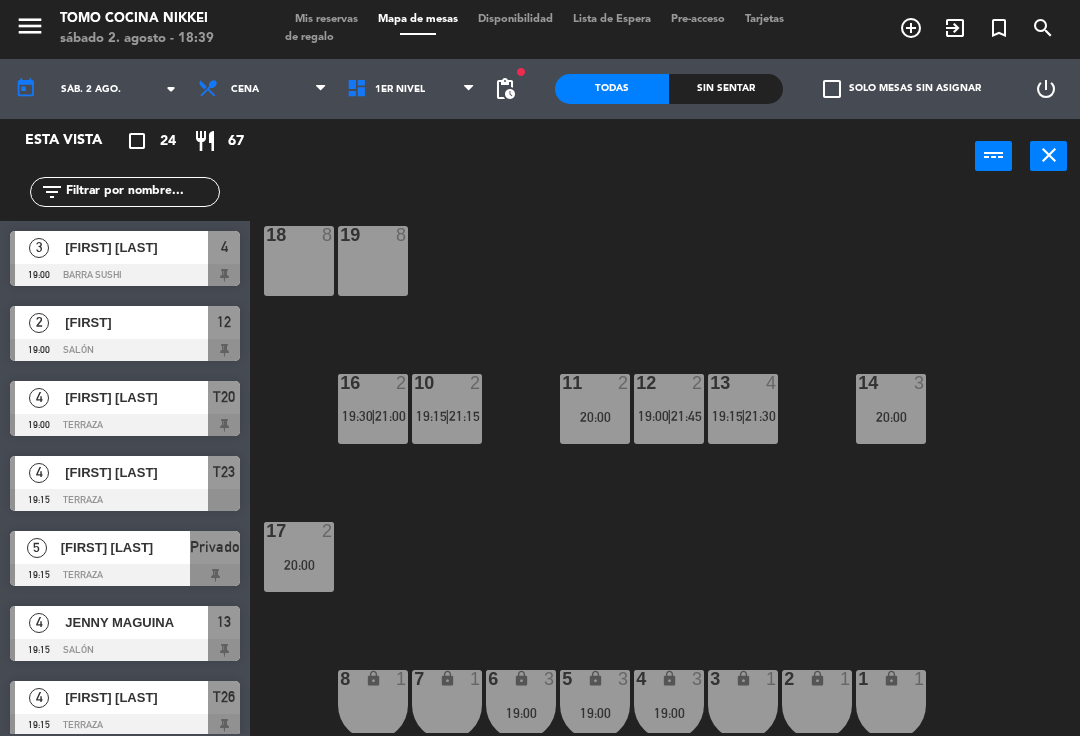 click on "sáb. 2 ago." 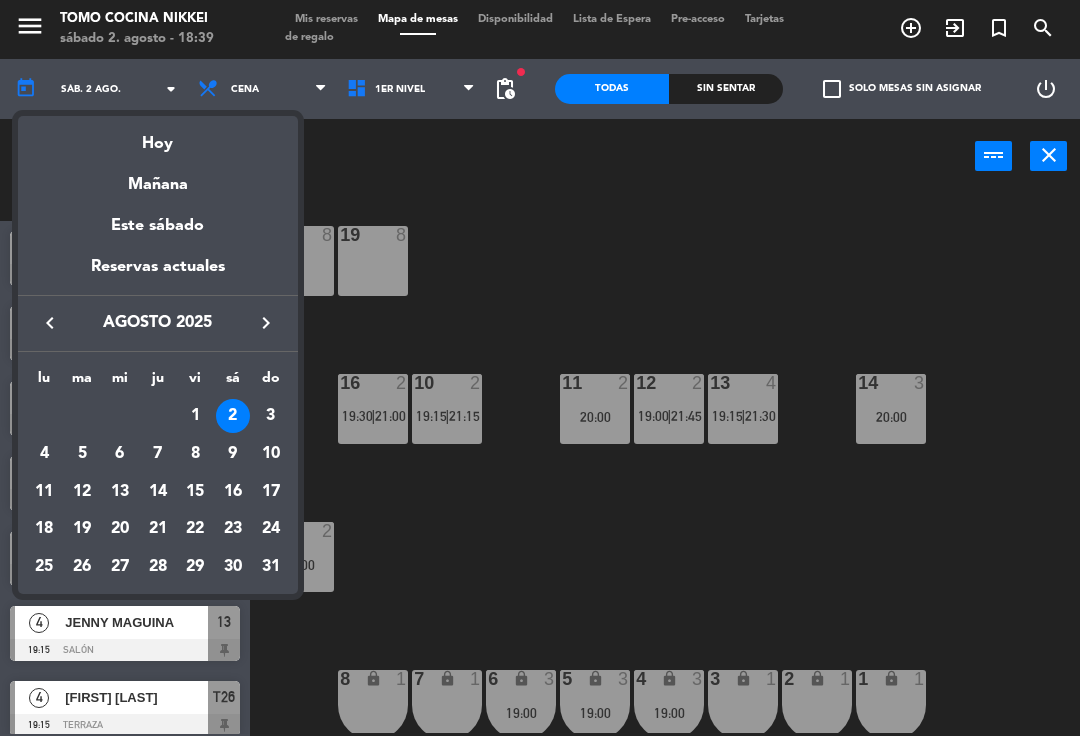 click on "Mañana" at bounding box center (158, 178) 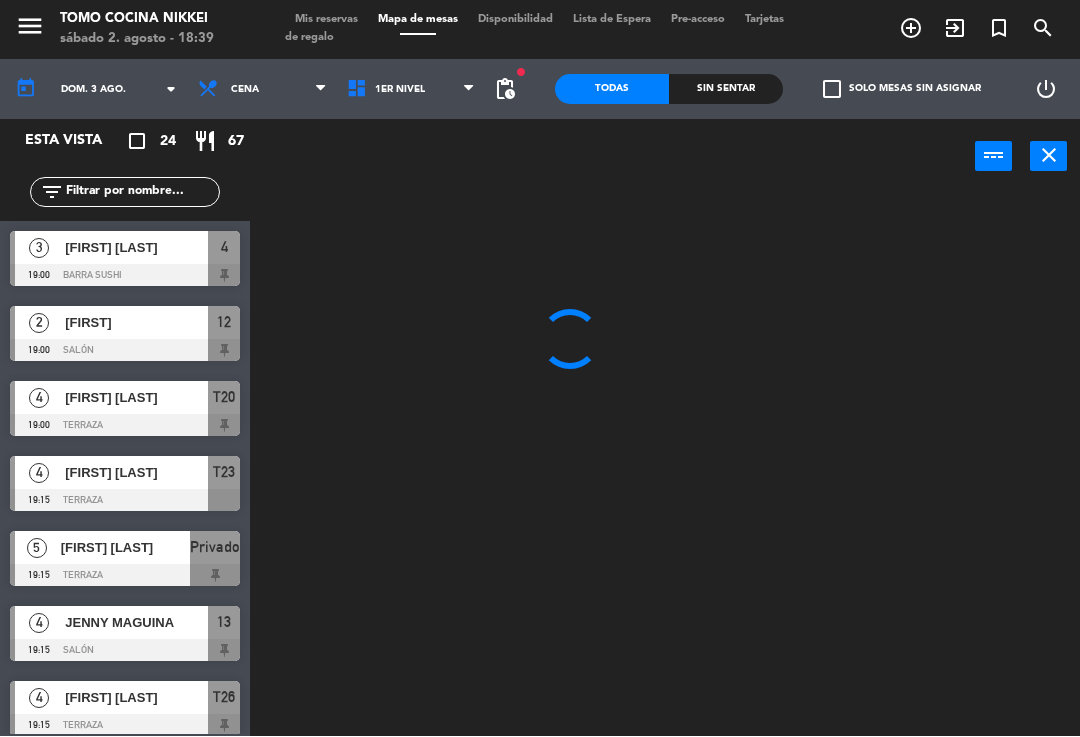 click on "Cena" at bounding box center (262, 90) 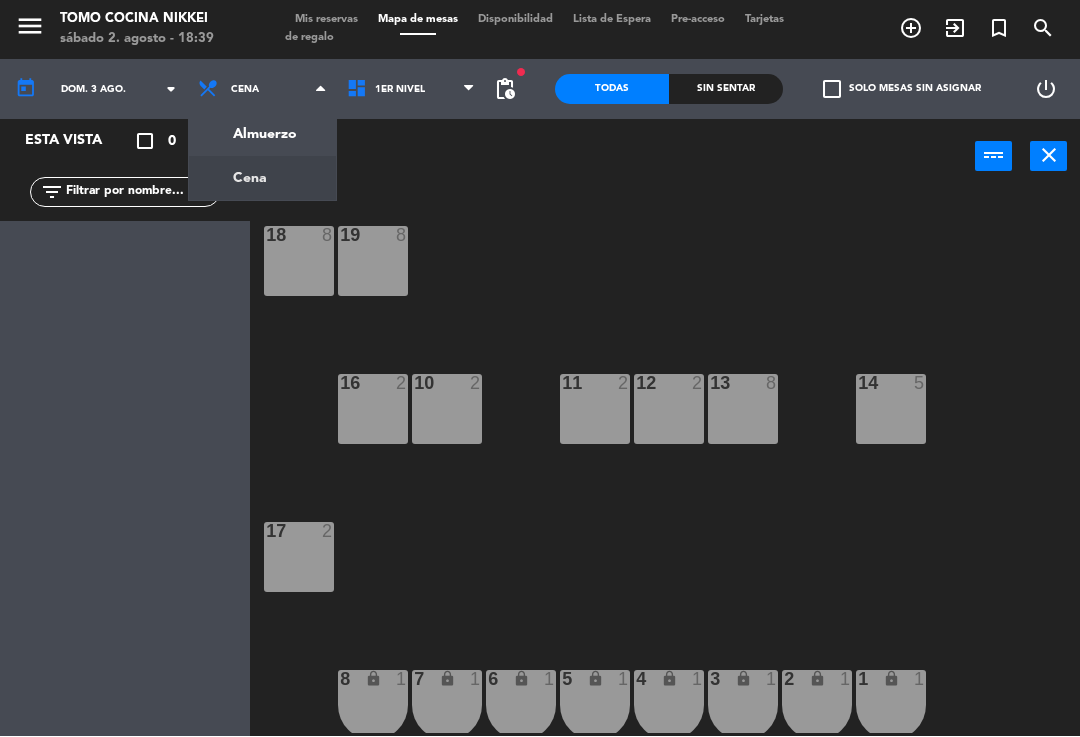 click on "menu  Tomo Cocina Nikkei   sábado 2. agosto - 18:39   Mis reservas   Mapa de mesas   Disponibilidad   Lista de Espera   Pre-acceso   Tarjetas de regalo  add_circle_outline exit_to_app turned_in_not search today    dom. 3 ago. arrow_drop_down  Almuerzo  Cena  Cena  Almuerzo  Cena  1er Nivel   2do Nivel   1er Nivel   1er Nivel   2do Nivel  fiber_manual_record pending_actions  Todas  Sin sentar  check_box_outline_blank   Solo mesas sin asignar   power_settings_new   Esta vista   crop_square  0  restaurant  0 filter_list power_input close 18  8  19  8  16  2  10  2  11  2  12  2  13  8  14  5  17  2  7 lock  1  8 lock  1  6 lock  1  5 lock  1  4 lock  1  3 lock  1  2 lock  1  1 lock  1" 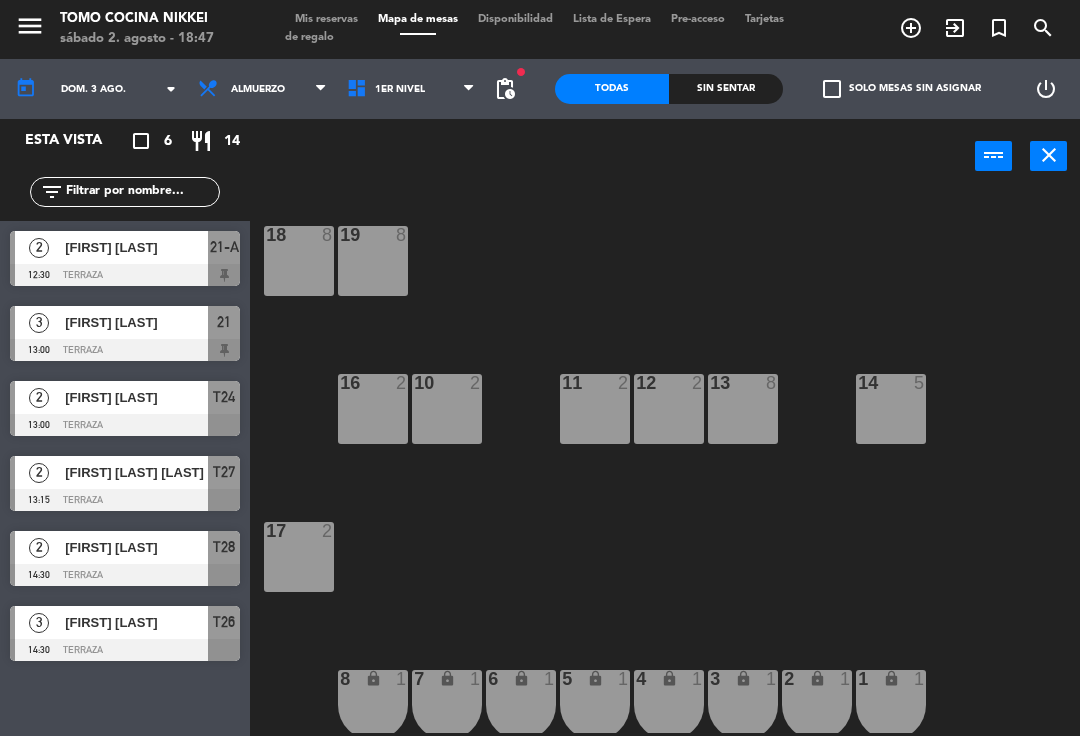 click on "arrow_drop_down" 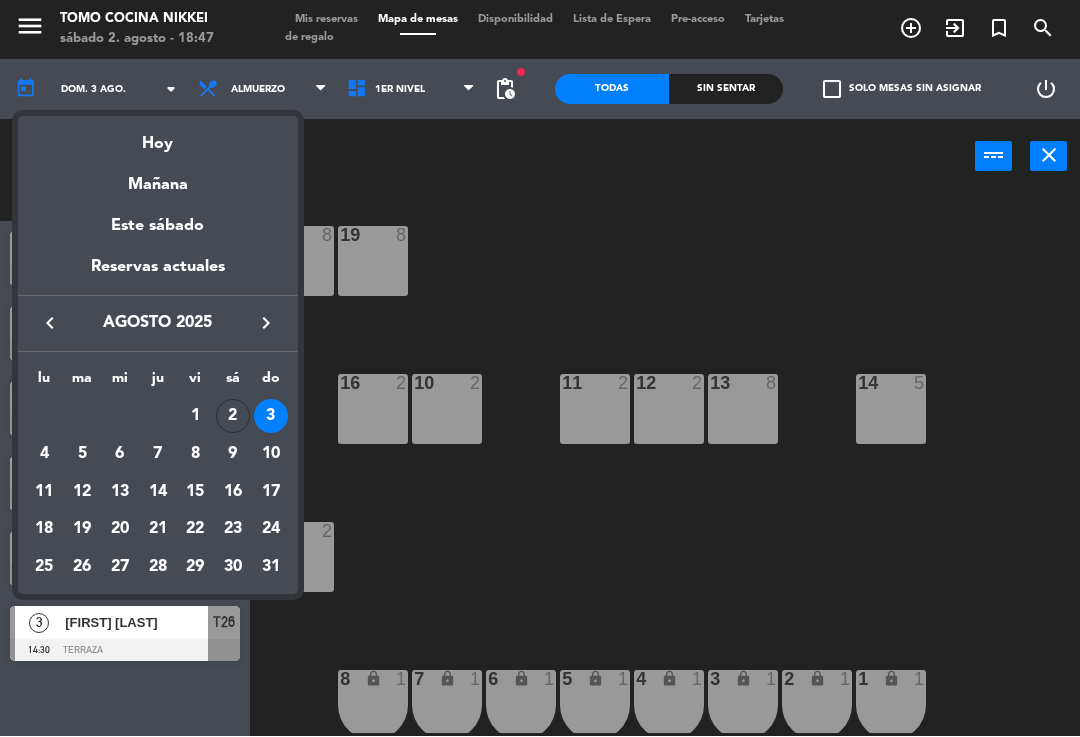 click on "Hoy" at bounding box center [158, 137] 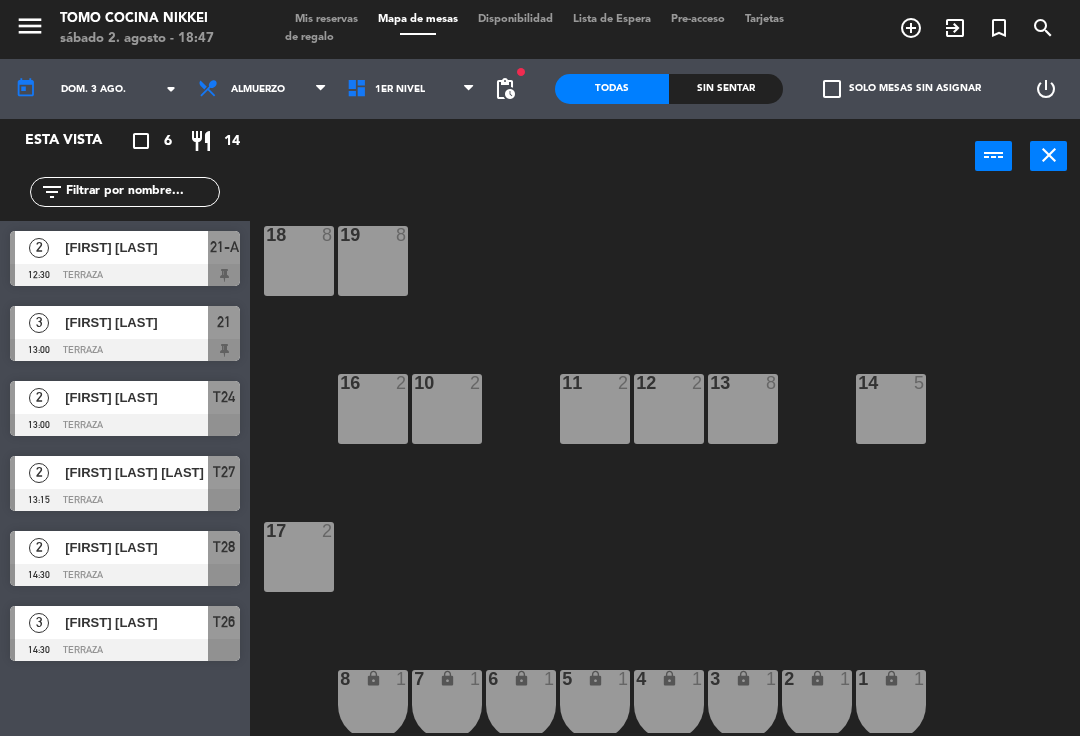type on "sáb. 2 ago." 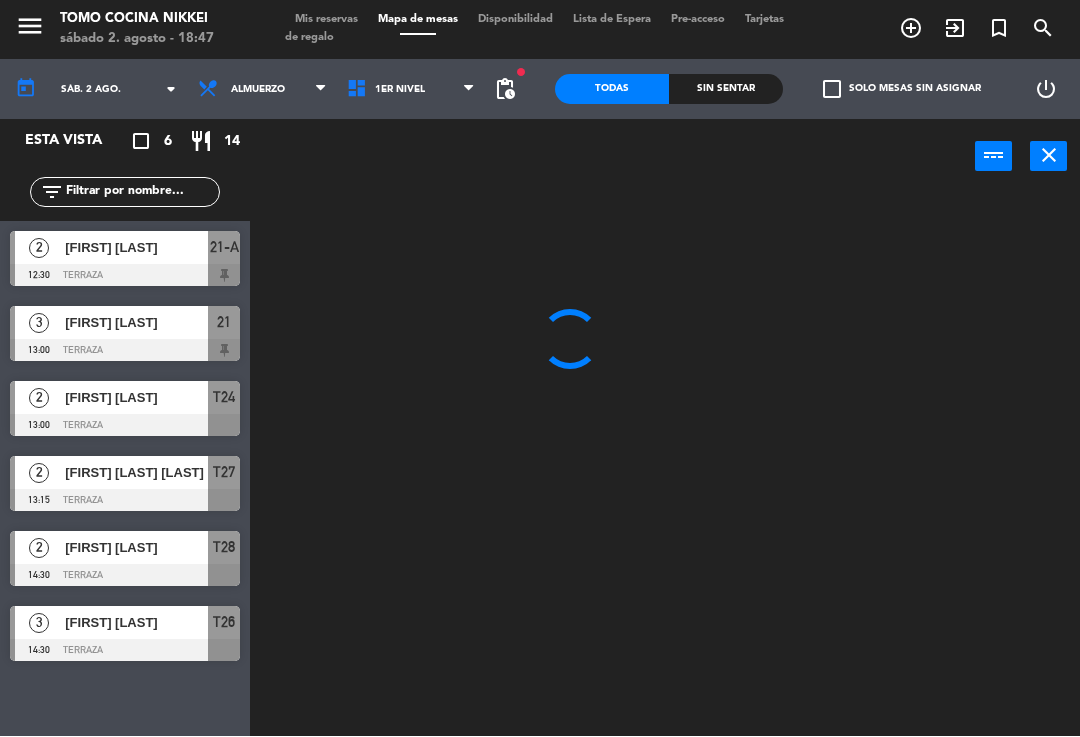 click on "Almuerzo" at bounding box center (262, 90) 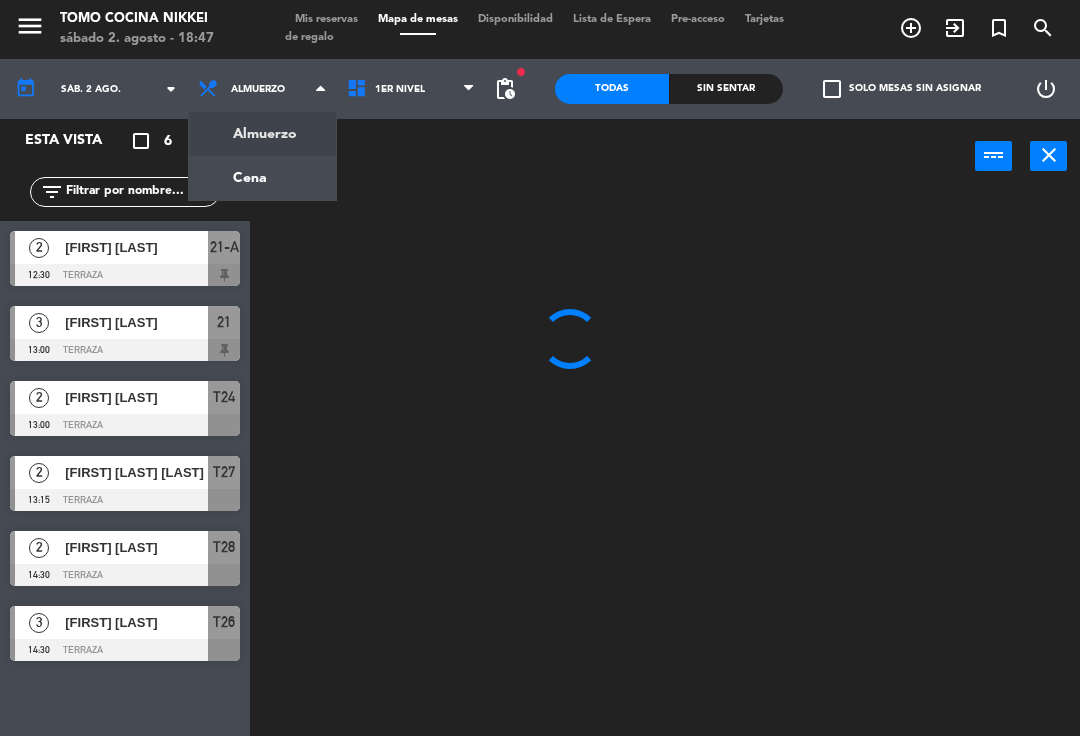 click on "menu  Tomo Cocina Nikkei   sábado 2. agosto - 18:47   Mis reservas   Mapa de mesas   Disponibilidad   Lista de Espera   Pre-acceso   Tarjetas de regalo  add_circle_outline exit_to_app turned_in_not search today    sáb. 2 ago. arrow_drop_down  Almuerzo  Cena  Almuerzo  Almuerzo  Cena  1er Nivel   2do Nivel   1er Nivel   1er Nivel   2do Nivel  fiber_manual_record pending_actions  Todas  Sin sentar  check_box_outline_blank   Solo mesas sin asignar   power_settings_new   Esta vista   crop_square  6  restaurant  14 filter_list  2   [FIRST] [LAST]   12:30   Terraza  21-A  3   [FIRST] [LAST]    13:00   Terraza  21  2   [FIRST] [LAST]   13:00   Terraza  T24  2   [FIRST] [LAST]   13:15   Terraza  T27  2   [FIRST] [LAST]   14:30   Terraza  T28  3   [FIRST] [LAST]   14:30   Terraza  T26 power_input close" 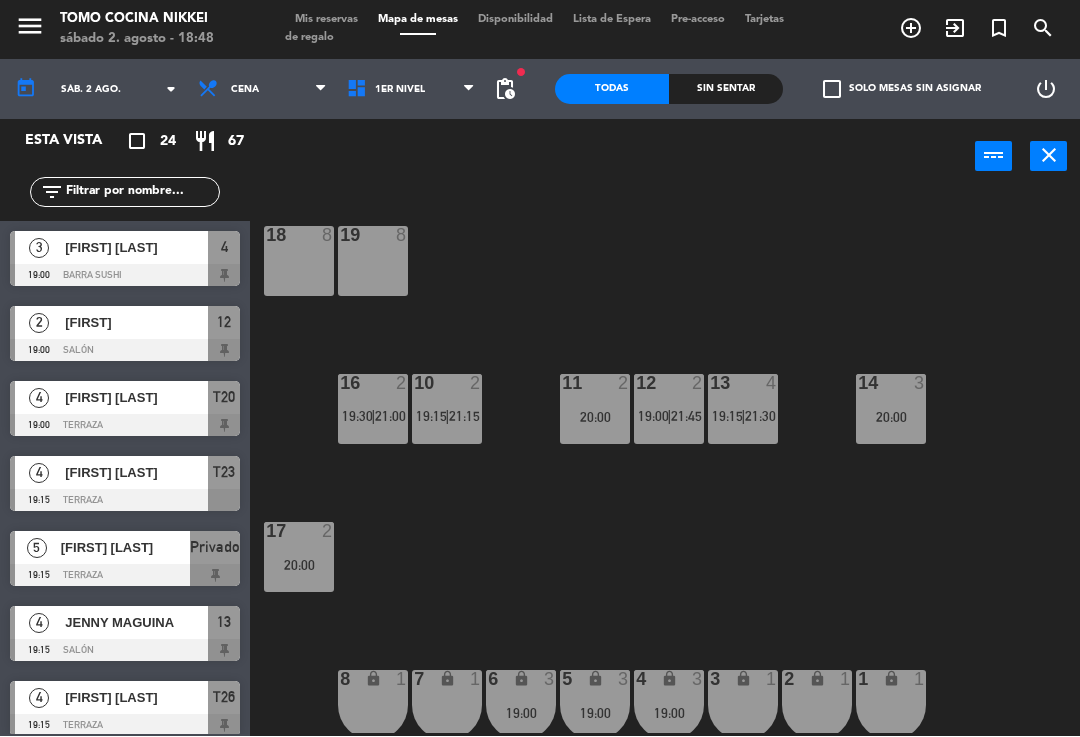 click on "menu Tomo Cocina Nikkei sábado 2. agosto - 18:48 Mis reservas Mapa de mesas Disponibilidad Lista de Espera Pre-acceso Tarjetas de regalo add_circle_outline exit_to_app turned_in_not search" 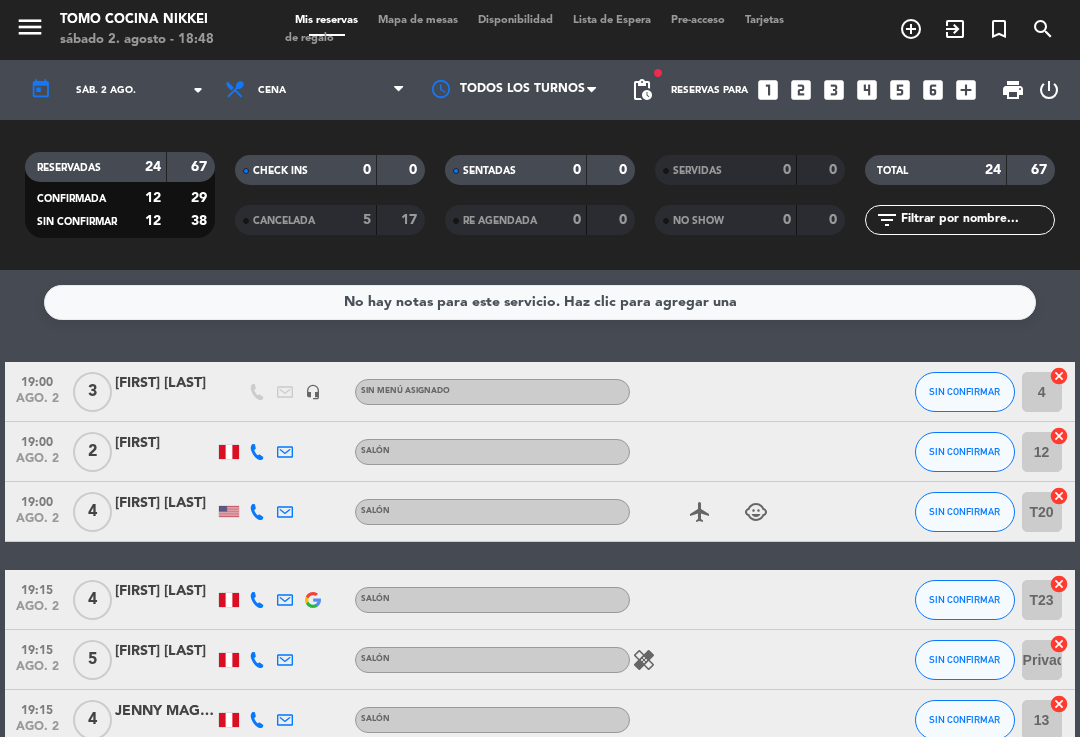 click on "child_care" 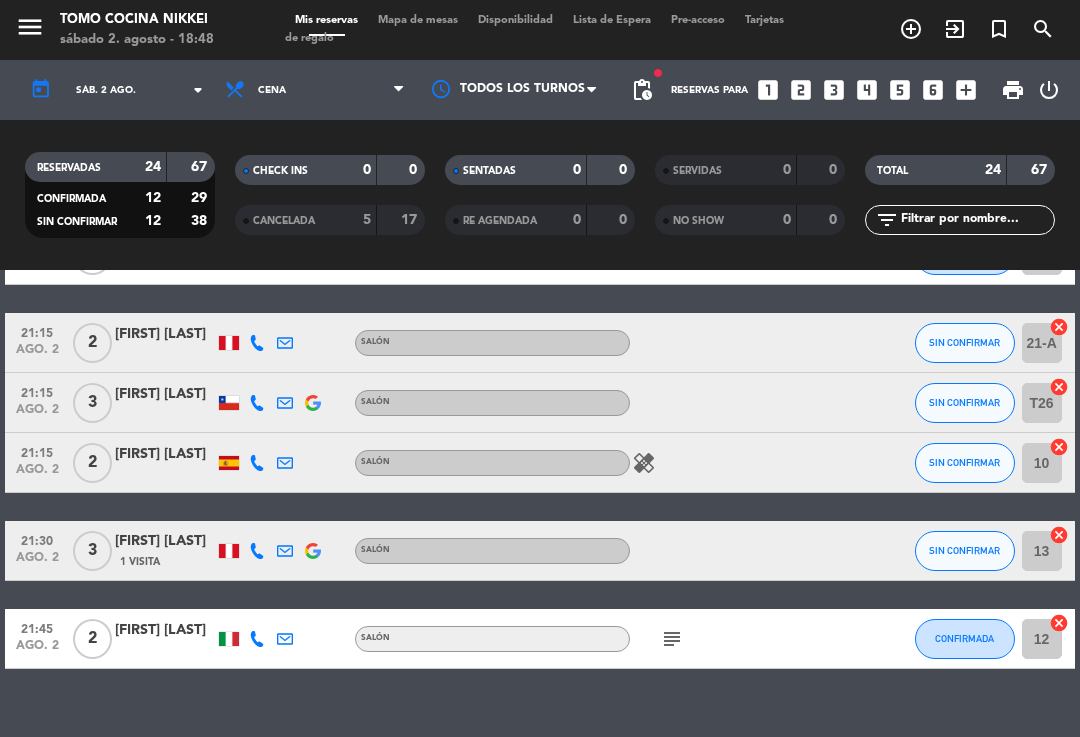 click on "subject" 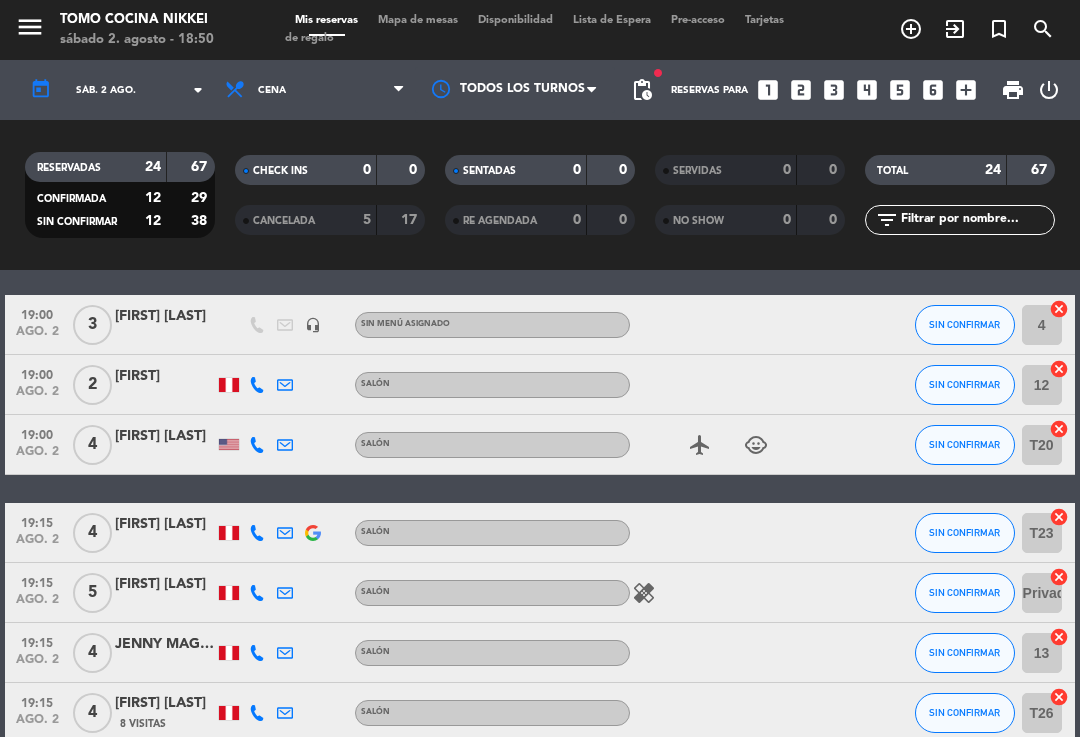 scroll, scrollTop: 65, scrollLeft: 0, axis: vertical 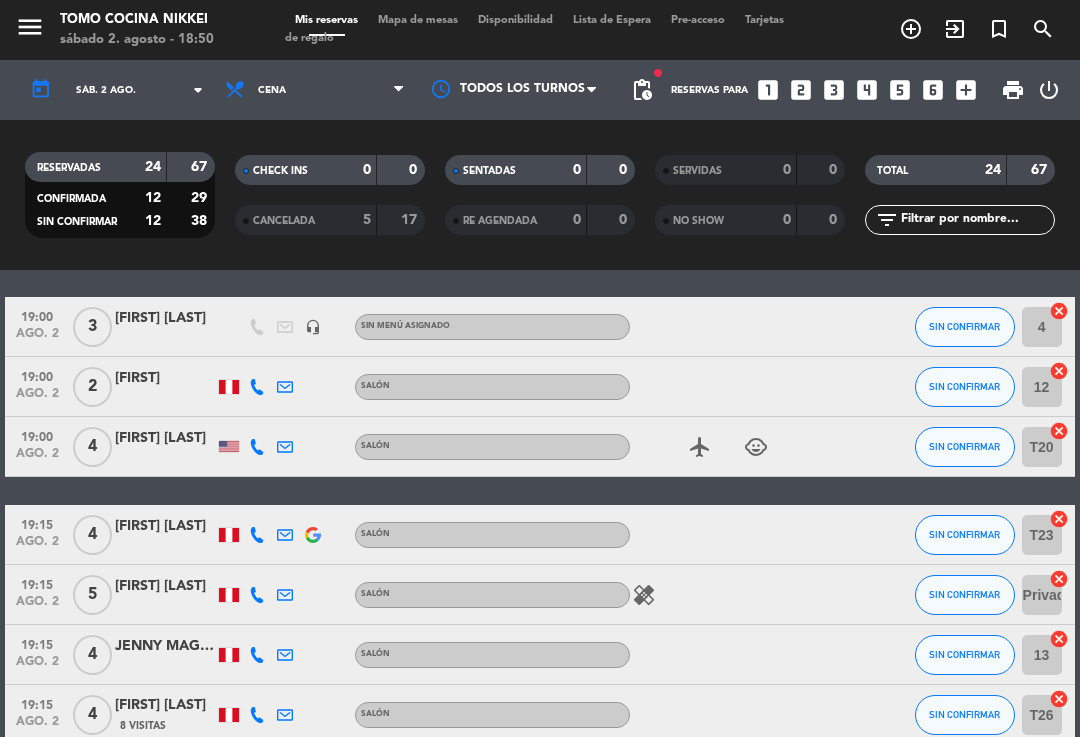 click on "child_care" 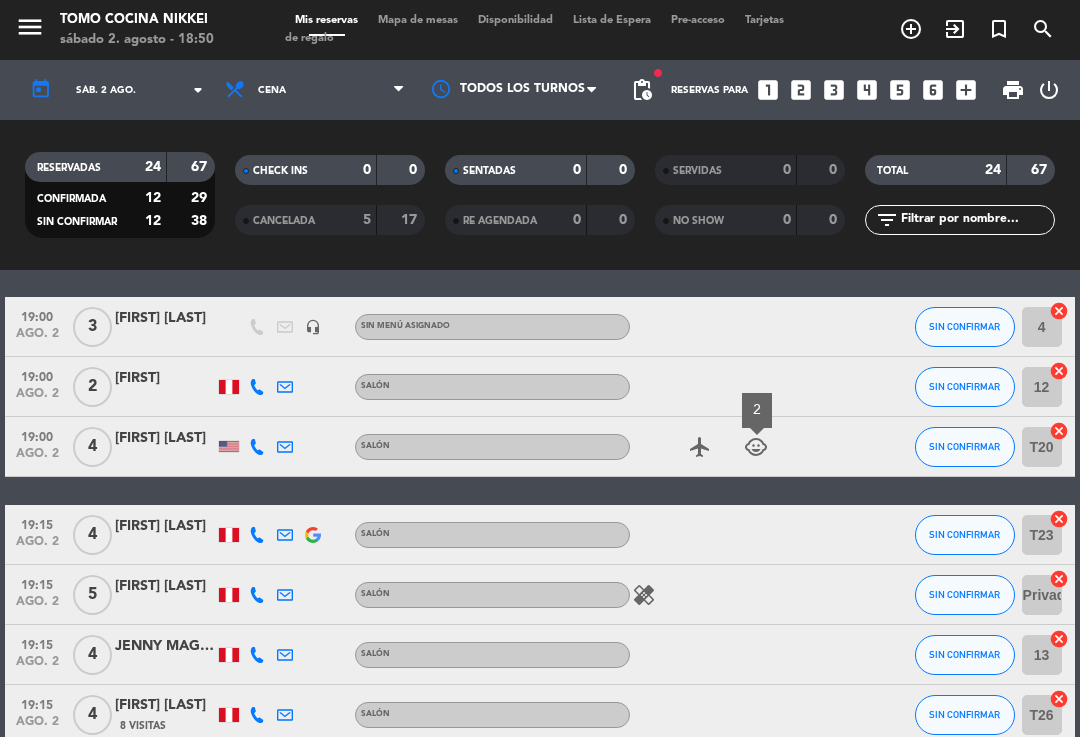 click on "airplanemode_active" 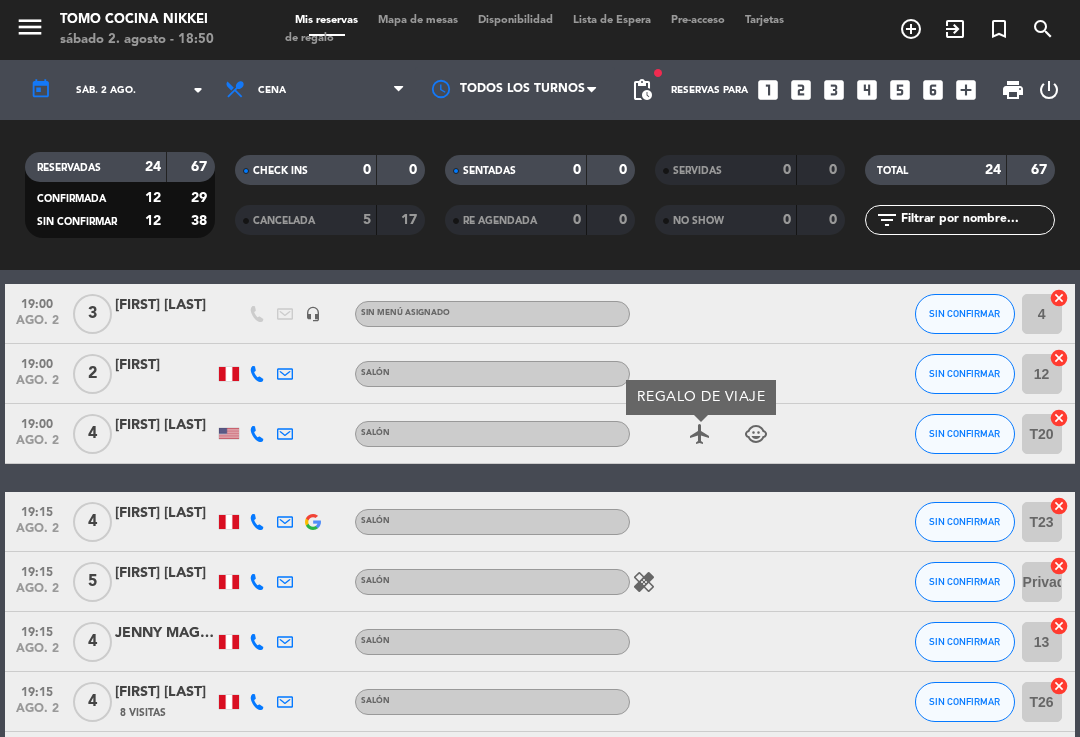 scroll, scrollTop: 76, scrollLeft: 0, axis: vertical 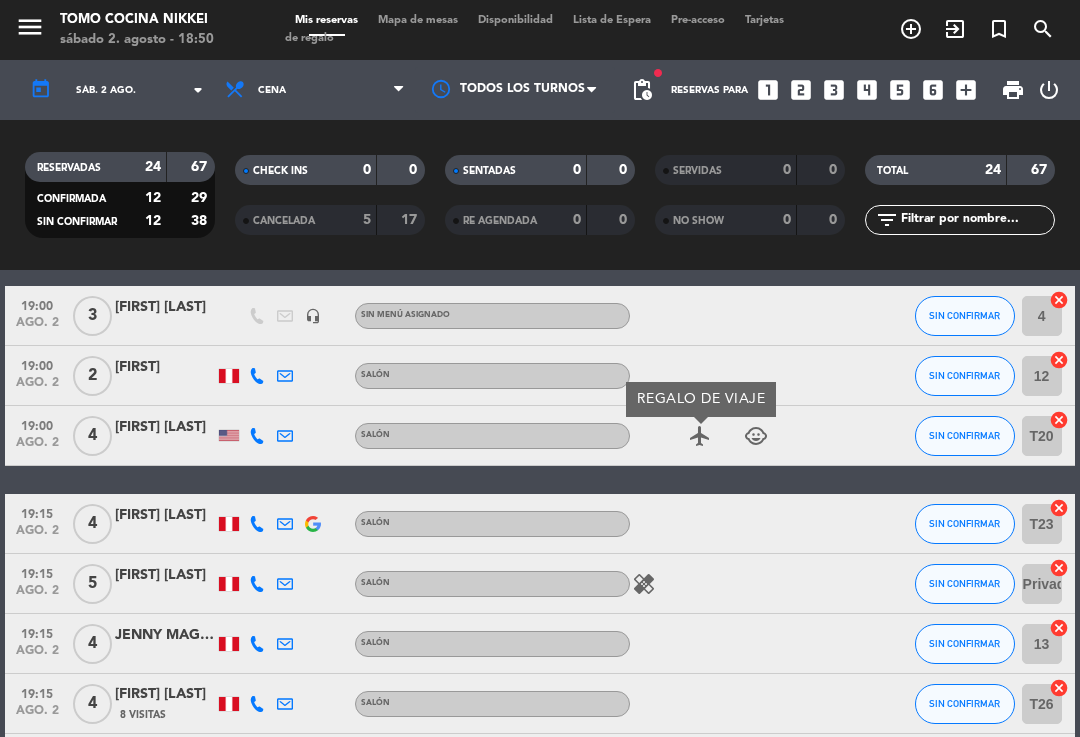 click on "child_care" 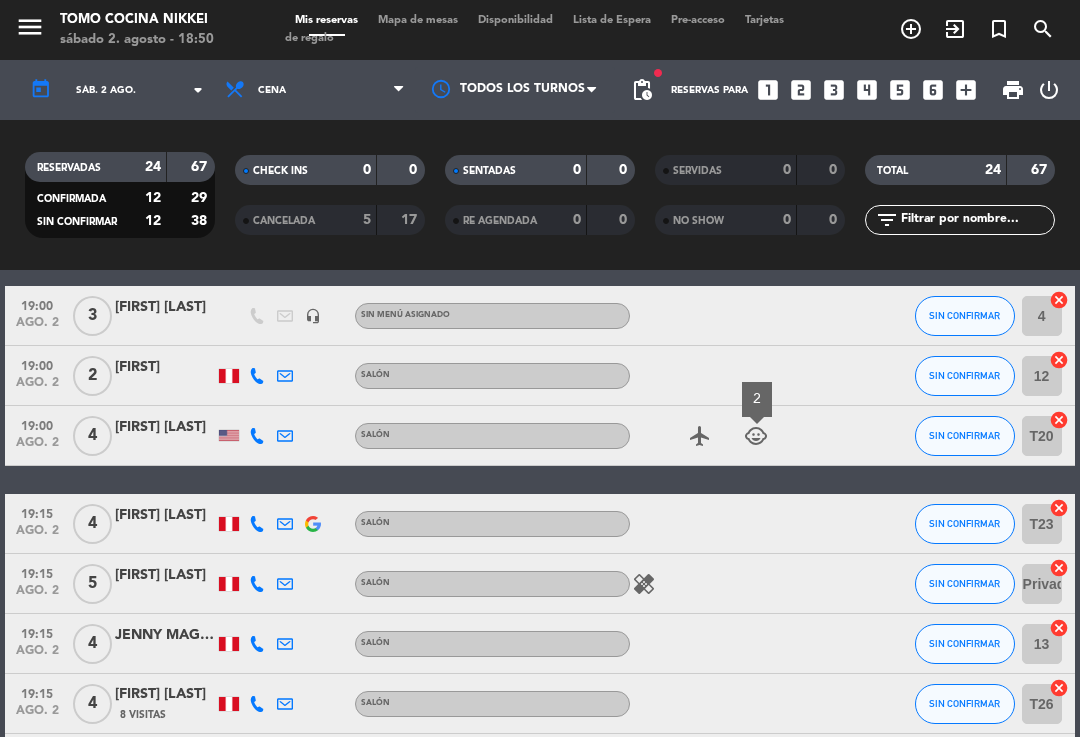 scroll, scrollTop: 49, scrollLeft: 0, axis: vertical 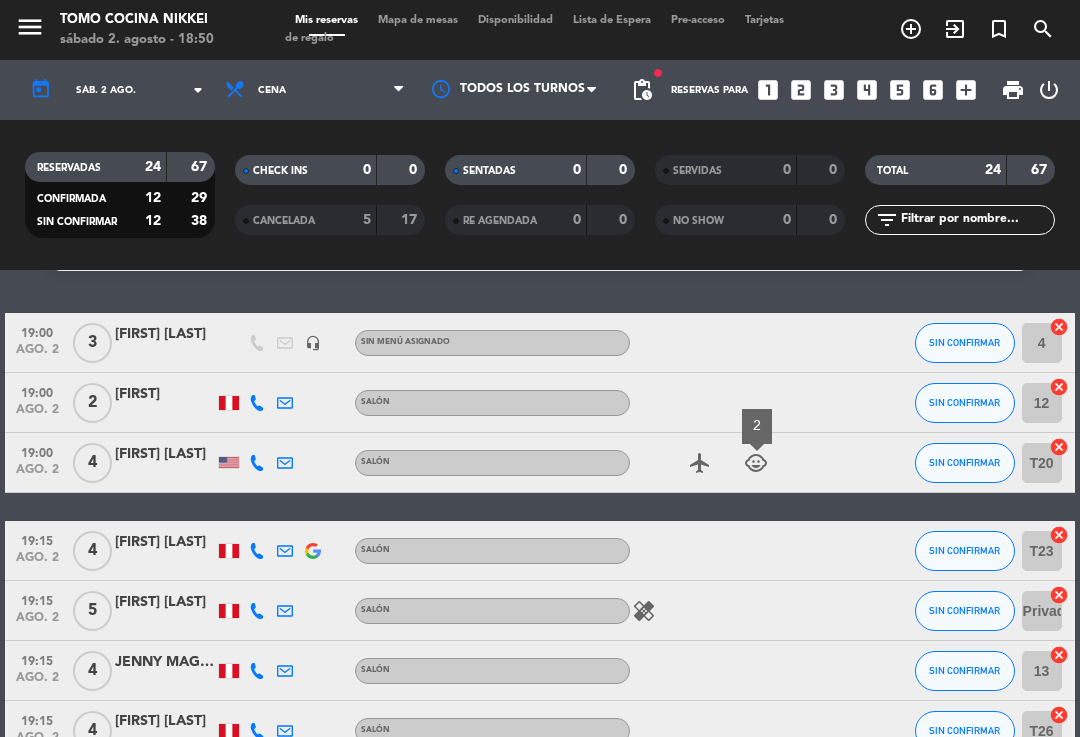 click on "child_care" 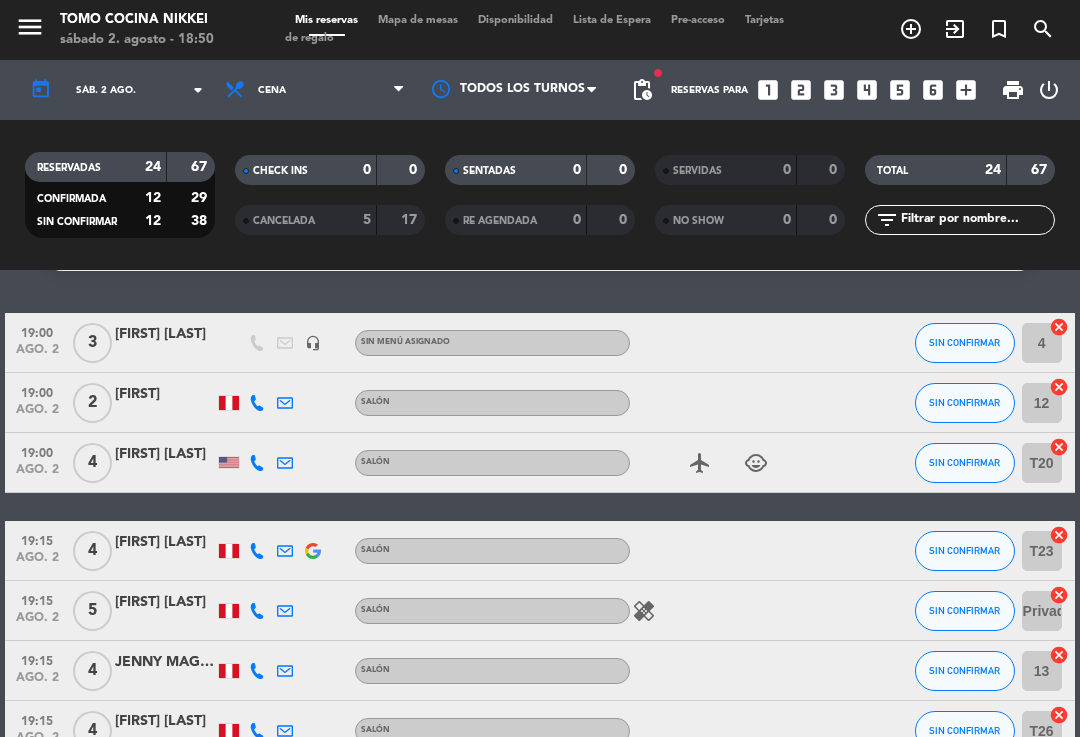 click on "airplanemode_active" 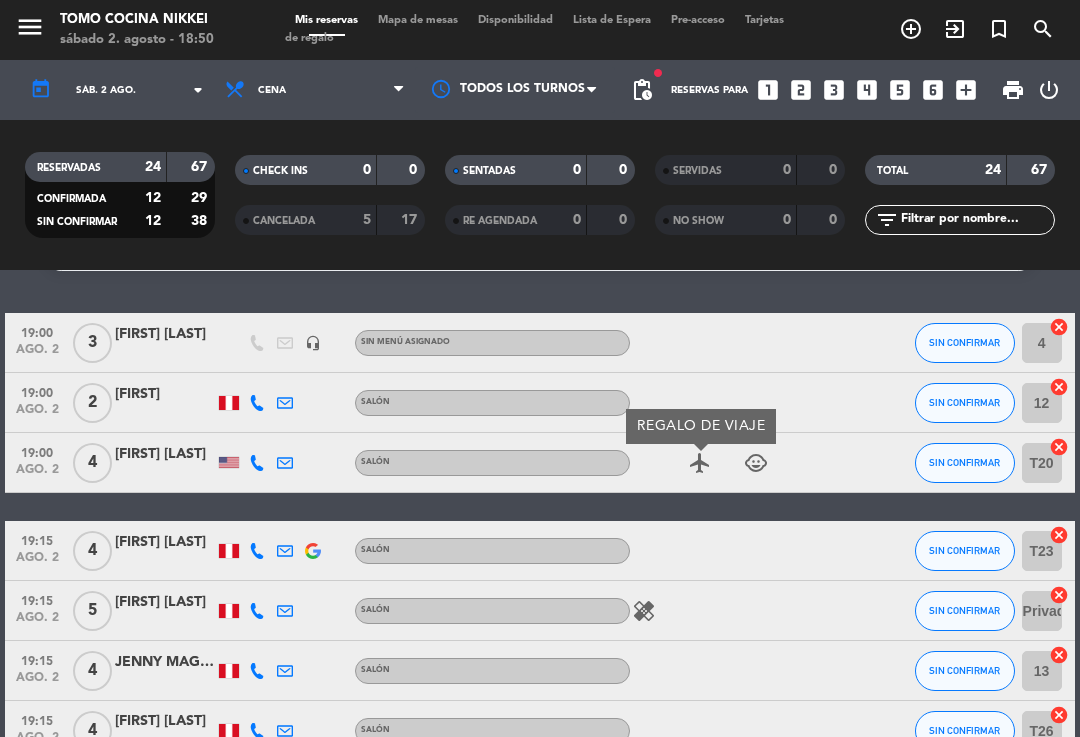 click on "healing" 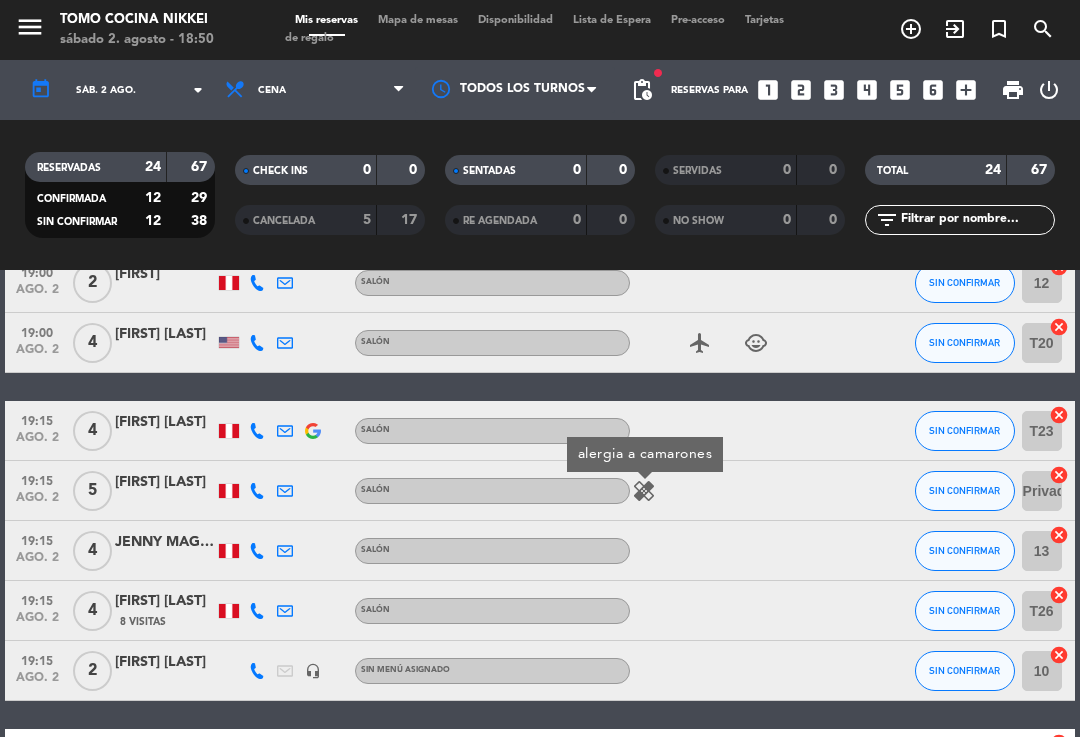 scroll, scrollTop: 170, scrollLeft: 0, axis: vertical 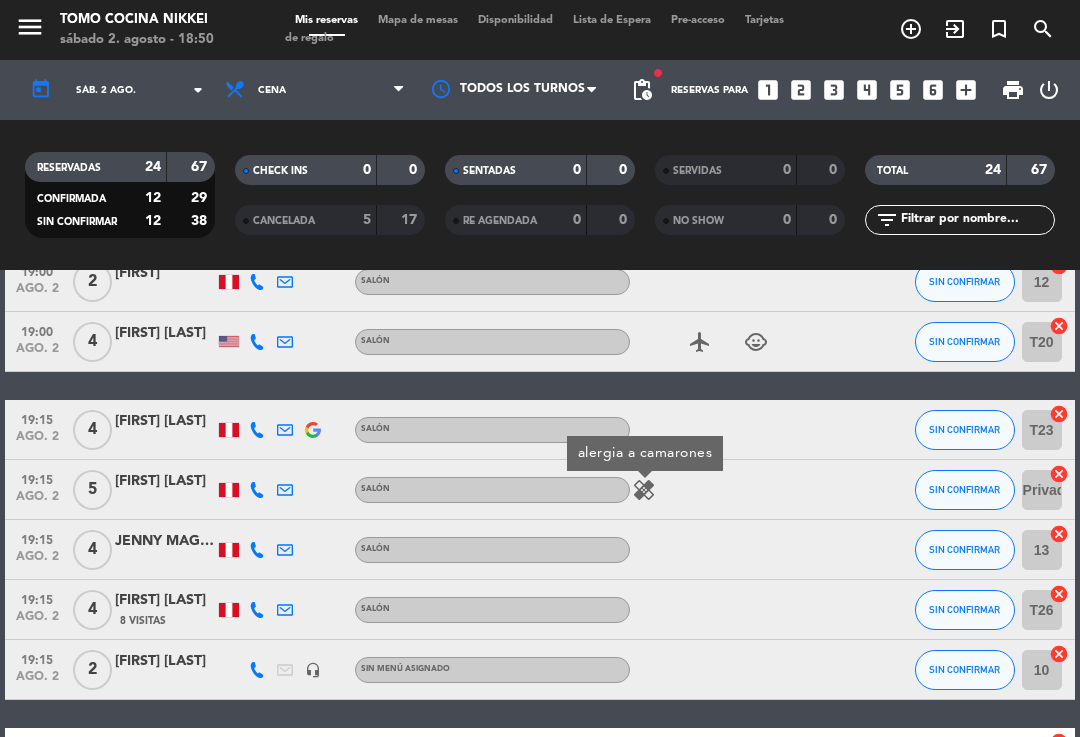 click on "healing" 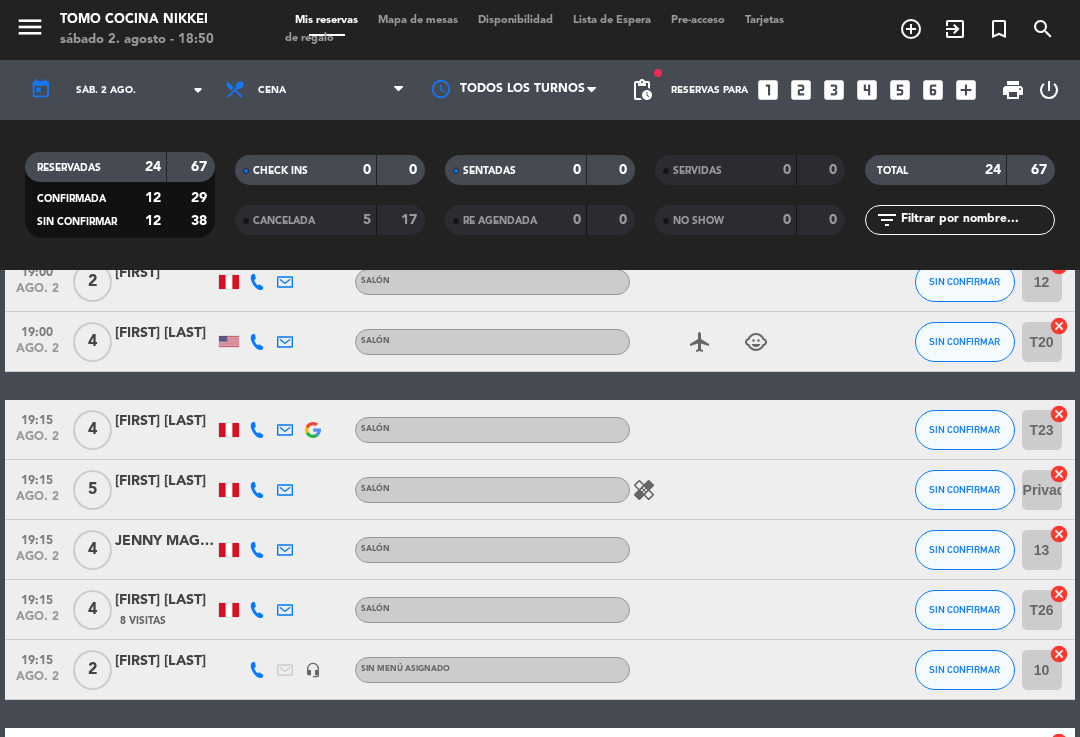 click on "healing" 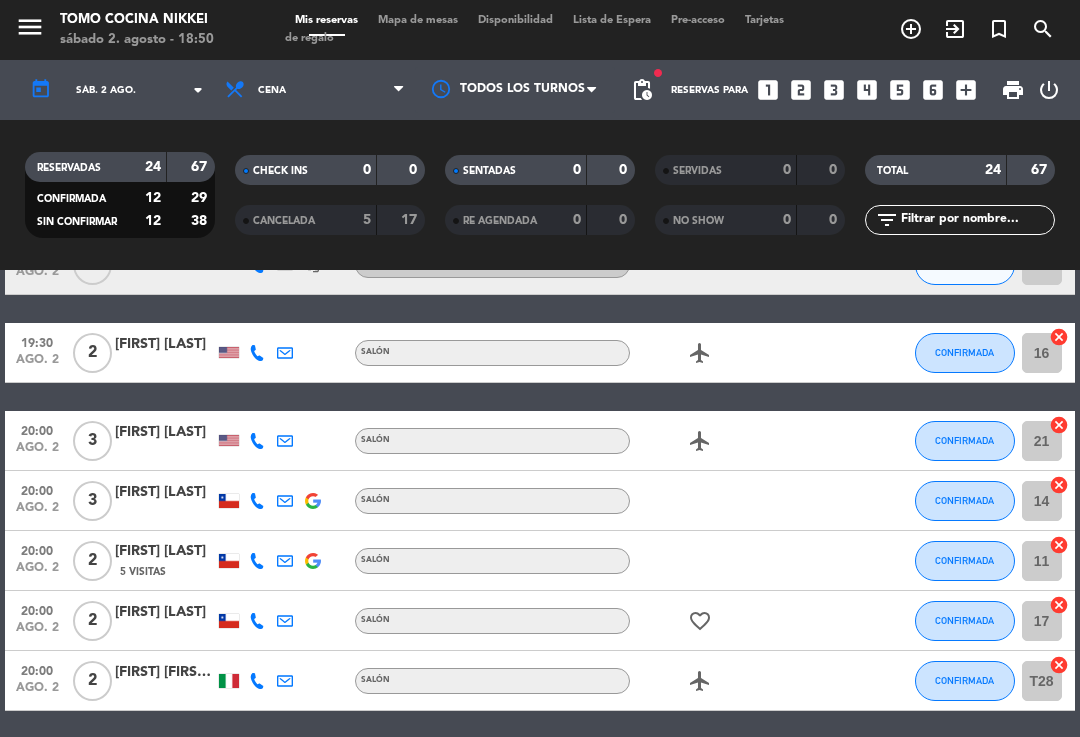 scroll, scrollTop: 578, scrollLeft: 0, axis: vertical 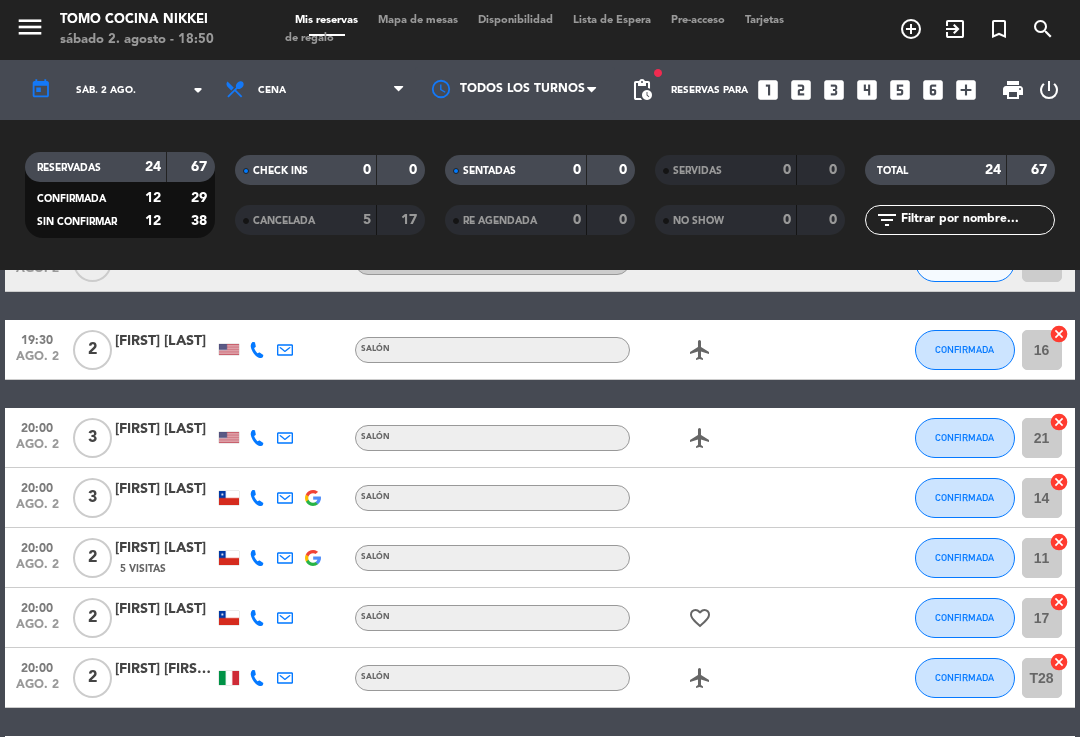 click on "favorite_border" 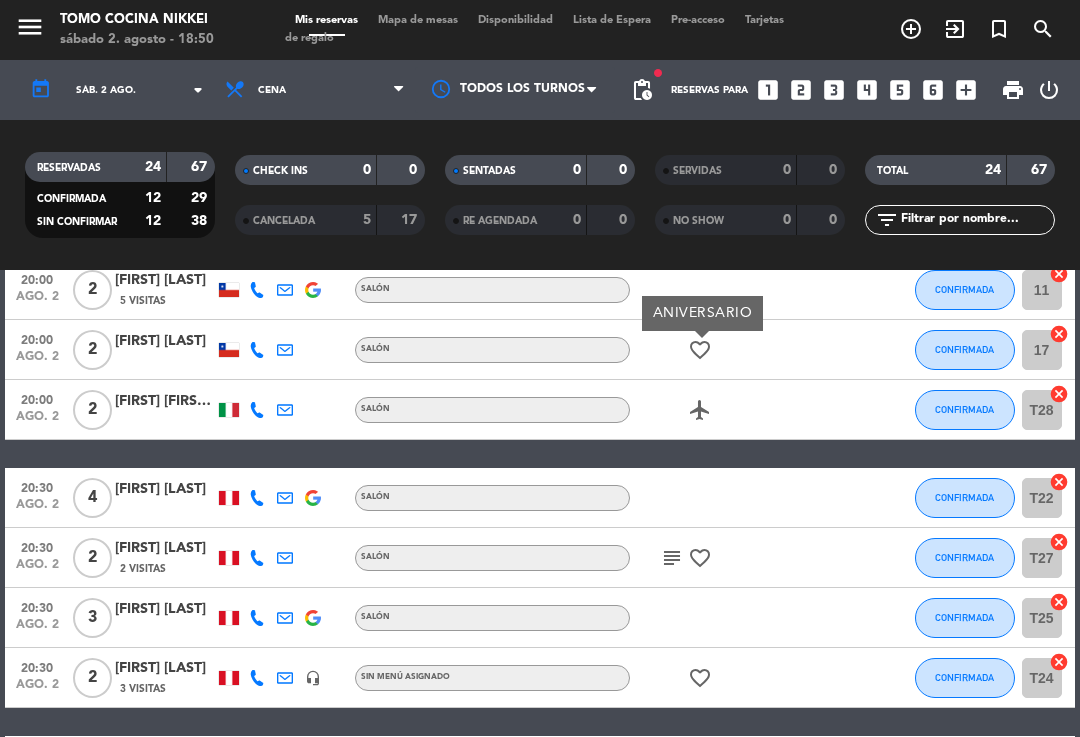 scroll, scrollTop: 859, scrollLeft: 0, axis: vertical 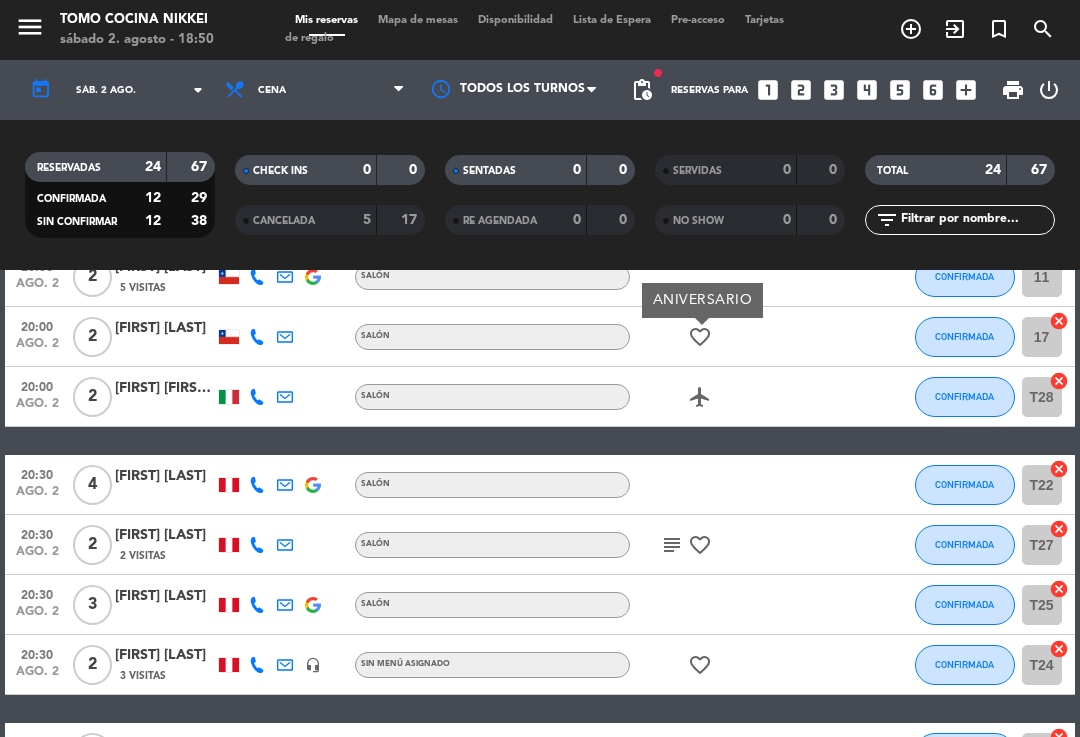 click on "subject" 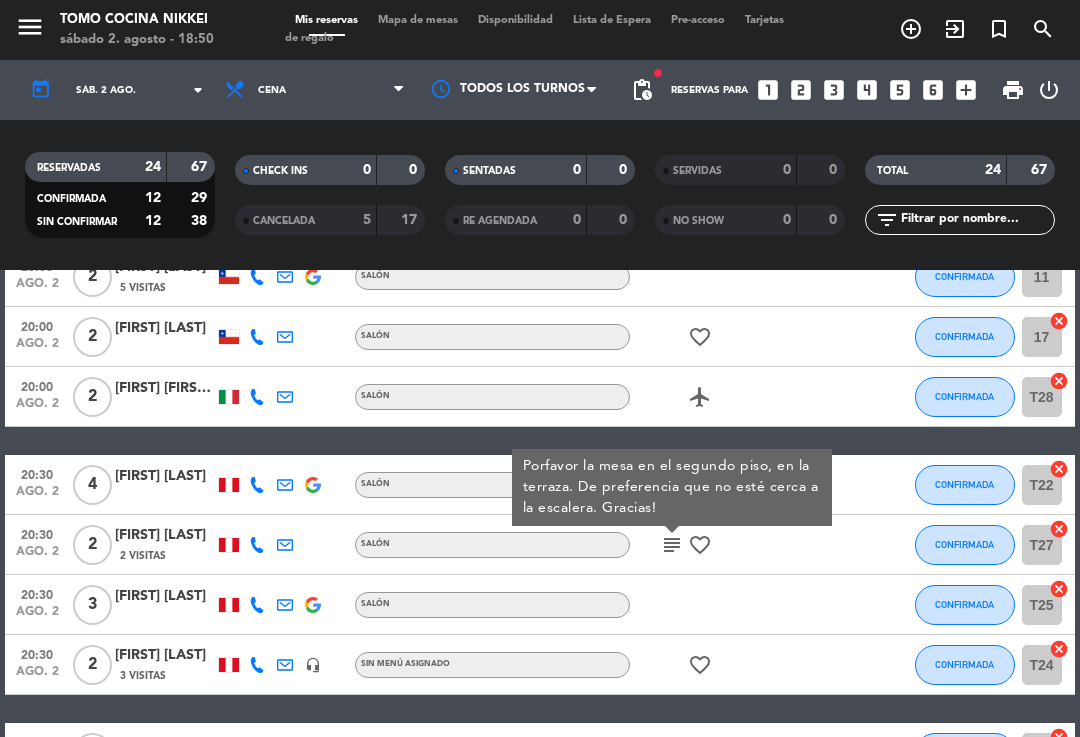 click on "favorite_border" 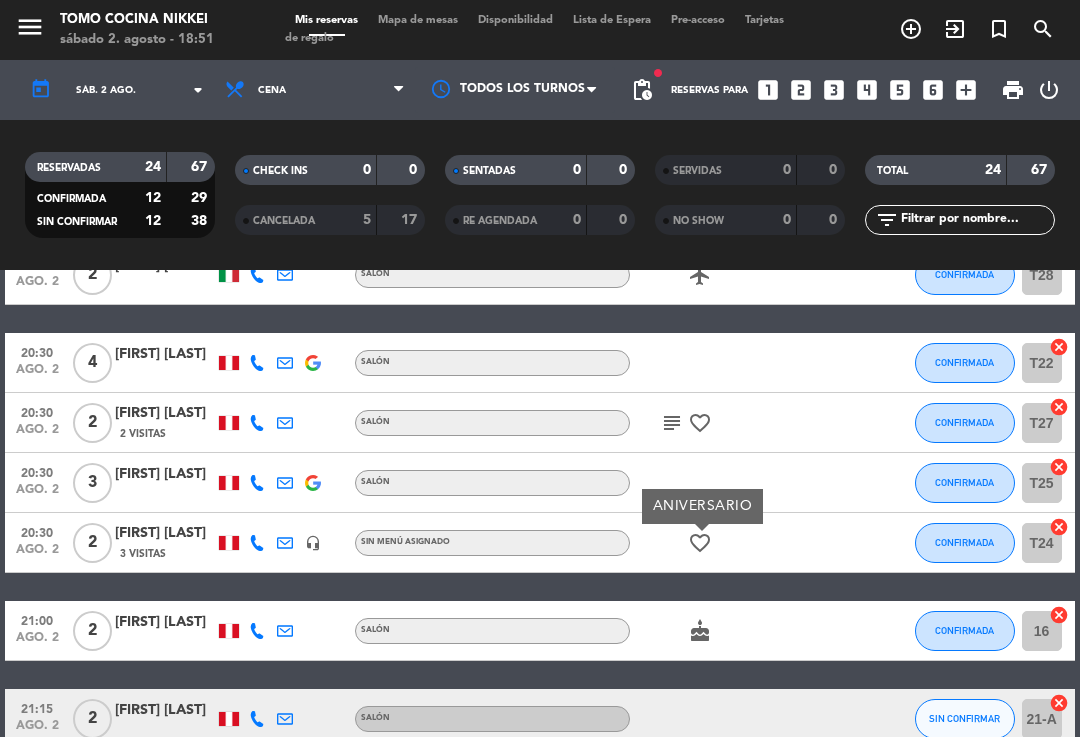 scroll, scrollTop: 1007, scrollLeft: 0, axis: vertical 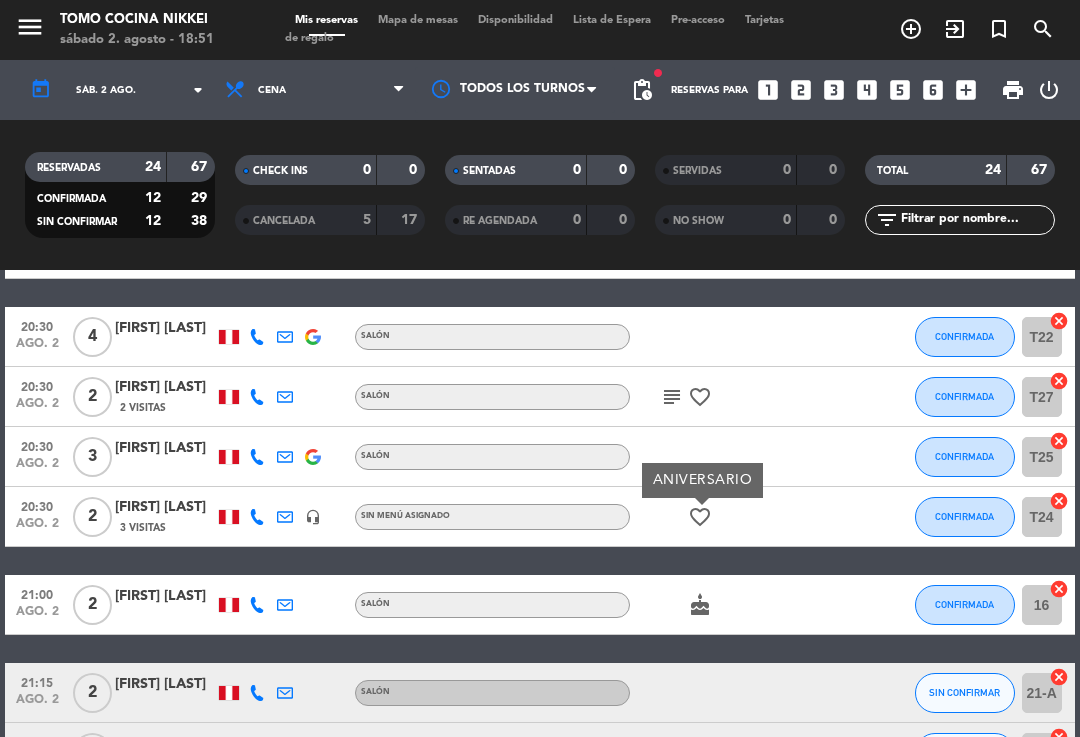 click on "cake" 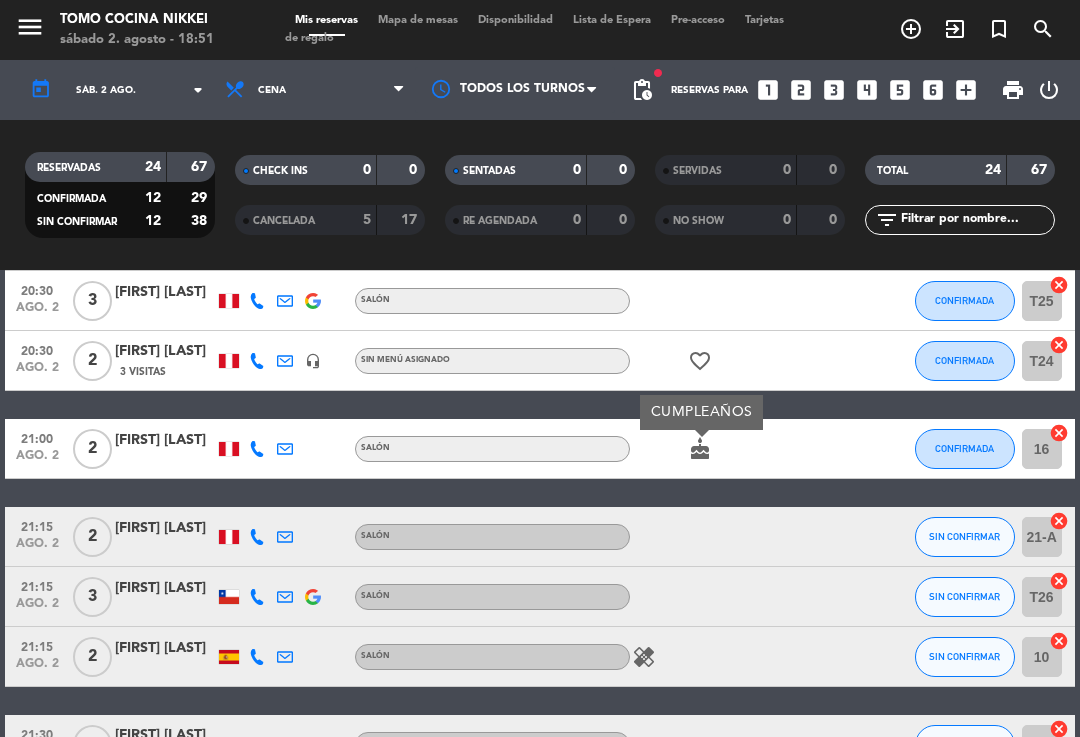 scroll, scrollTop: 1186, scrollLeft: 0, axis: vertical 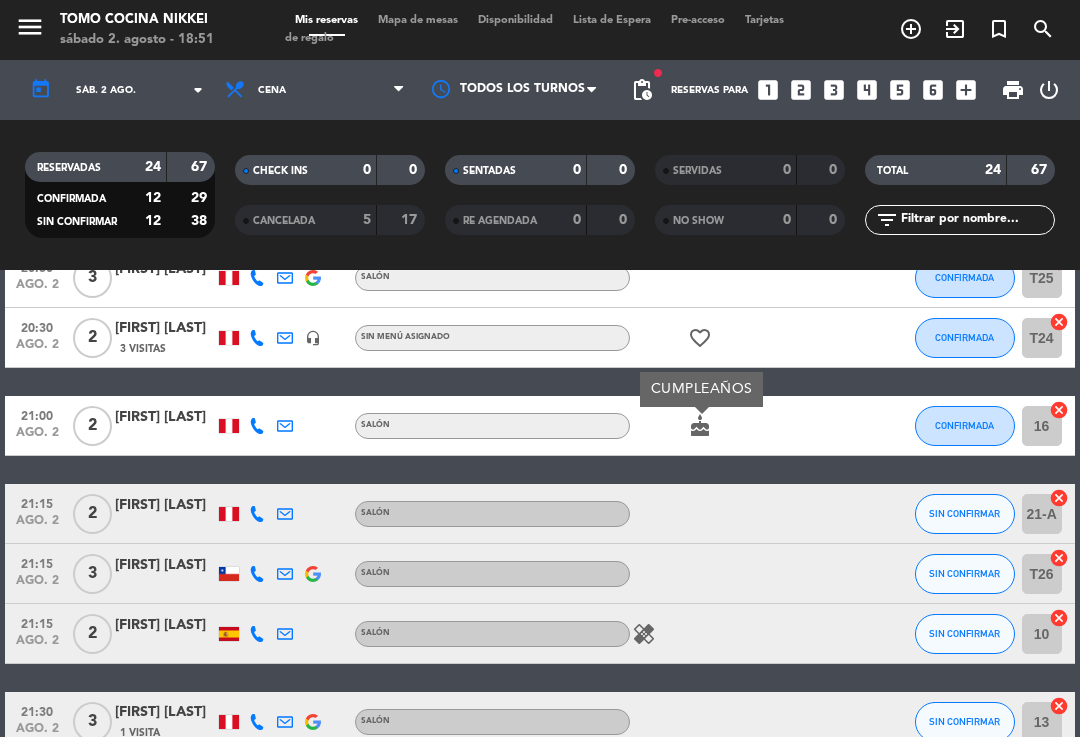 click on "healing" 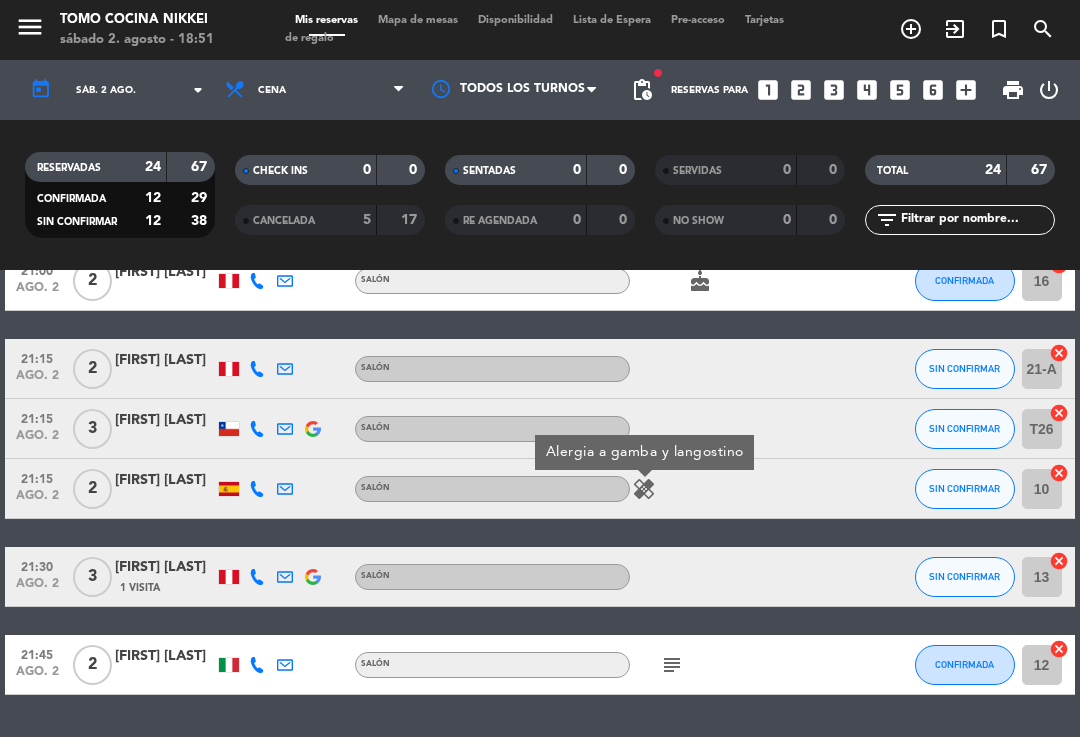 scroll, scrollTop: 1356, scrollLeft: 0, axis: vertical 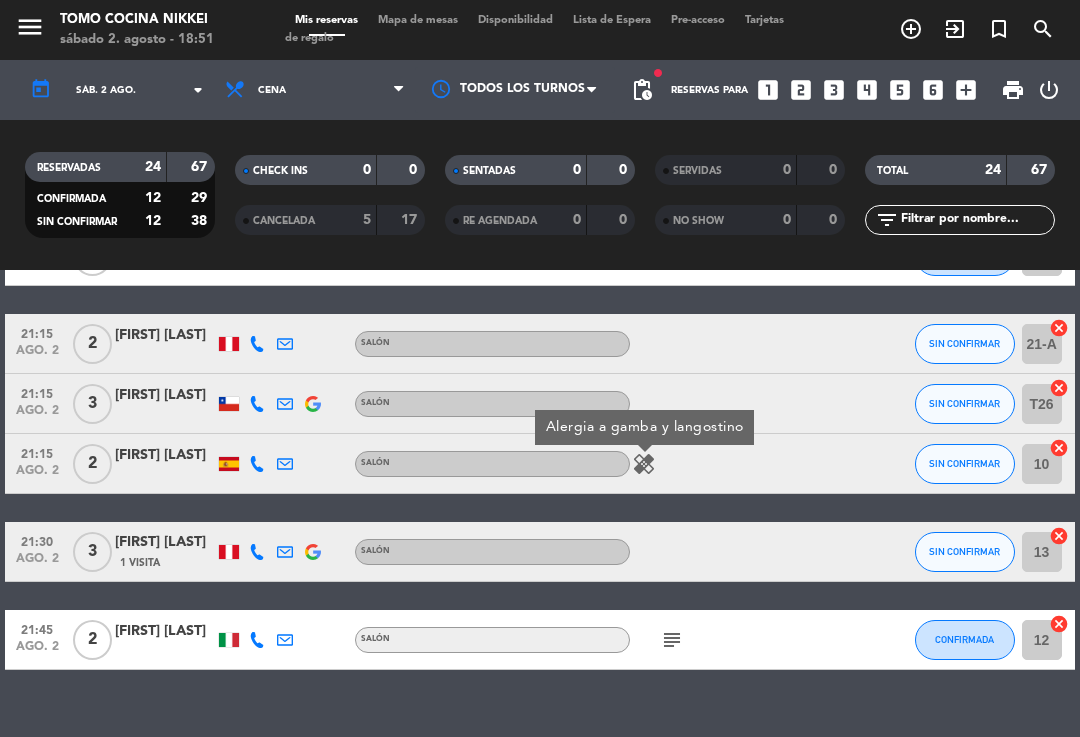 click on "subject" 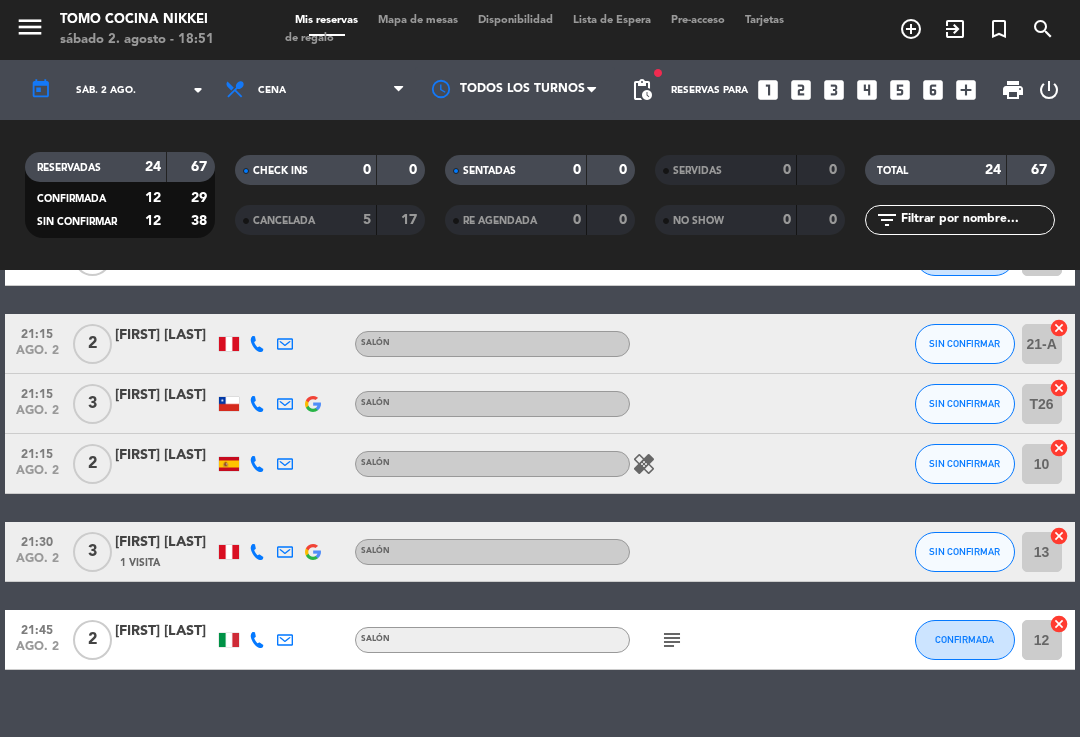 click on "subject" 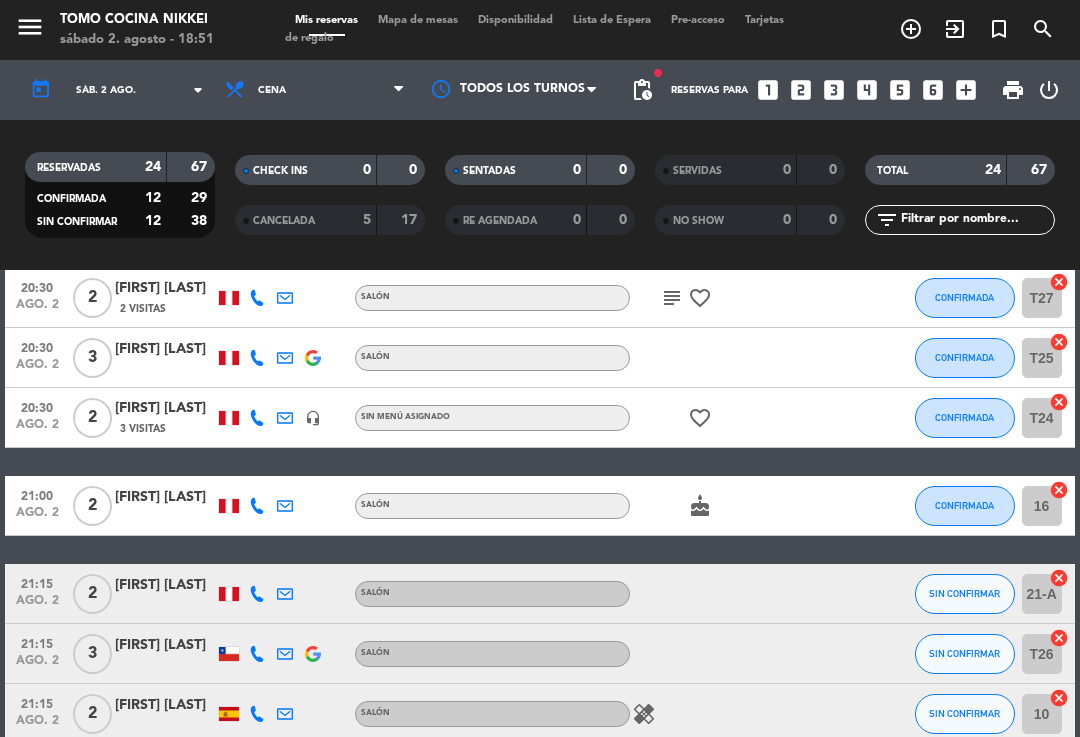 scroll, scrollTop: 1112, scrollLeft: 0, axis: vertical 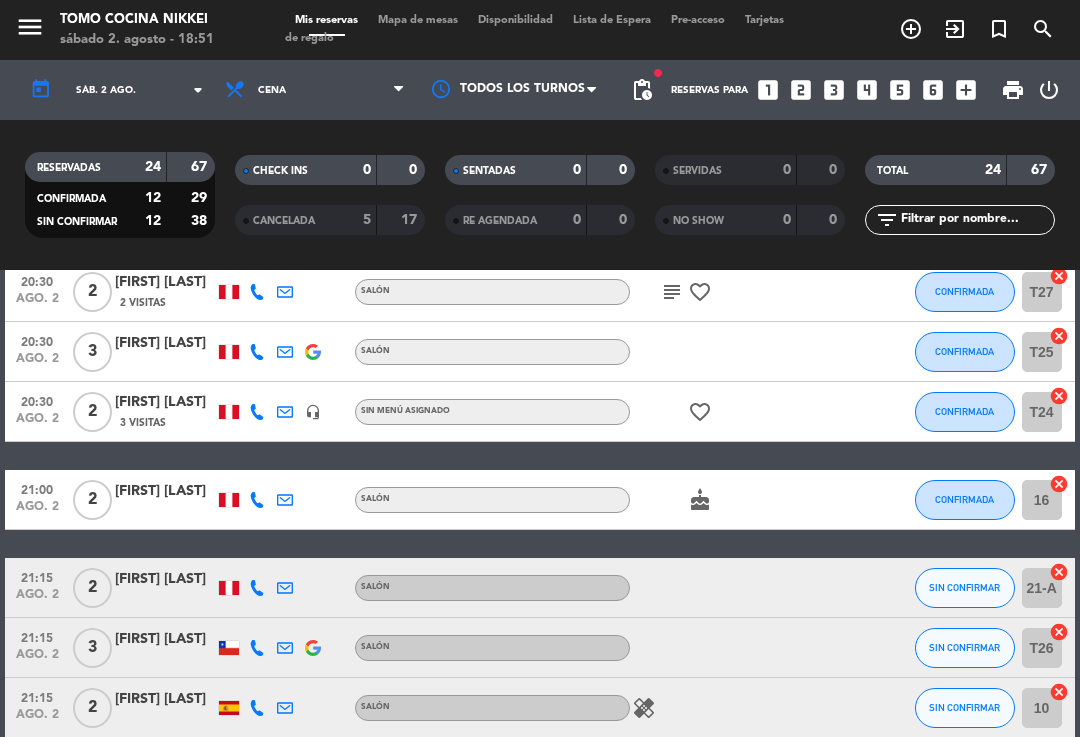 click on "cake" 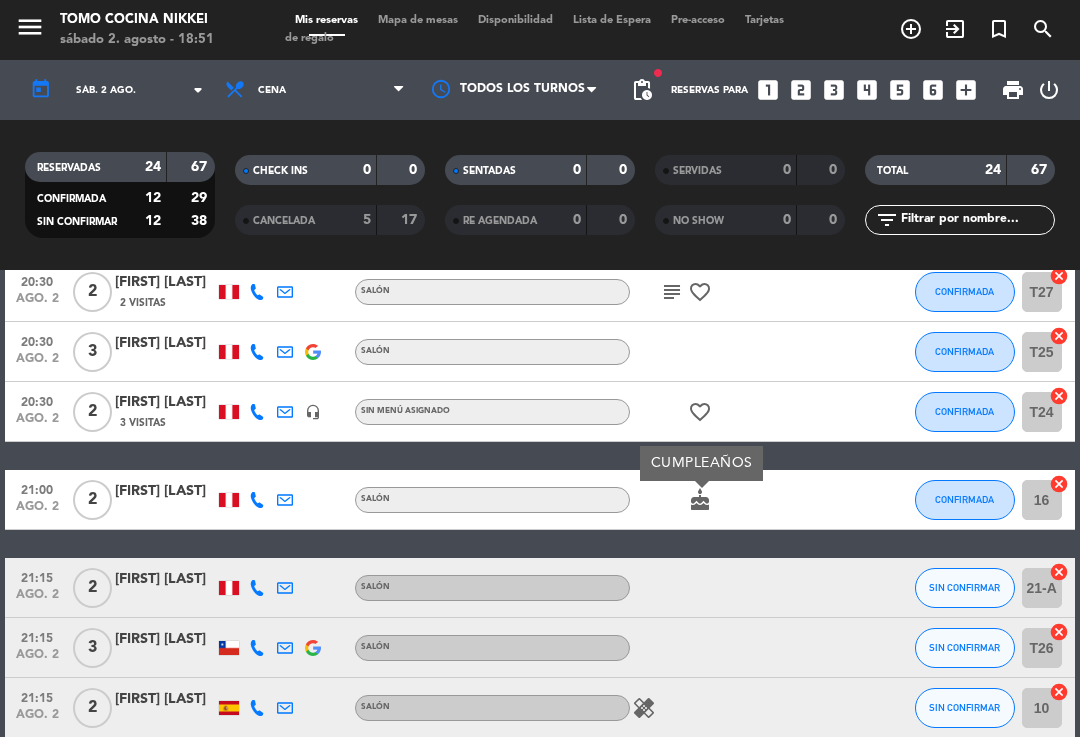 click on "cake" 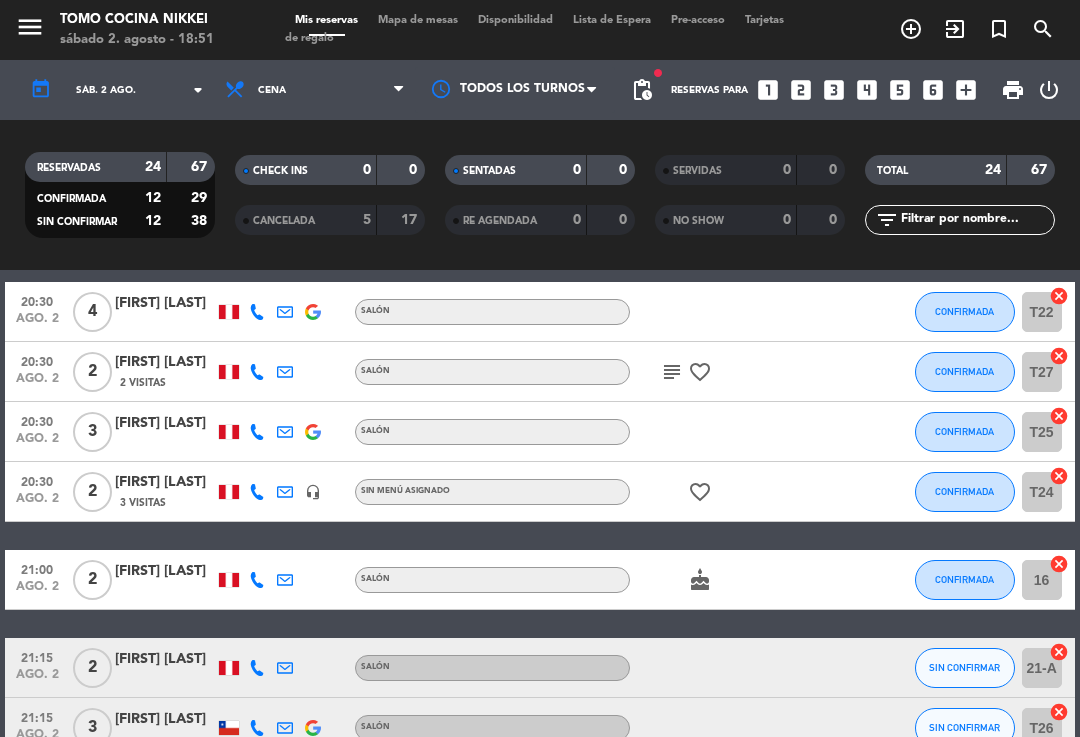 scroll, scrollTop: 1034, scrollLeft: 0, axis: vertical 